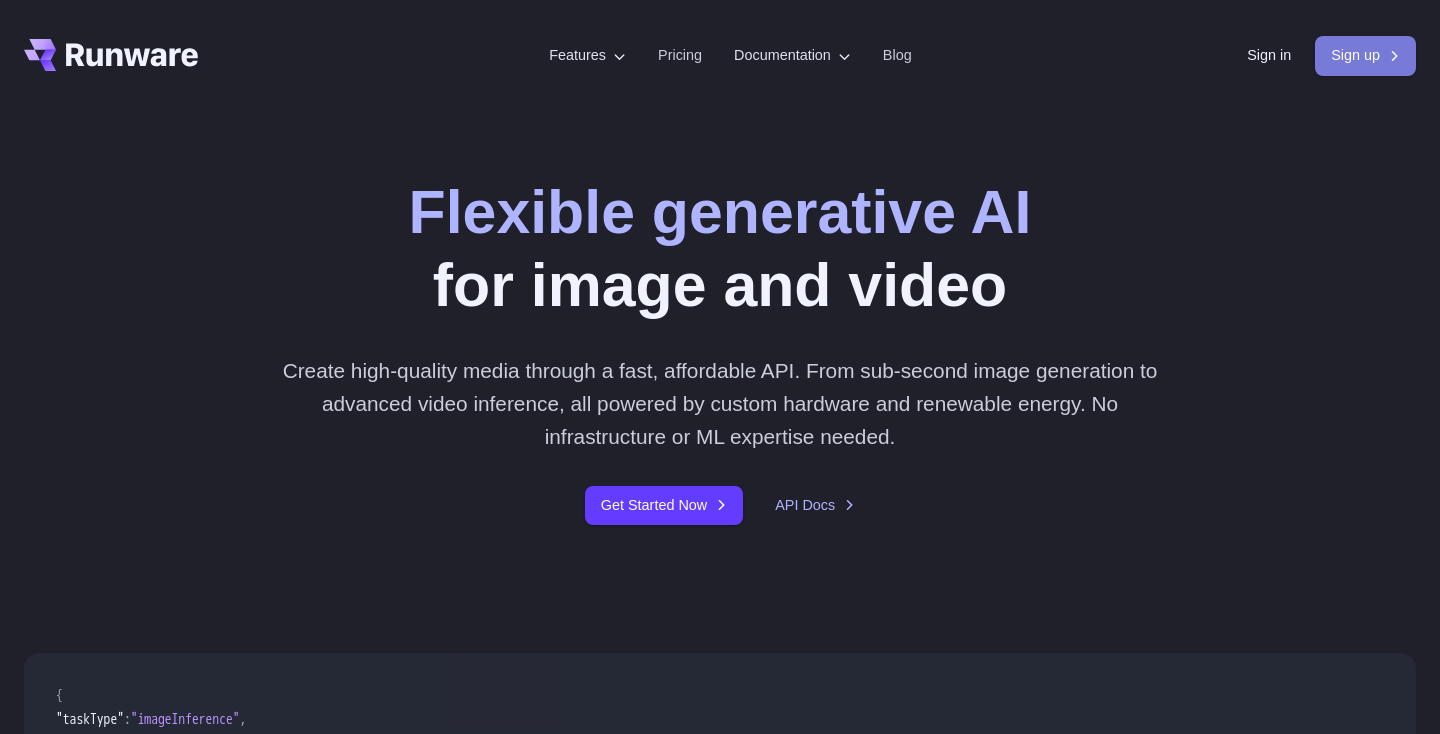 scroll, scrollTop: 0, scrollLeft: 0, axis: both 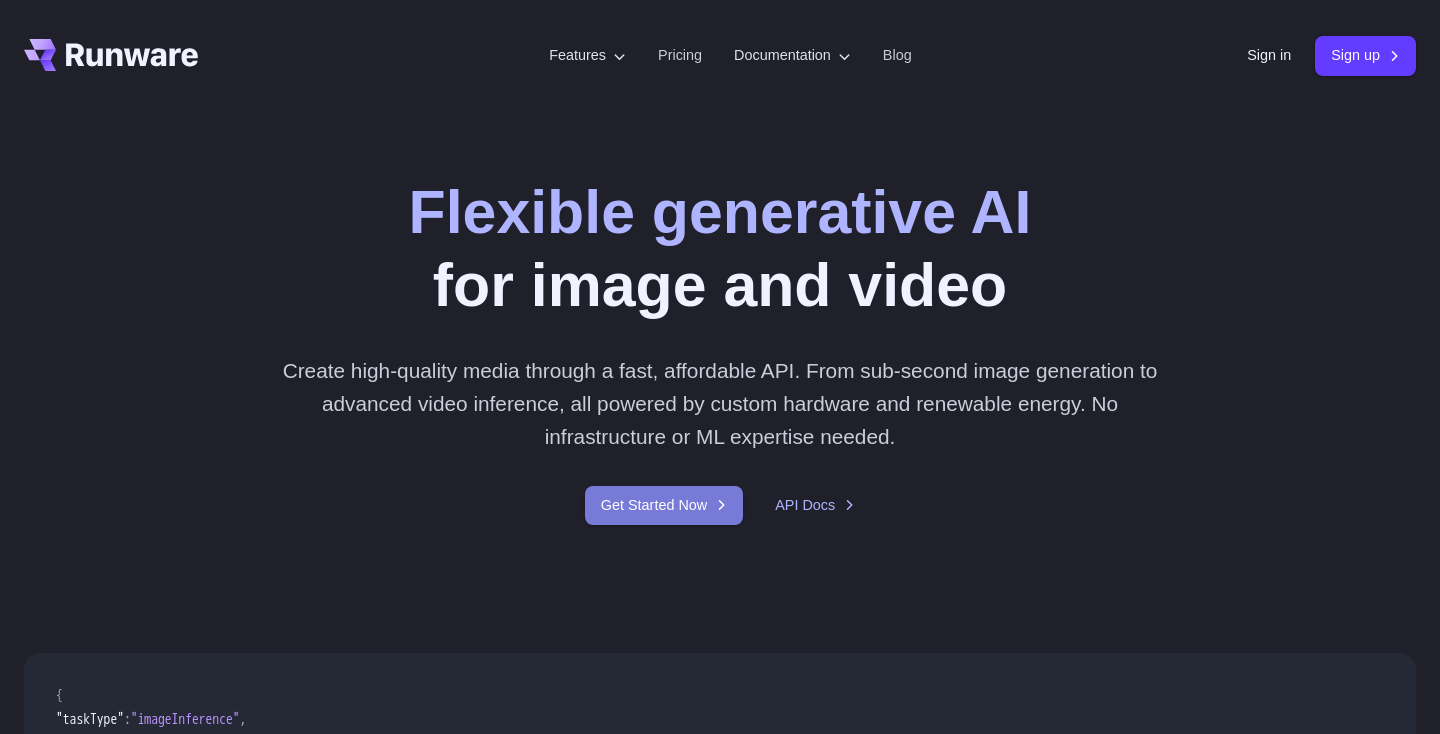 click on "Get Started Now" at bounding box center [664, 505] 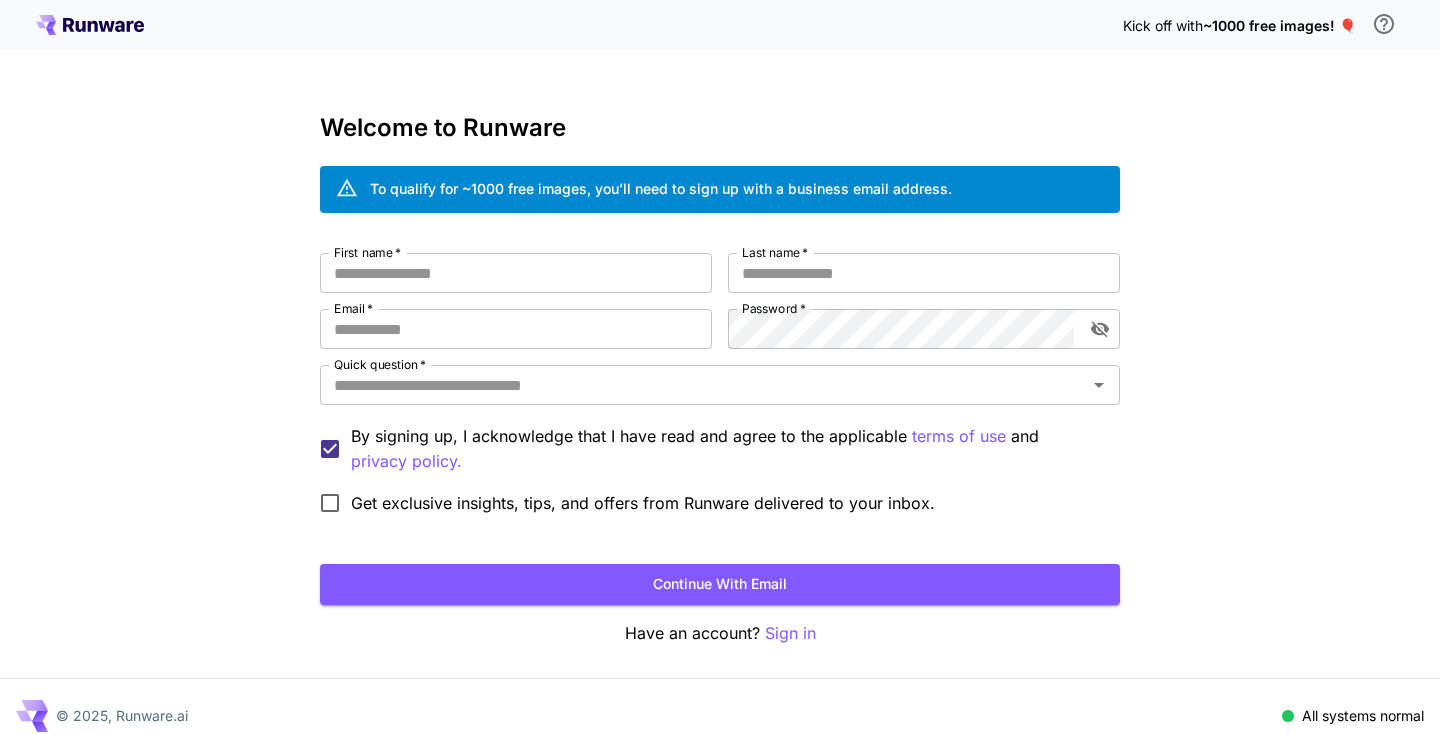 scroll, scrollTop: 11, scrollLeft: 0, axis: vertical 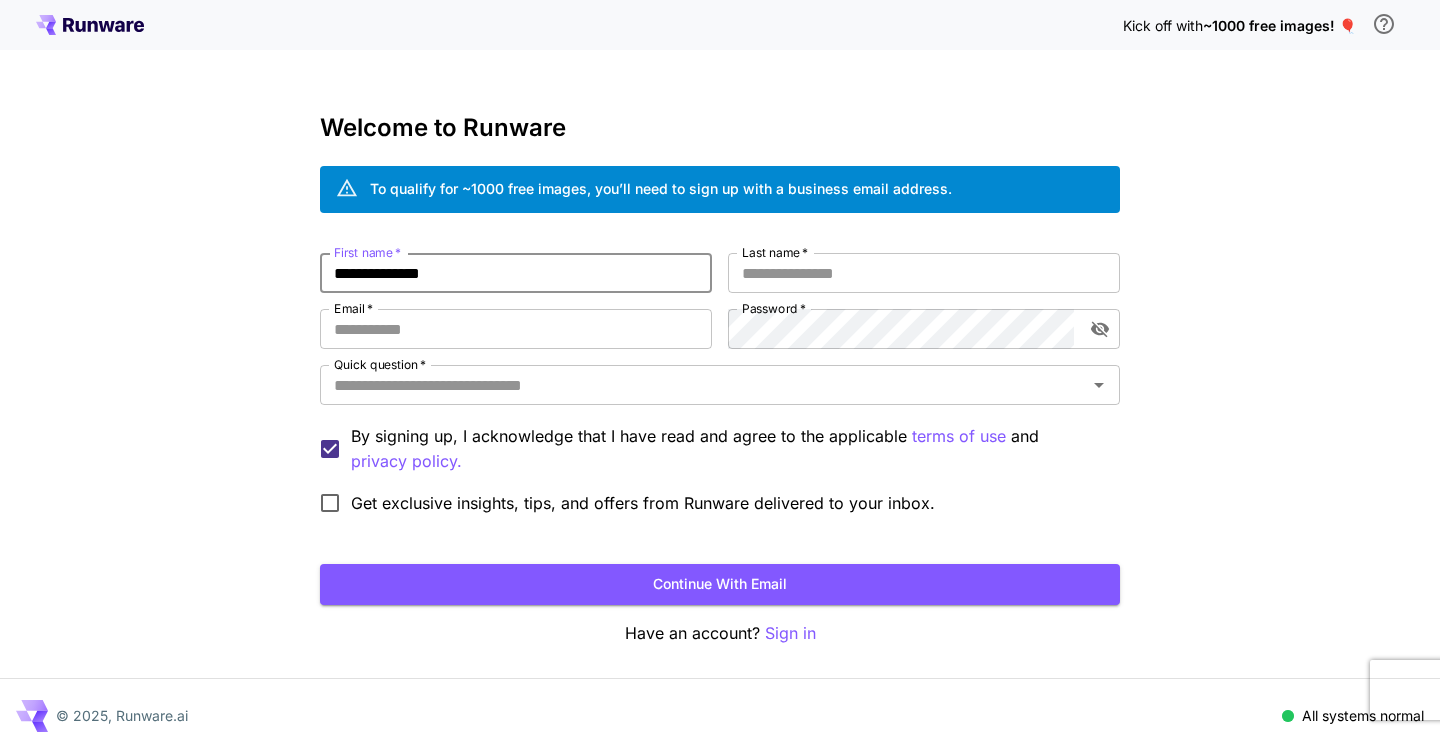 type on "**********" 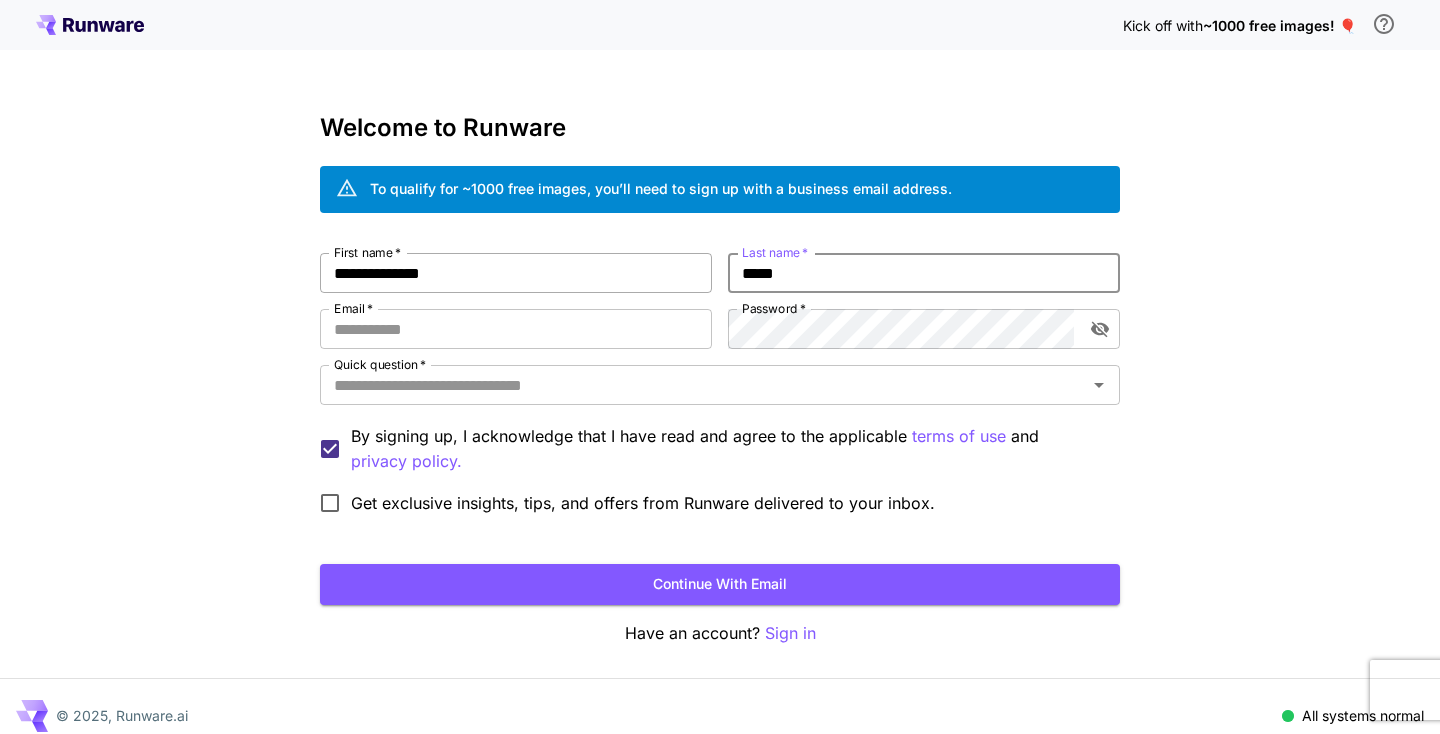 type on "*****" 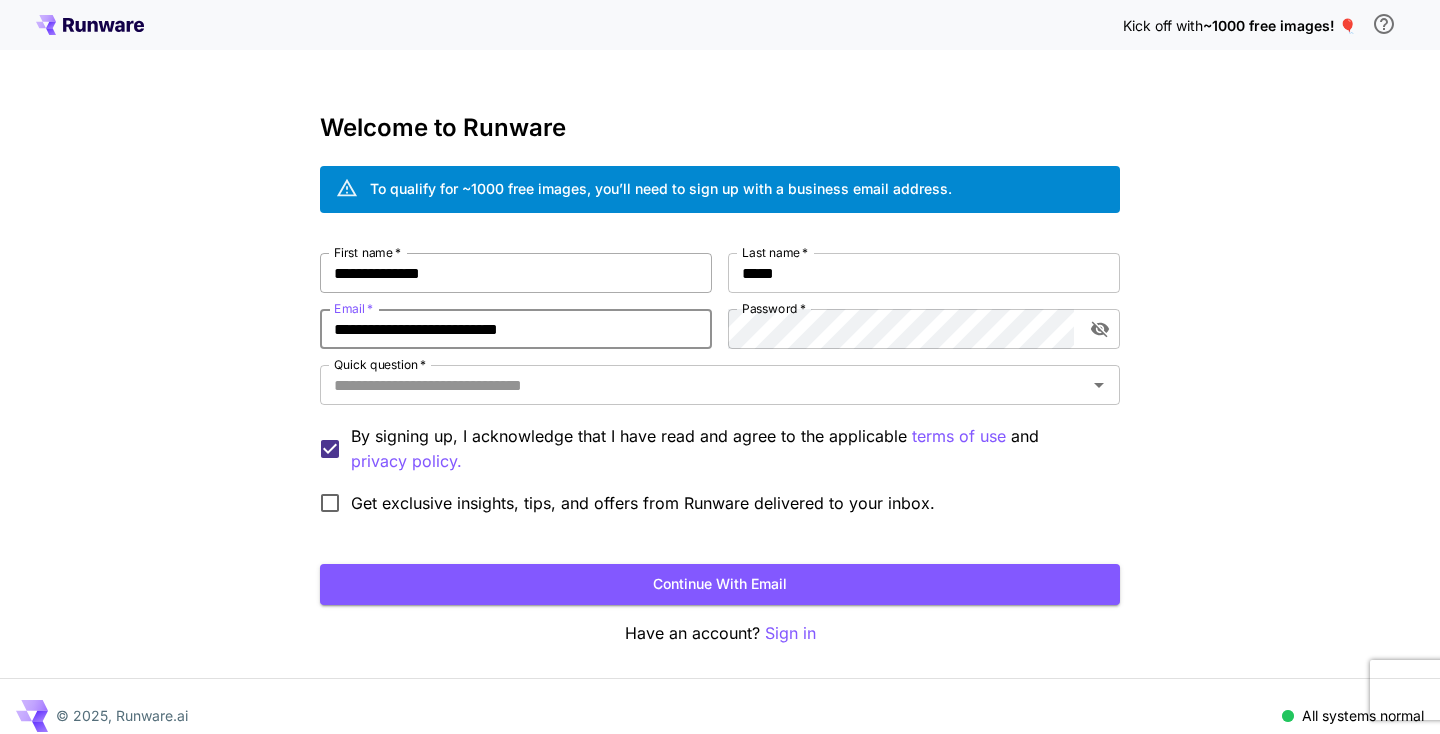 type on "**********" 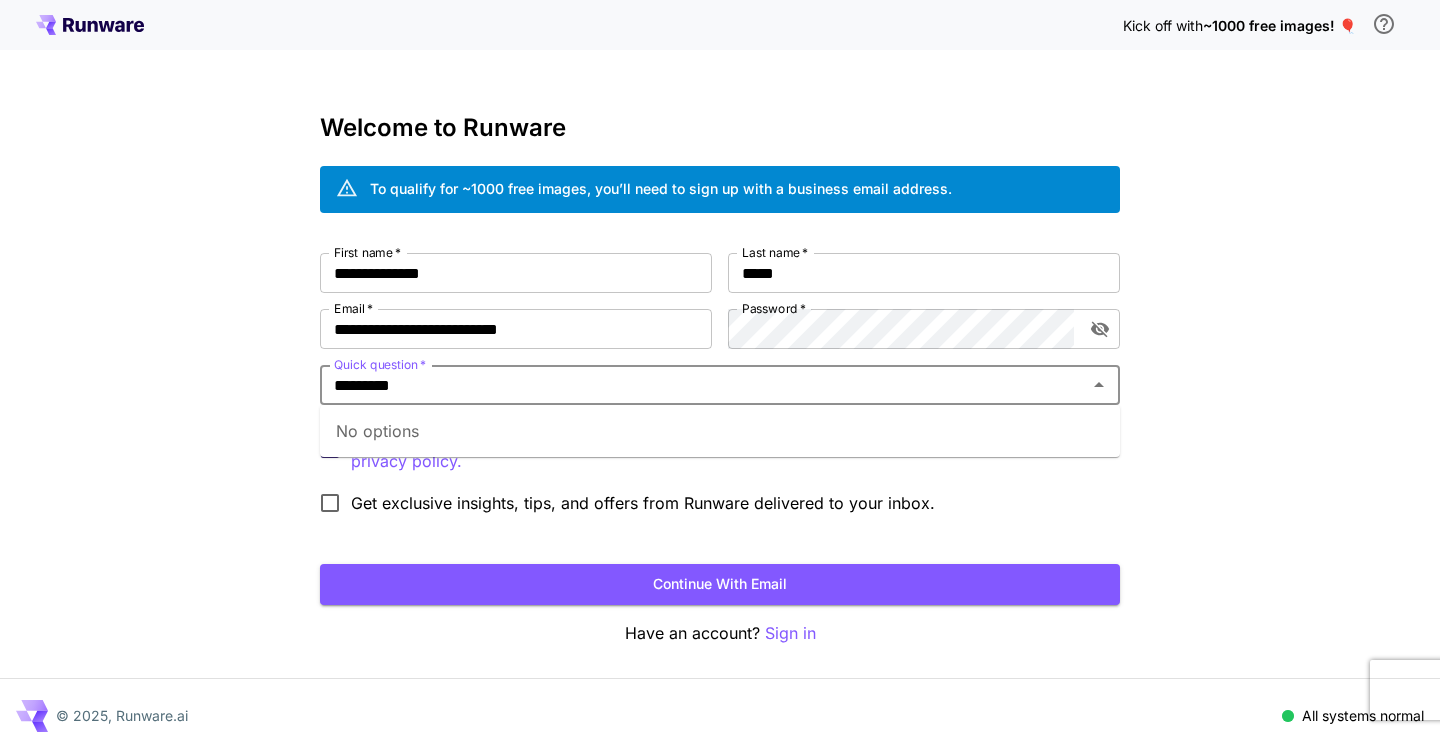 type on "*********" 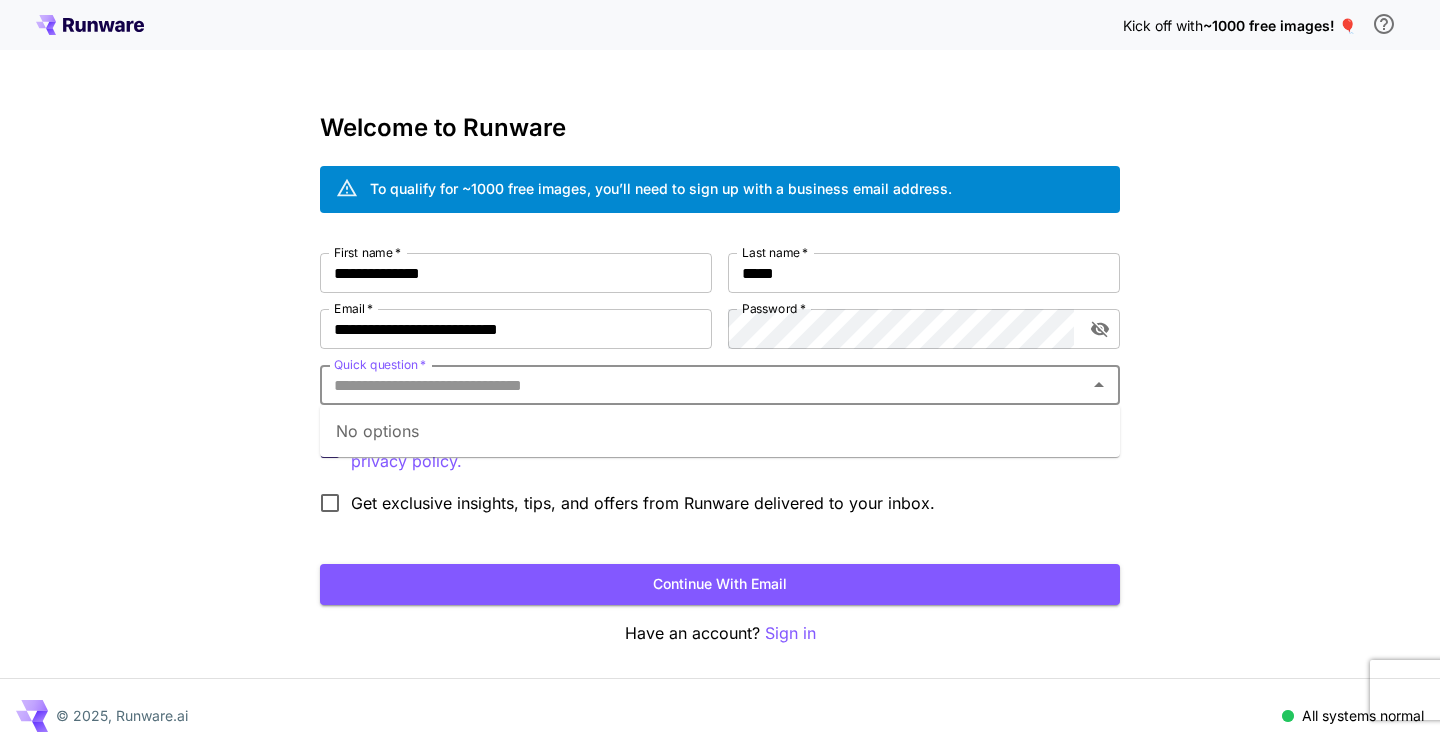 click on "**********" at bounding box center (720, 376) 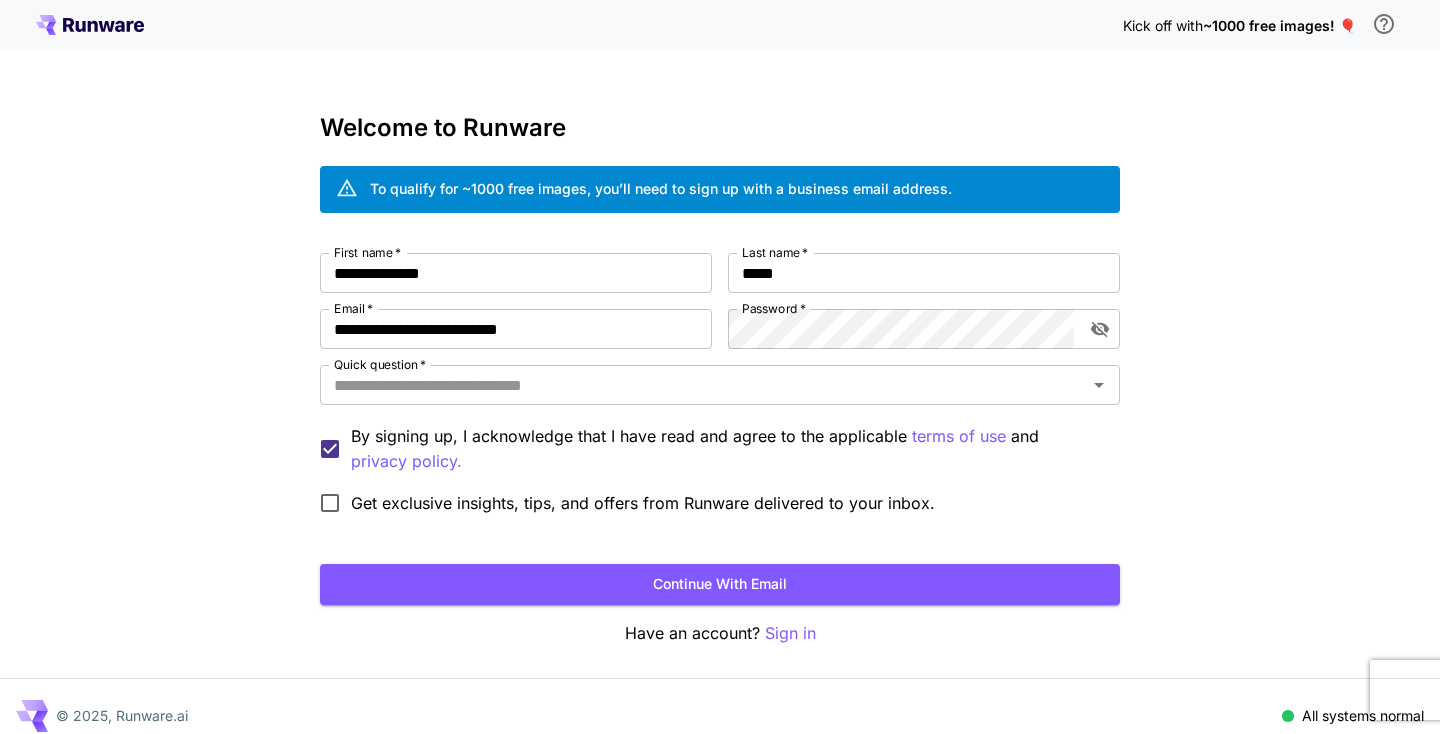 click on "**********" at bounding box center (720, 388) 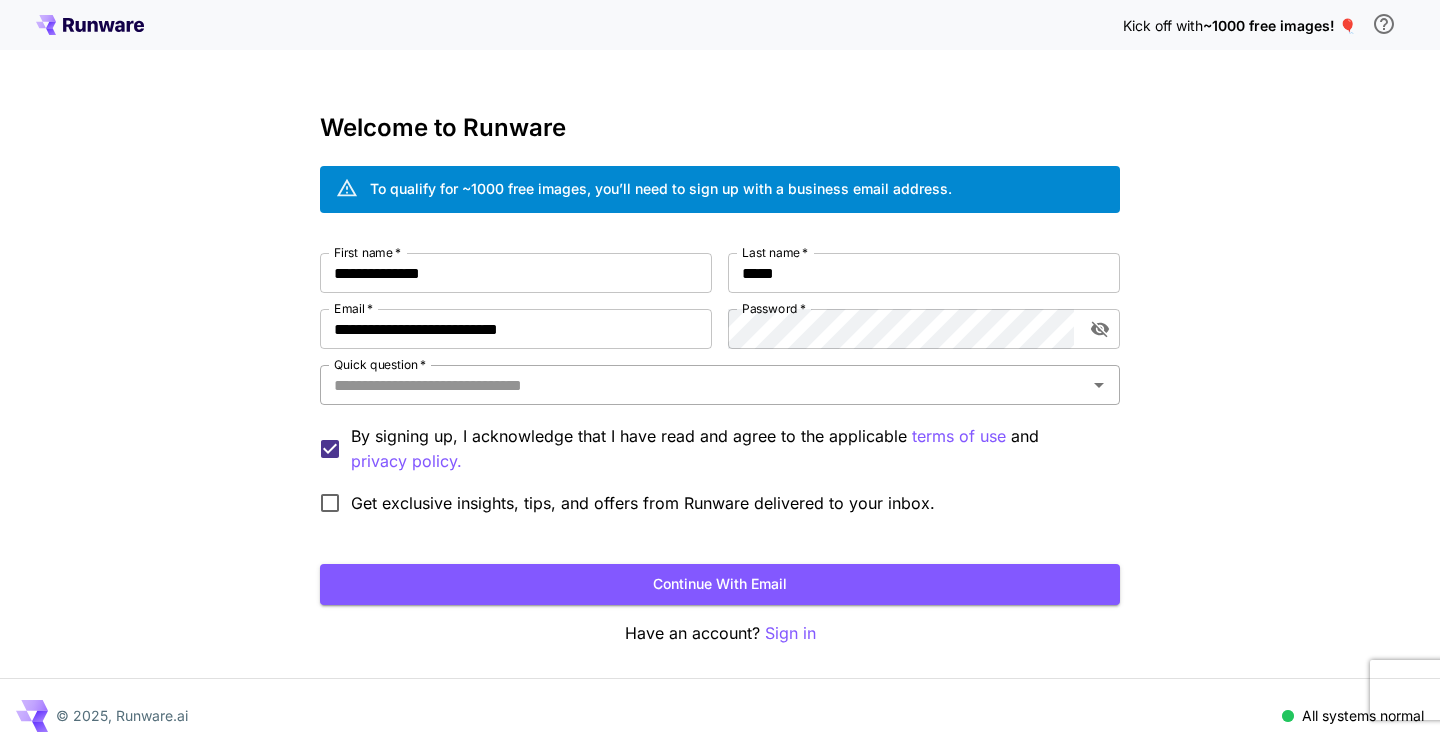 click on "Quick question   *" at bounding box center (703, 385) 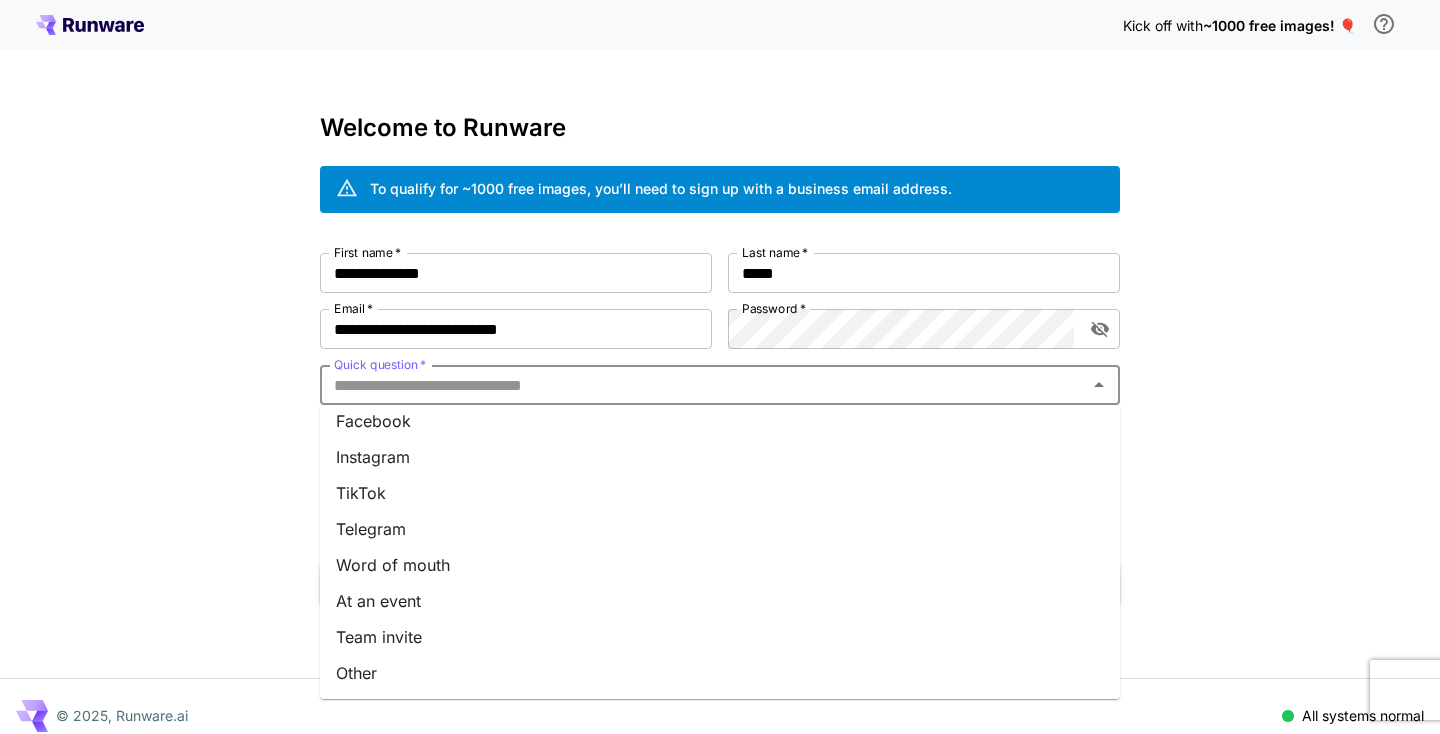 scroll, scrollTop: 262, scrollLeft: 0, axis: vertical 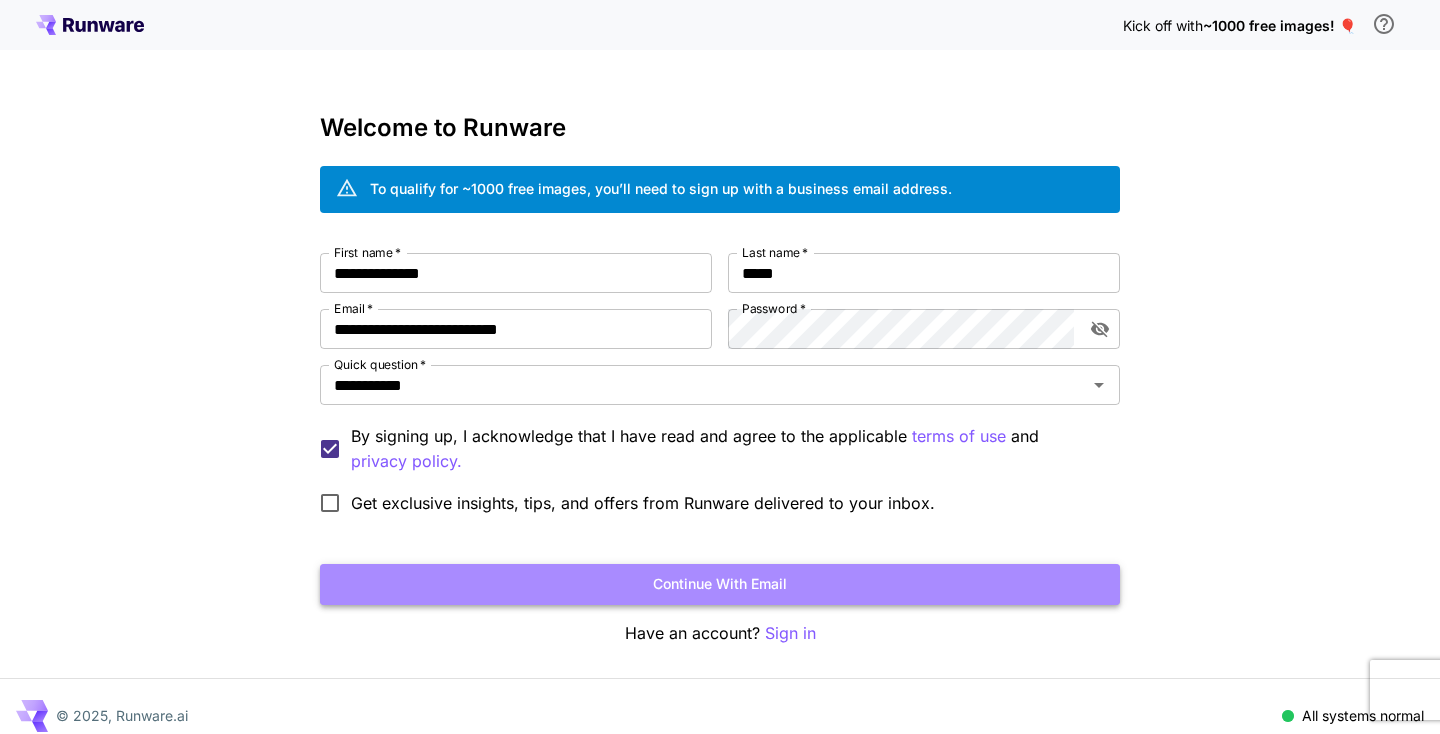 click on "Continue with email" at bounding box center [720, 584] 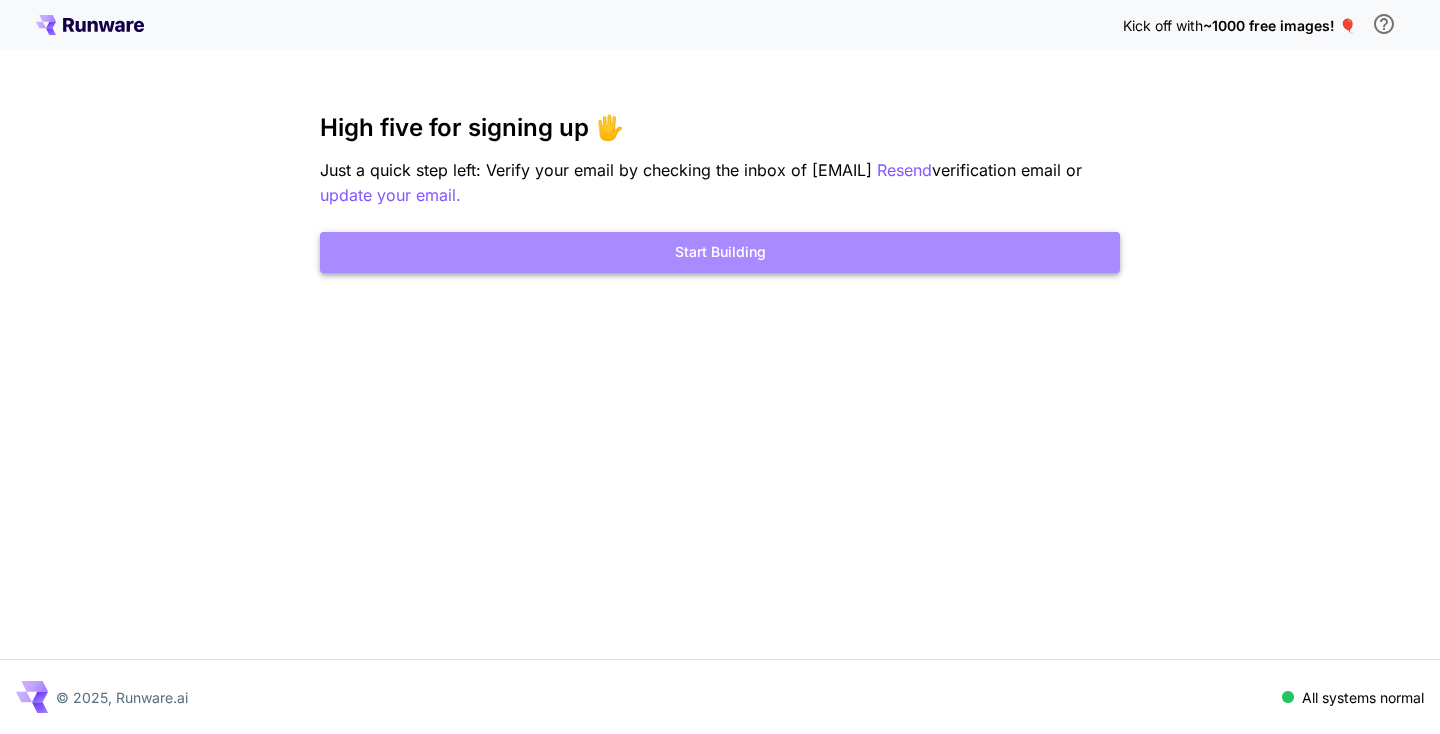 click on "Start Building" at bounding box center (720, 252) 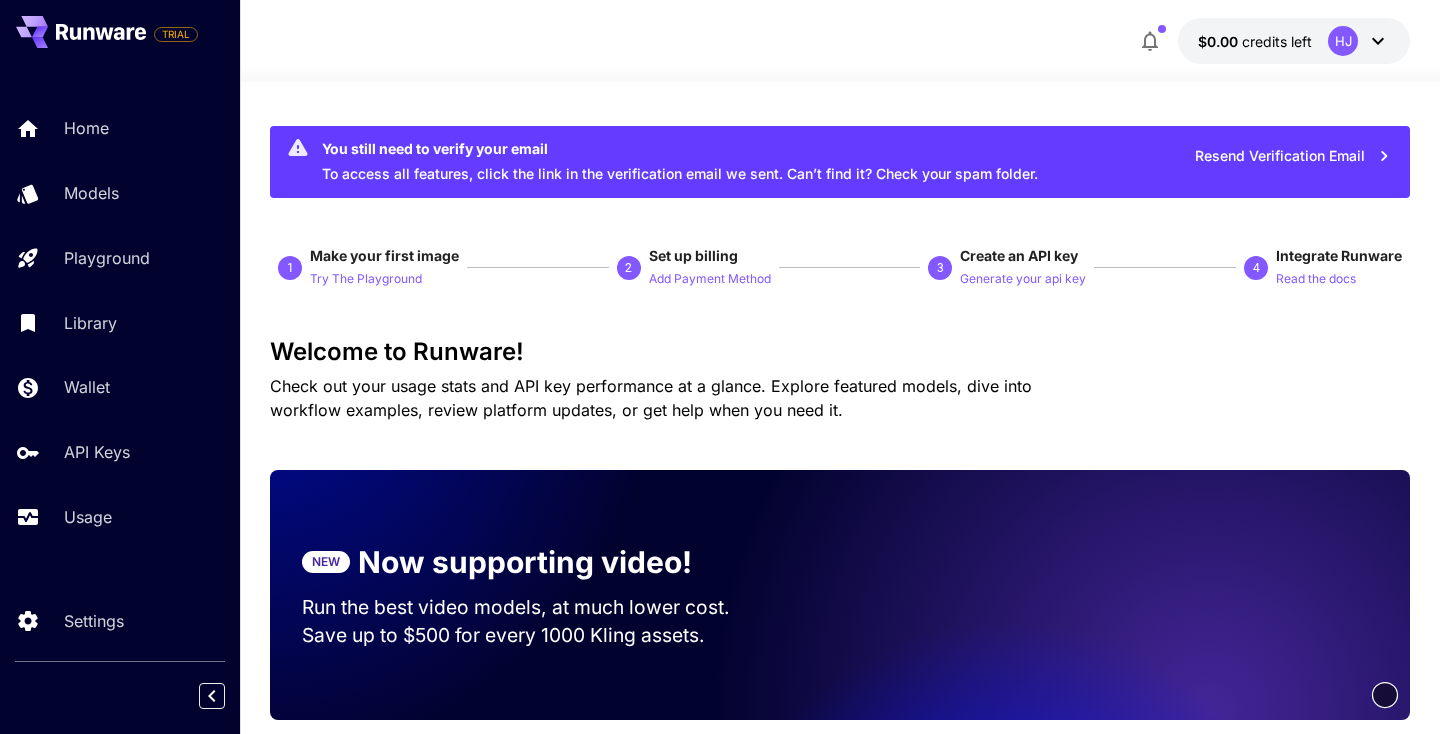 scroll, scrollTop: 0, scrollLeft: 0, axis: both 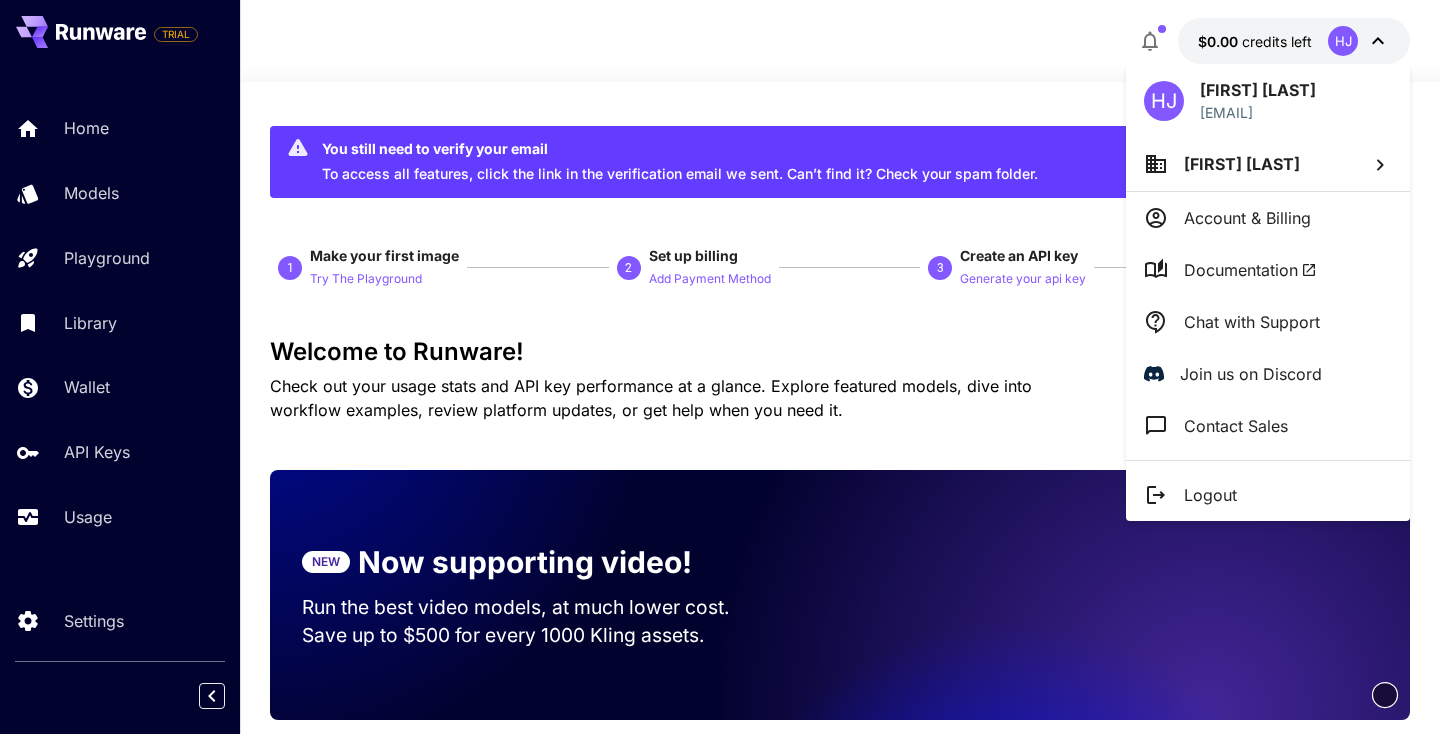 click at bounding box center [720, 367] 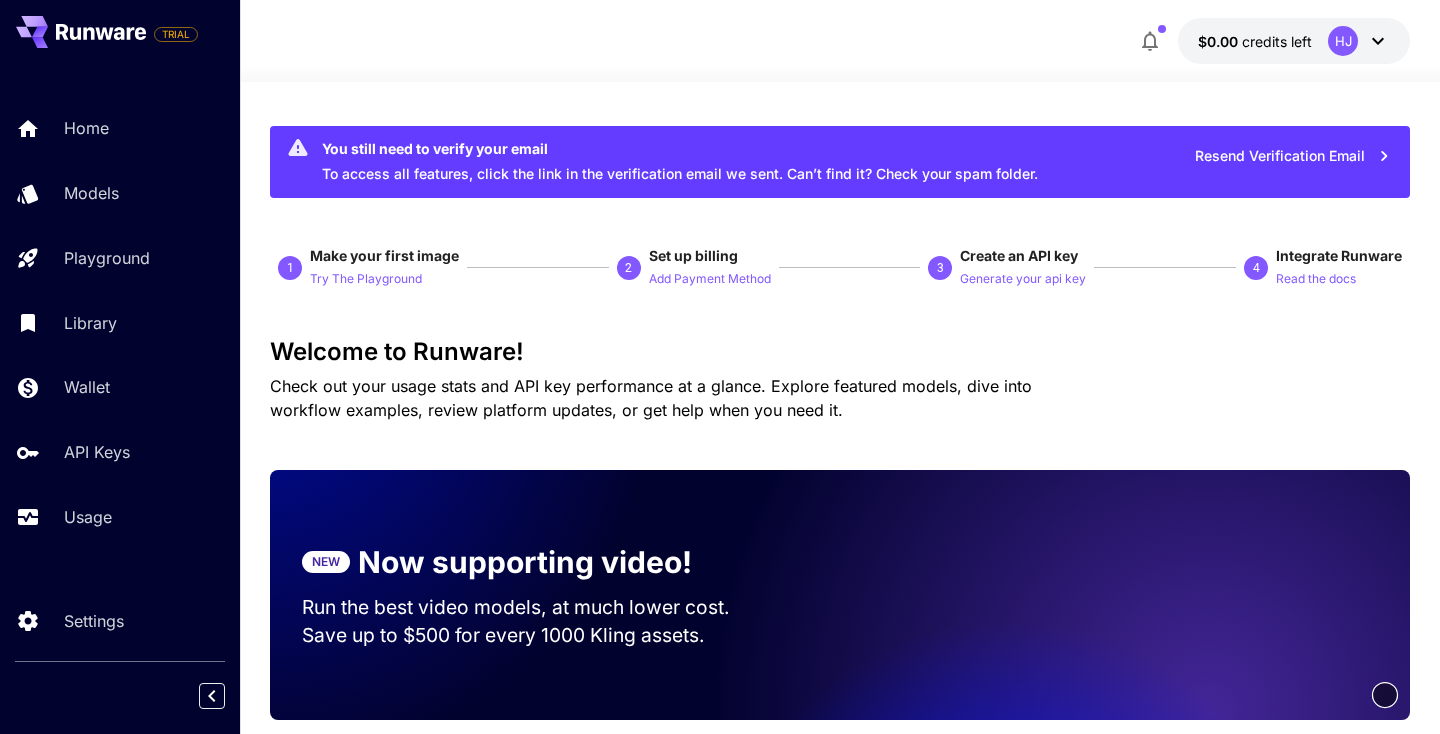 click on "$0.00    credits left  HJ" at bounding box center (840, 41) 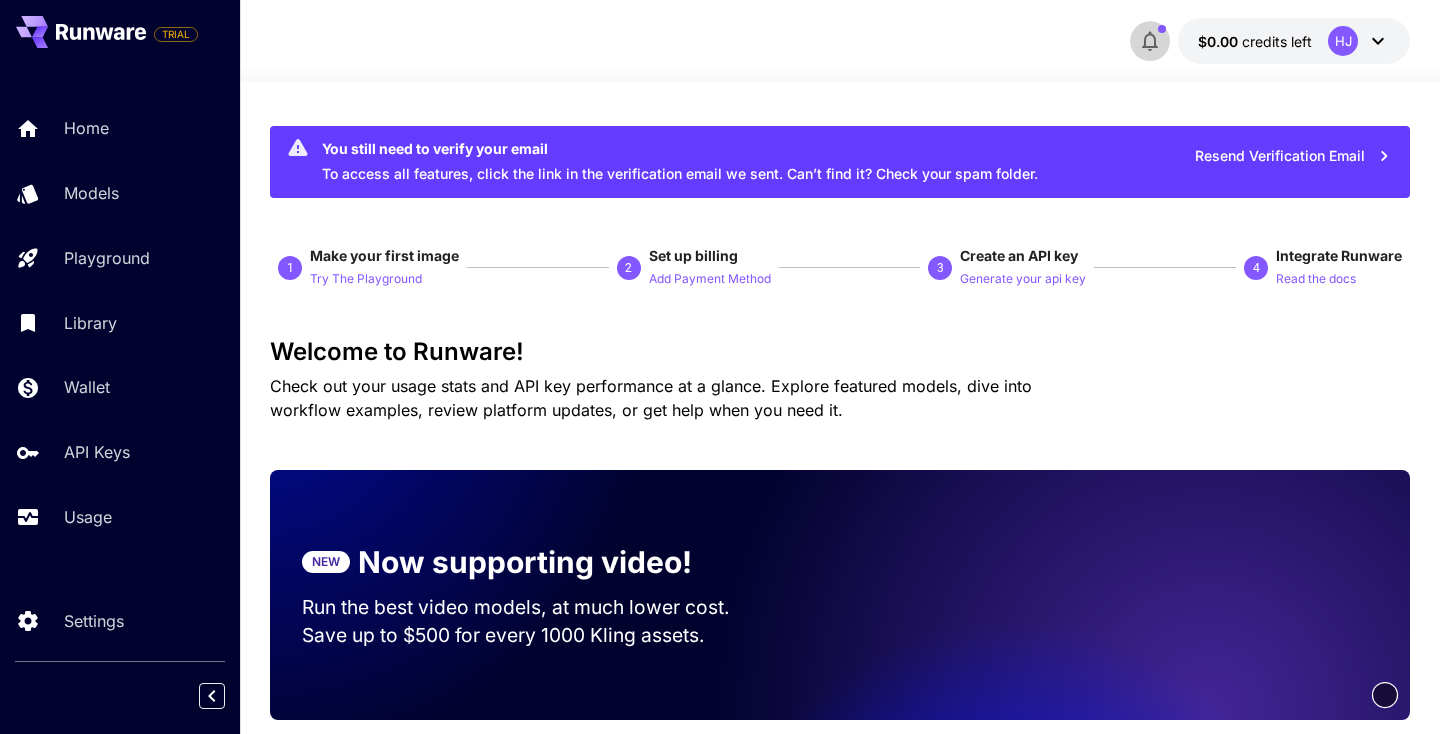 click at bounding box center (1150, 41) 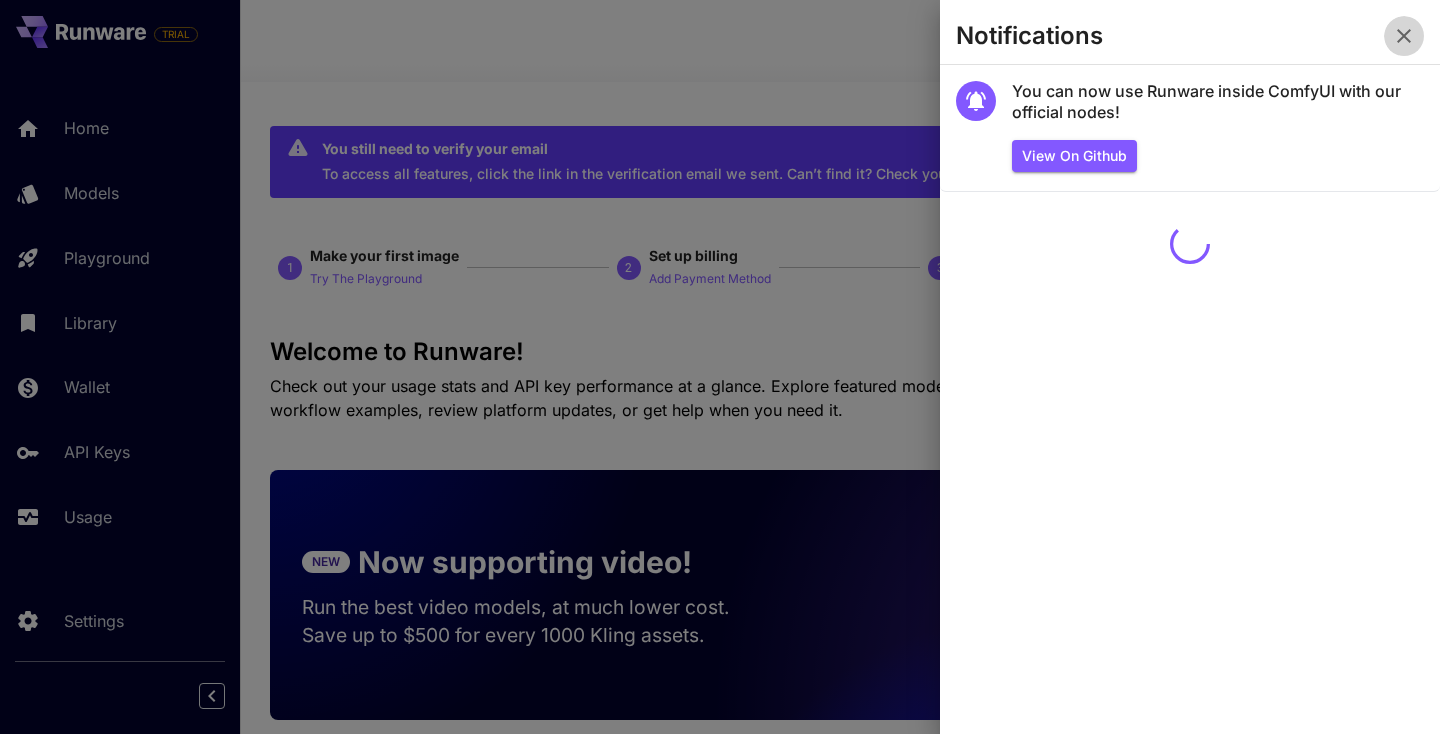 click 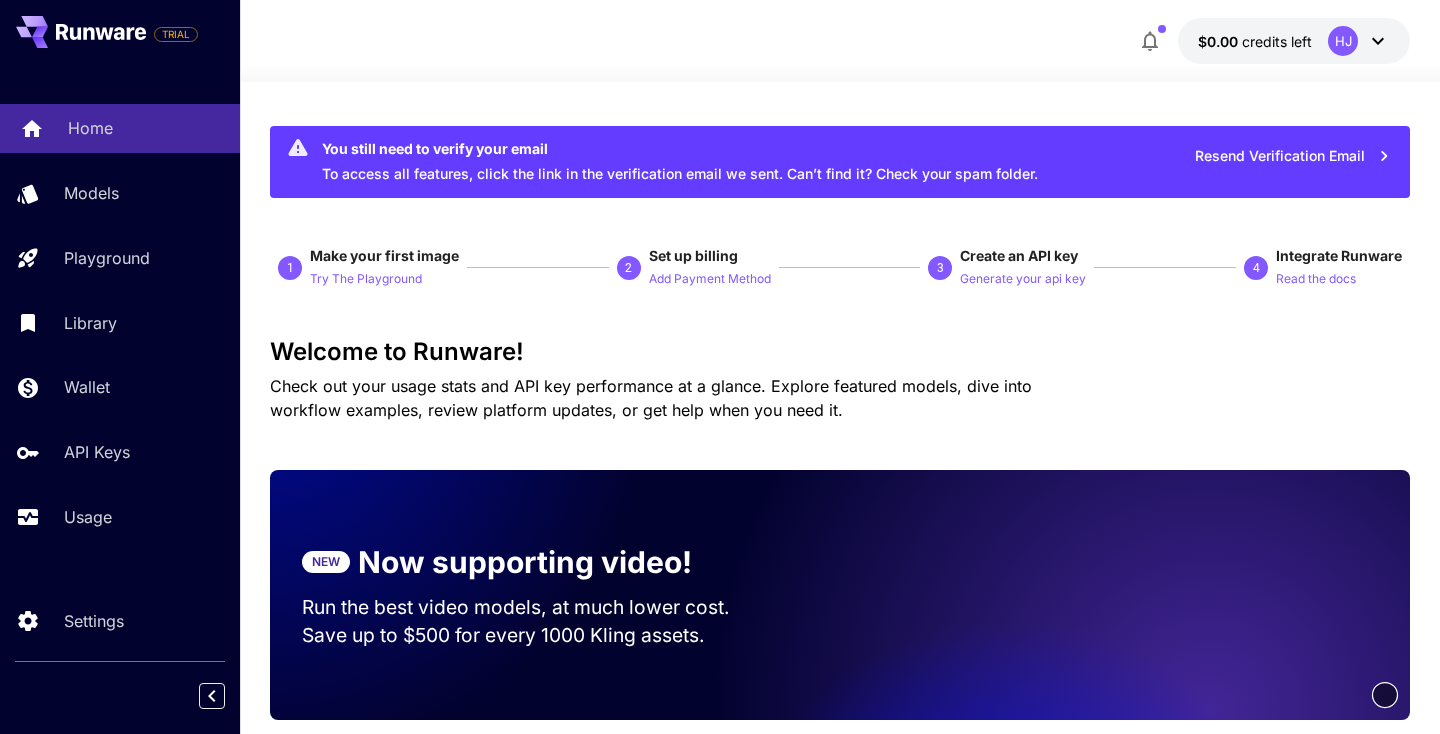 click on "Home" at bounding box center (120, 128) 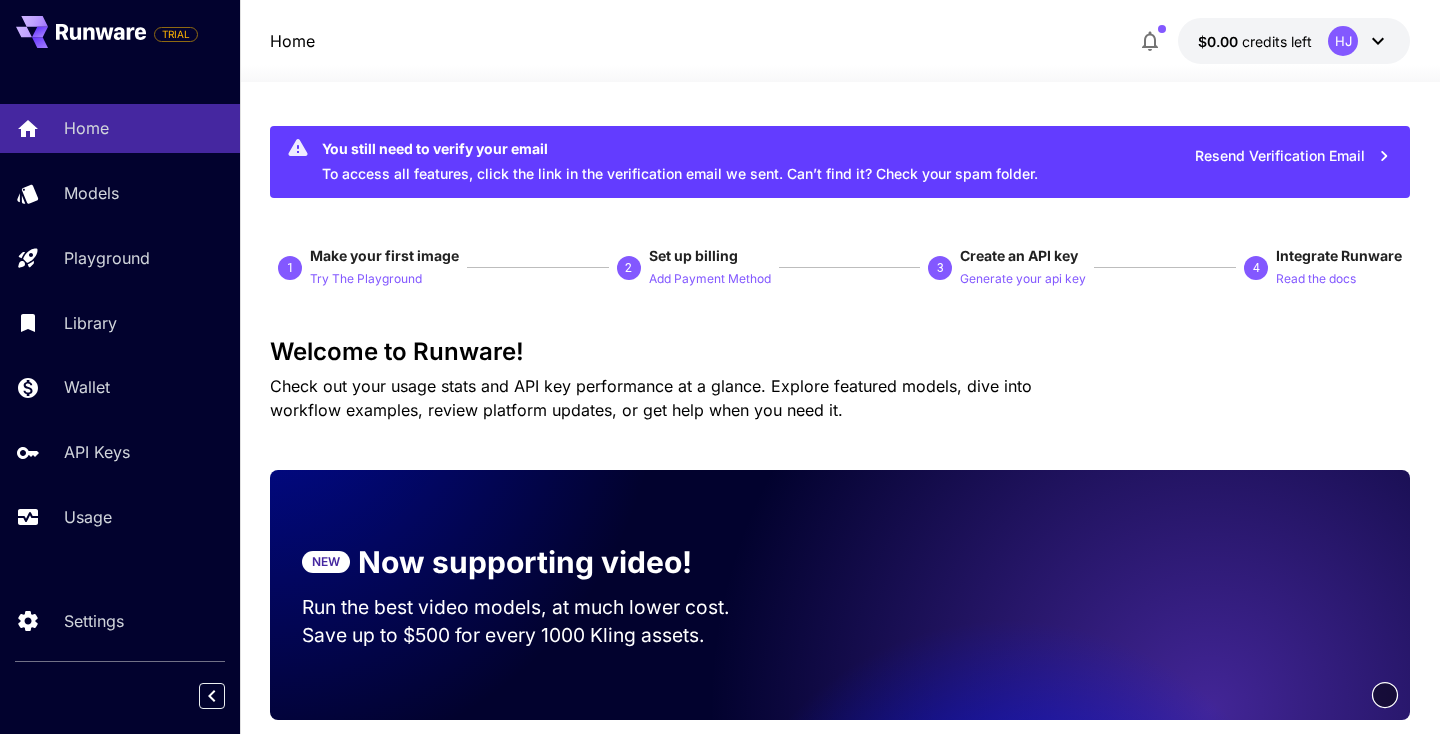 click on "HJ" at bounding box center (1343, 41) 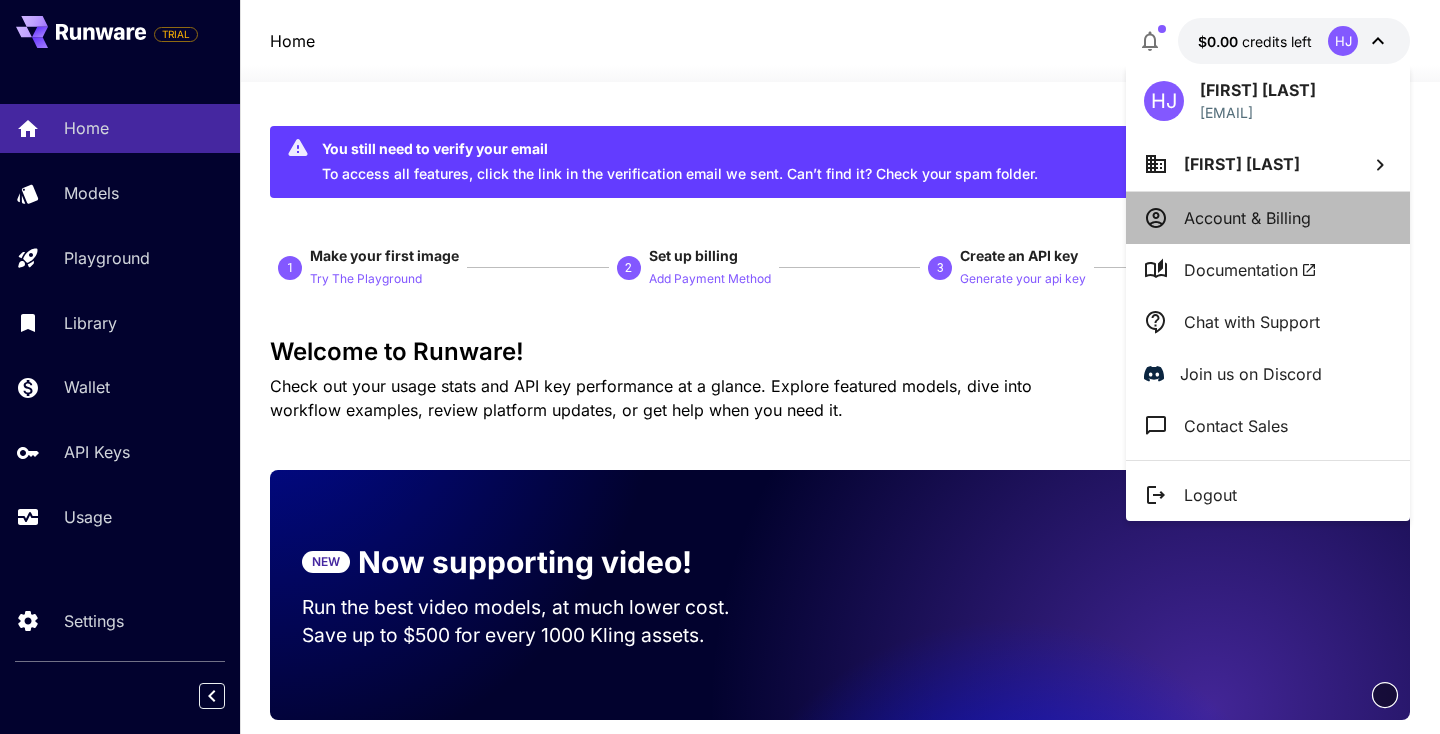 click on "Account & Billing" at bounding box center [1247, 218] 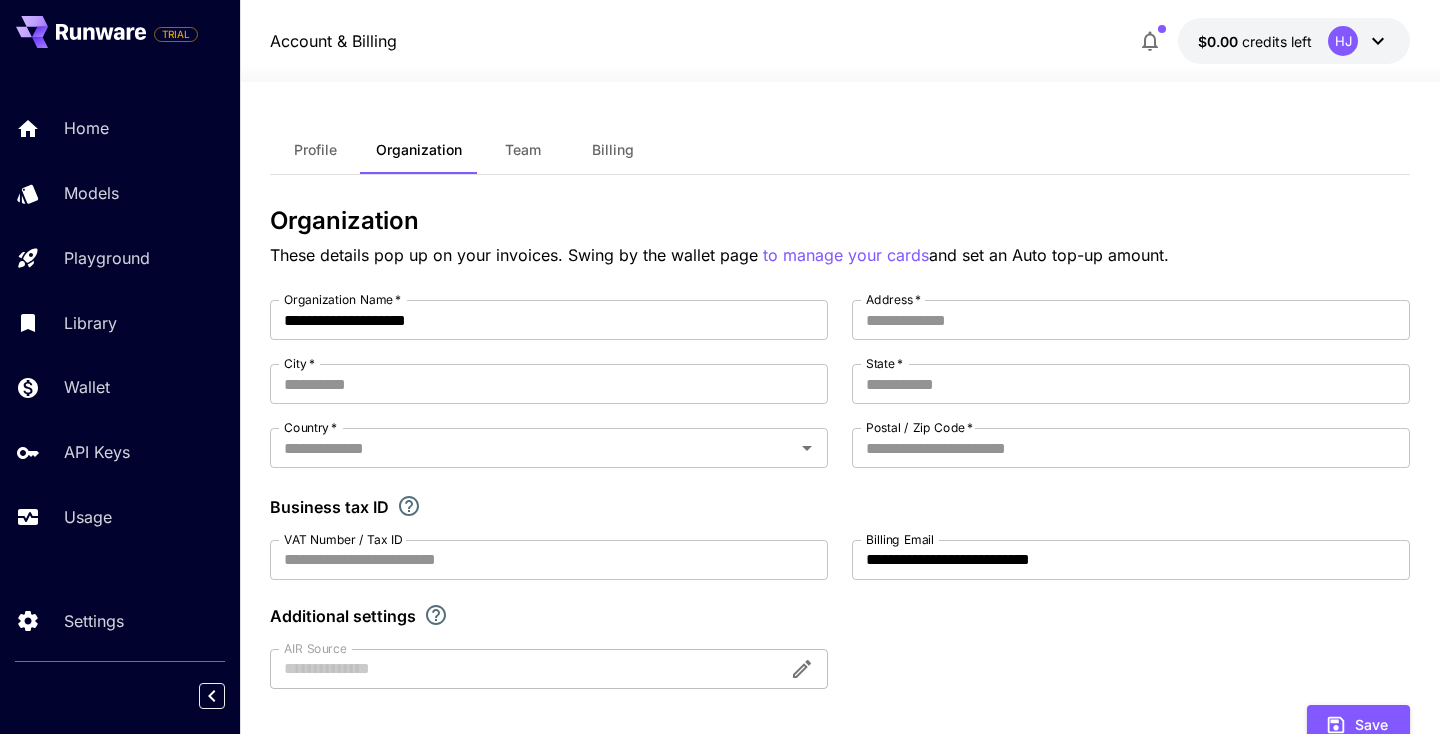 click on "Billing" at bounding box center [613, 150] 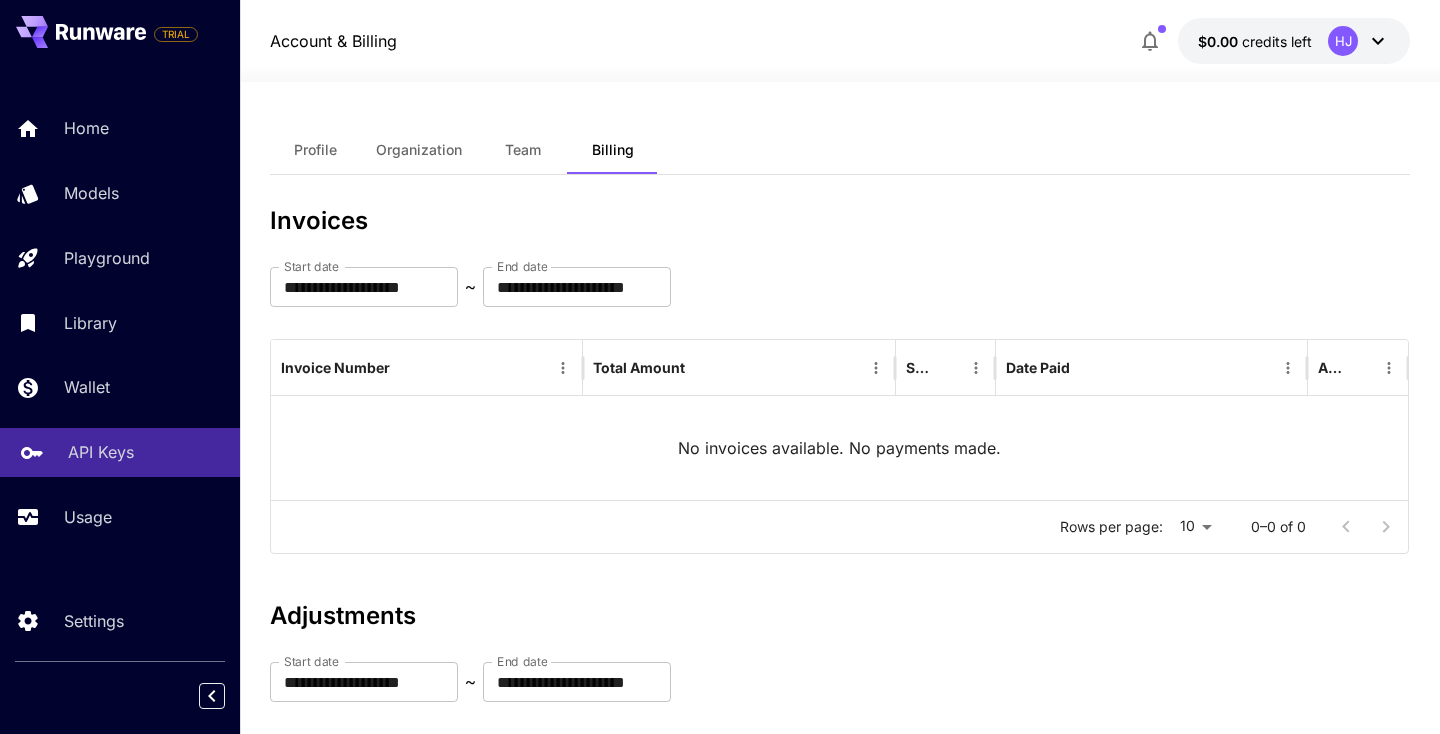 scroll, scrollTop: 0, scrollLeft: 0, axis: both 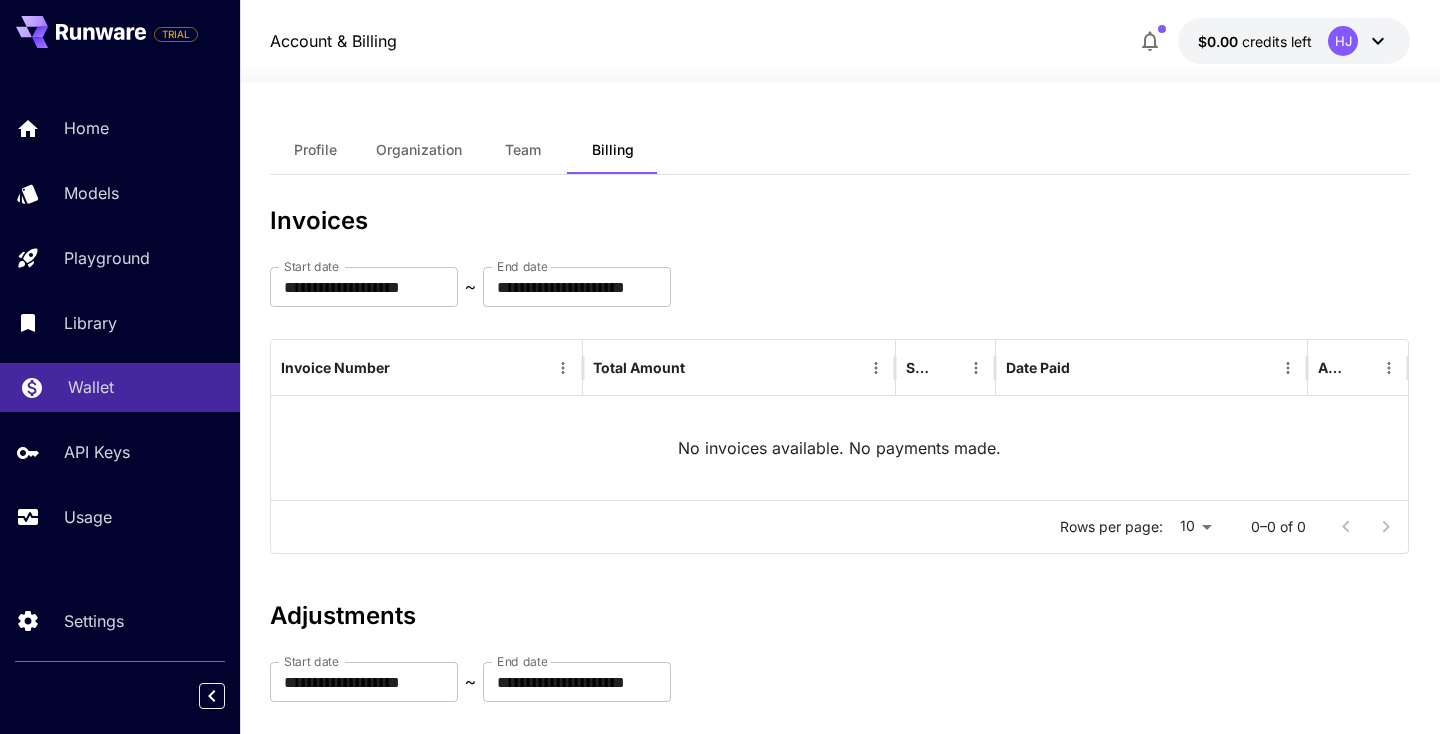 click on "Wallet" at bounding box center (91, 387) 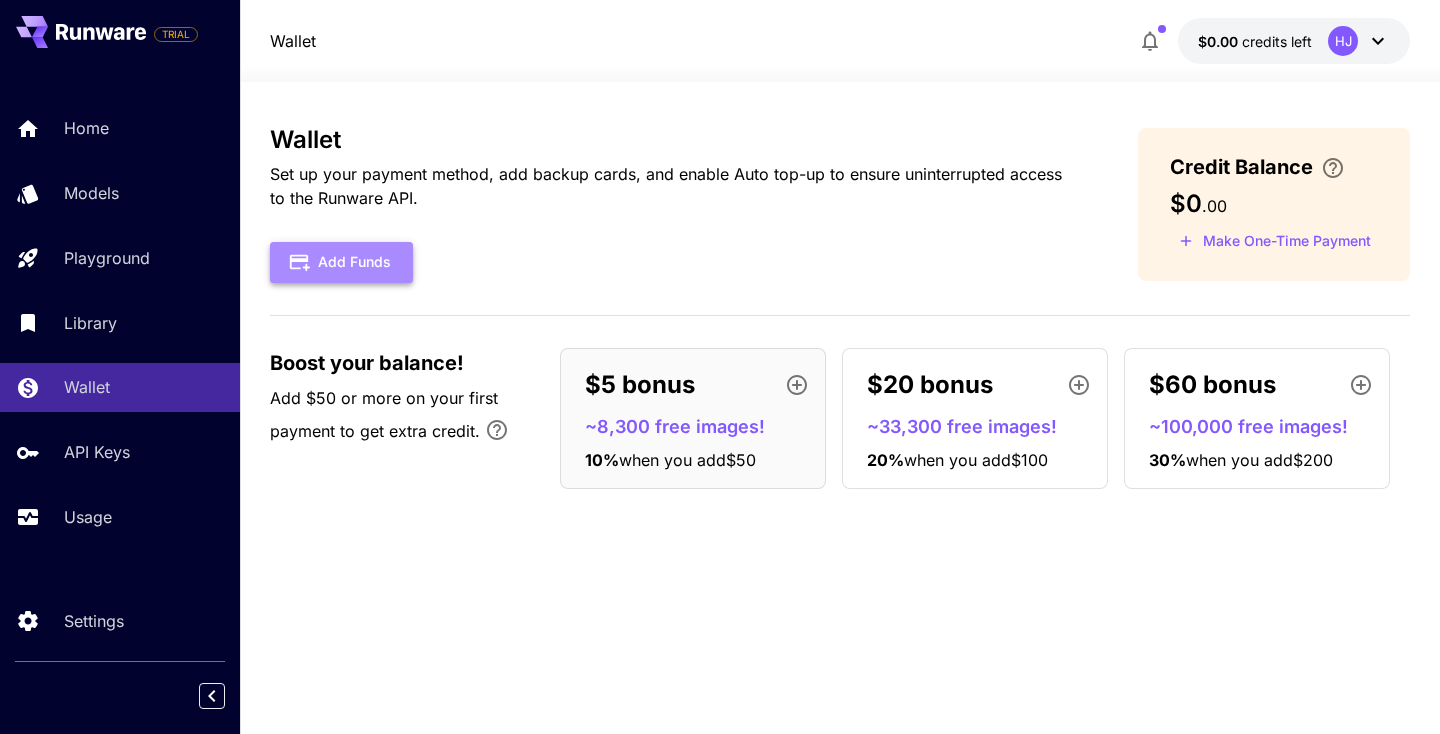 click on "Add Funds" at bounding box center [341, 262] 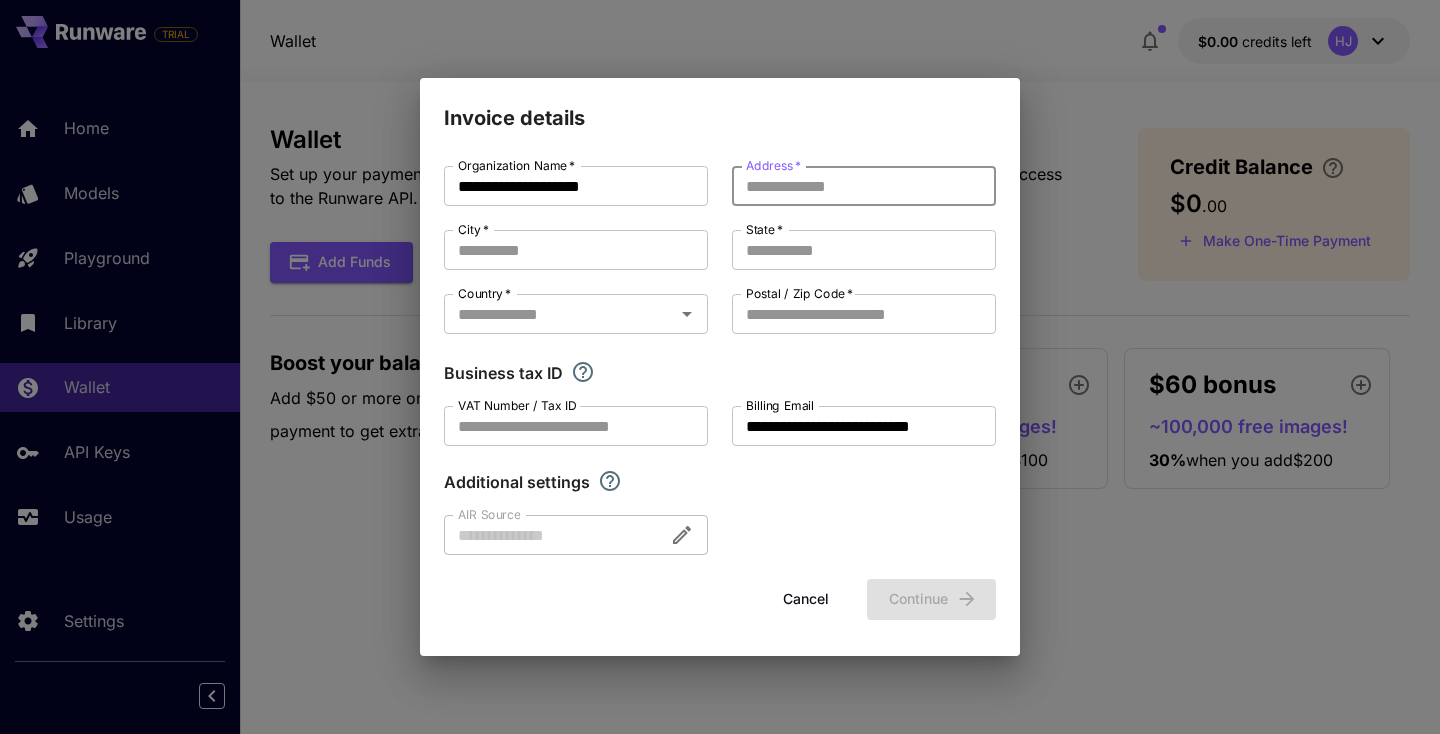 click on "Postal / Zip Code   *" at bounding box center [799, 293] 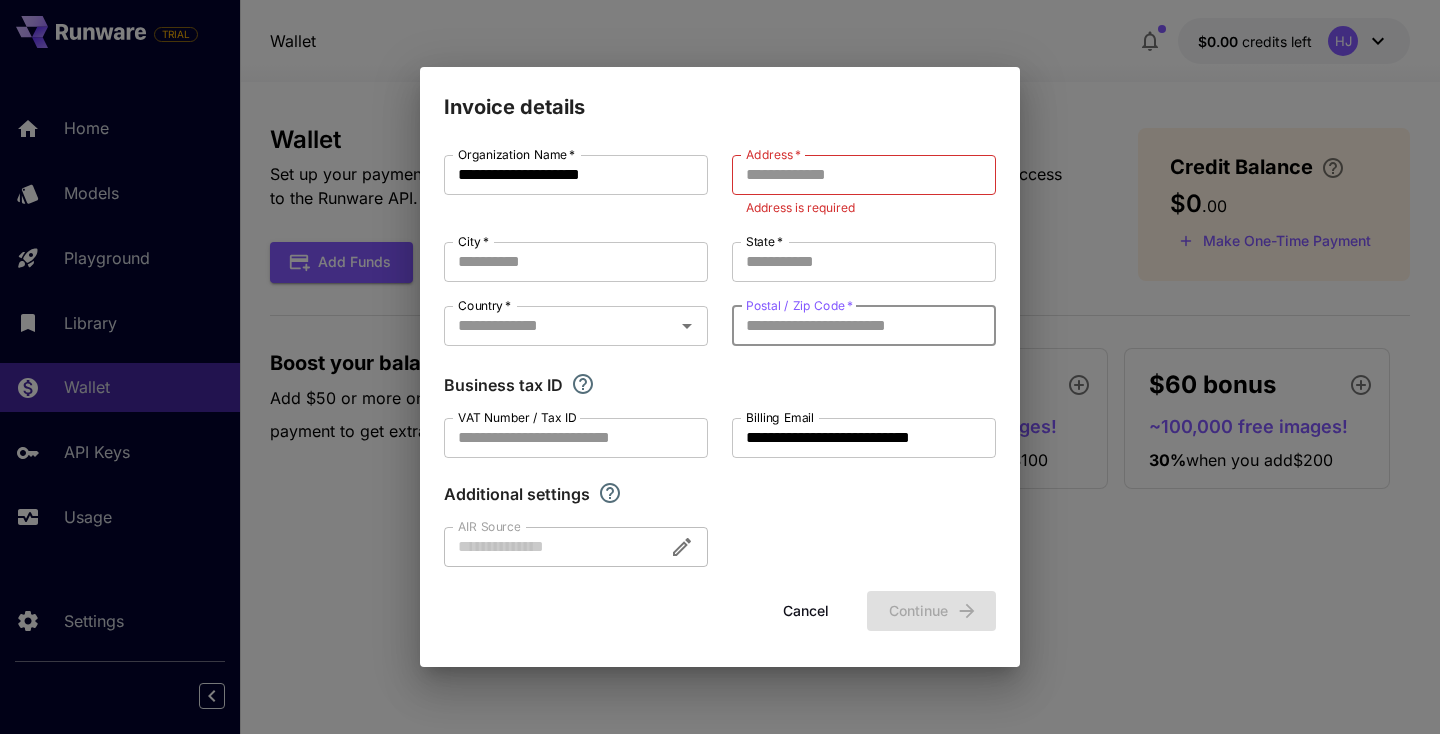 click on "Postal / Zip Code   *" at bounding box center [799, 305] 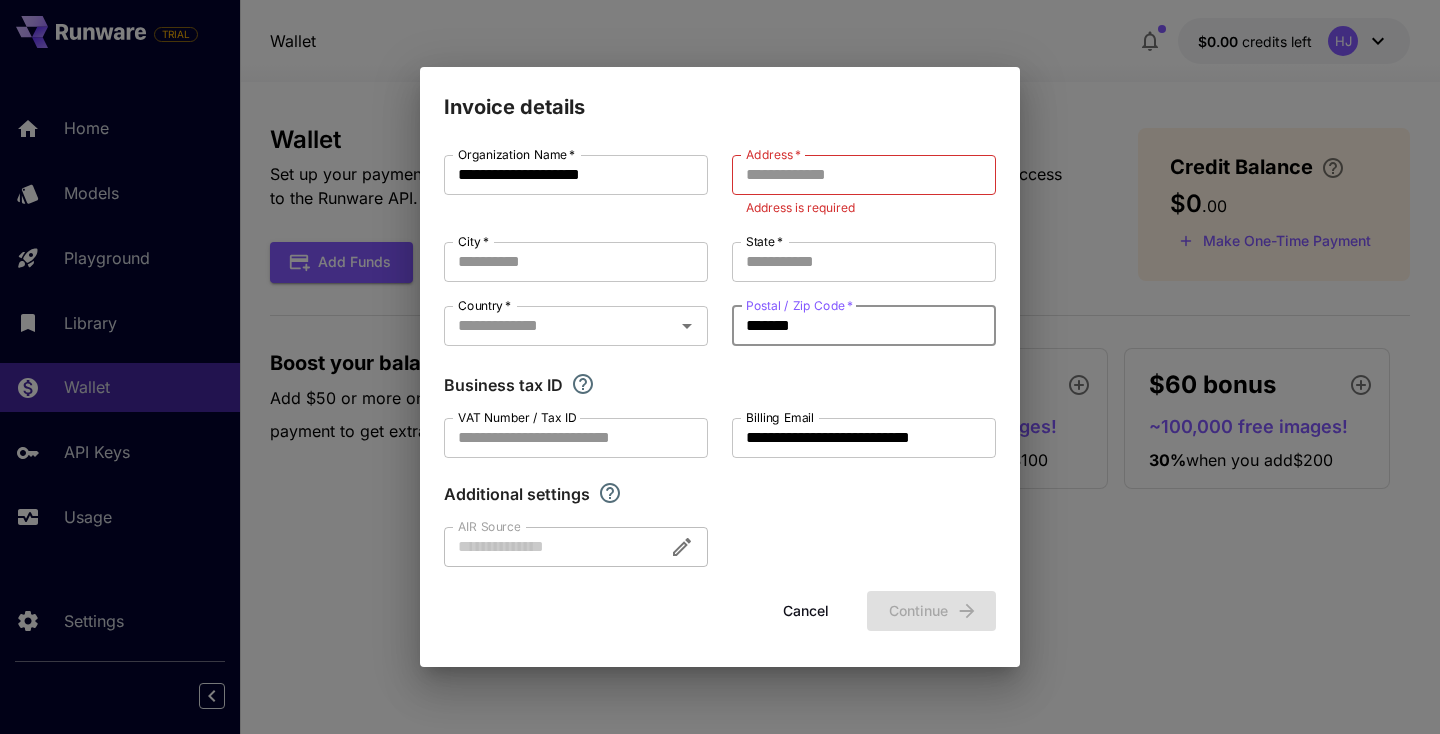 type on "*******" 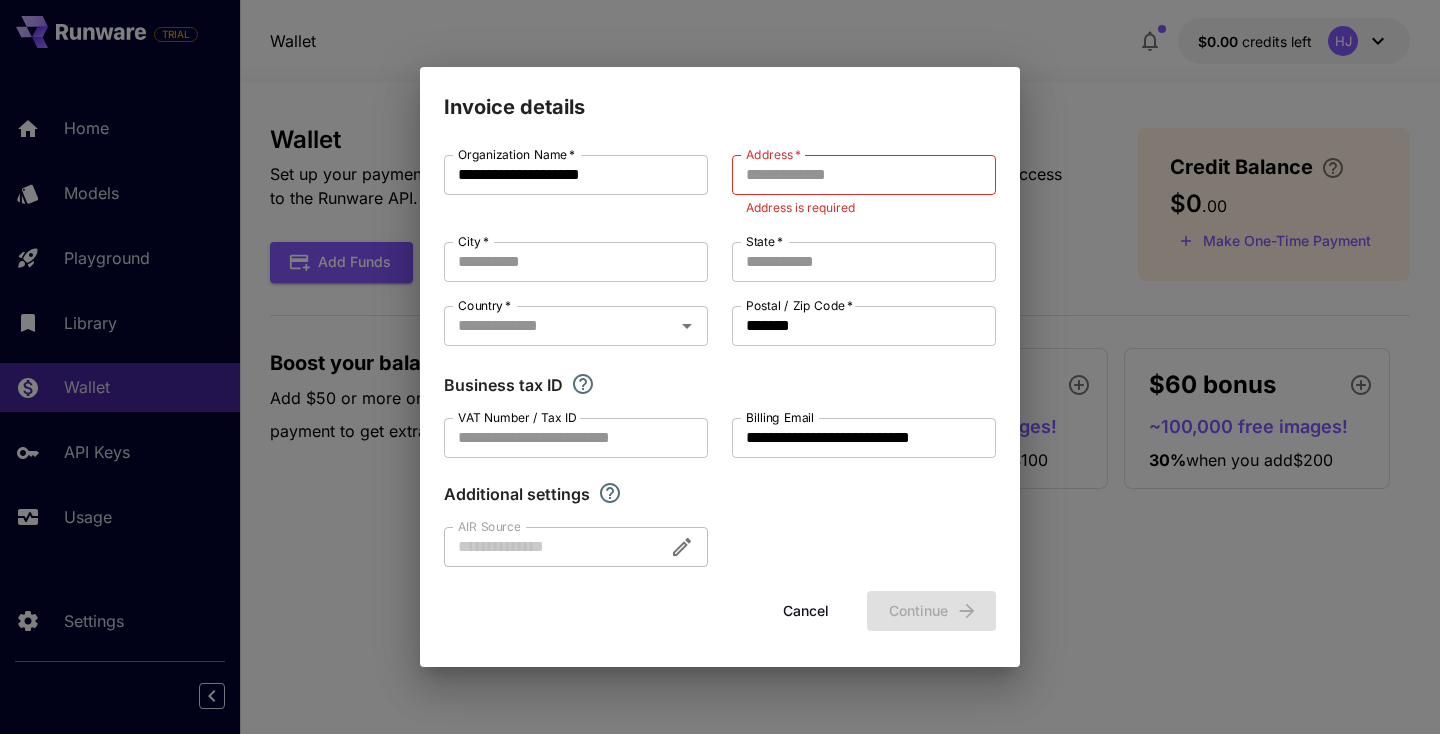 click on "**********" at bounding box center [720, 361] 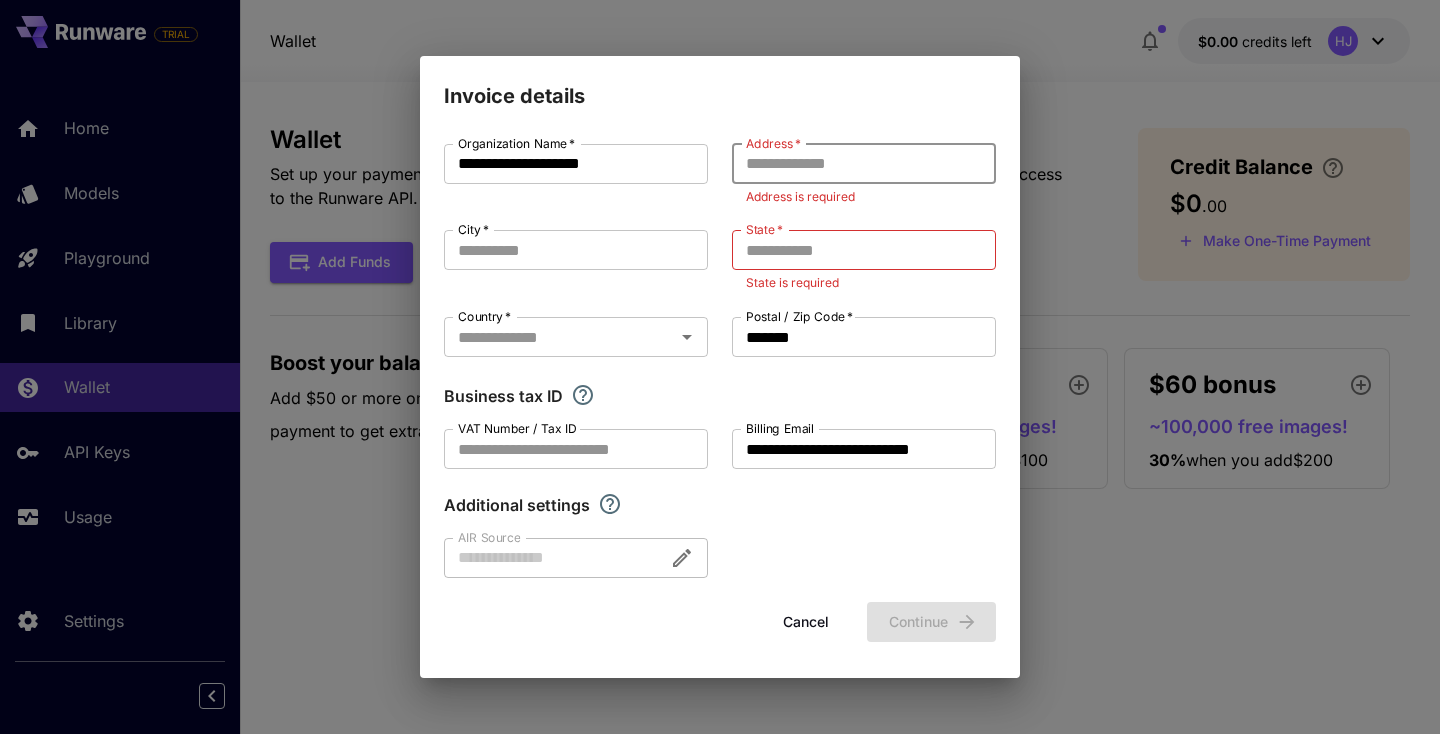click on "Address   *" at bounding box center [864, 164] 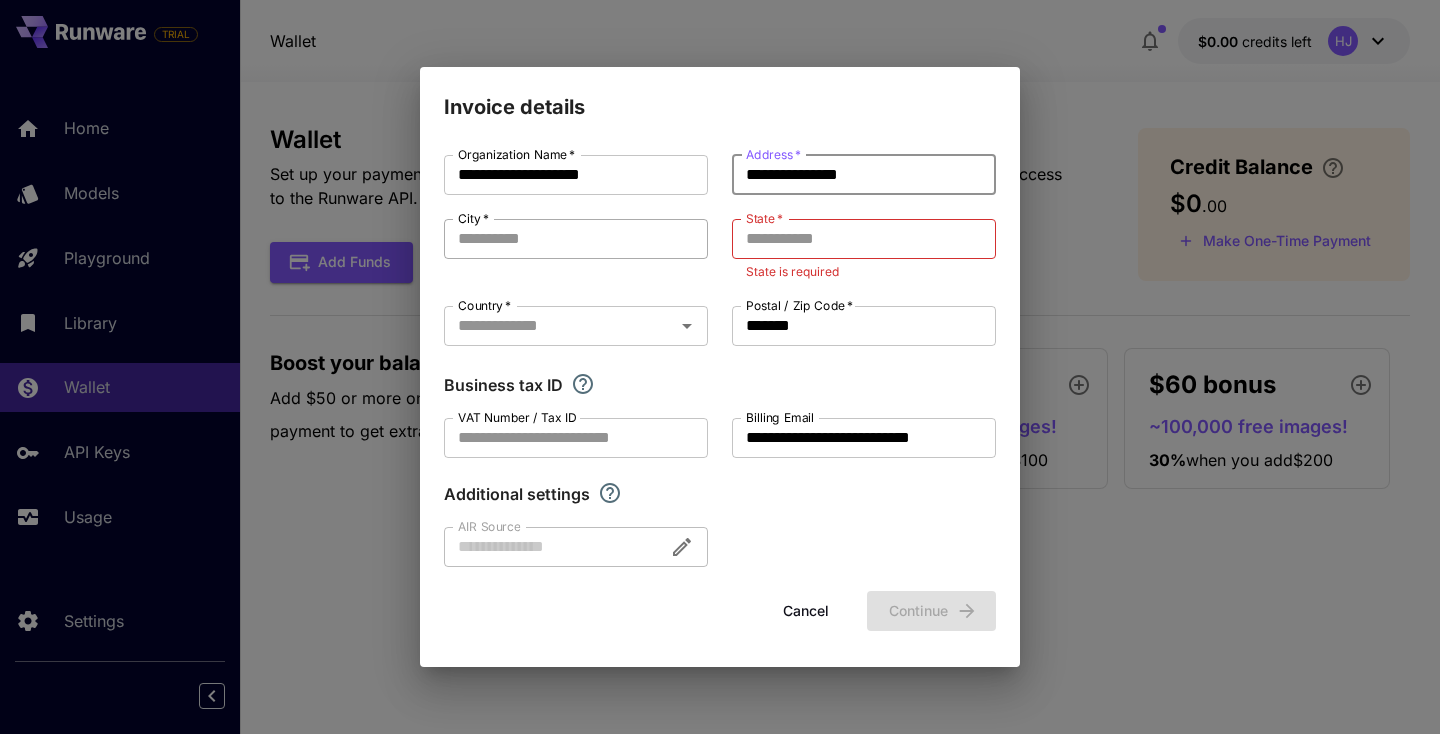 type on "**********" 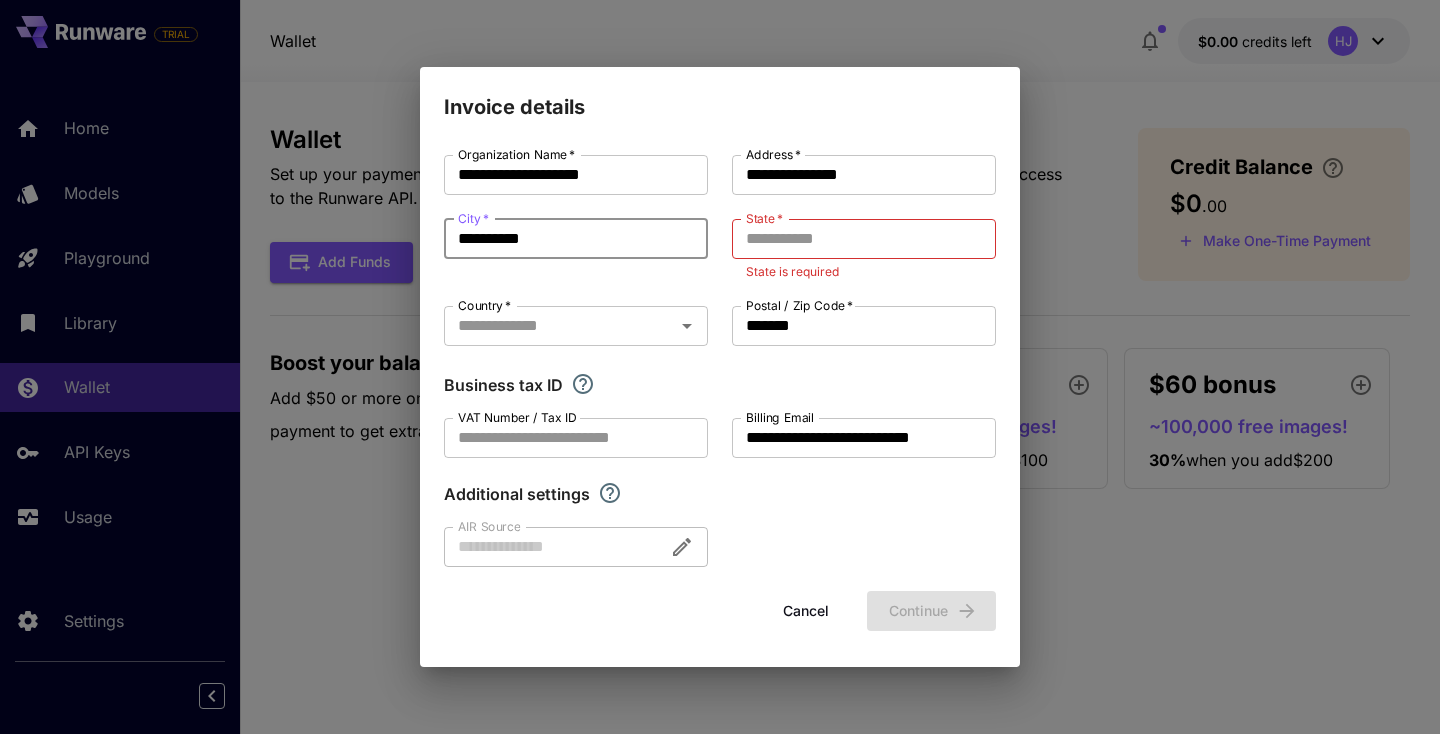 type on "**********" 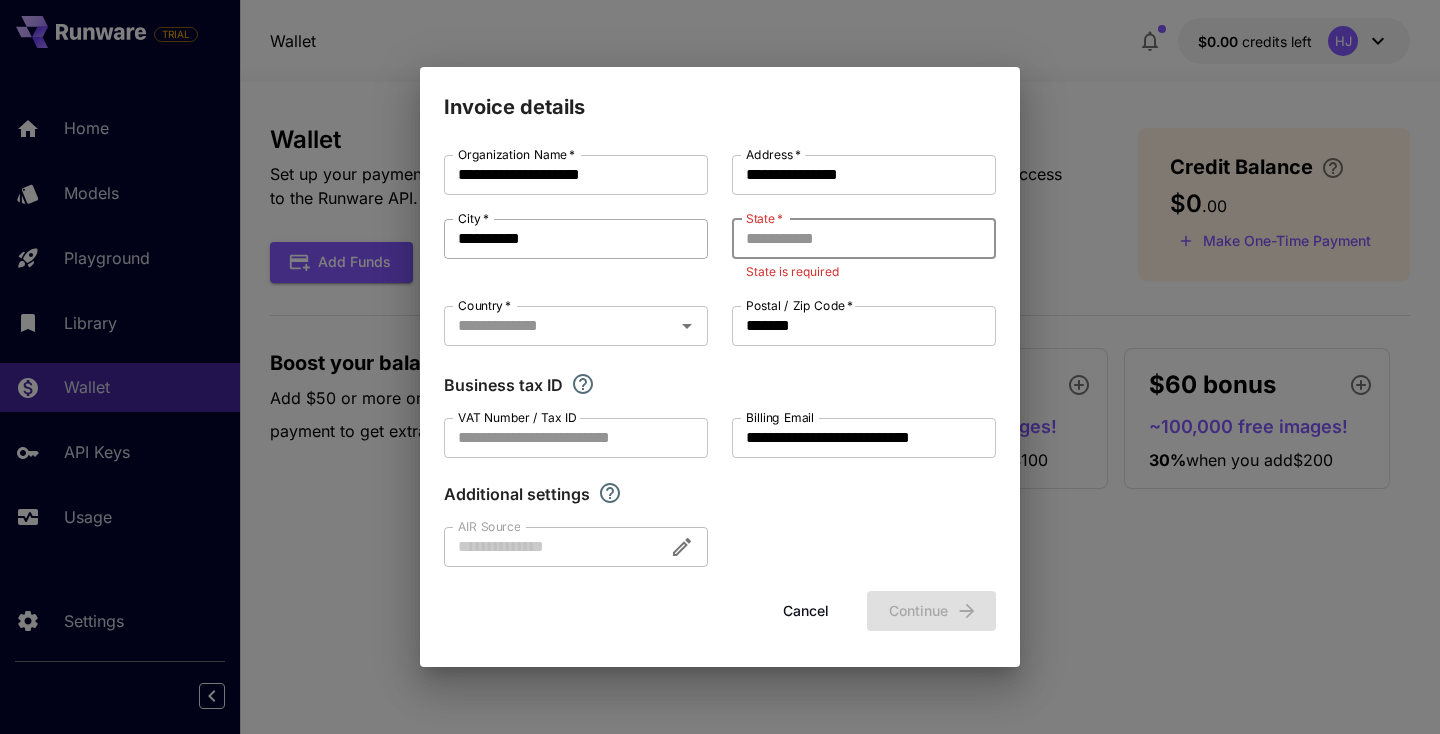 click on "**********" at bounding box center [576, 239] 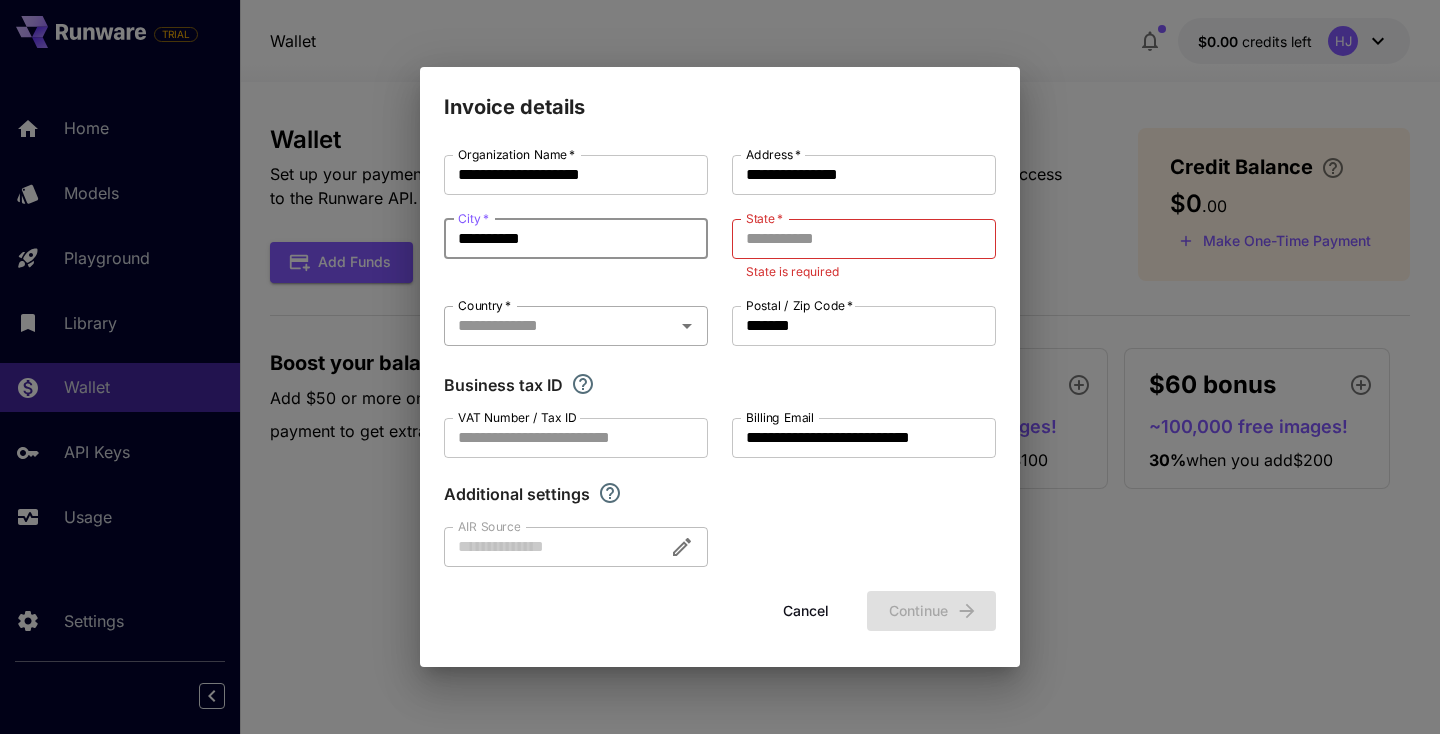click on "Country   *" at bounding box center (576, 326) 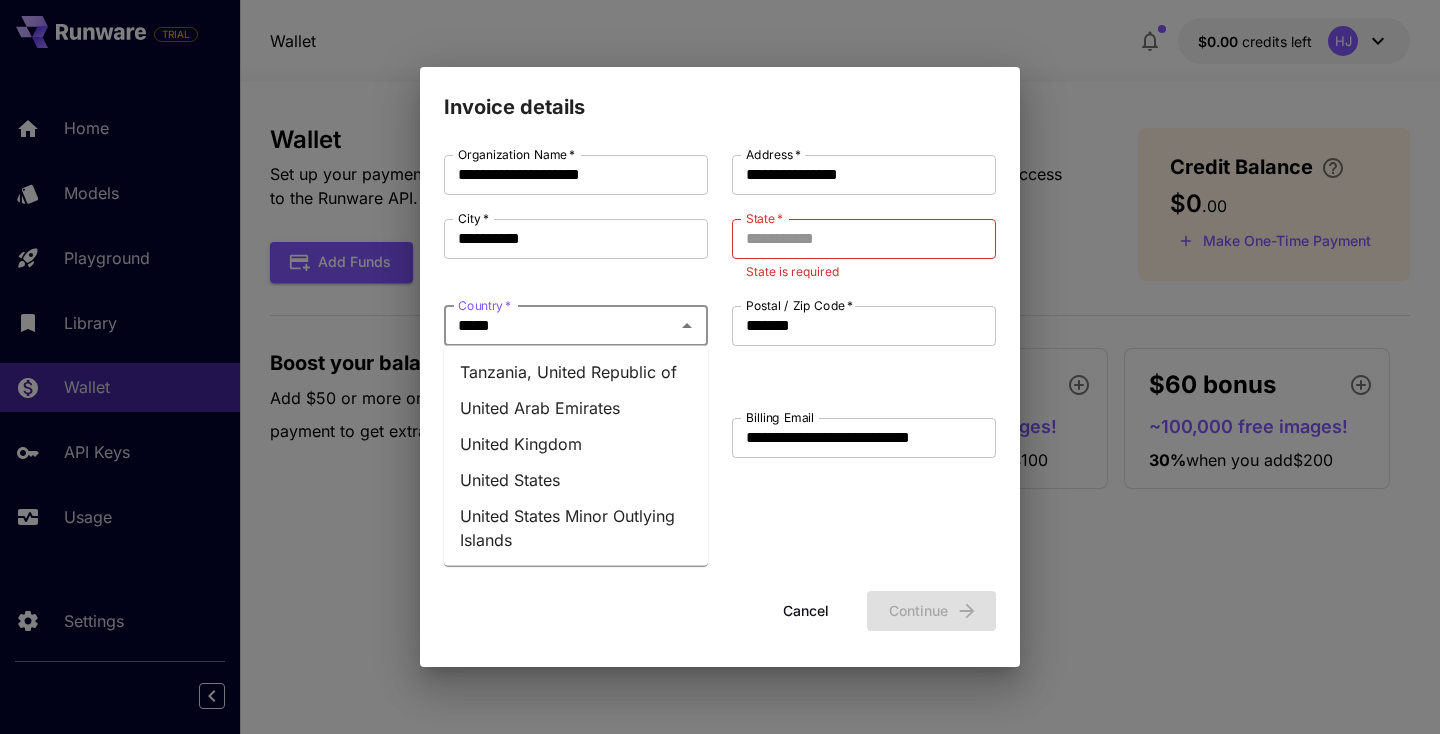 type on "******" 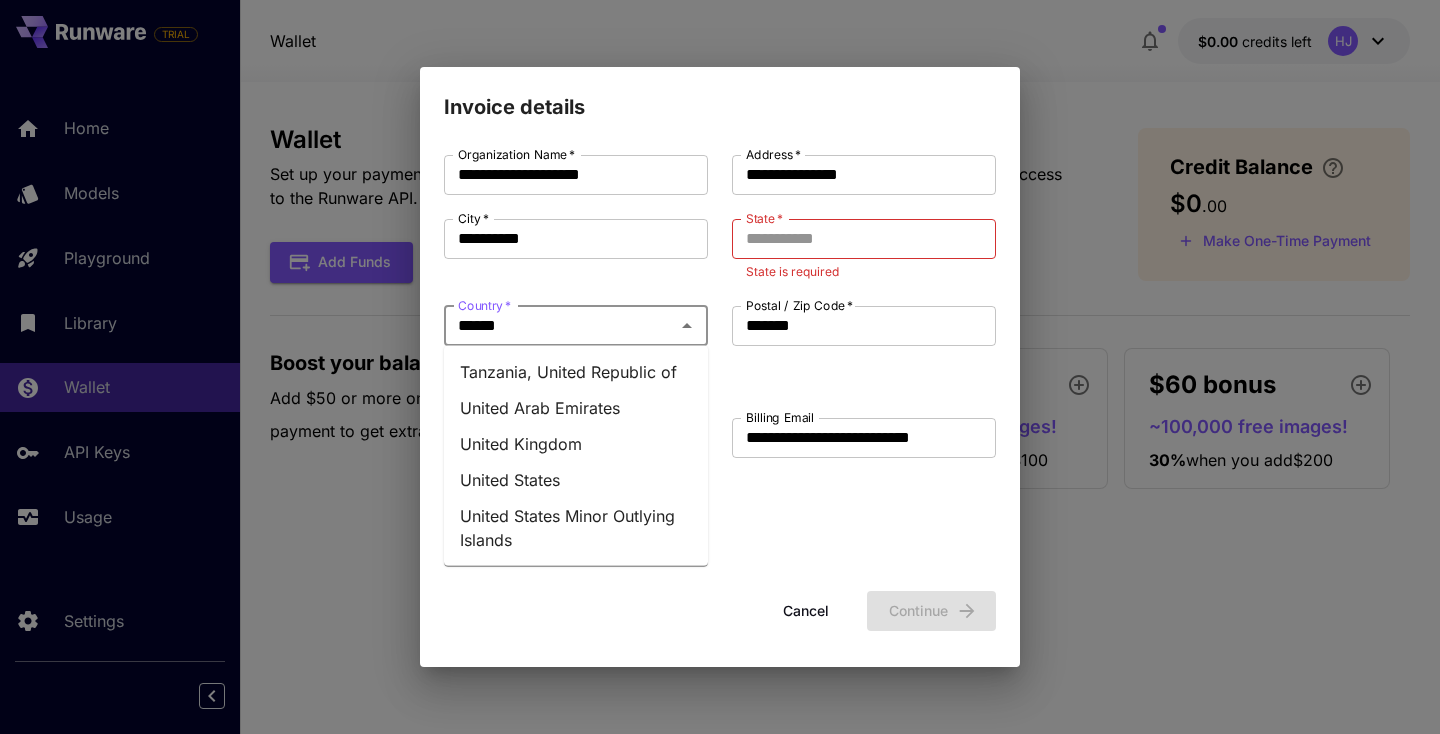 click on "United Kingdom" at bounding box center (576, 444) 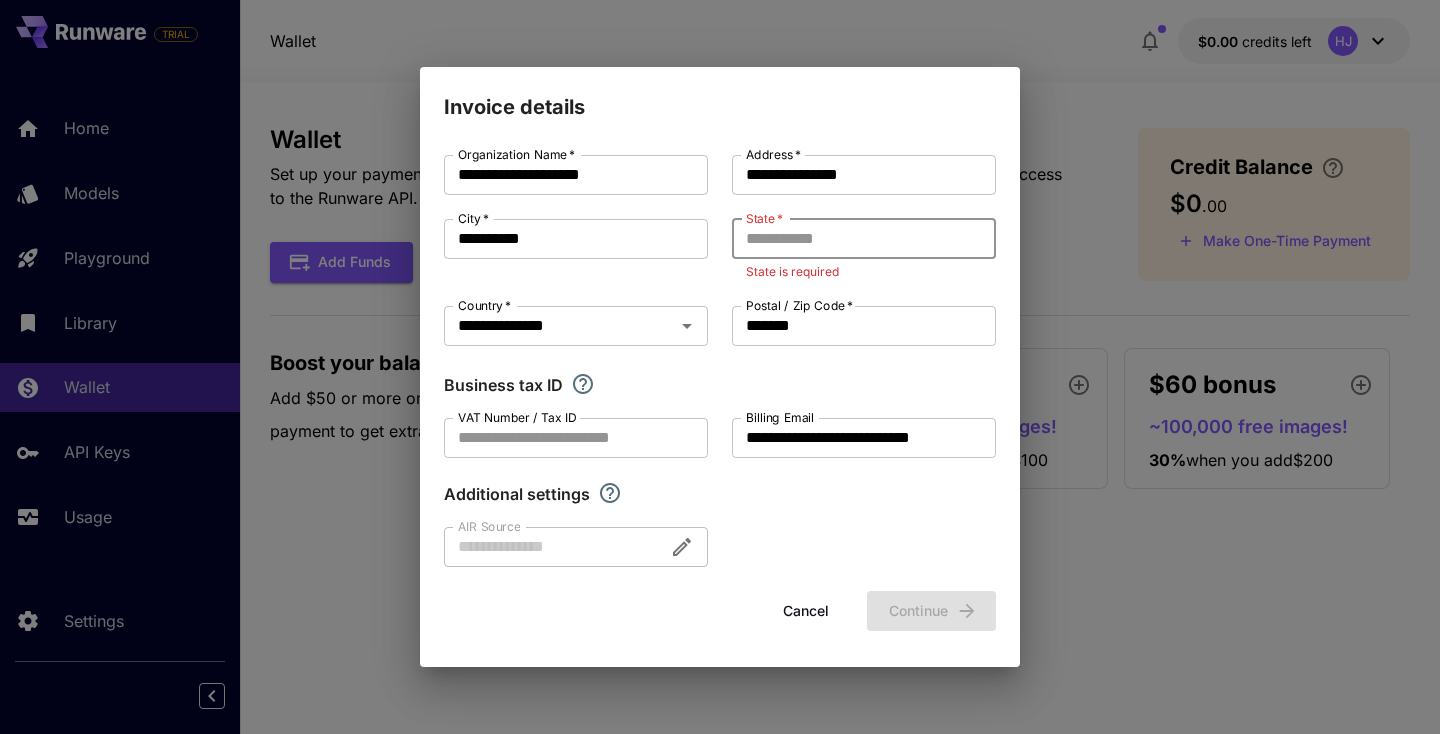 click on "State   *" at bounding box center [864, 239] 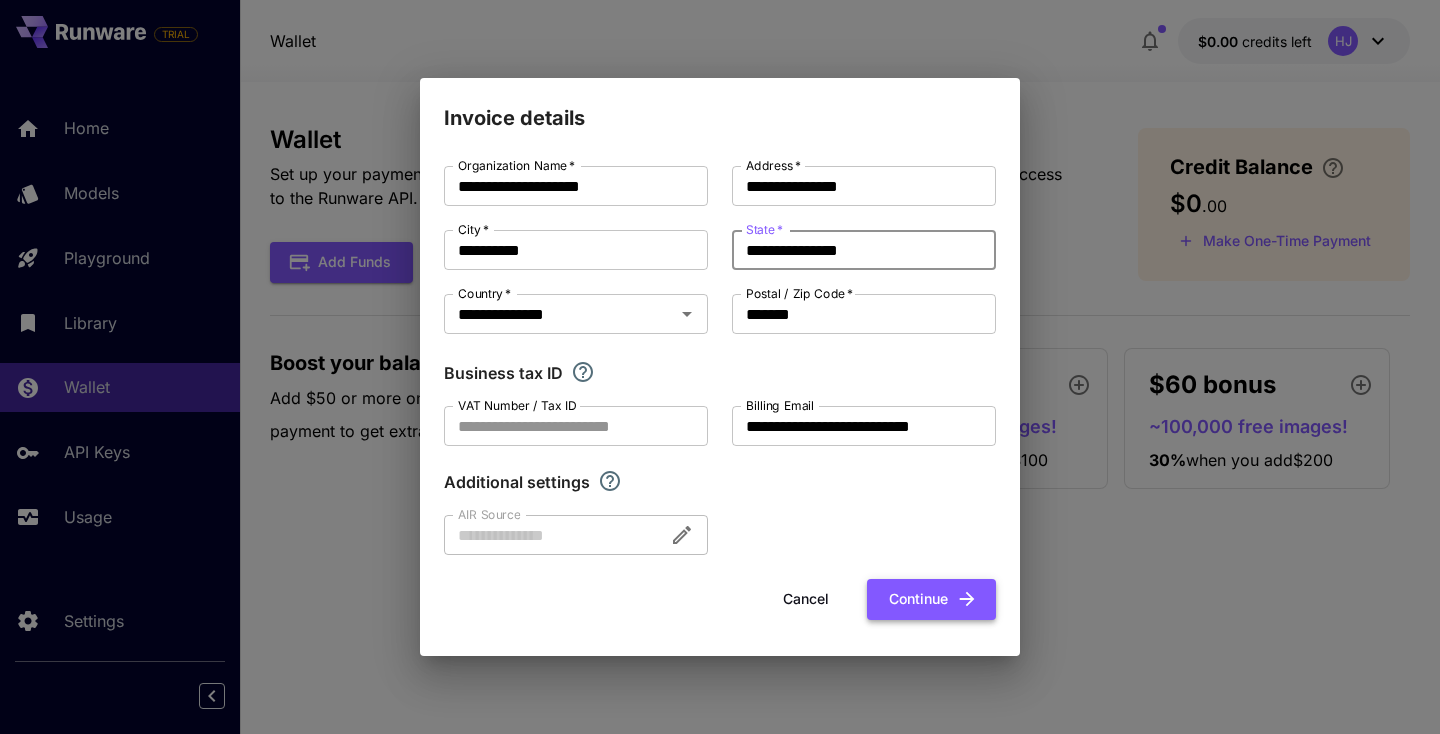 type on "**********" 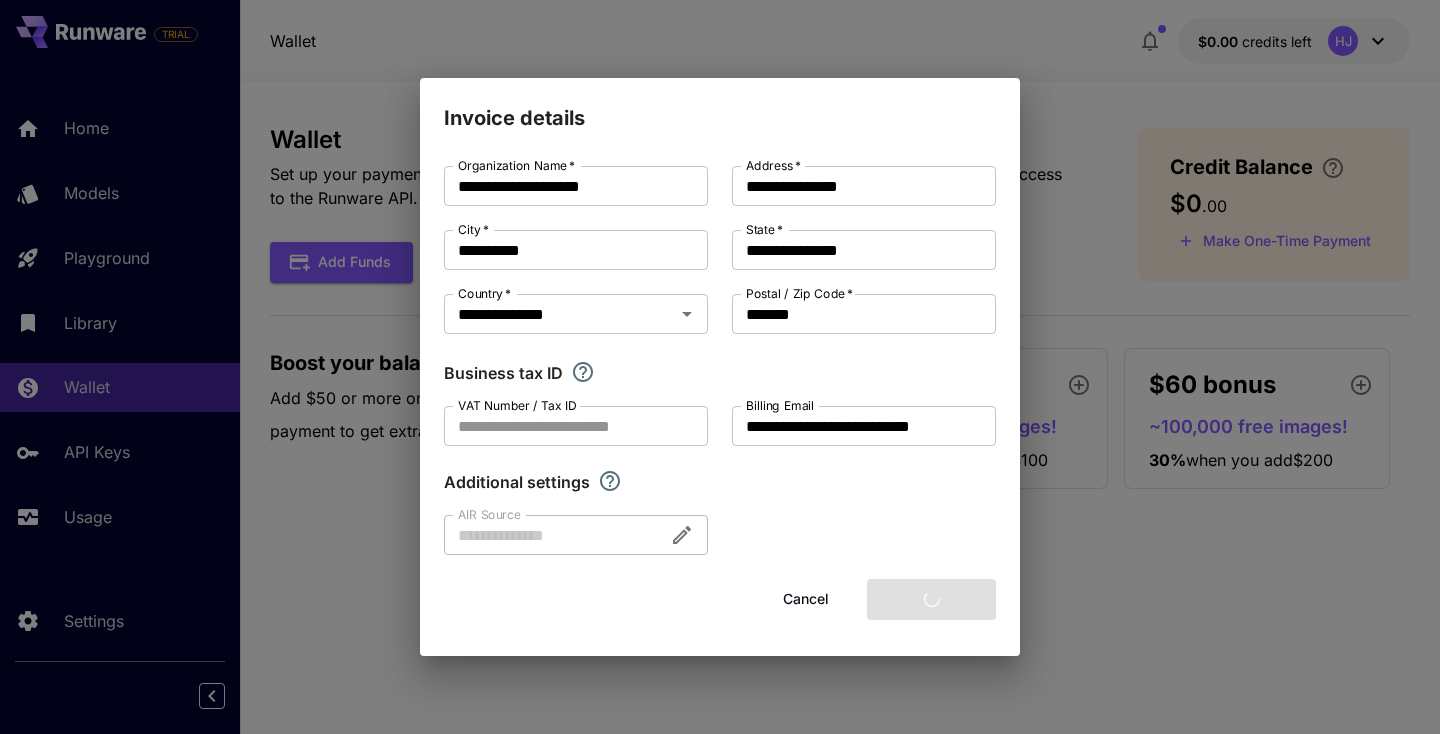 type 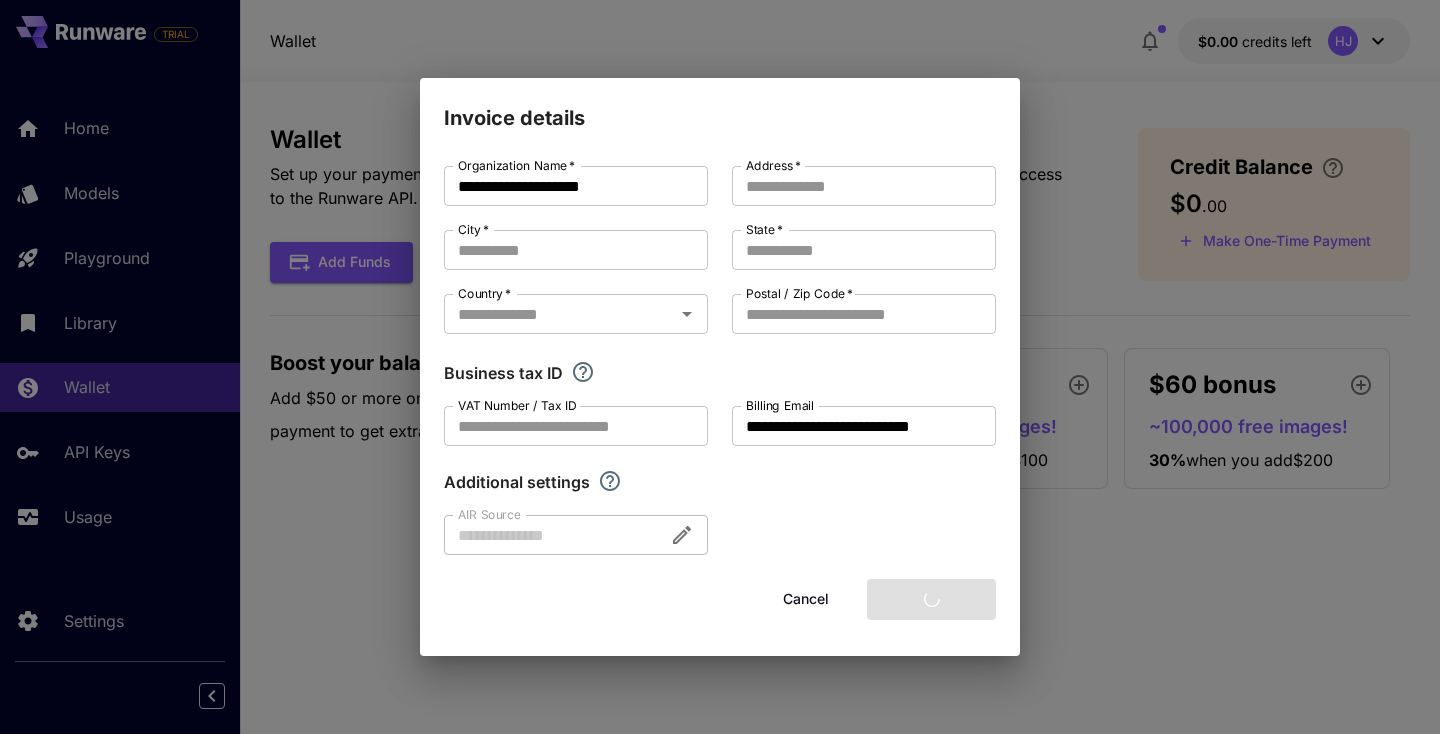 type on "**********" 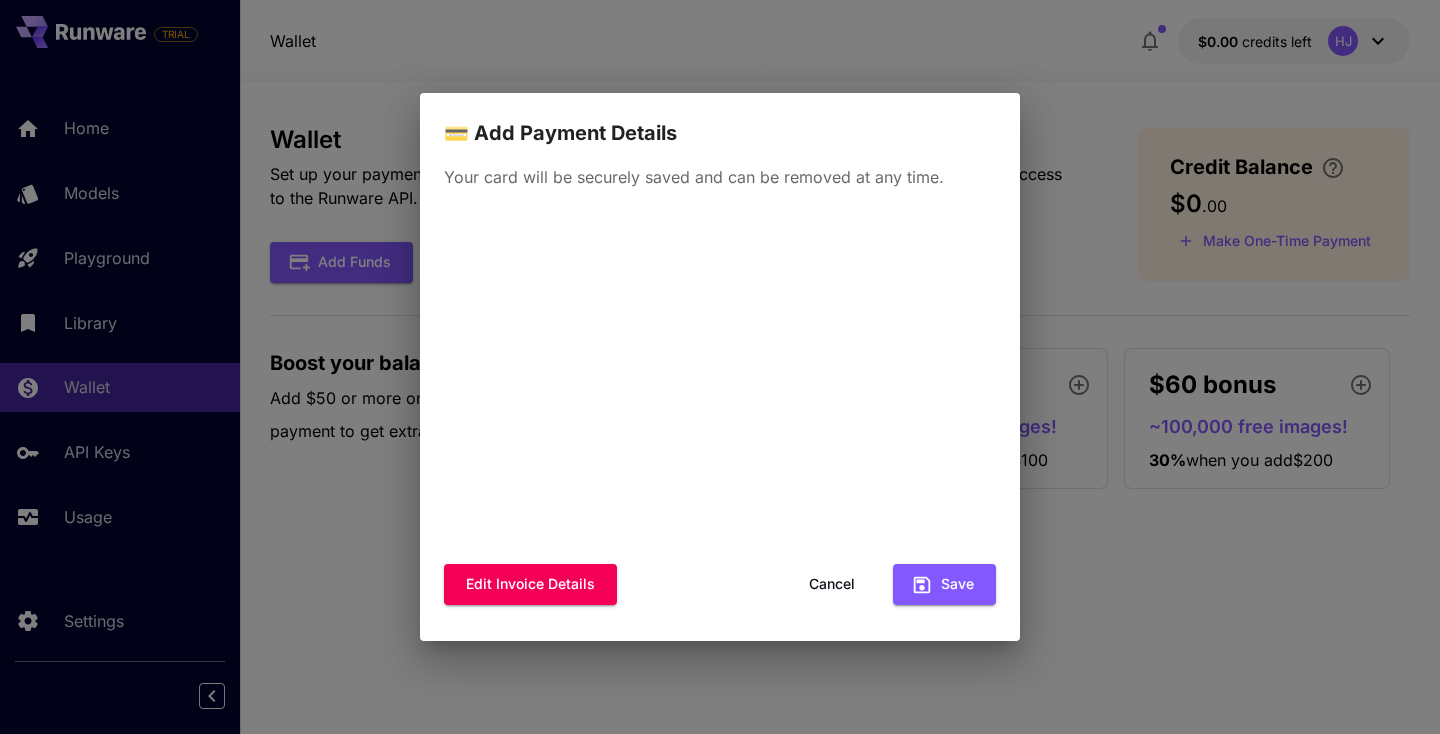 click on "Cancel" at bounding box center (832, 584) 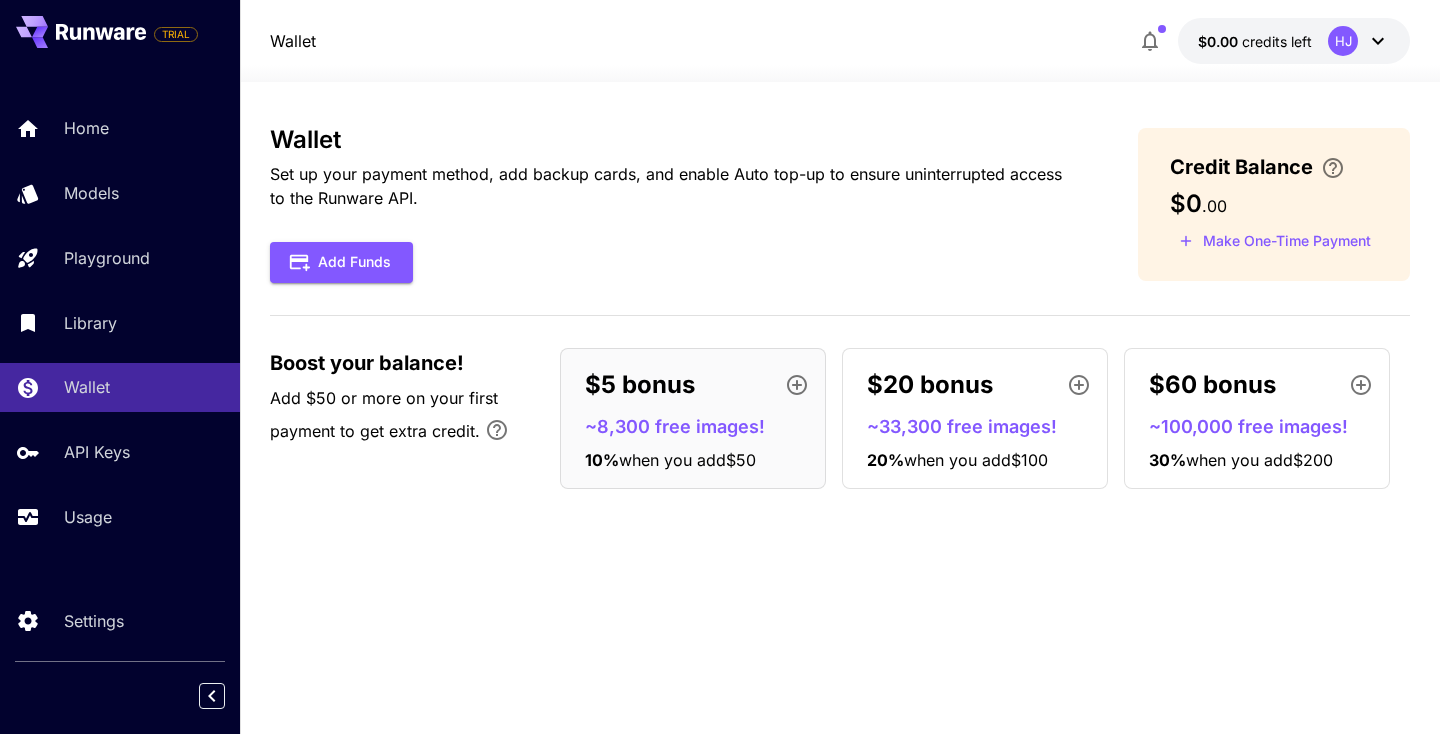 scroll, scrollTop: 0, scrollLeft: 0, axis: both 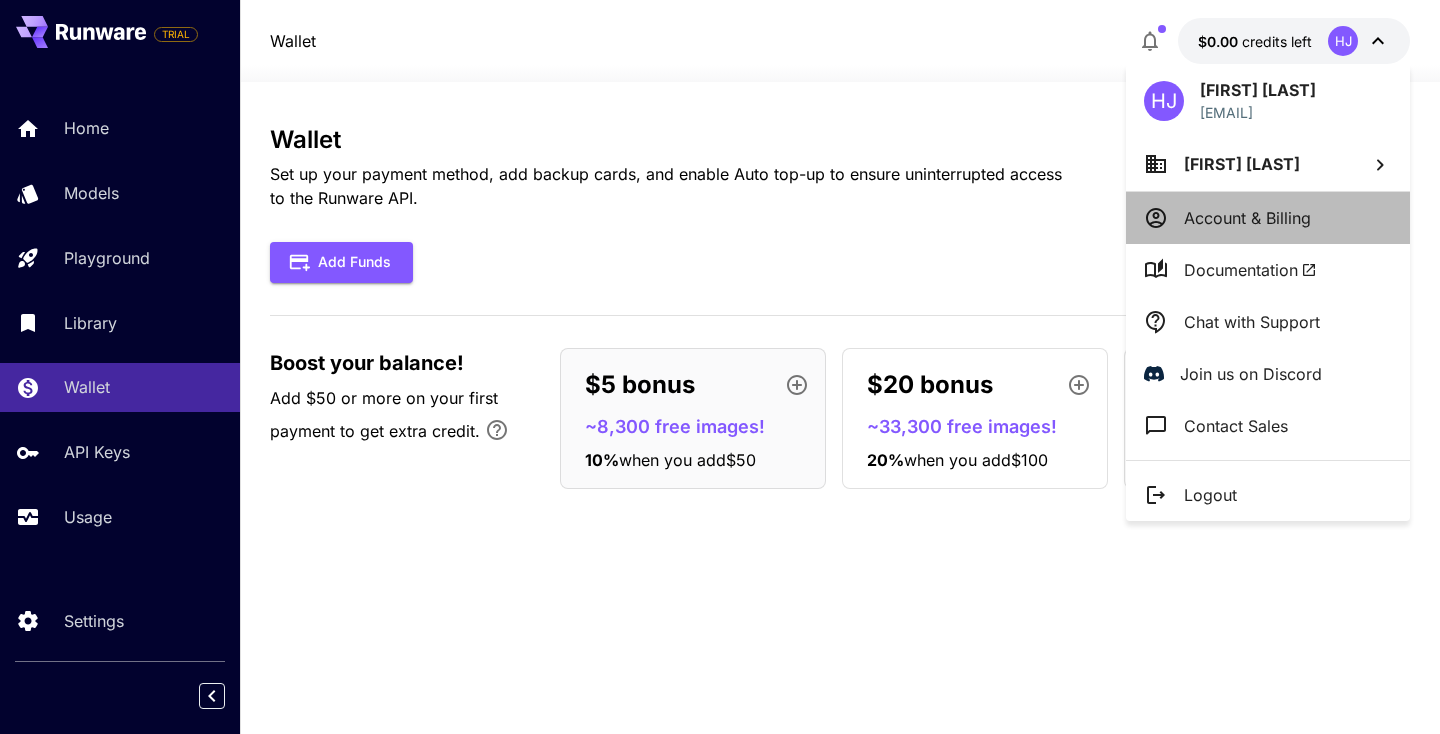 click on "Account & Billing" at bounding box center [1268, 218] 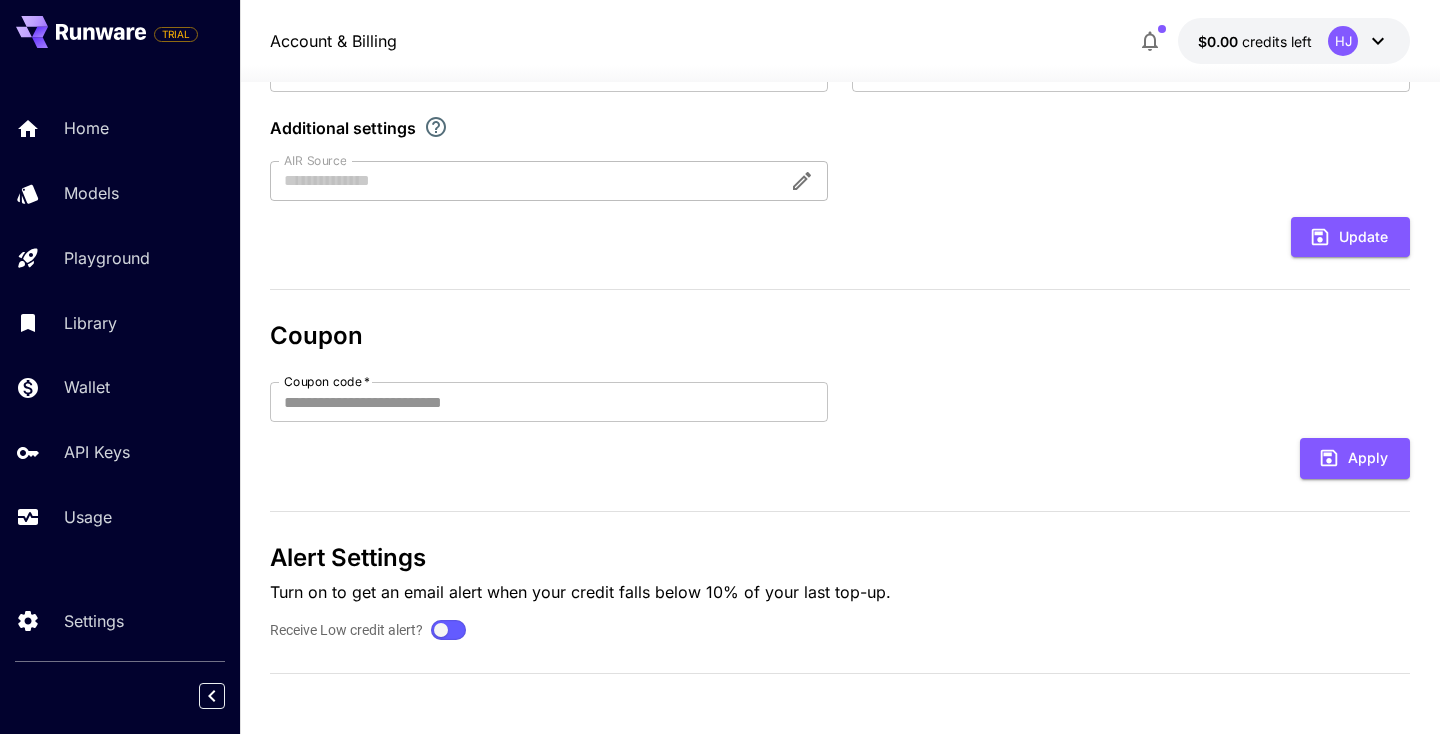 scroll, scrollTop: 487, scrollLeft: 0, axis: vertical 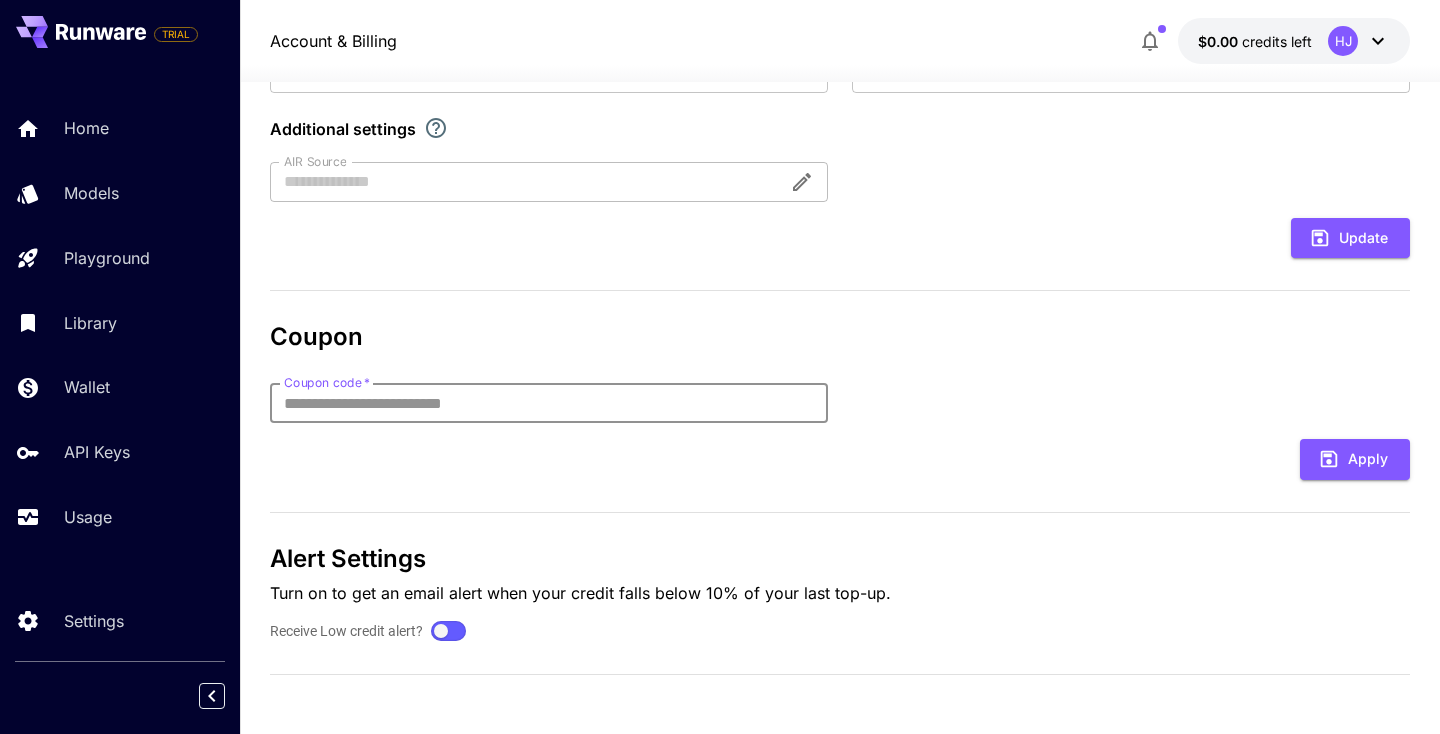 click on "Coupon code   *" at bounding box center (549, 403) 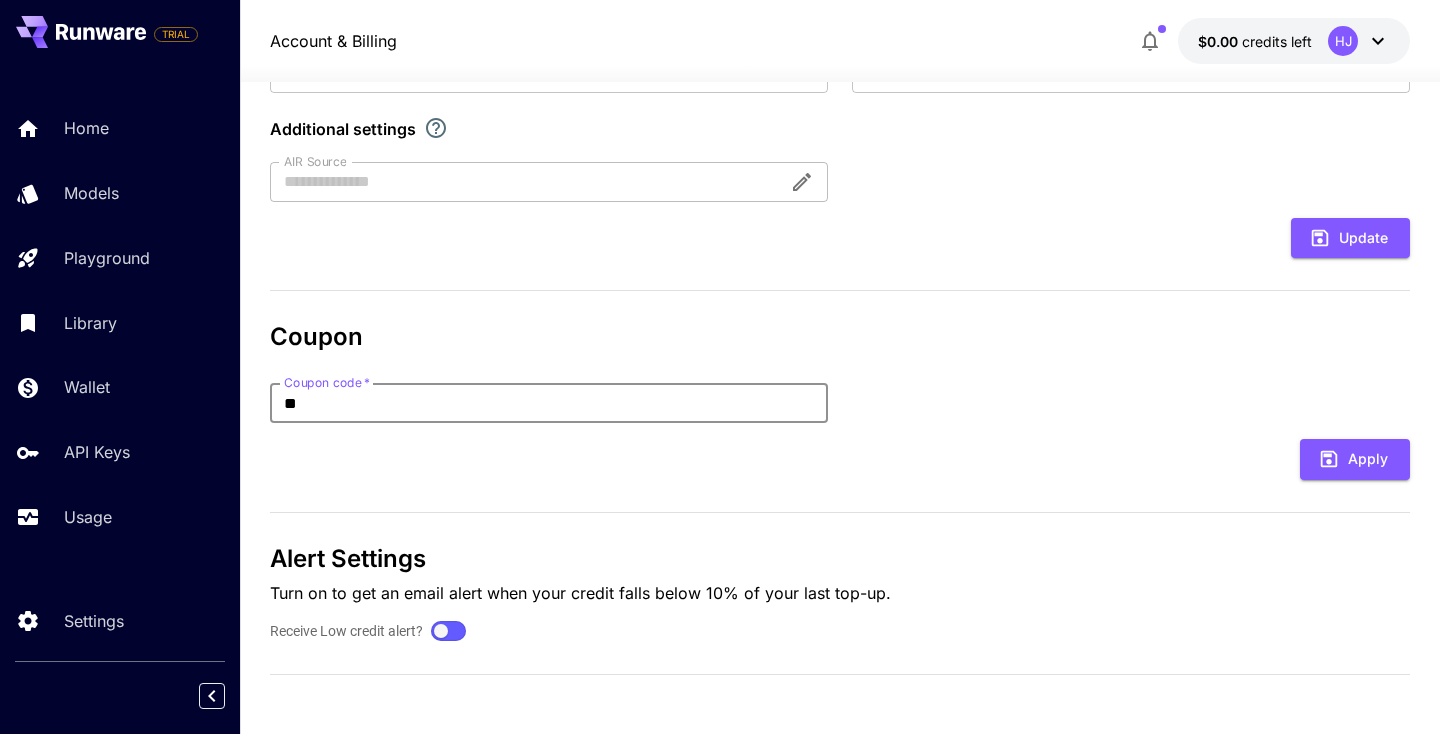 type on "*" 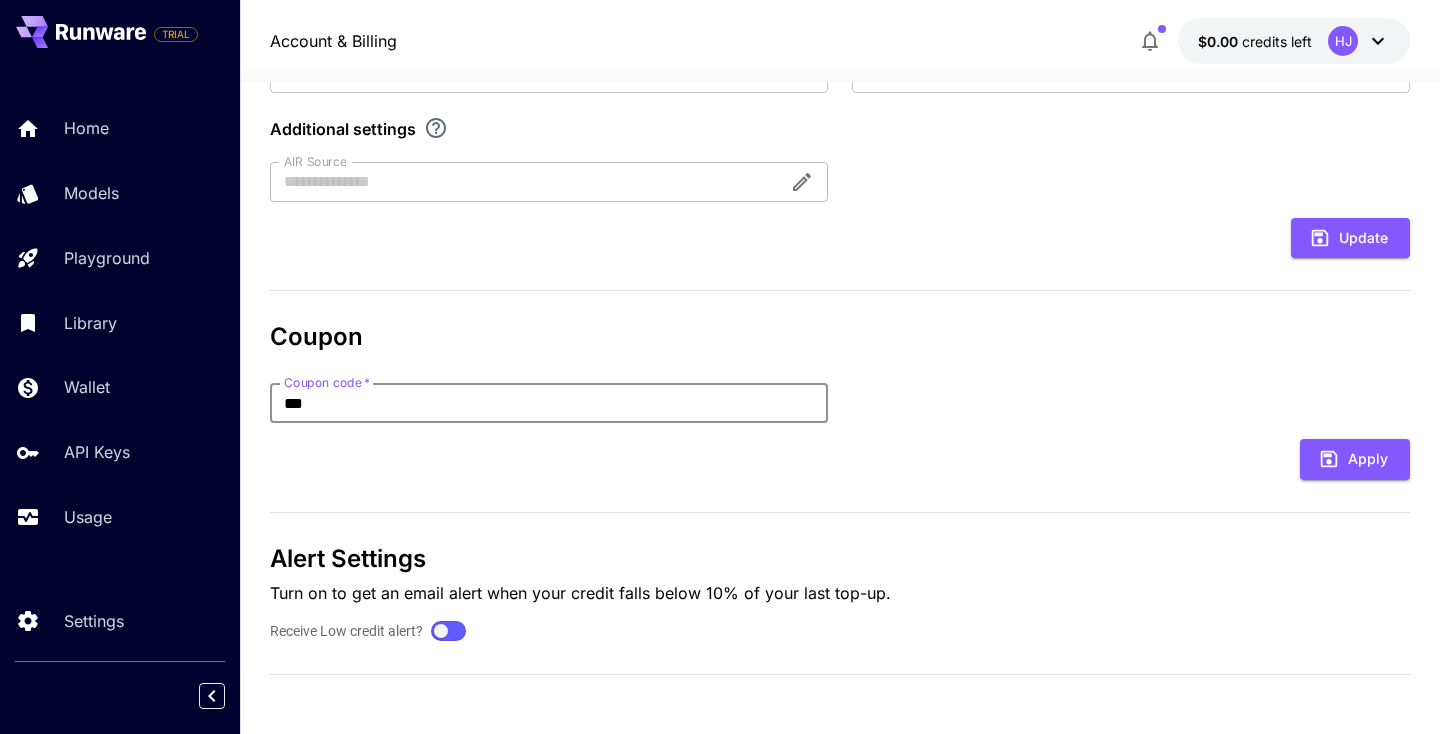 type on "***" 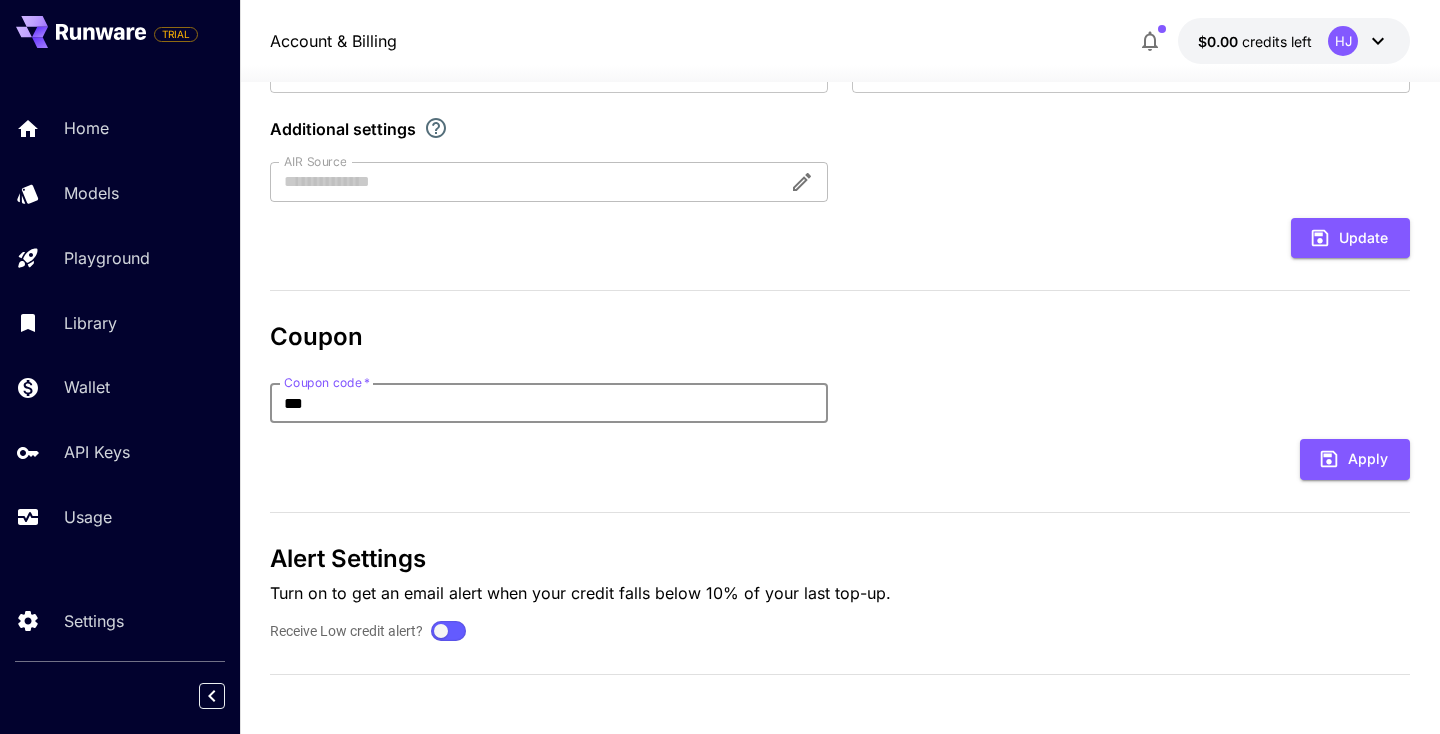 type 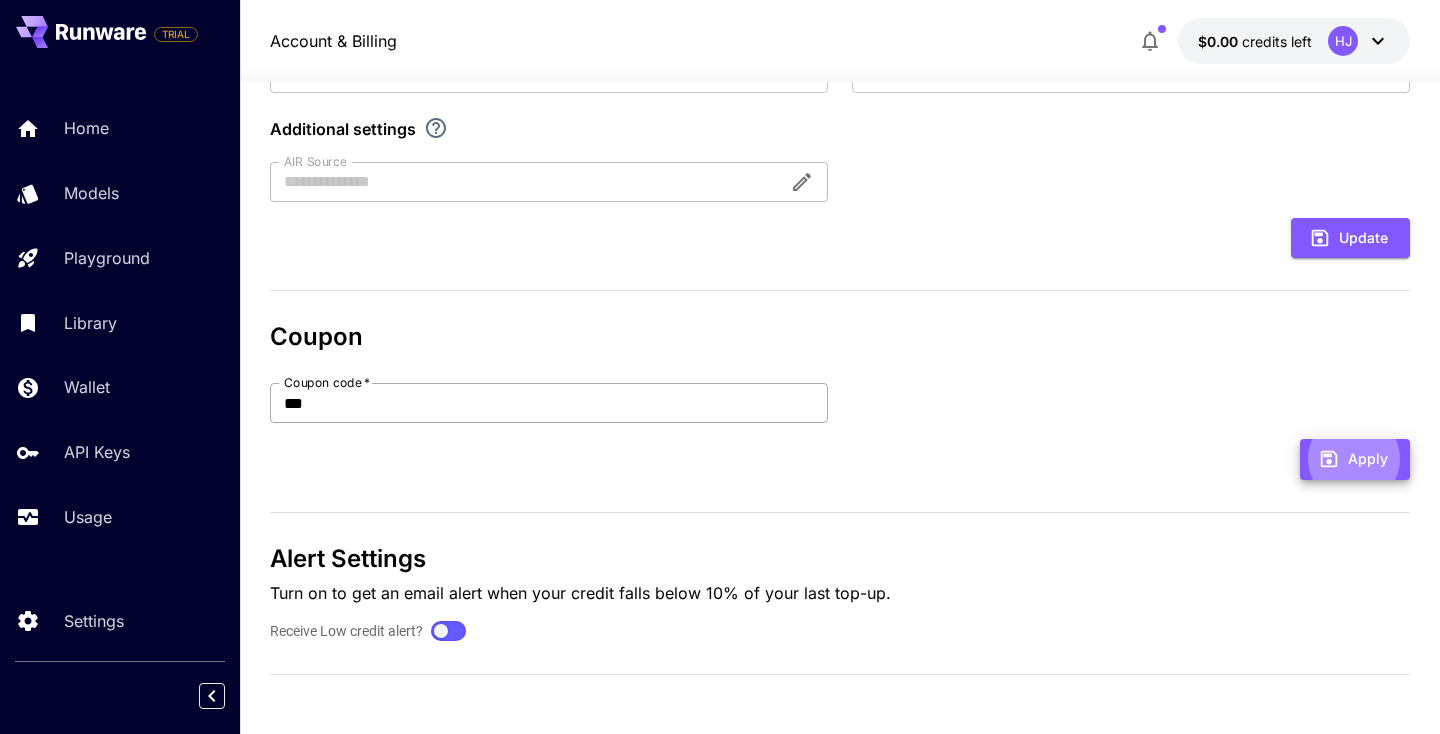 click on "***" at bounding box center (549, 403) 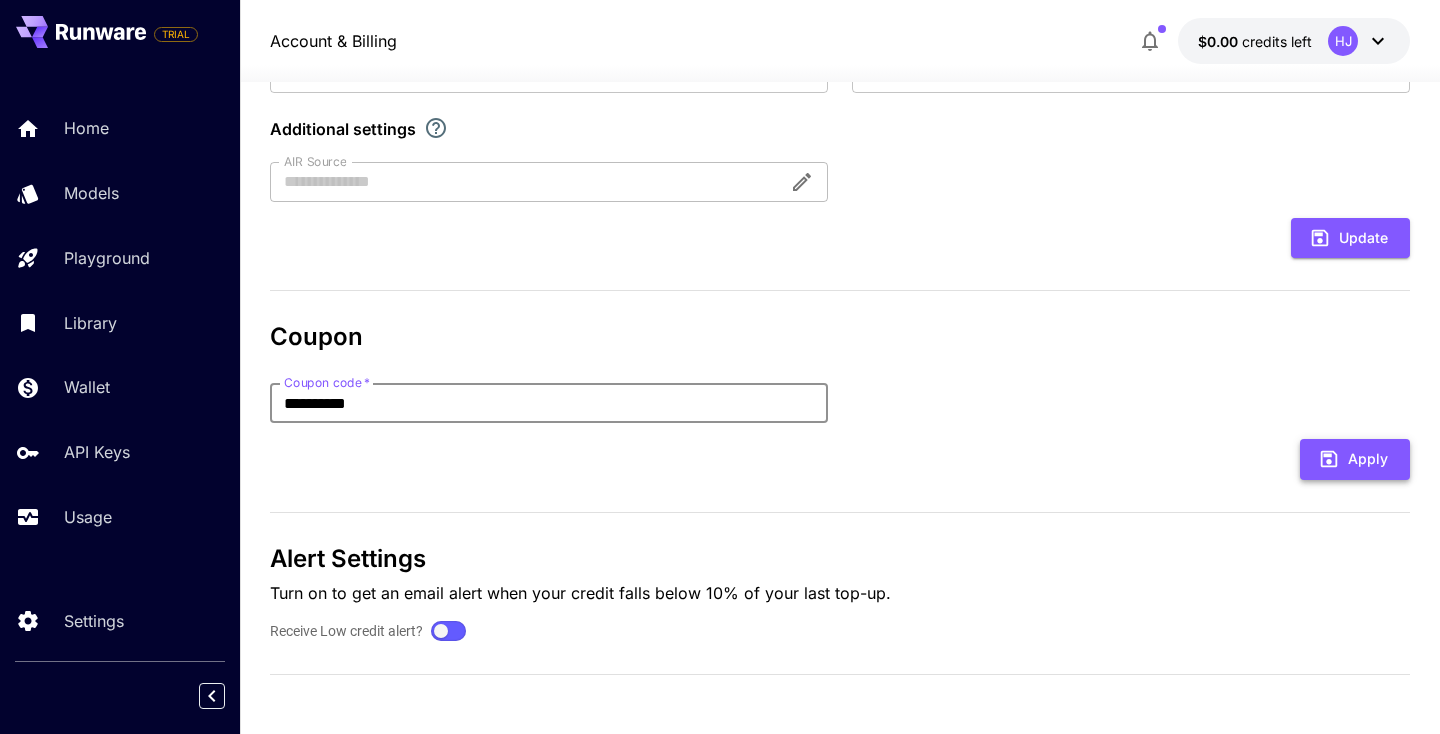 type on "**********" 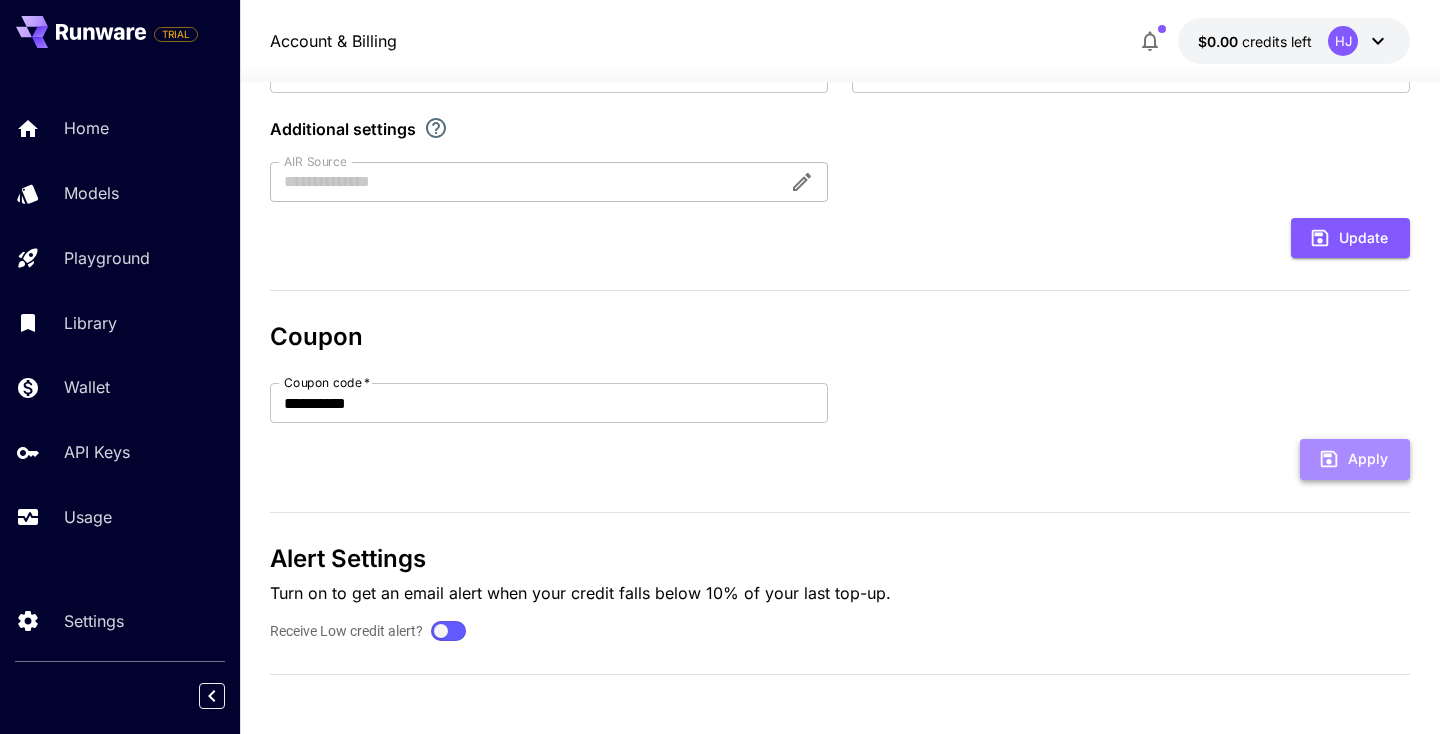 click 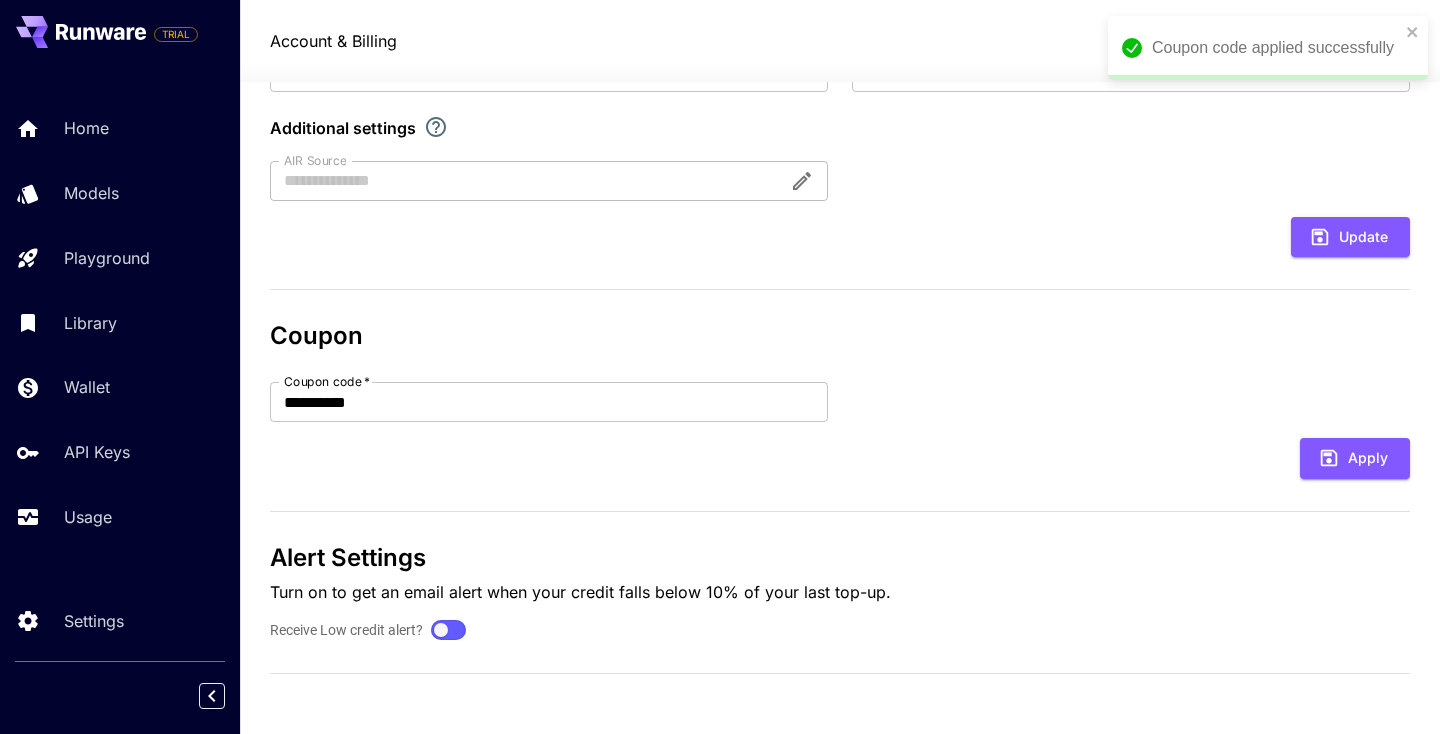 scroll, scrollTop: 487, scrollLeft: 0, axis: vertical 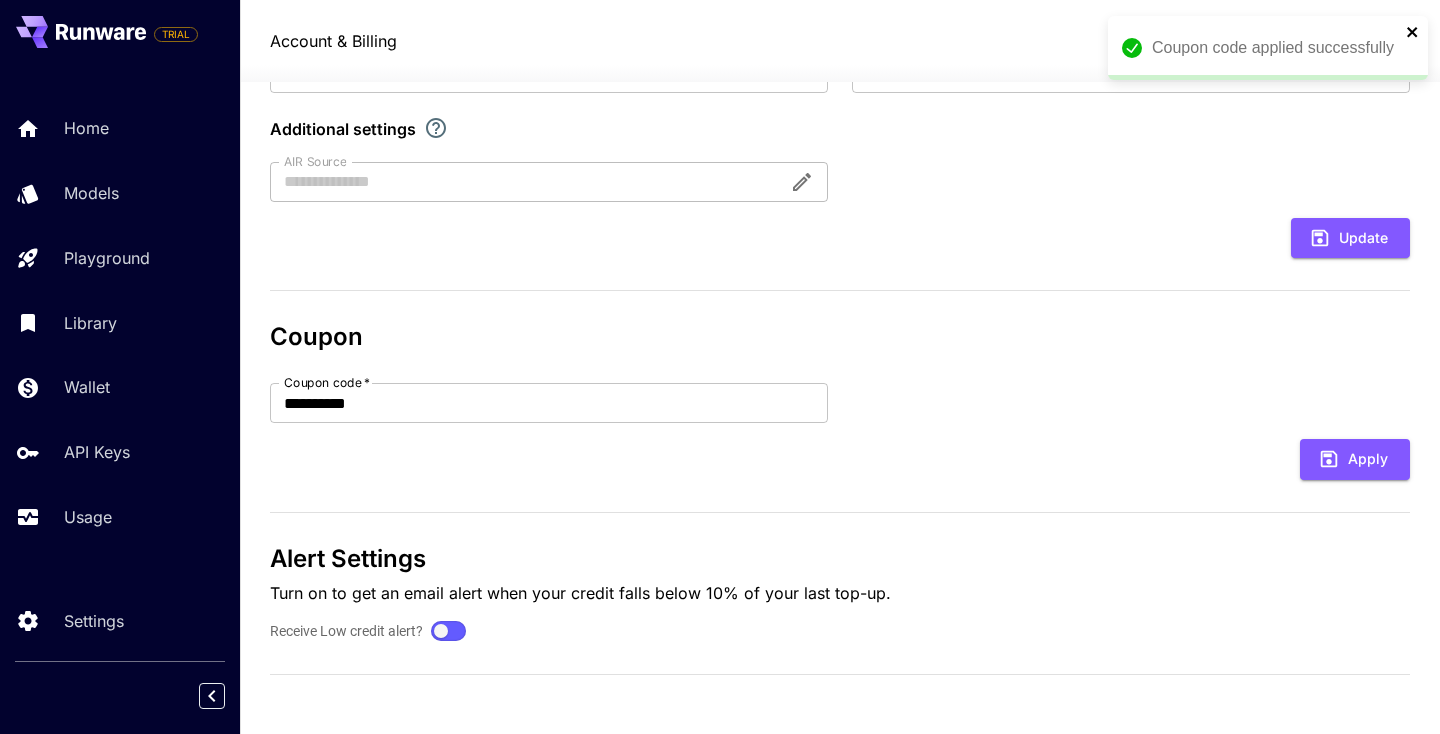 click 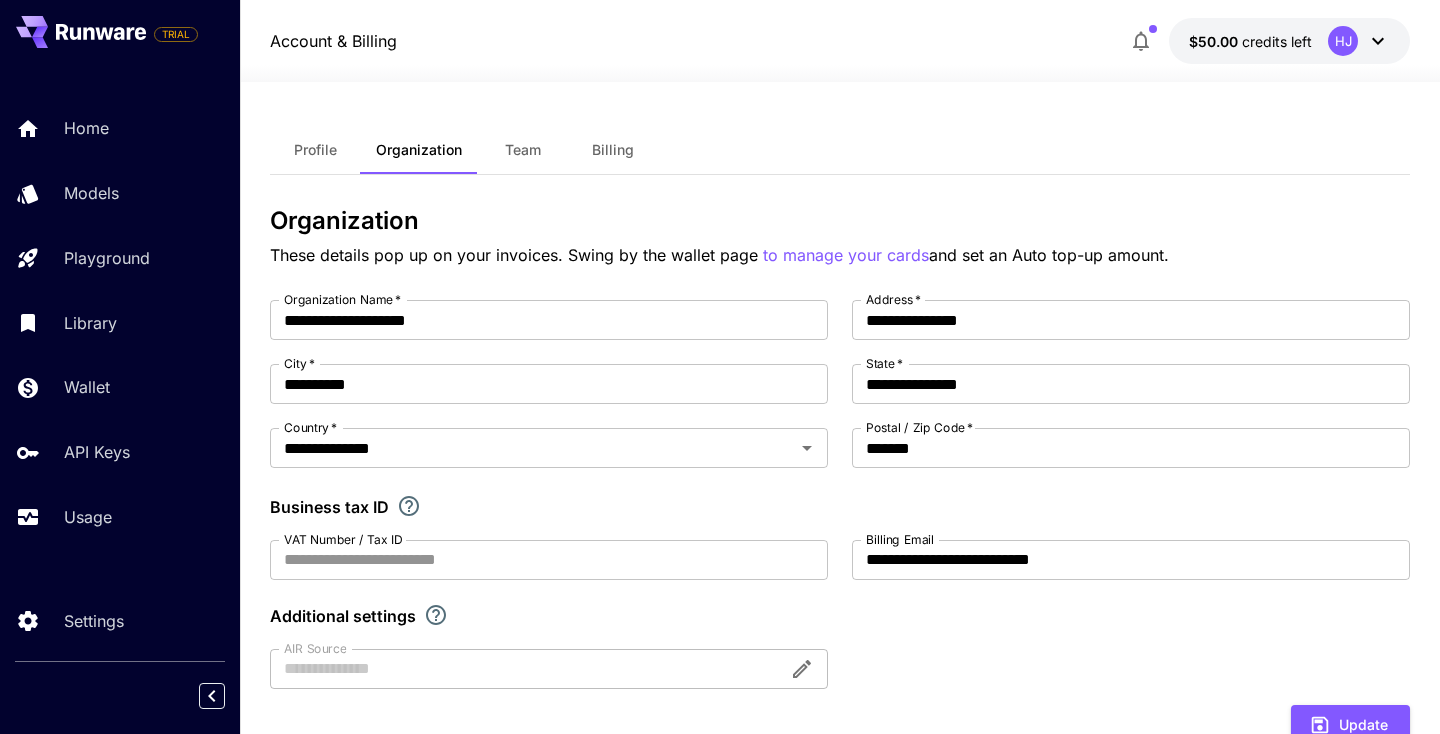 scroll, scrollTop: 0, scrollLeft: 0, axis: both 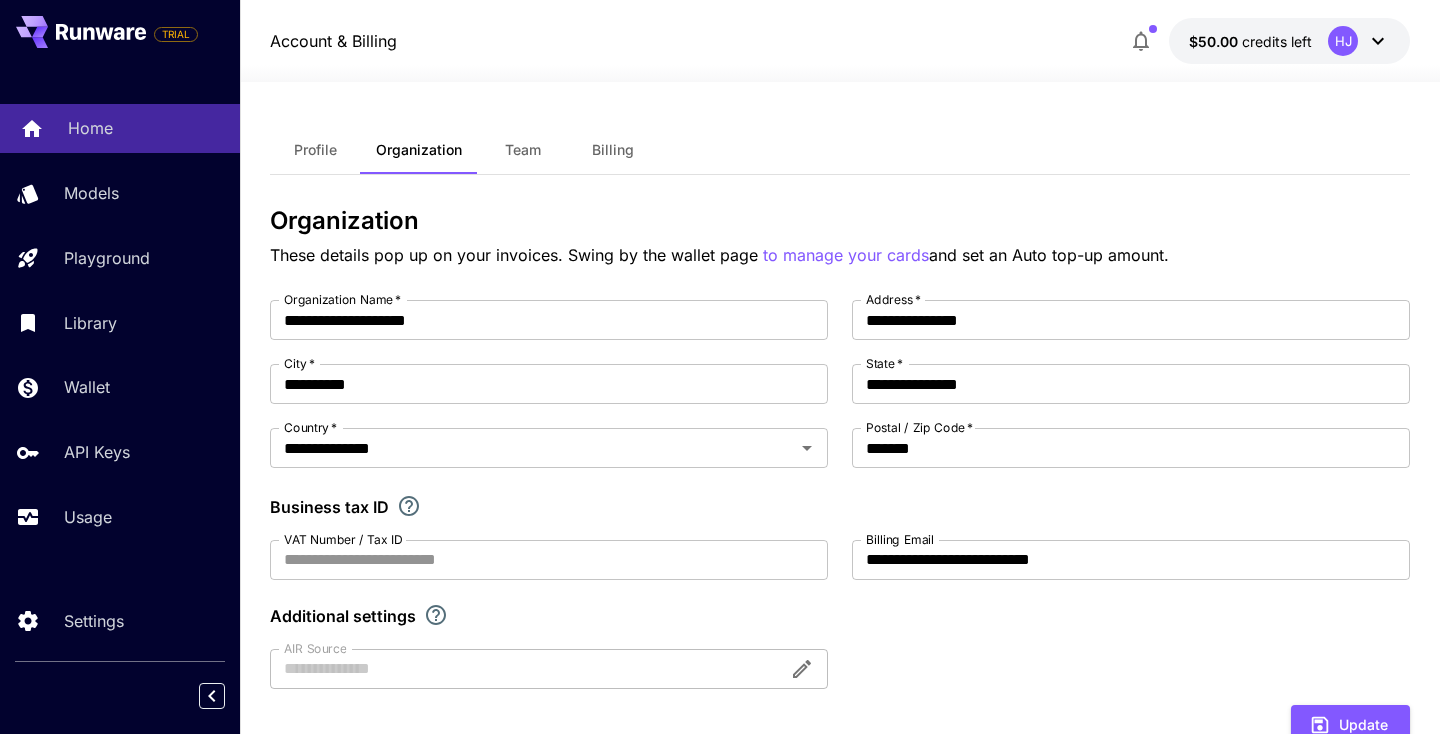 click on "Home" at bounding box center [90, 128] 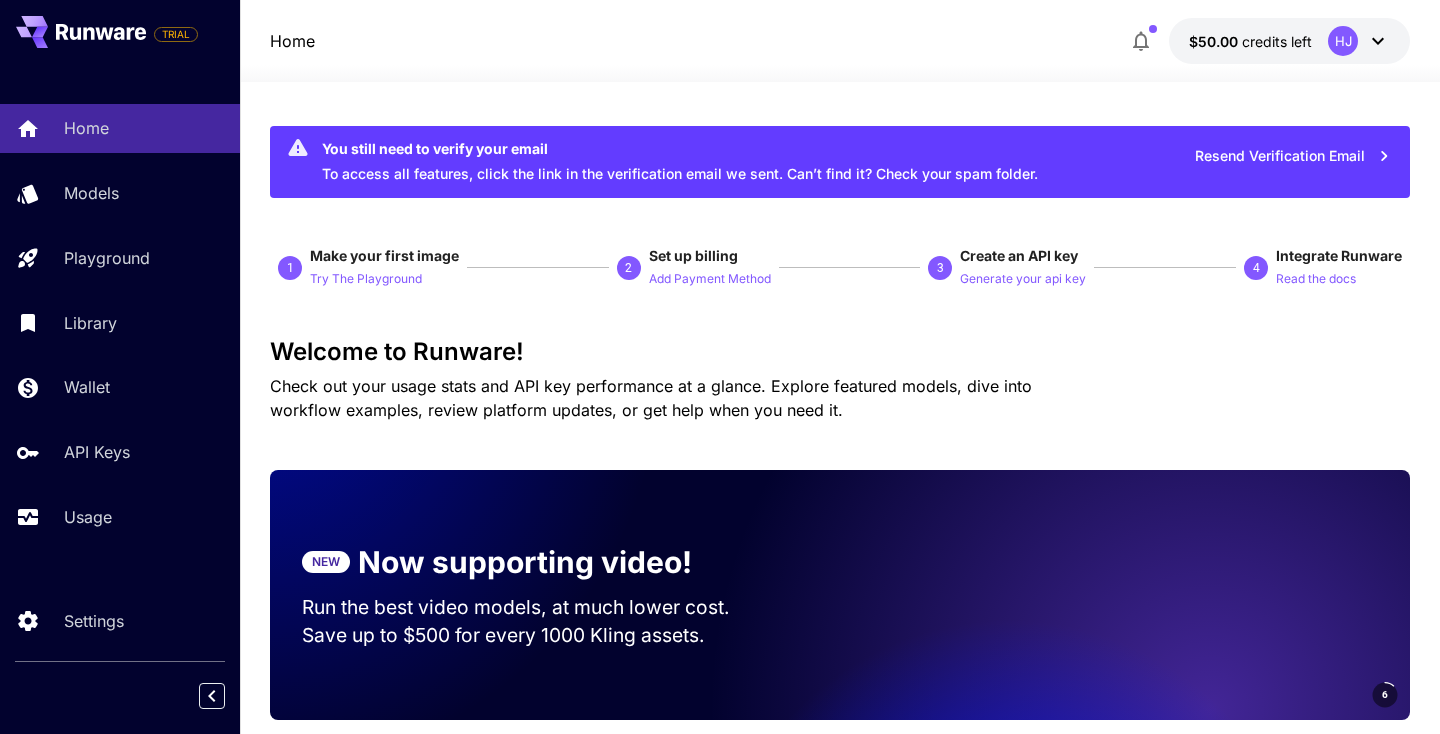 scroll, scrollTop: 20, scrollLeft: 0, axis: vertical 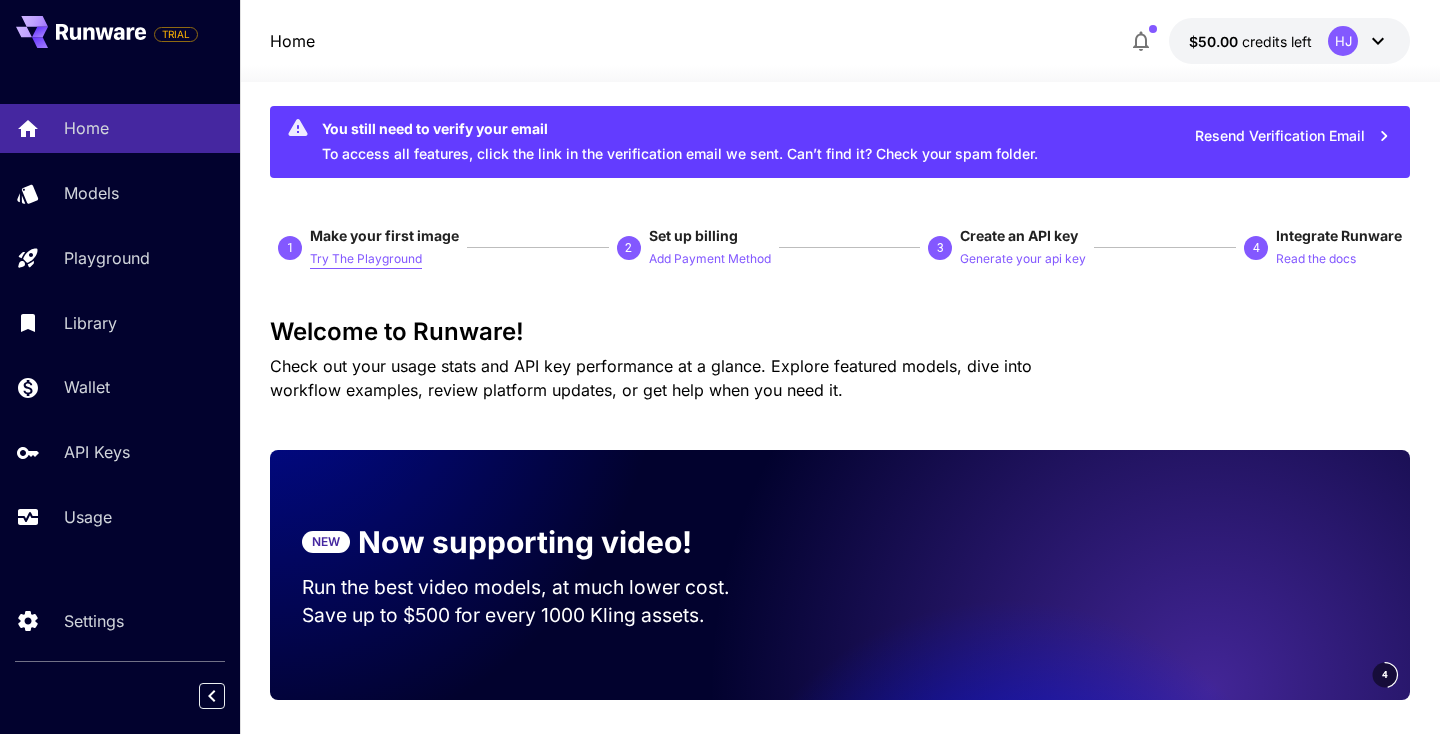 click on "Try The Playground" at bounding box center (366, 259) 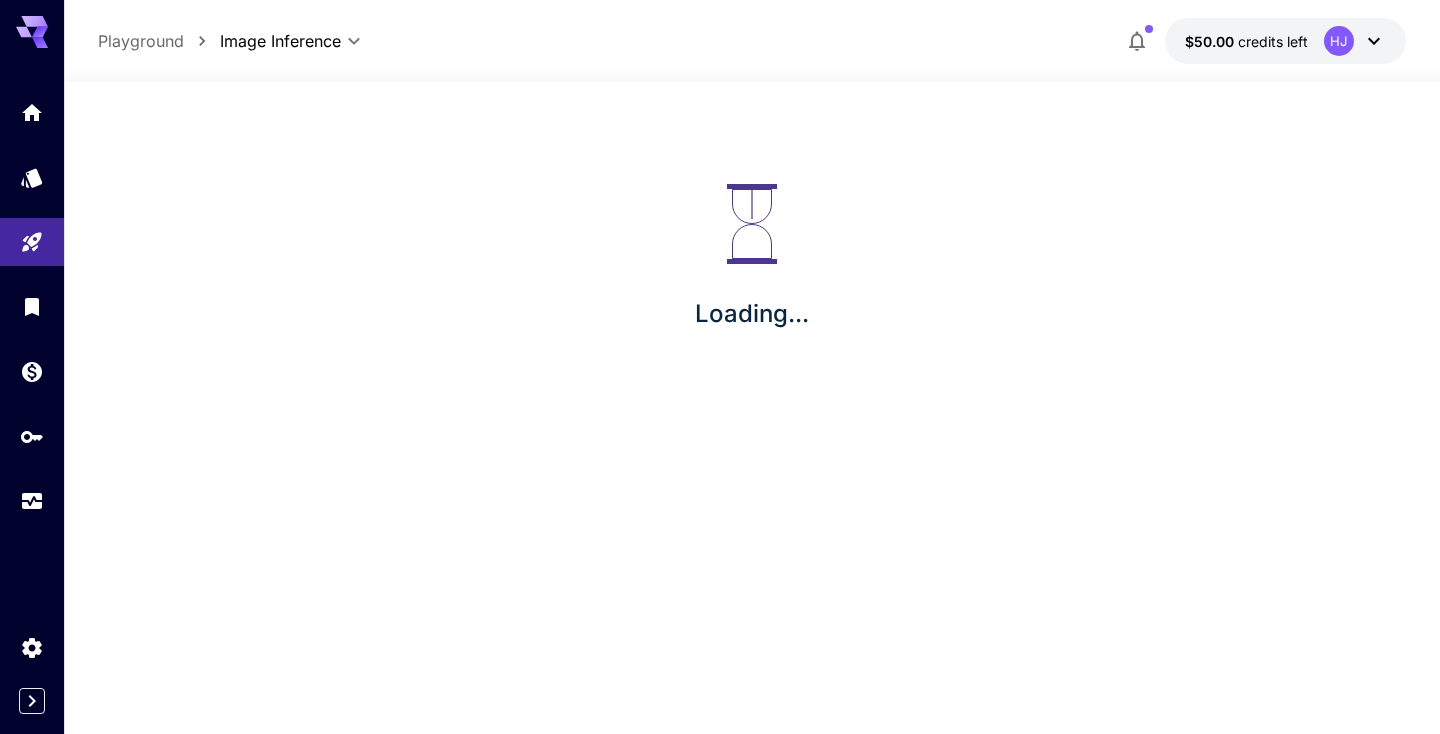 scroll, scrollTop: 0, scrollLeft: 0, axis: both 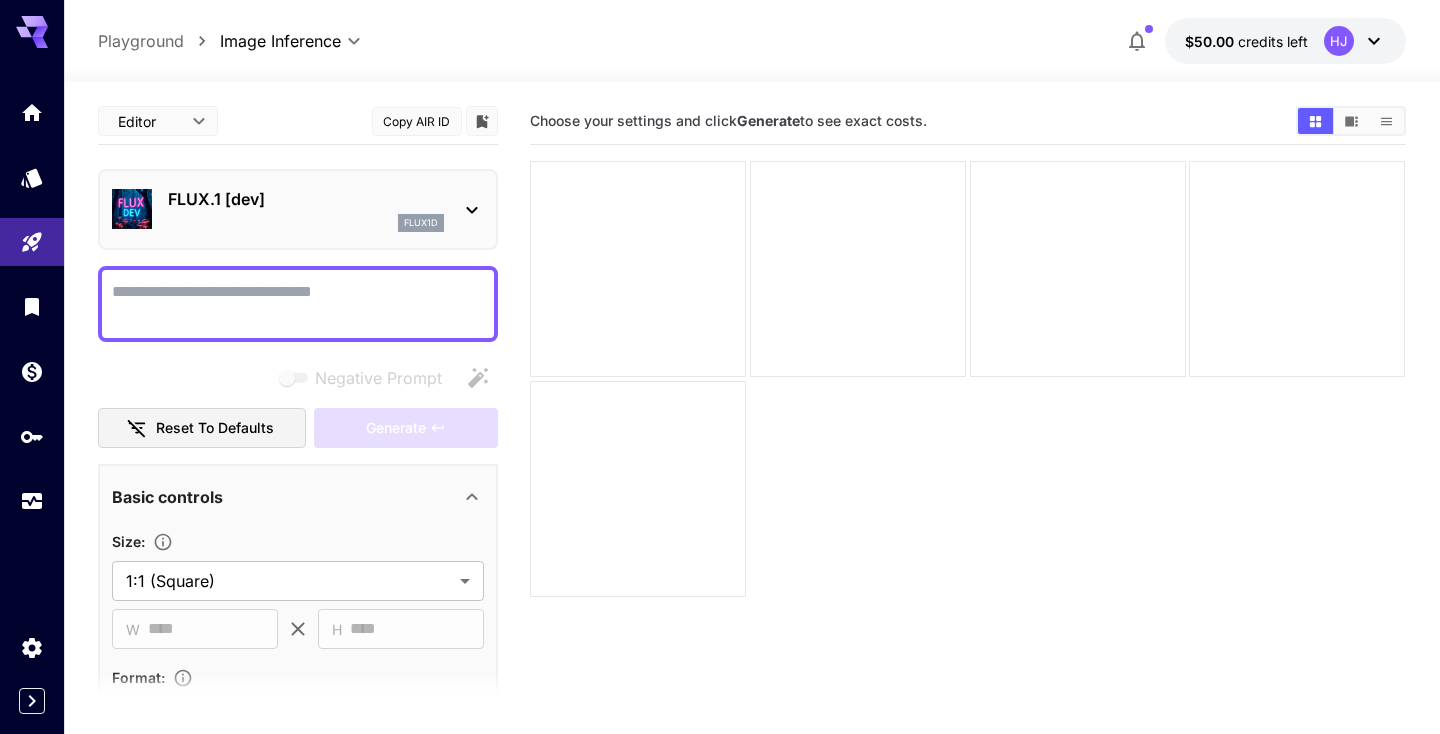 click on "flux1d" at bounding box center [306, 223] 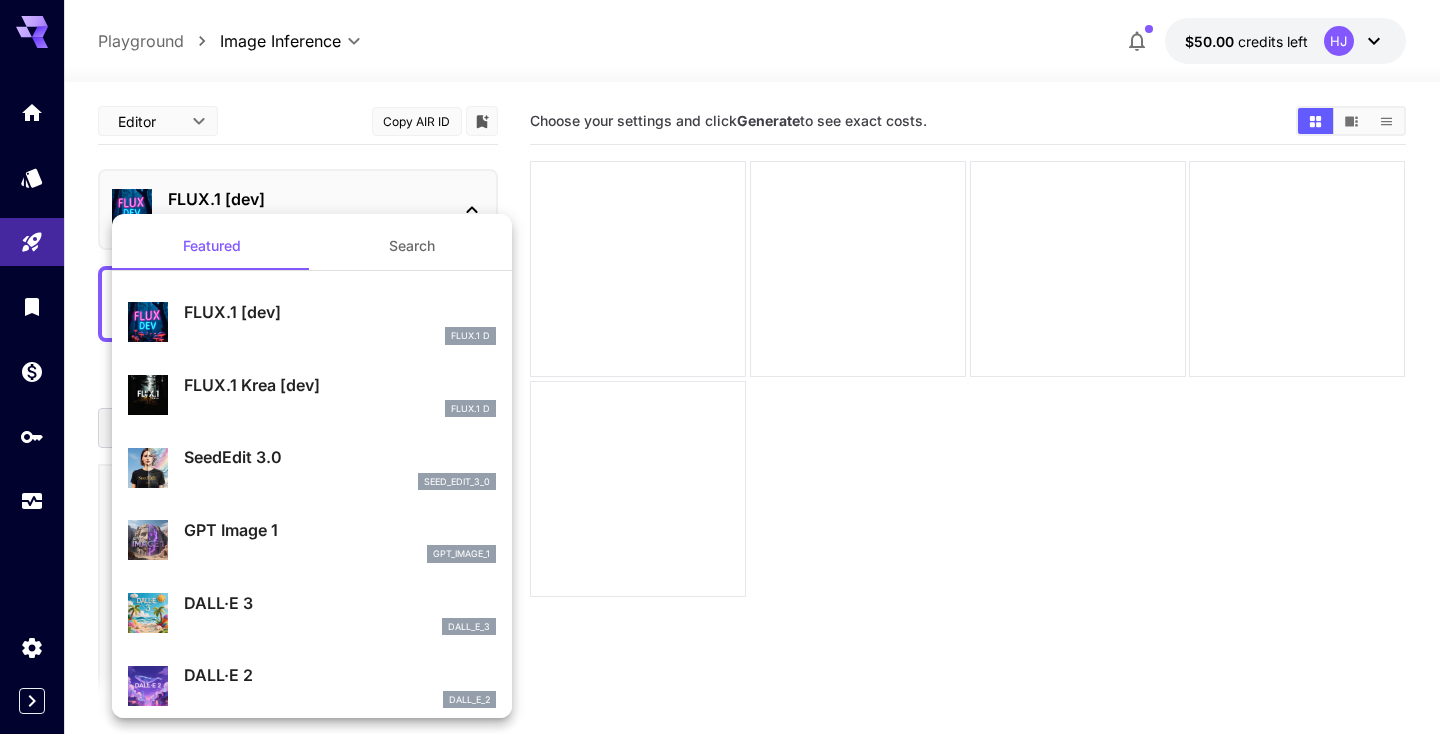click at bounding box center [720, 367] 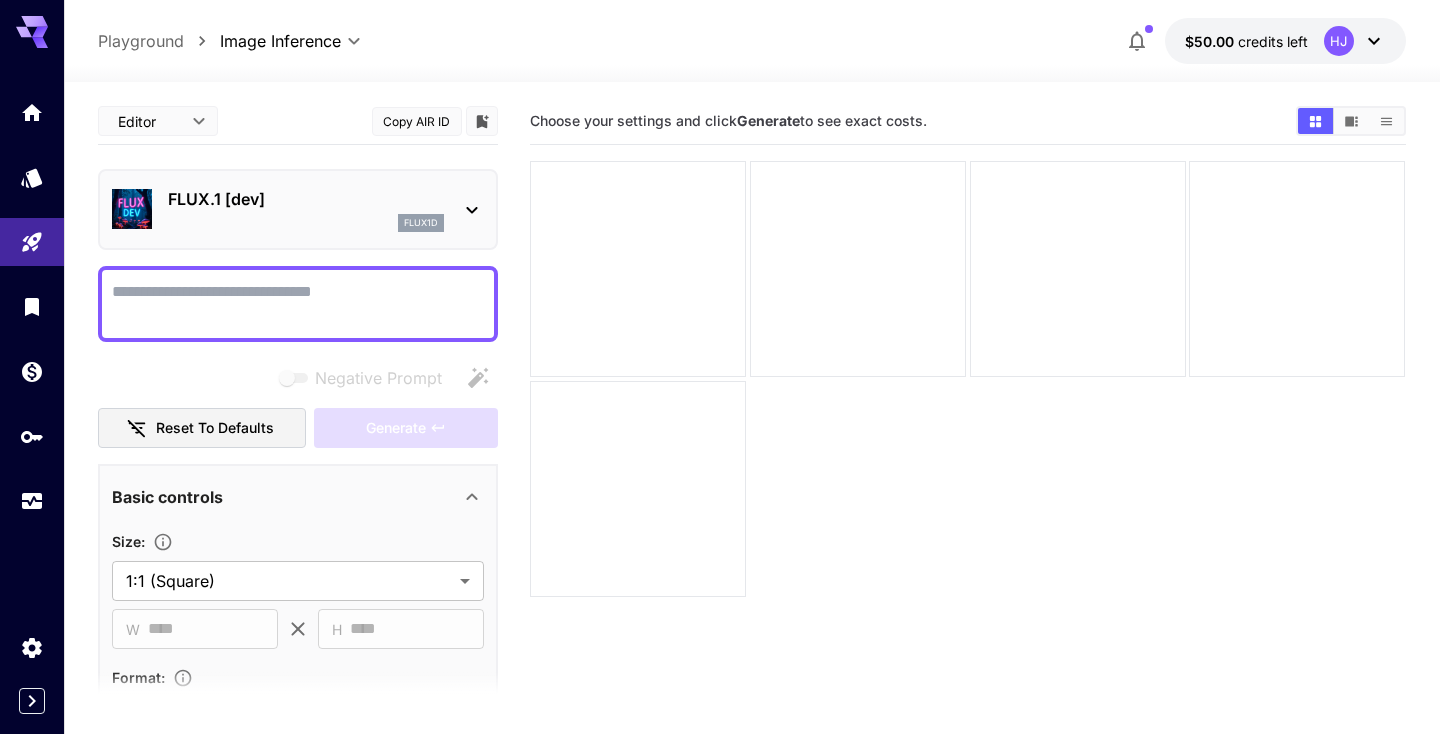 click on "Negative Prompt" at bounding box center [298, 304] 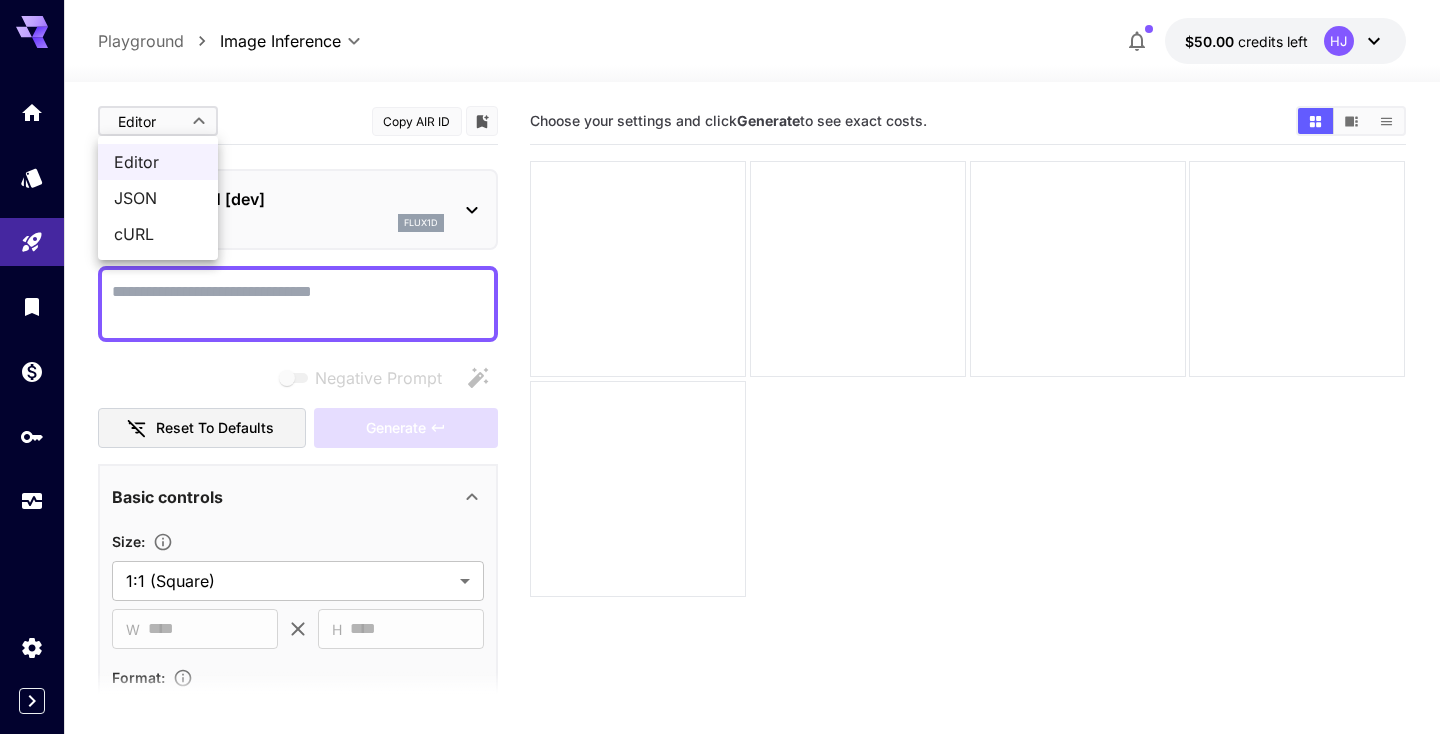 click at bounding box center (720, 367) 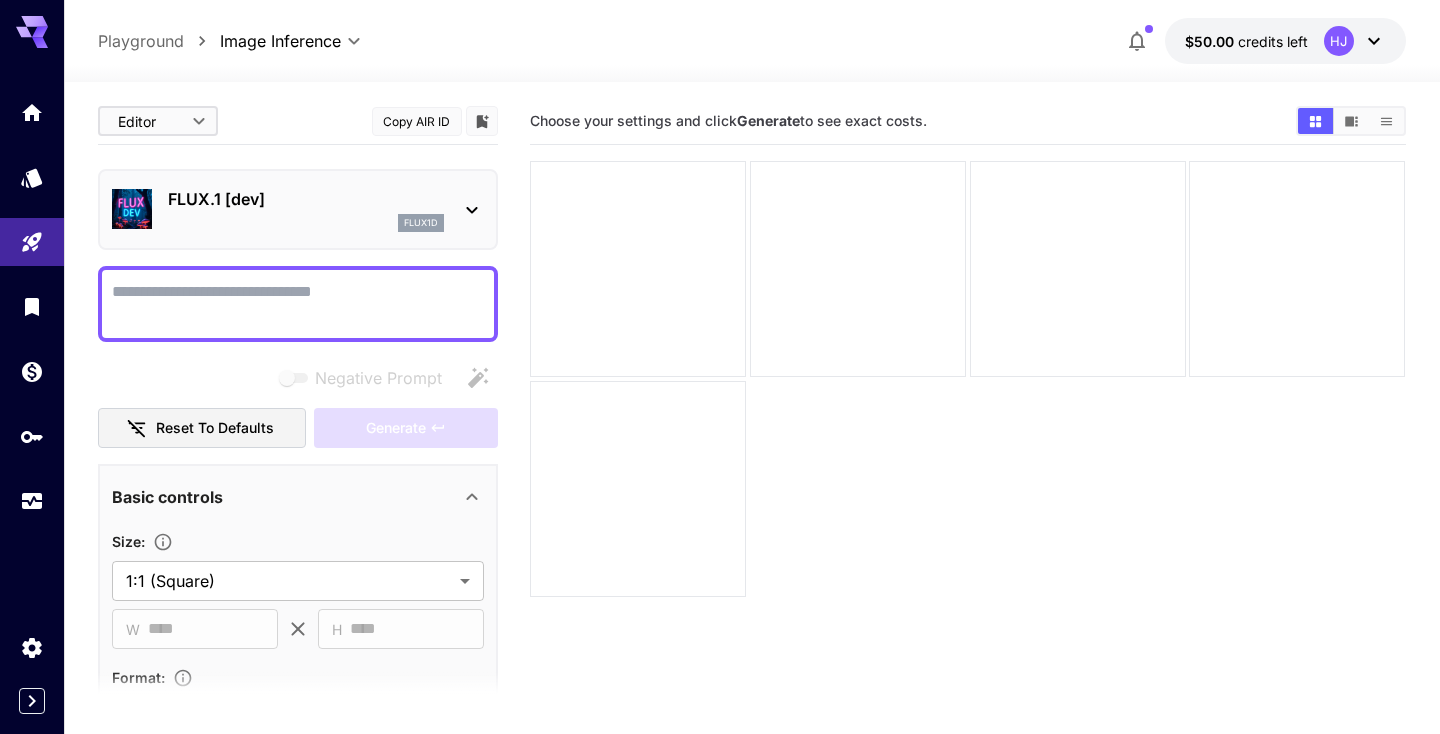 scroll, scrollTop: 0, scrollLeft: 0, axis: both 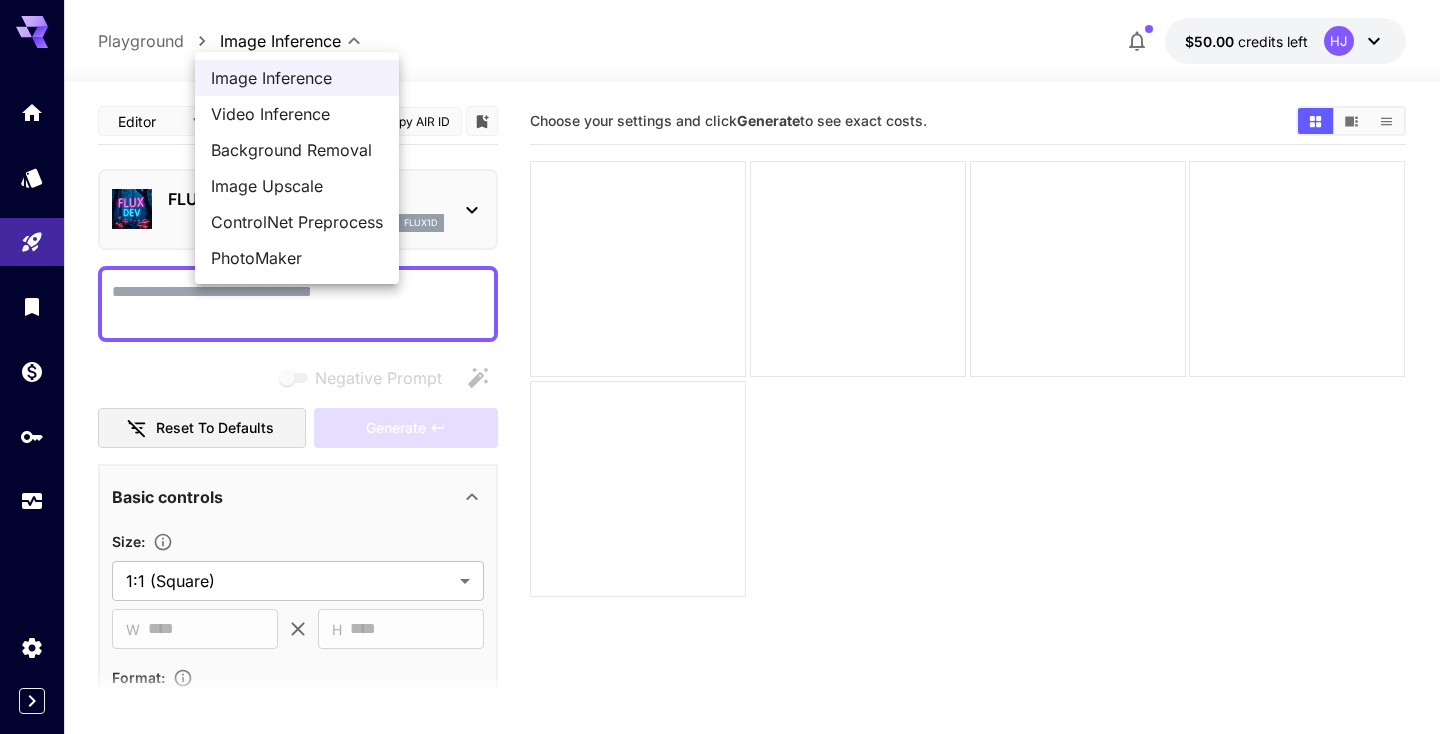 click at bounding box center [720, 367] 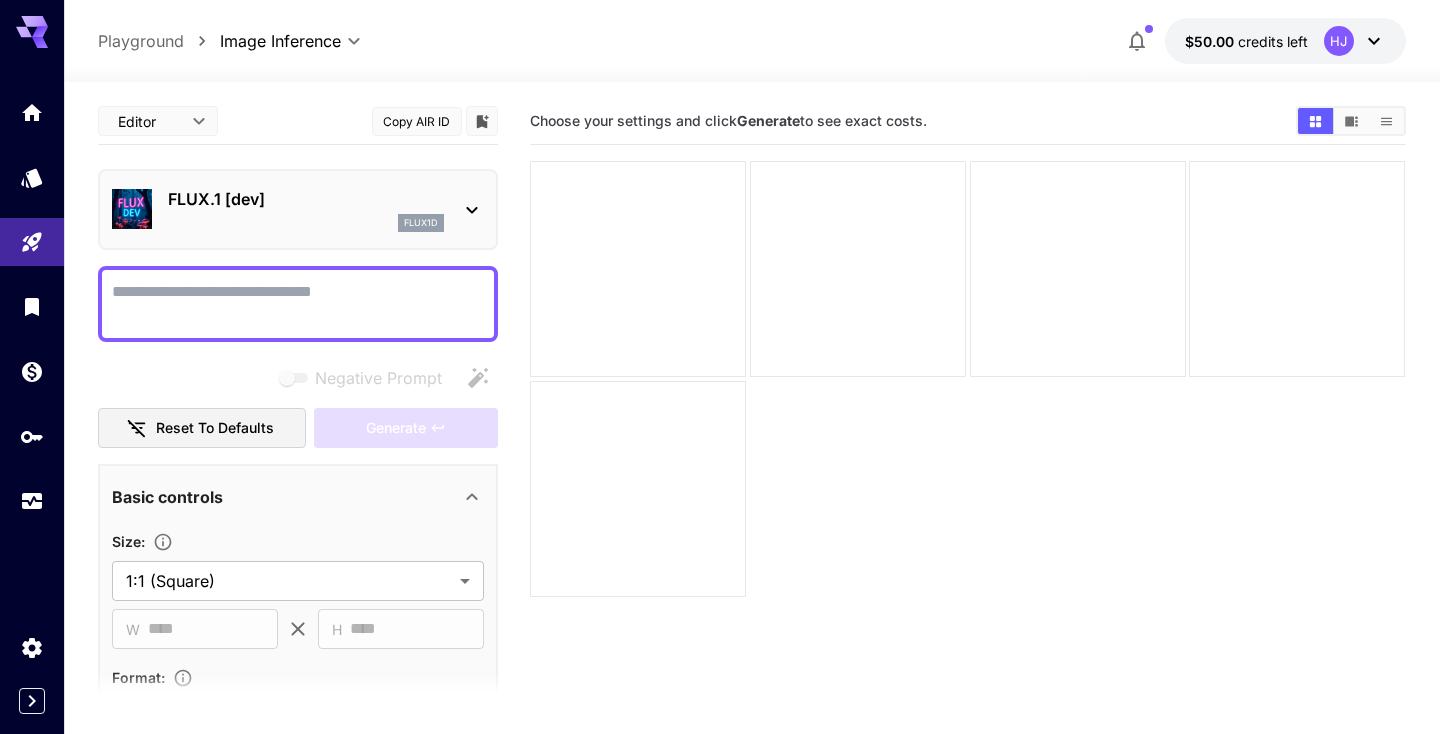 click on "**********" at bounding box center (720, 446) 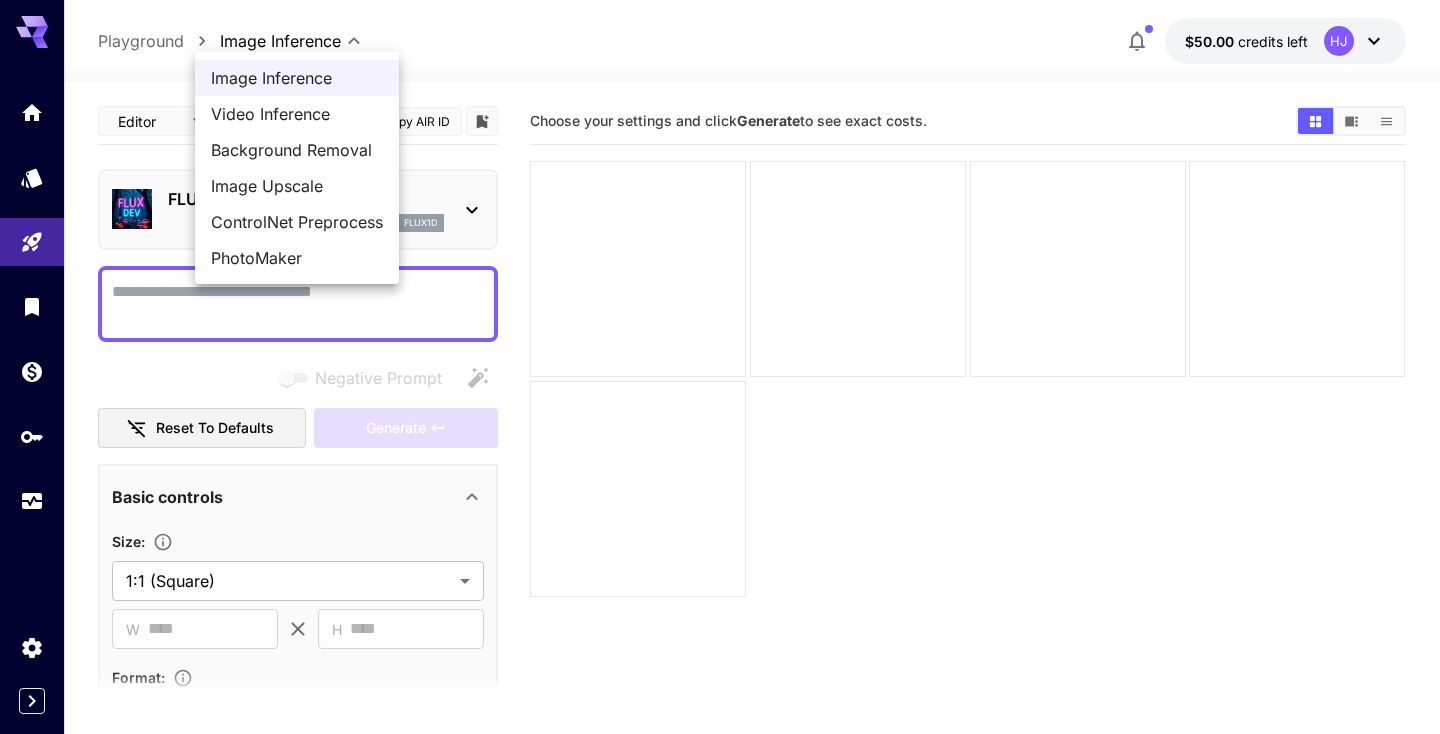 click at bounding box center [720, 367] 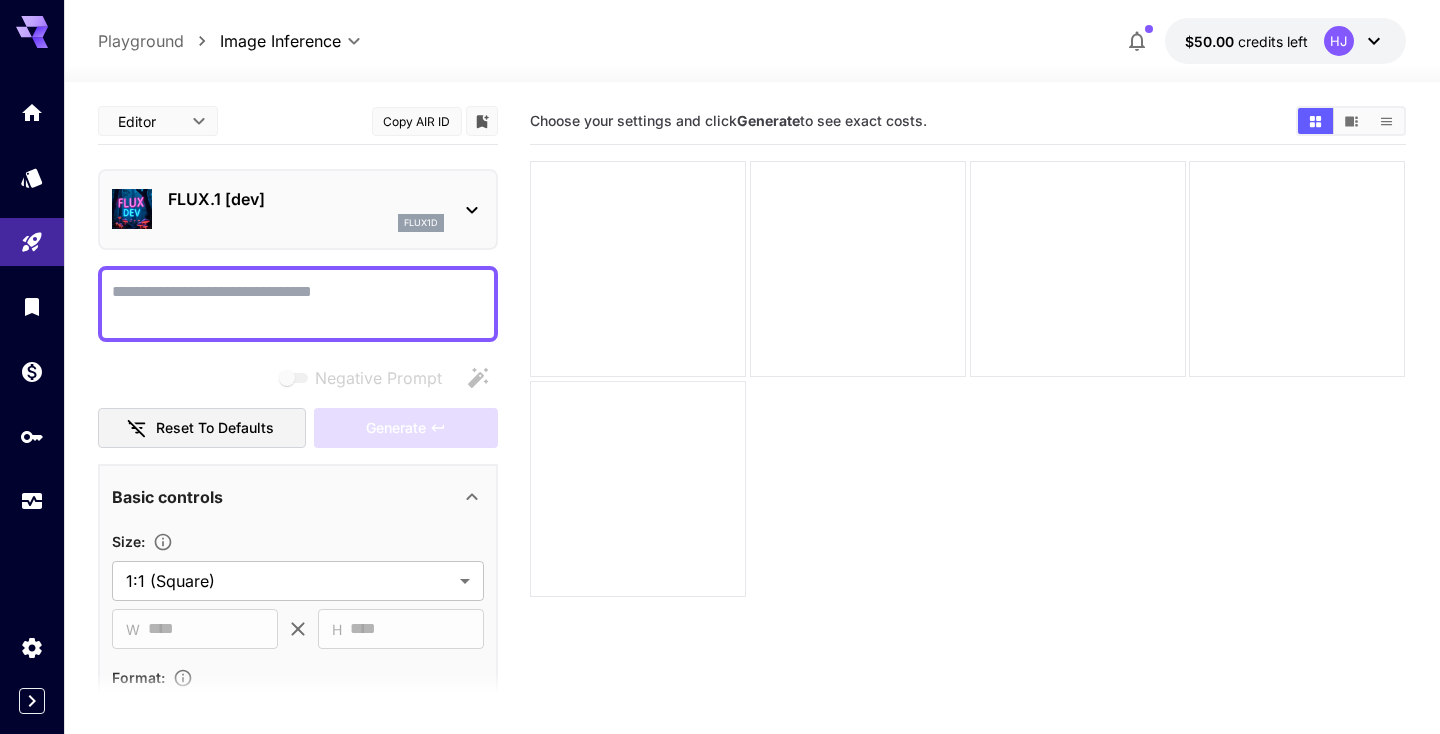 click on "Image Inference Video Inference Background Removal Image Upscale ControlNet Preprocess PhotoMaker" at bounding box center [720, 367] 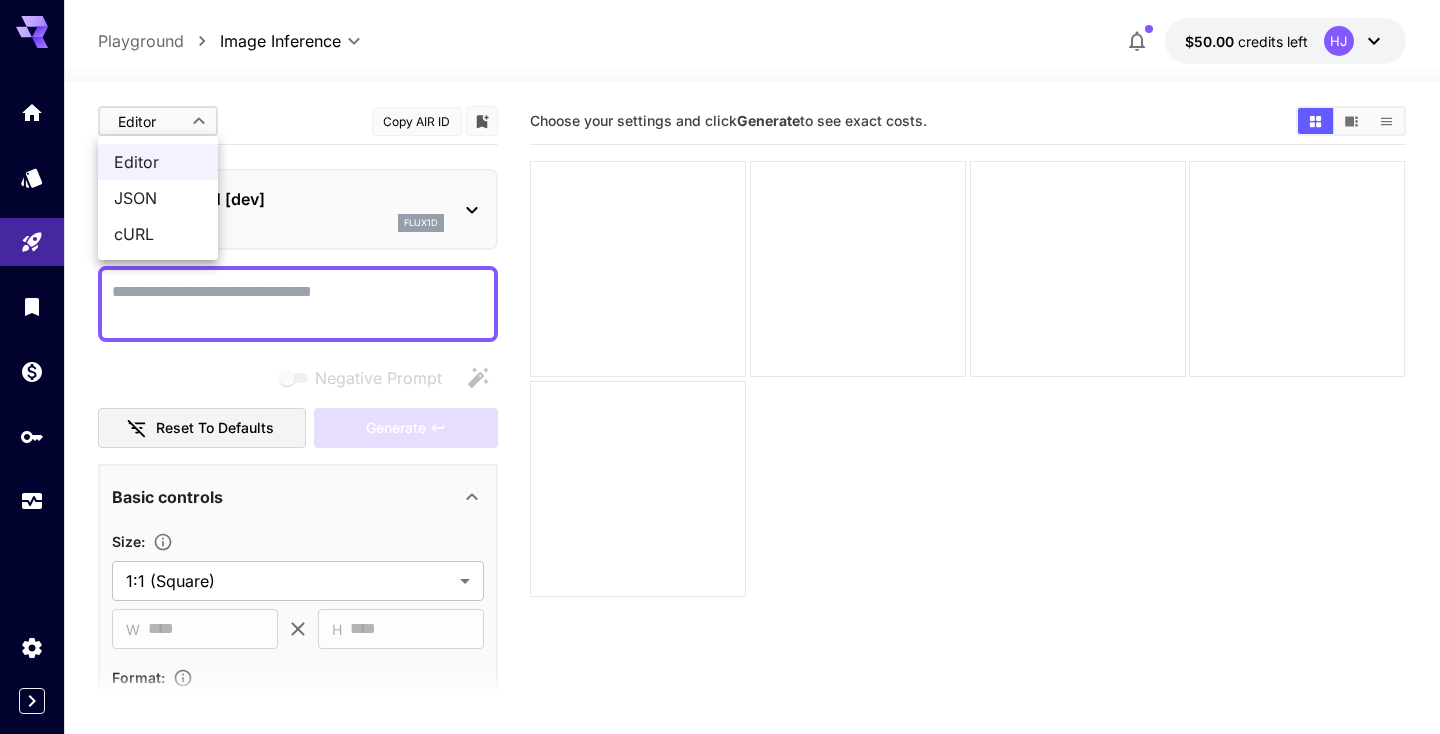 click at bounding box center [720, 367] 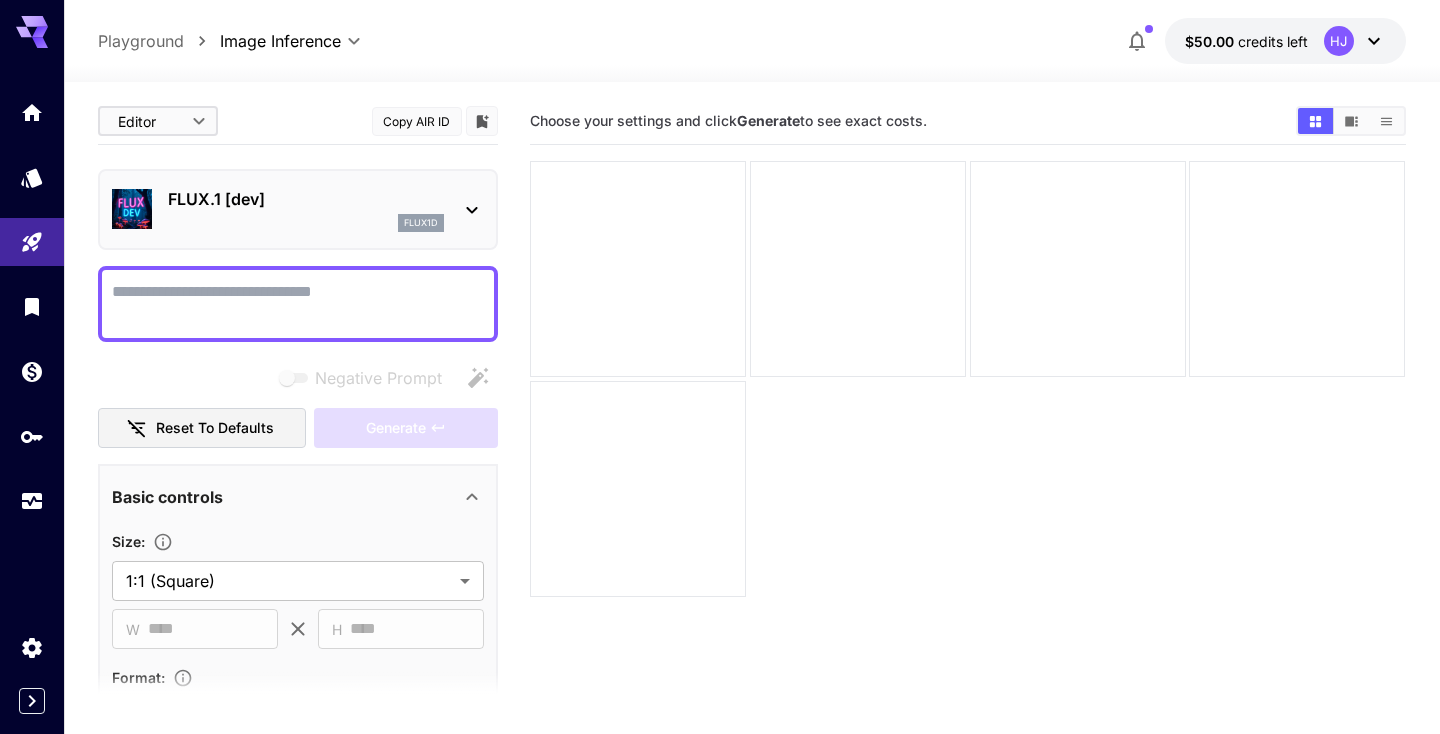 click on "flux1d" at bounding box center (306, 223) 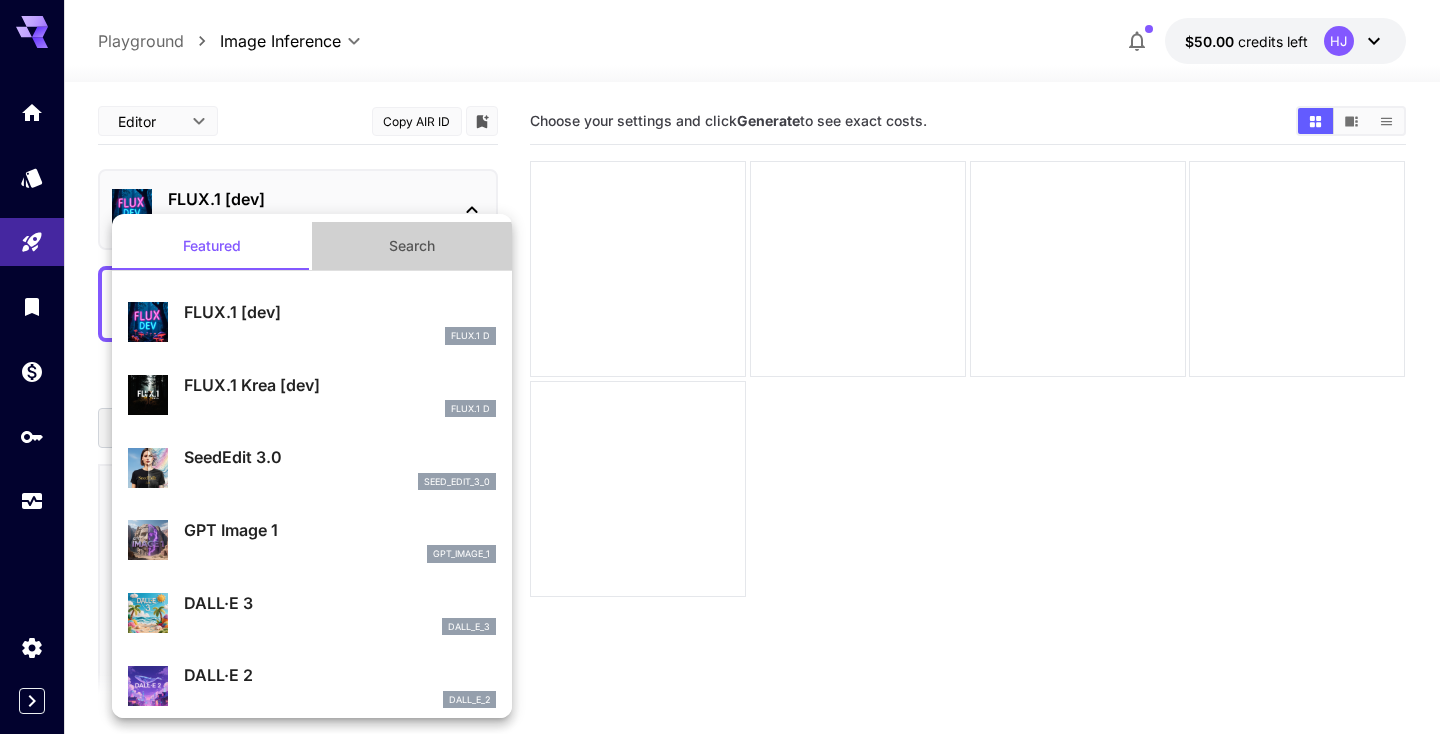 click on "Search" at bounding box center (412, 246) 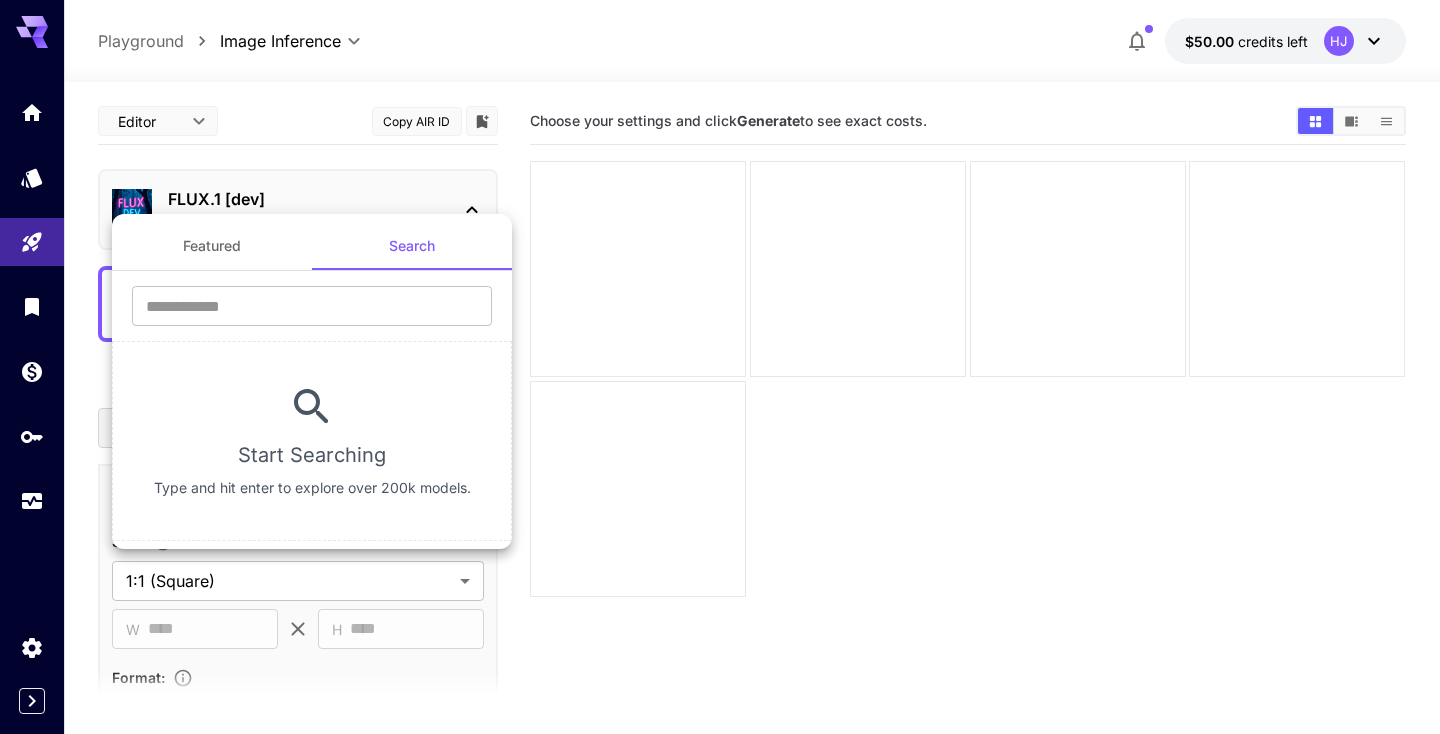 click on "Featured" at bounding box center (212, 246) 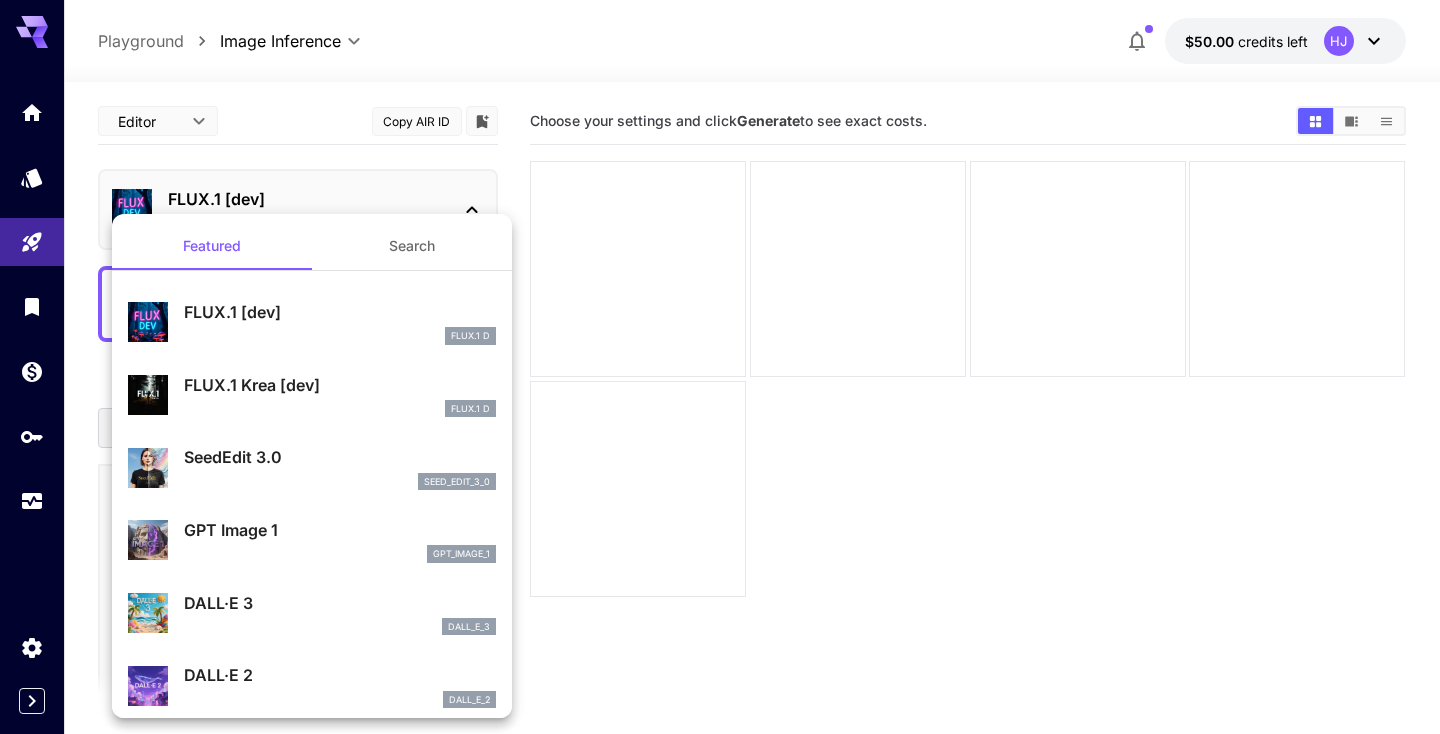 scroll, scrollTop: 0, scrollLeft: 0, axis: both 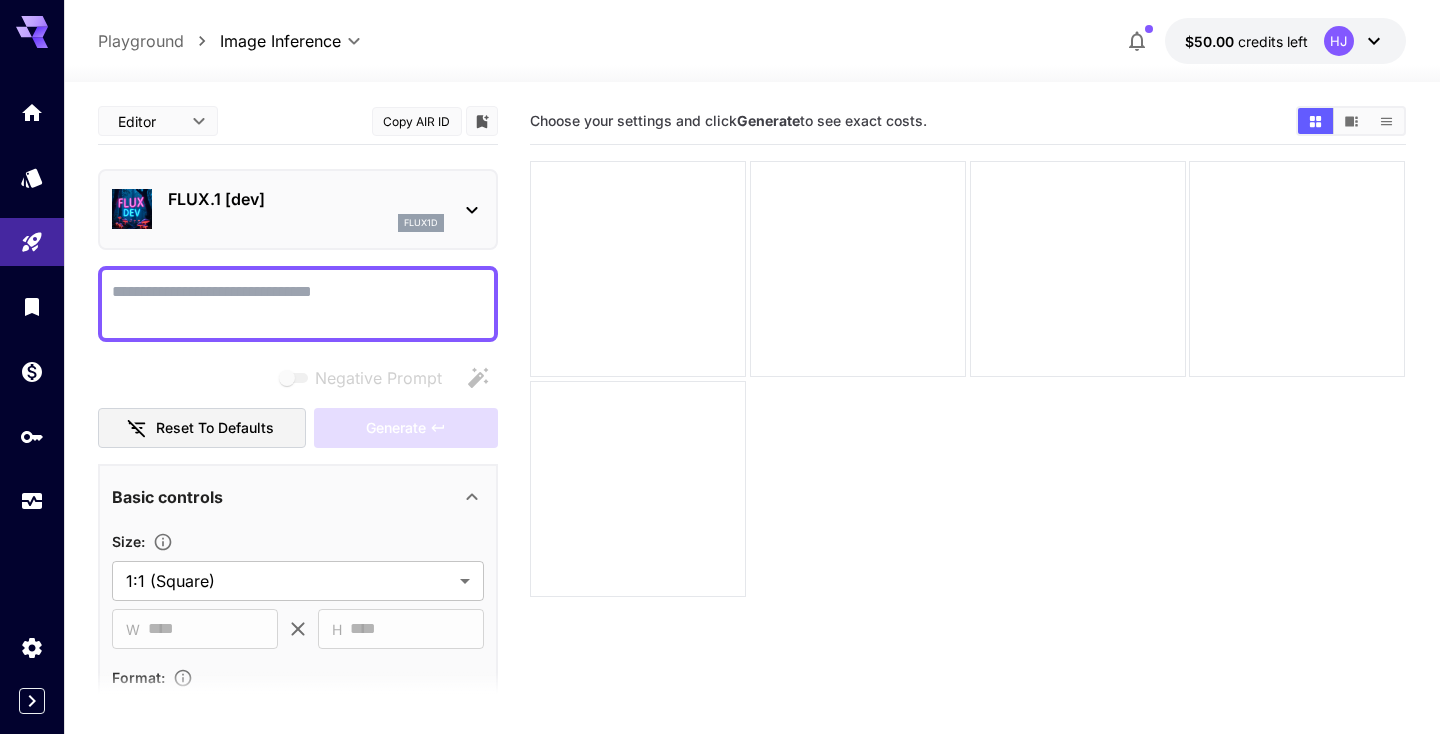 click on "Negative Prompt" at bounding box center (298, 304) 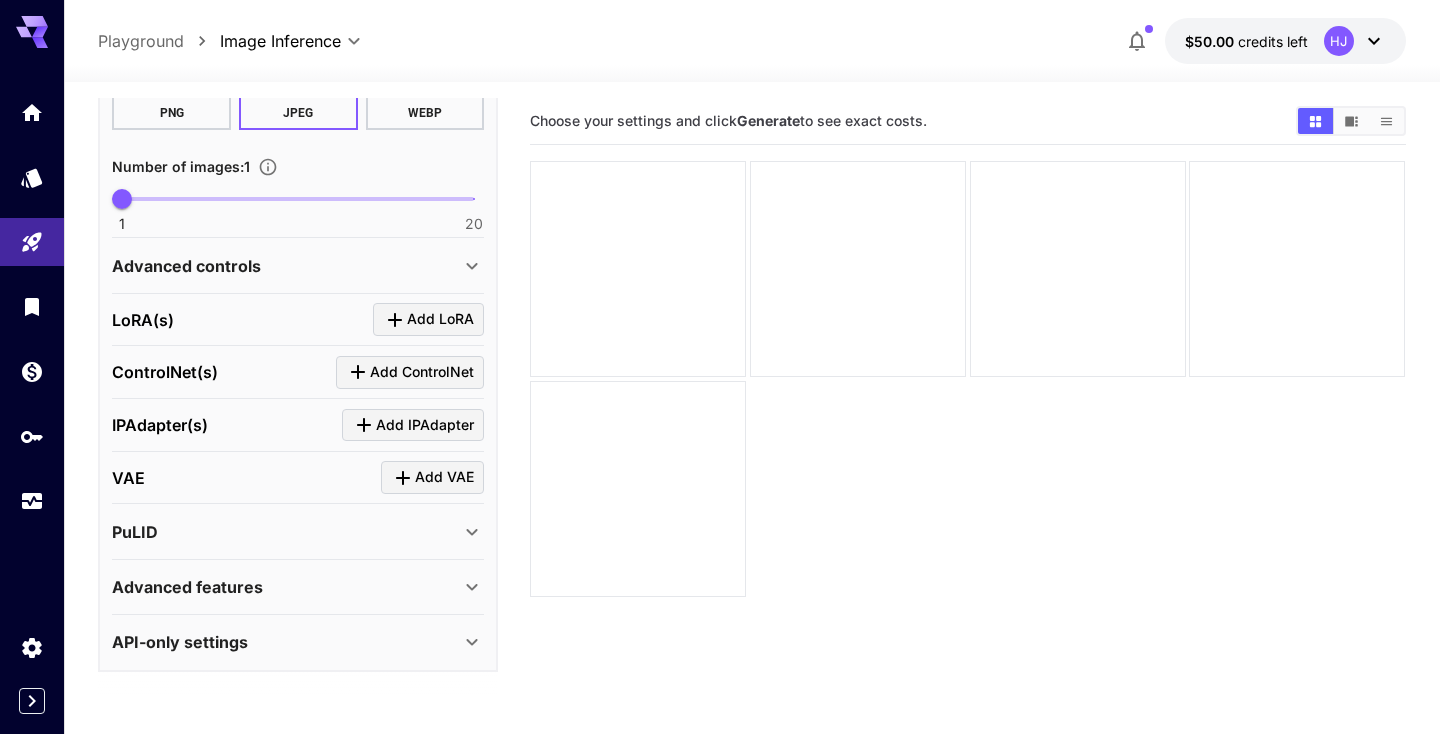scroll, scrollTop: 595, scrollLeft: 0, axis: vertical 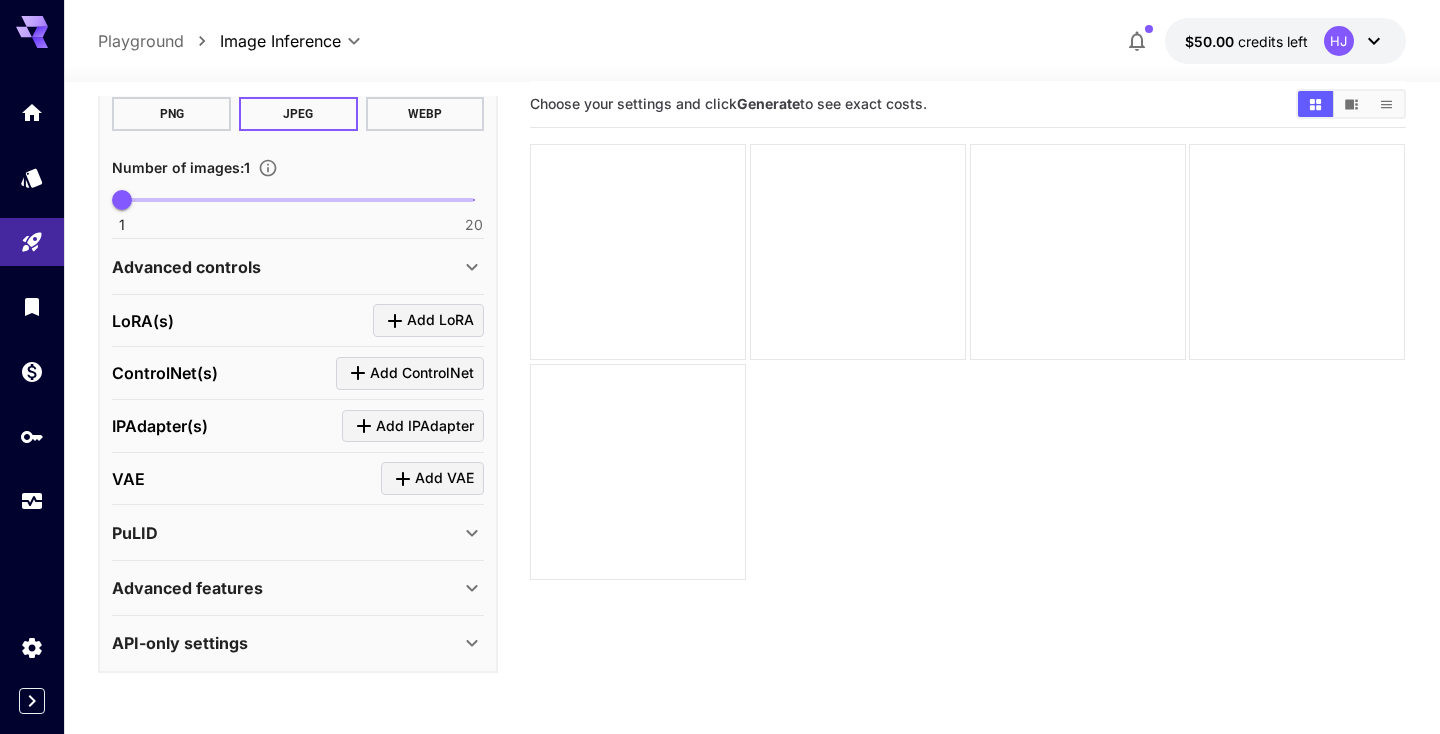 click on "Advanced features" at bounding box center (298, 588) 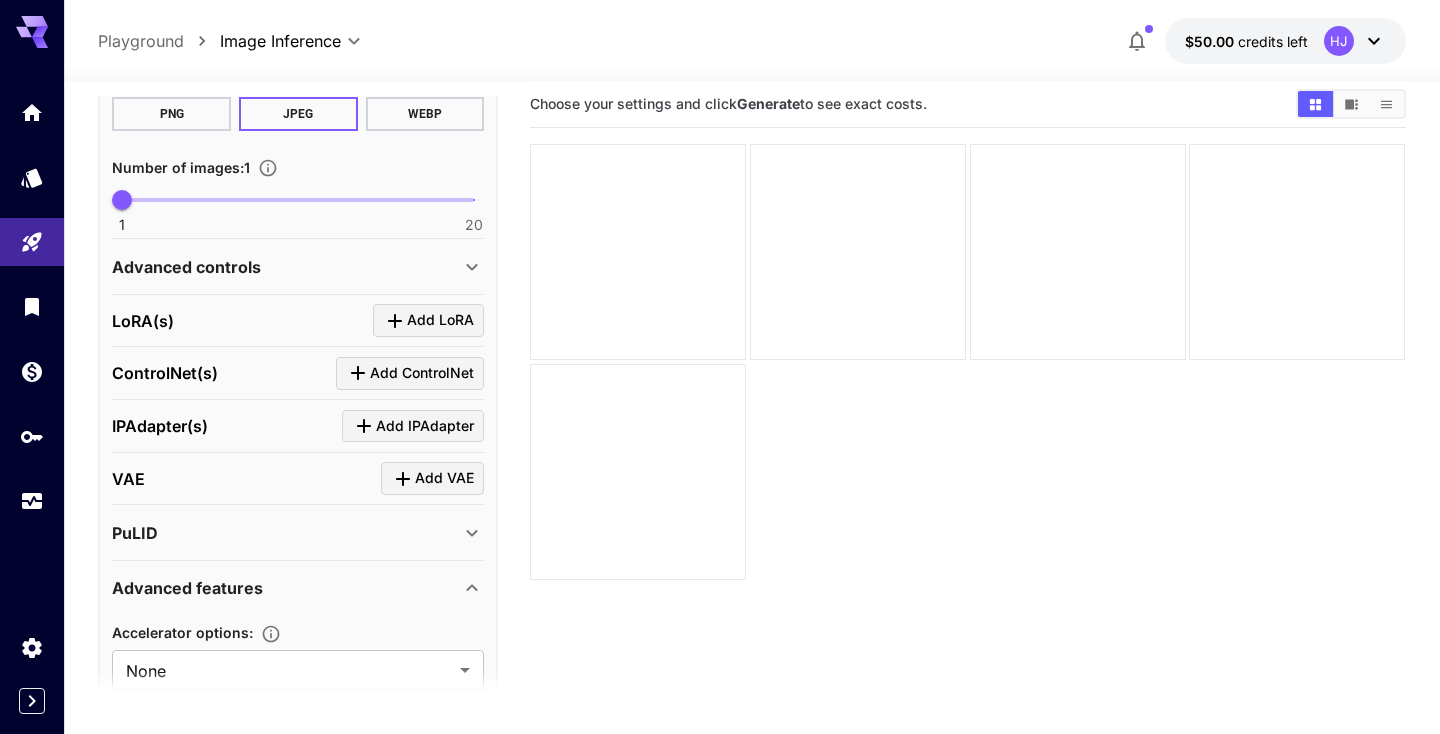 click on "Advanced features" at bounding box center [298, 588] 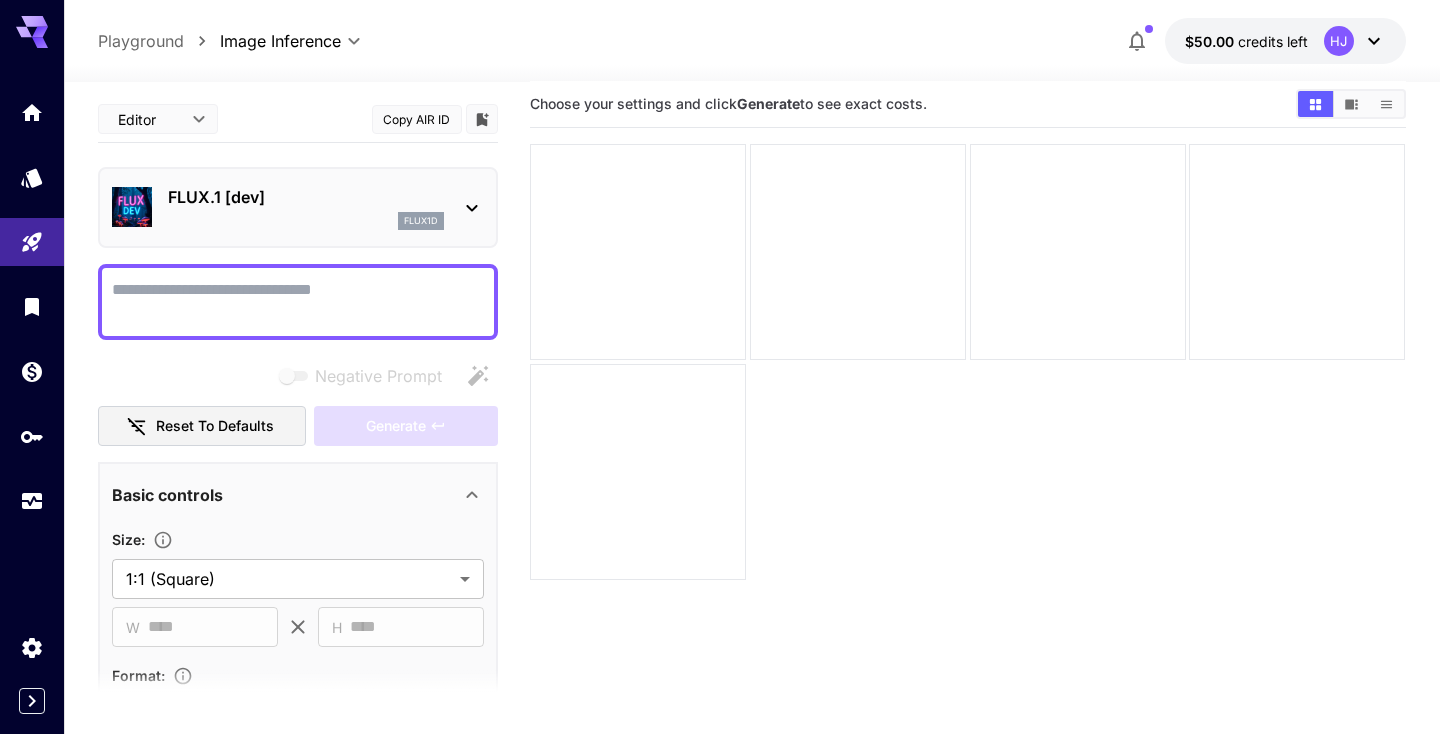 scroll, scrollTop: 0, scrollLeft: 0, axis: both 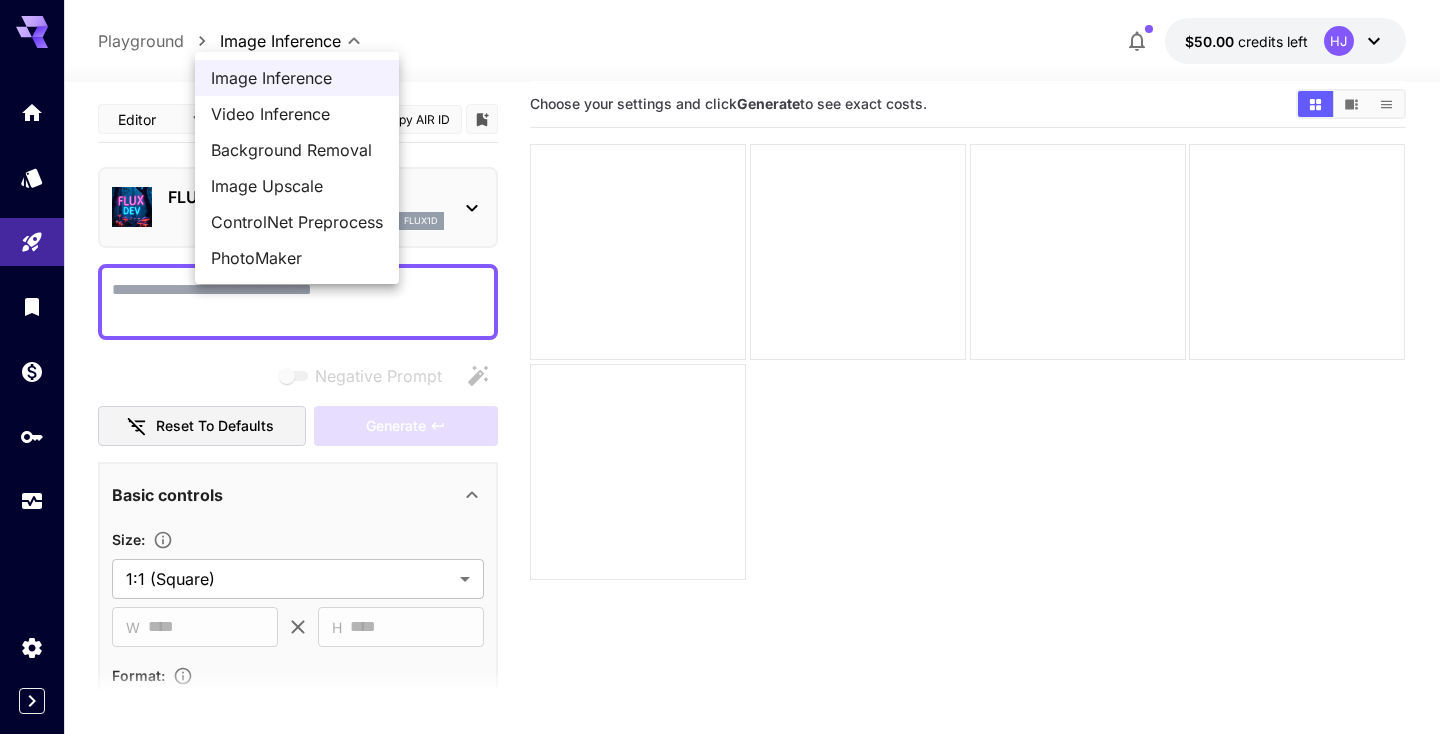 click on "**********" at bounding box center (720, 429) 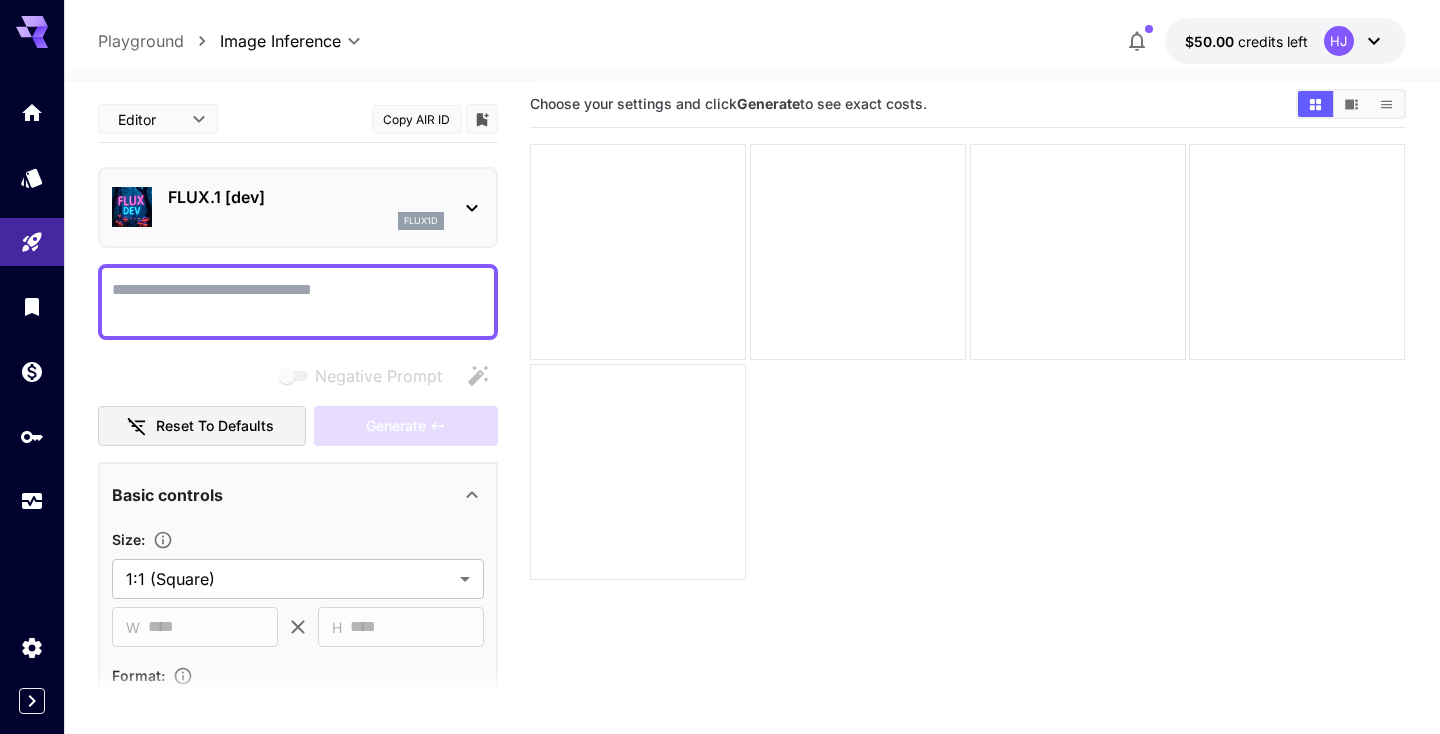 click on "FLUX.1 [dev] flux1d" at bounding box center [298, 207] 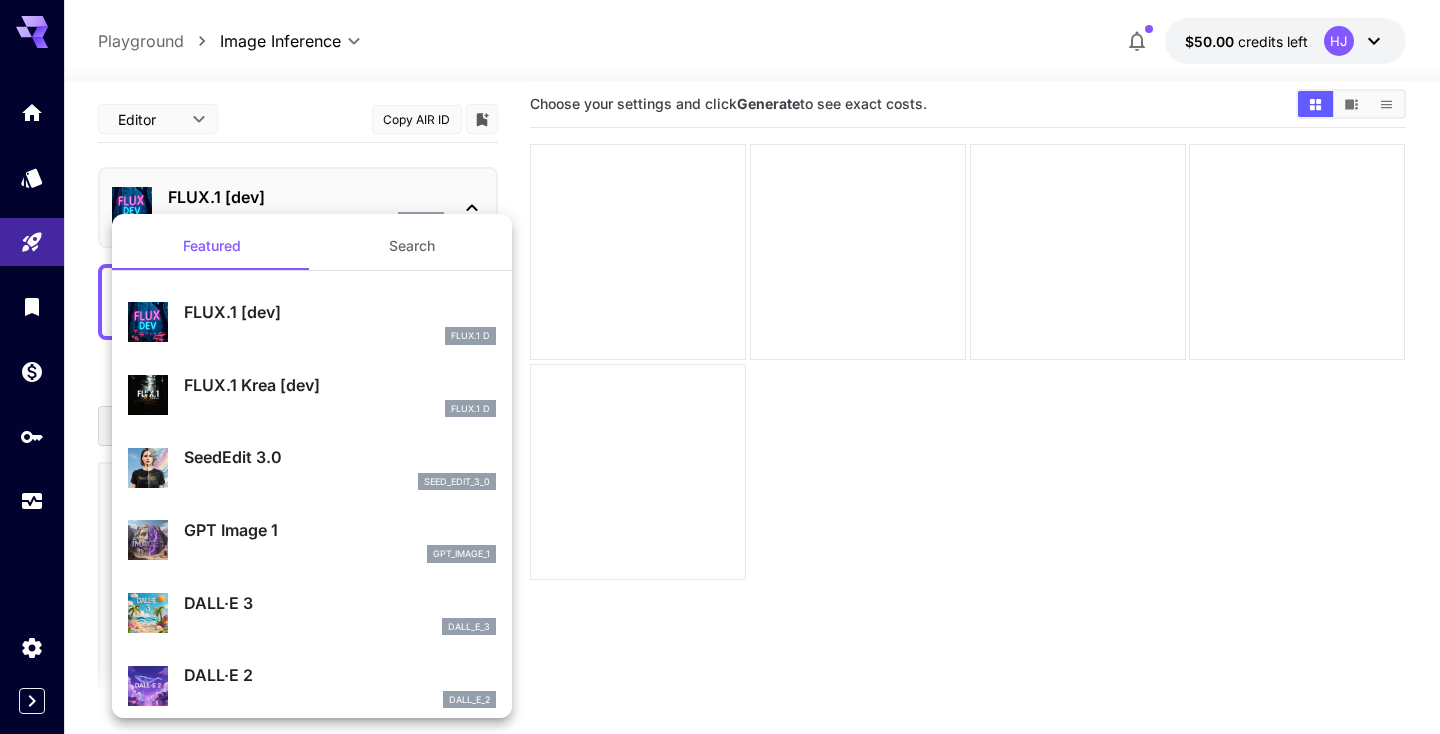 click at bounding box center (720, 367) 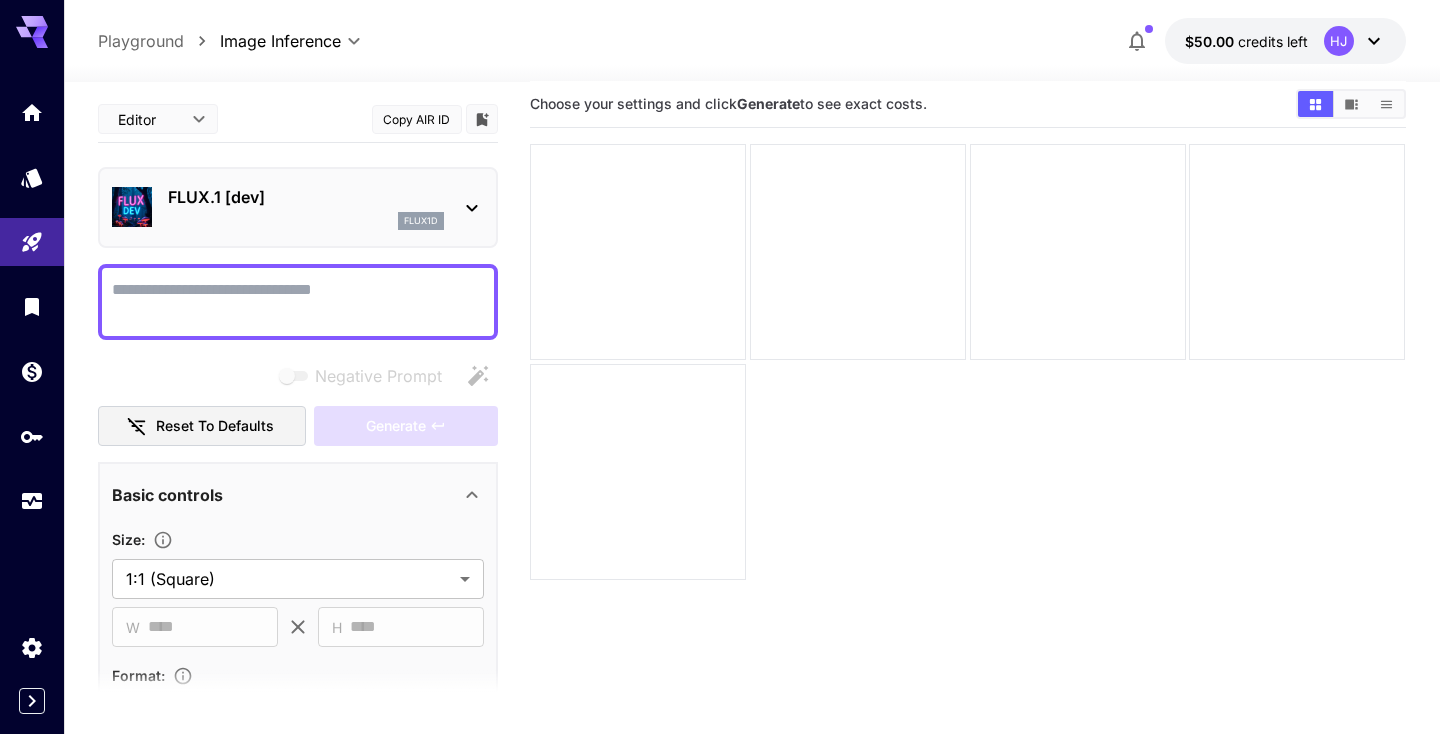 click 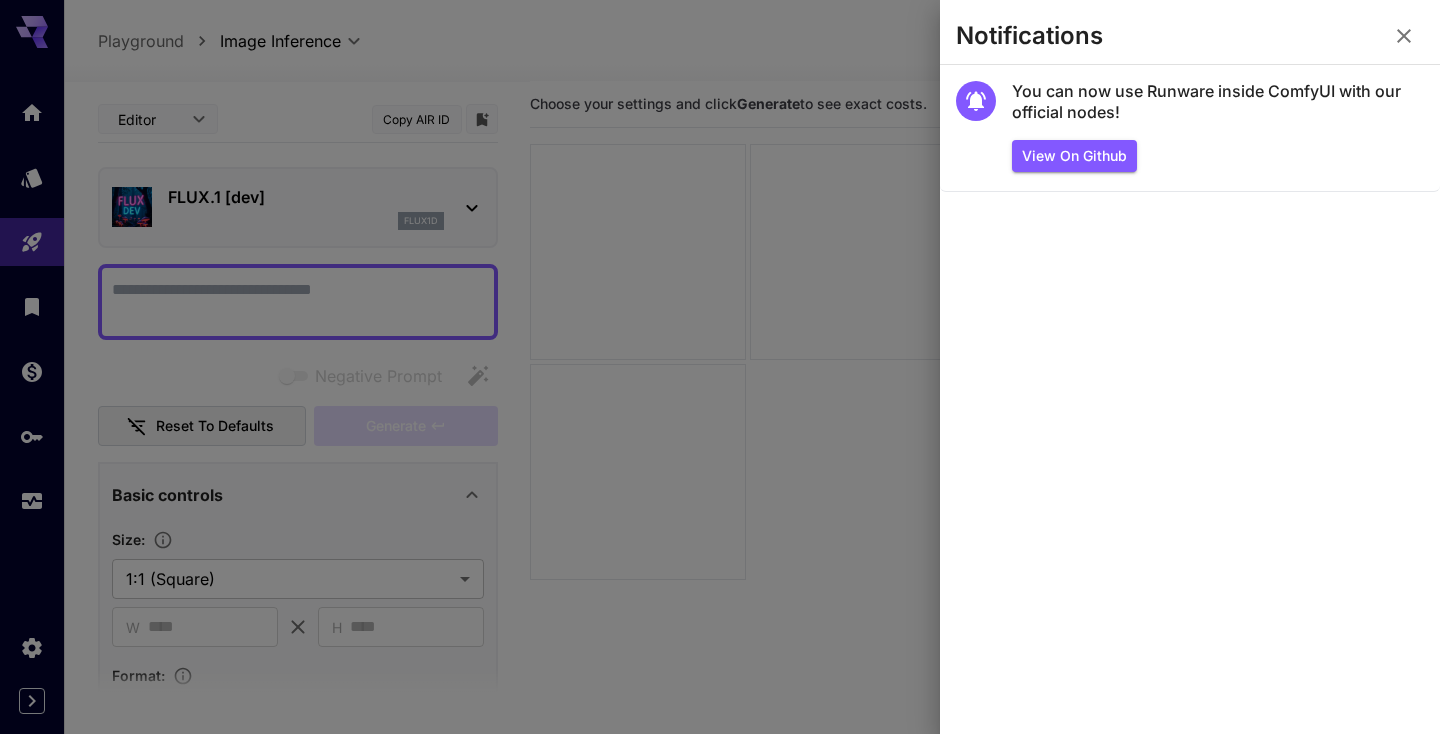 click 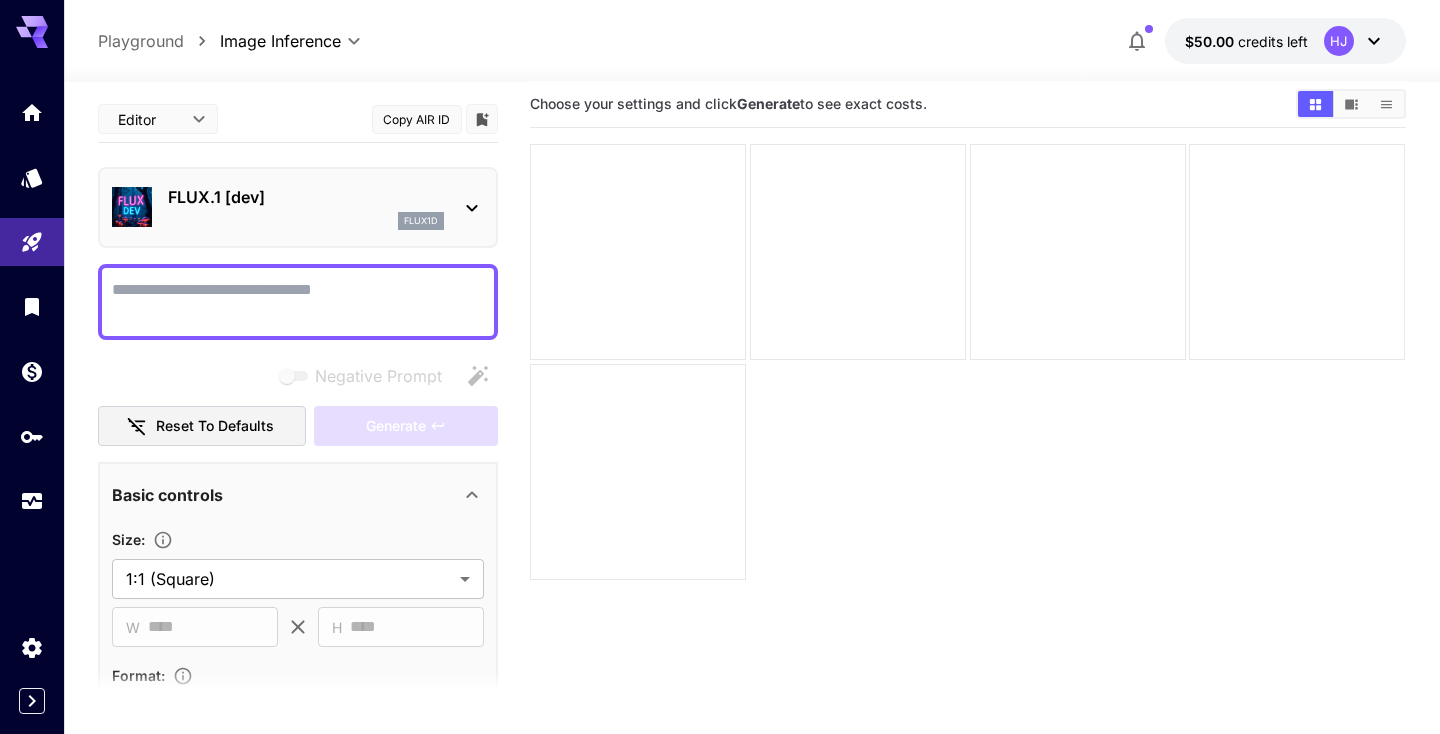 scroll, scrollTop: 0, scrollLeft: 0, axis: both 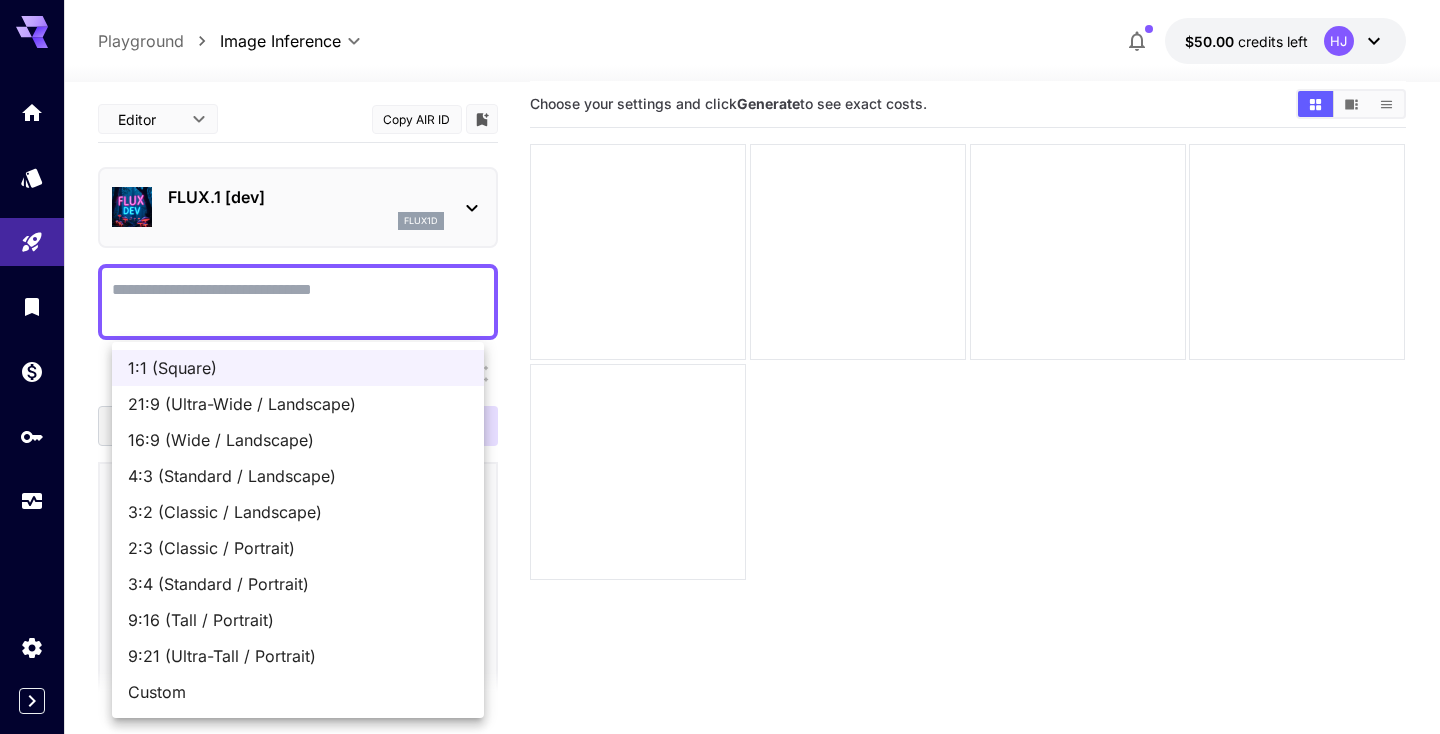 click on "**********" at bounding box center (720, 429) 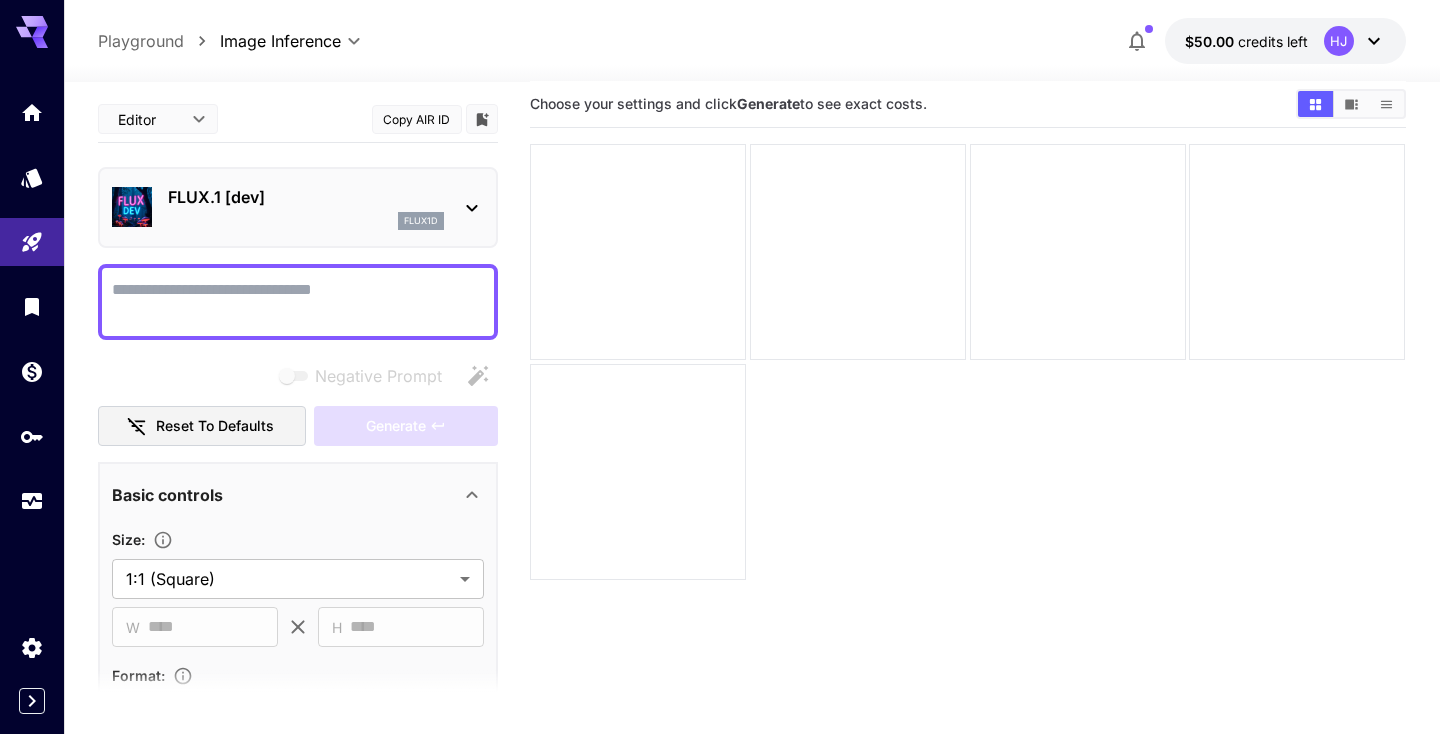 click on "Negative Prompt" at bounding box center [298, 302] 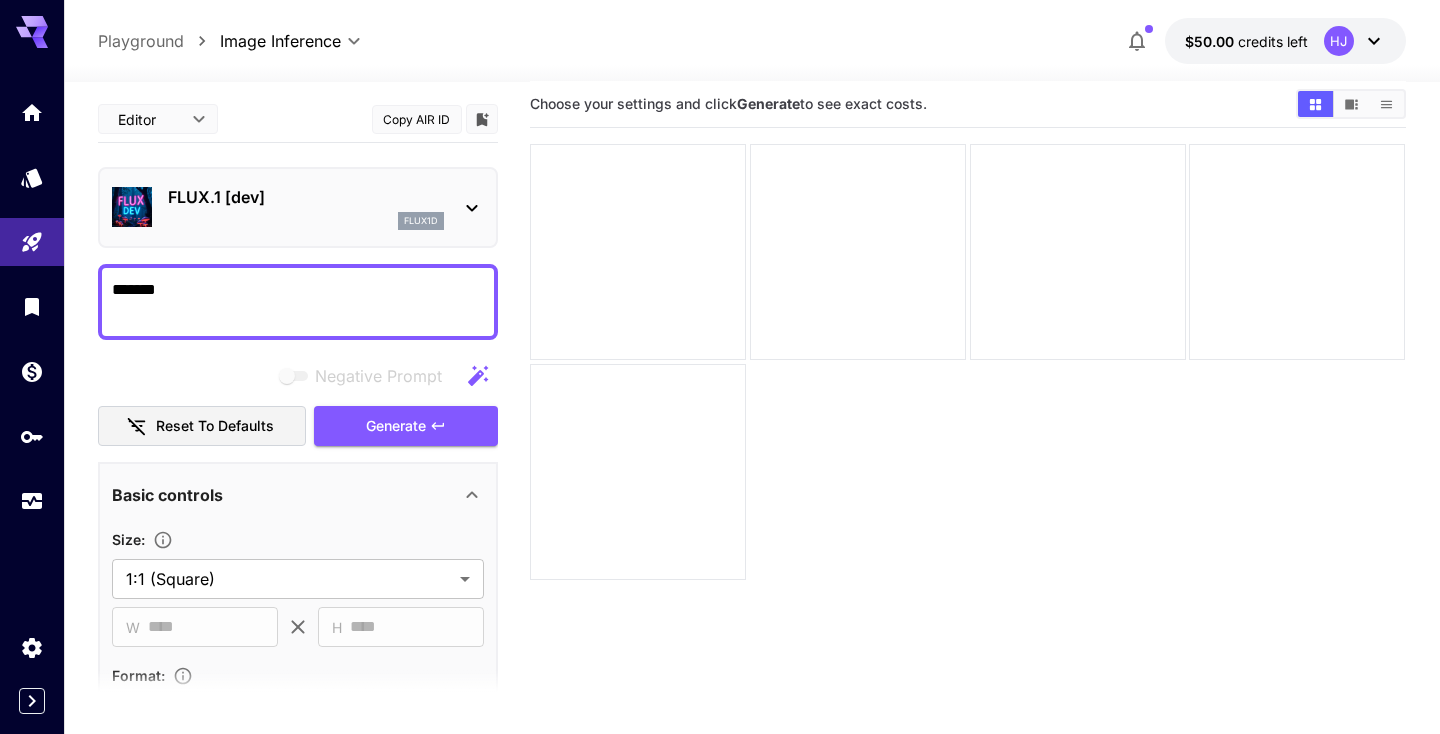 type on "*******" 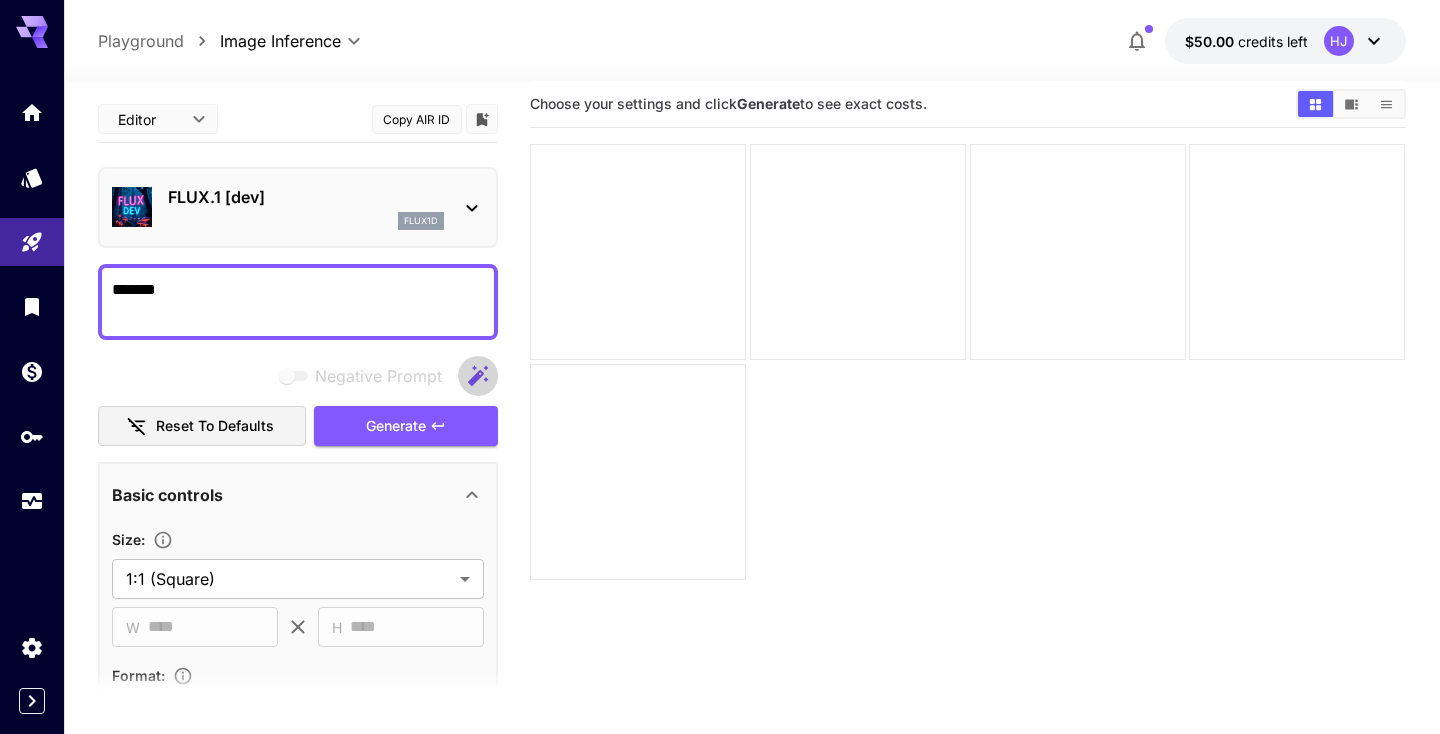 type 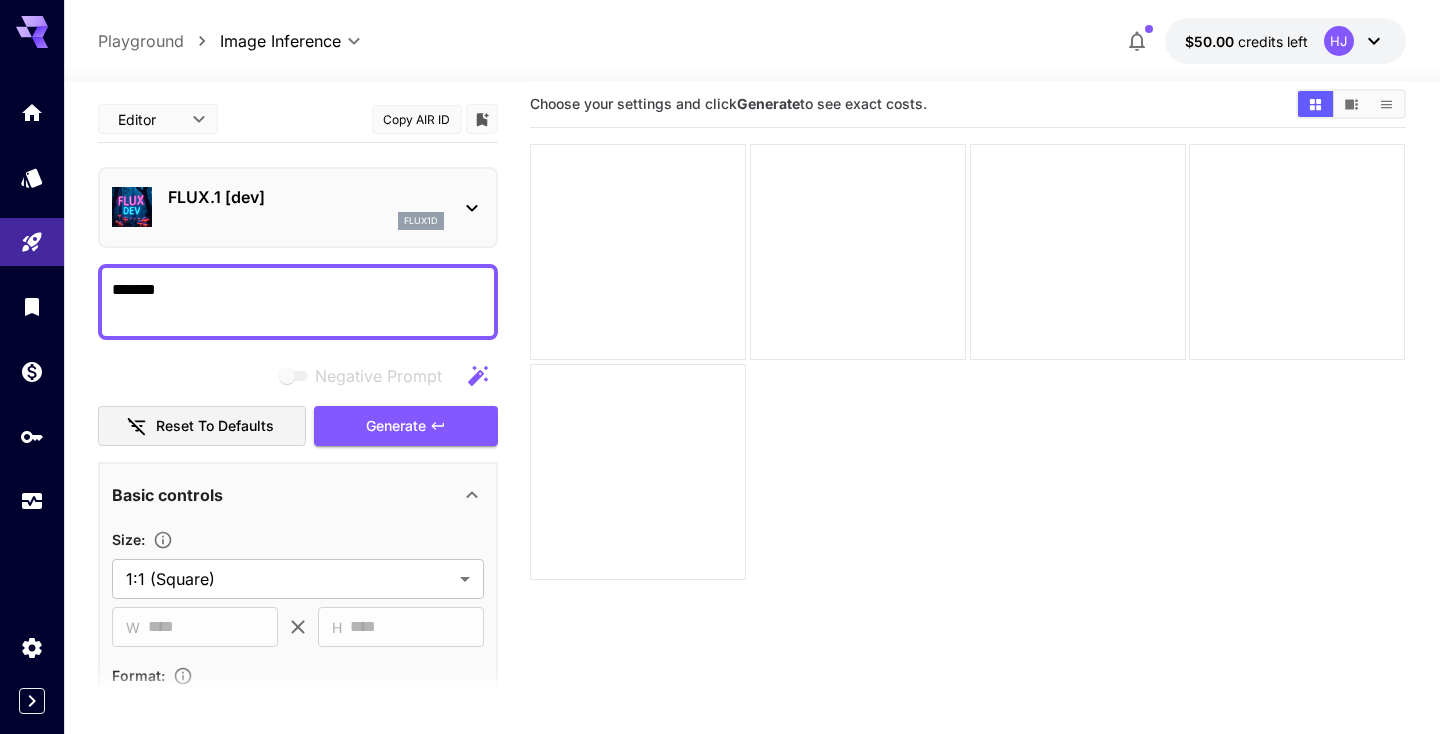 click on "*******" at bounding box center (298, 302) 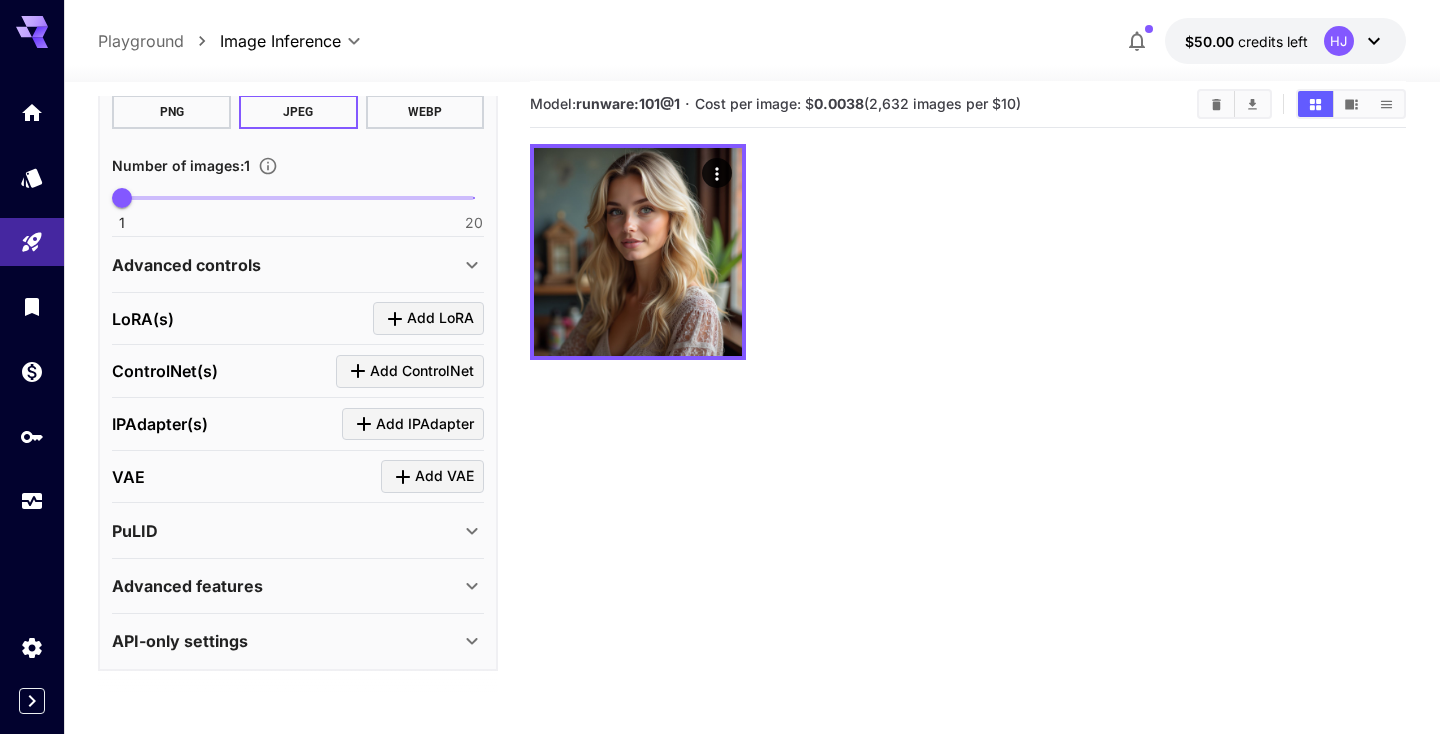 scroll, scrollTop: 595, scrollLeft: 0, axis: vertical 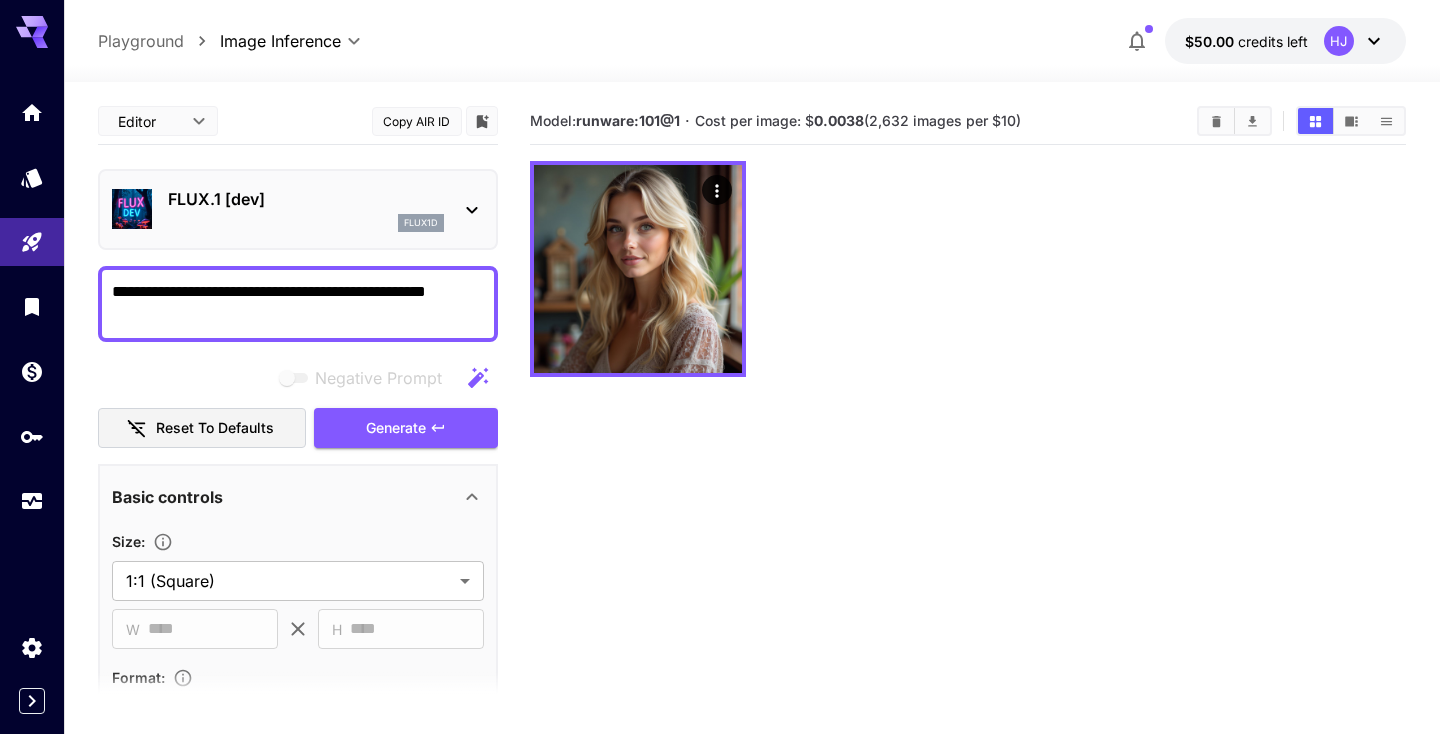 type on "**********" 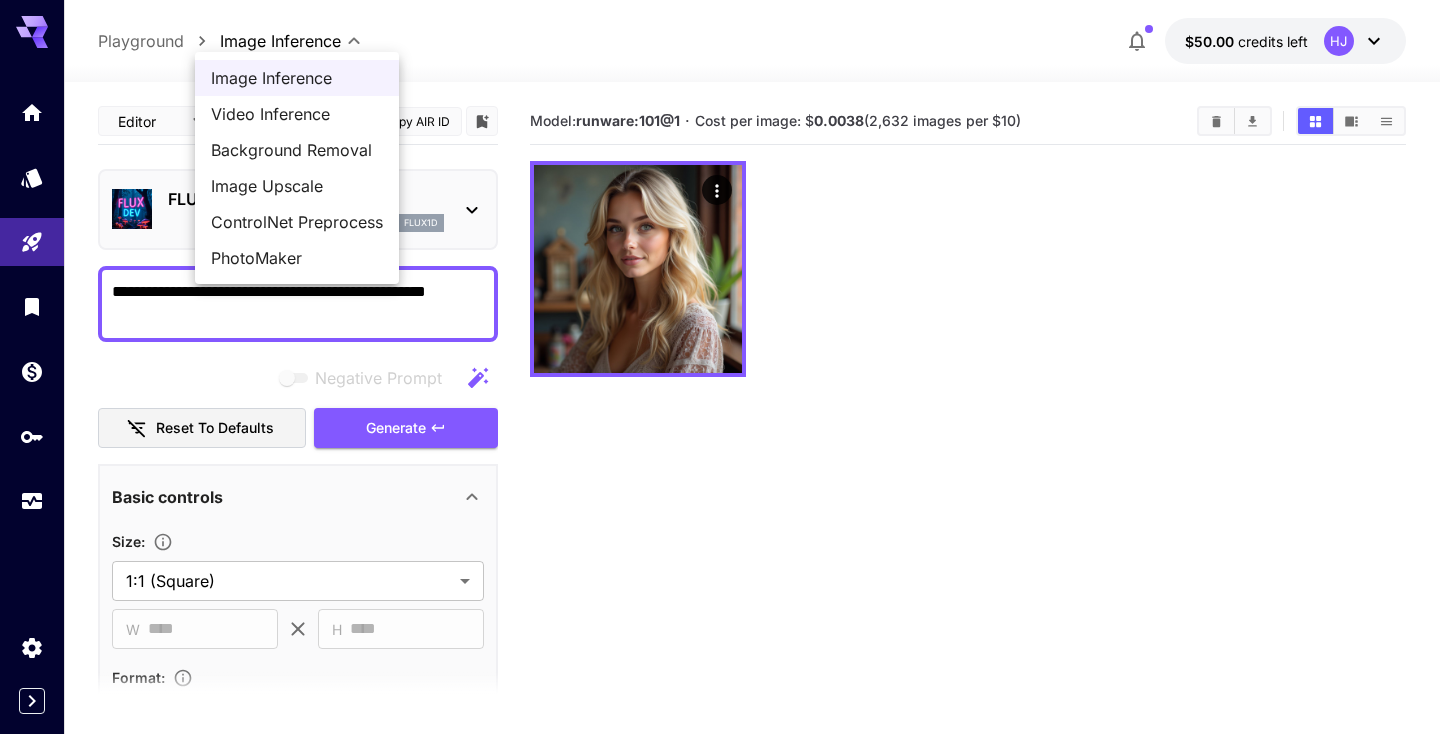 click on "**********" at bounding box center (720, 446) 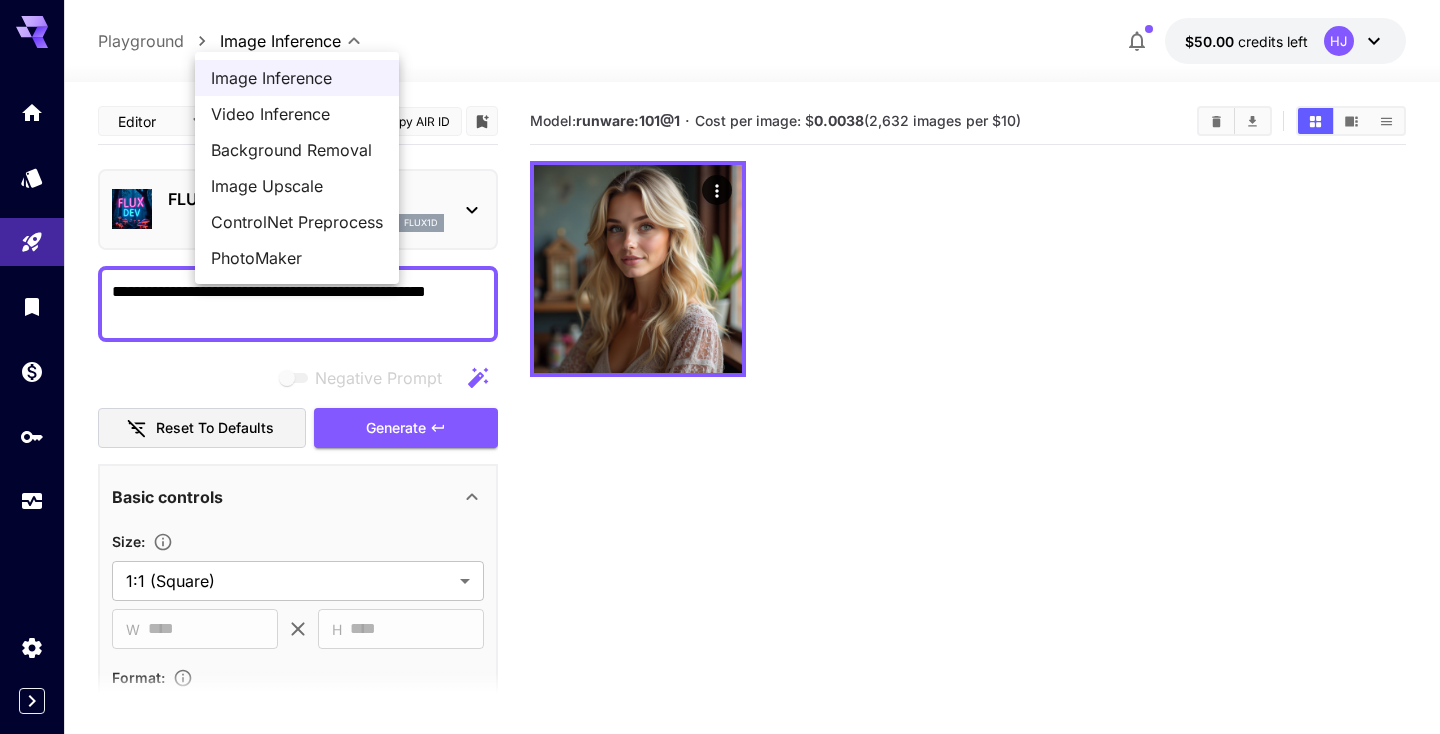 click on "Image Upscale" at bounding box center [297, 186] 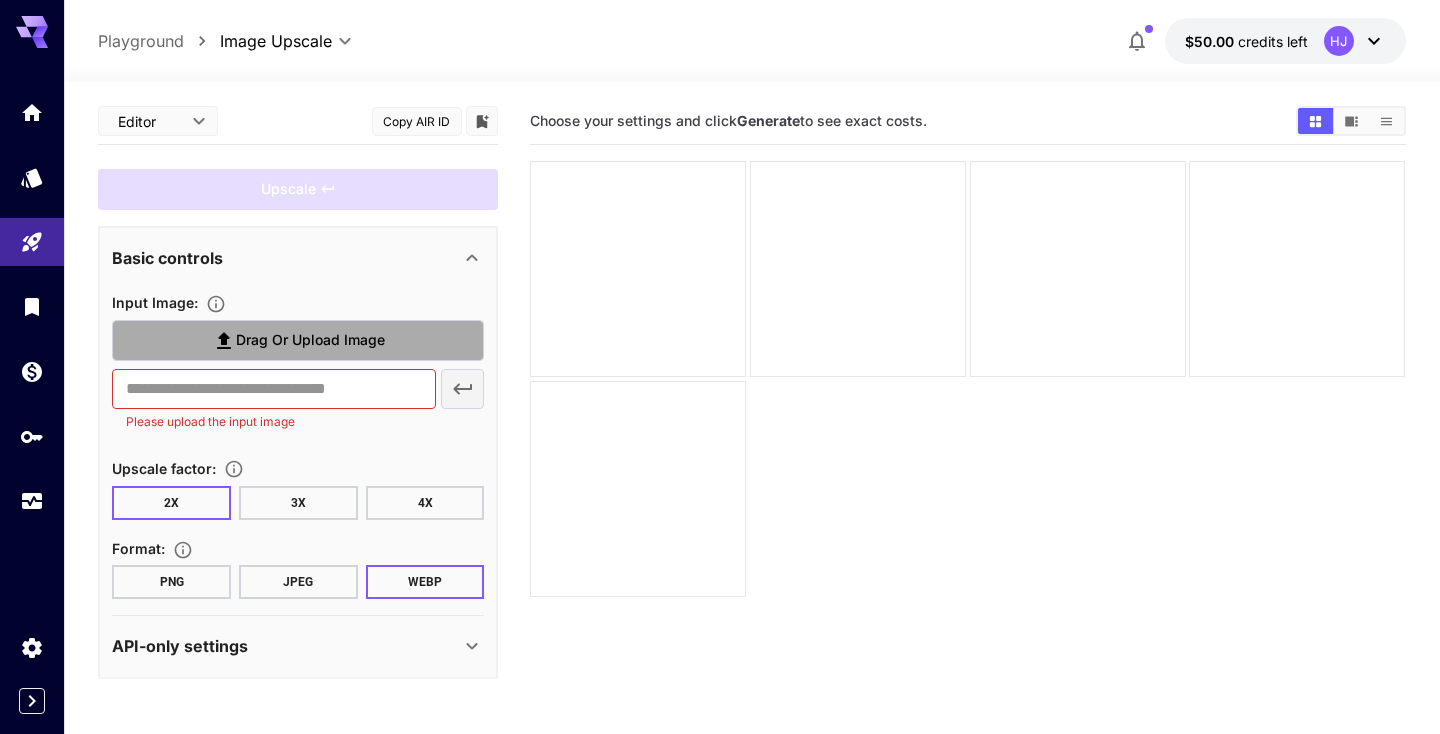 click on "Drag or upload image" at bounding box center (310, 340) 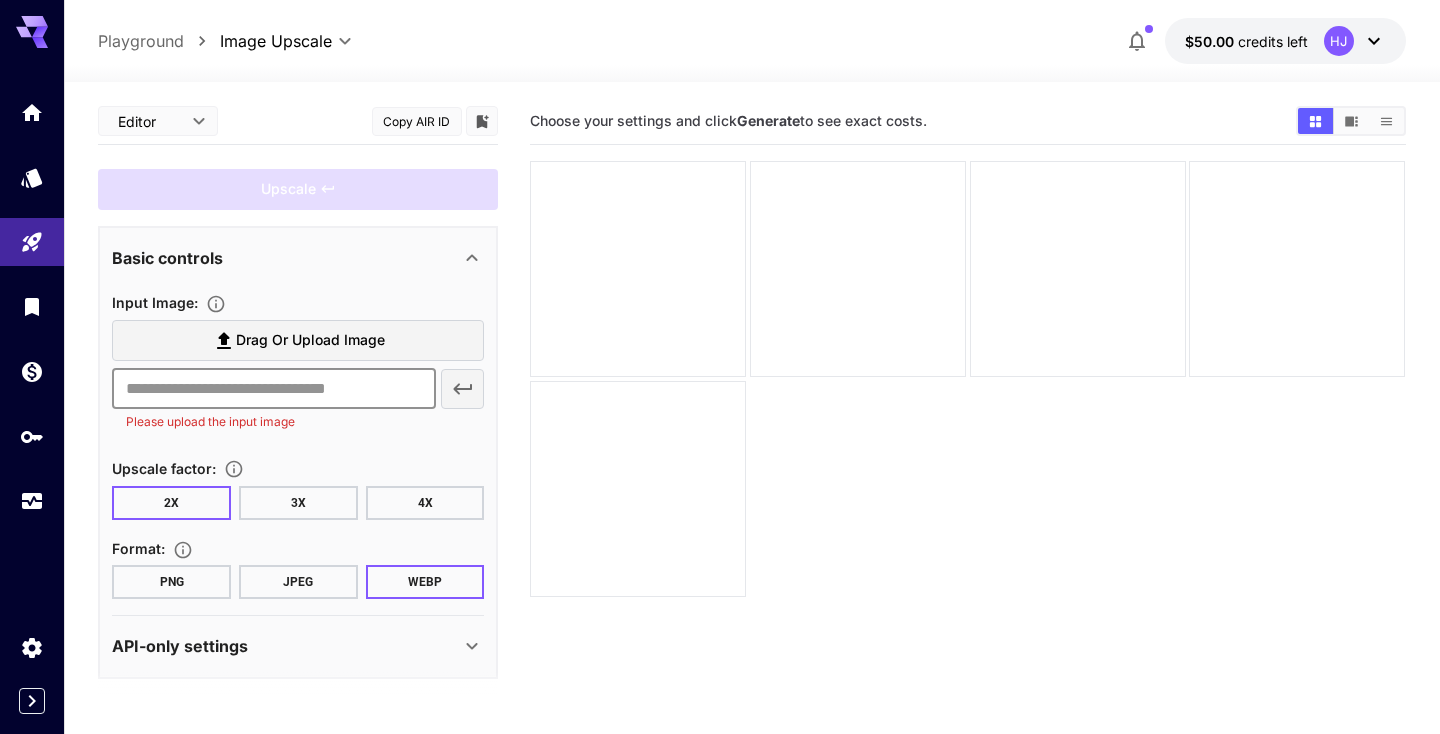 click at bounding box center (273, 389) 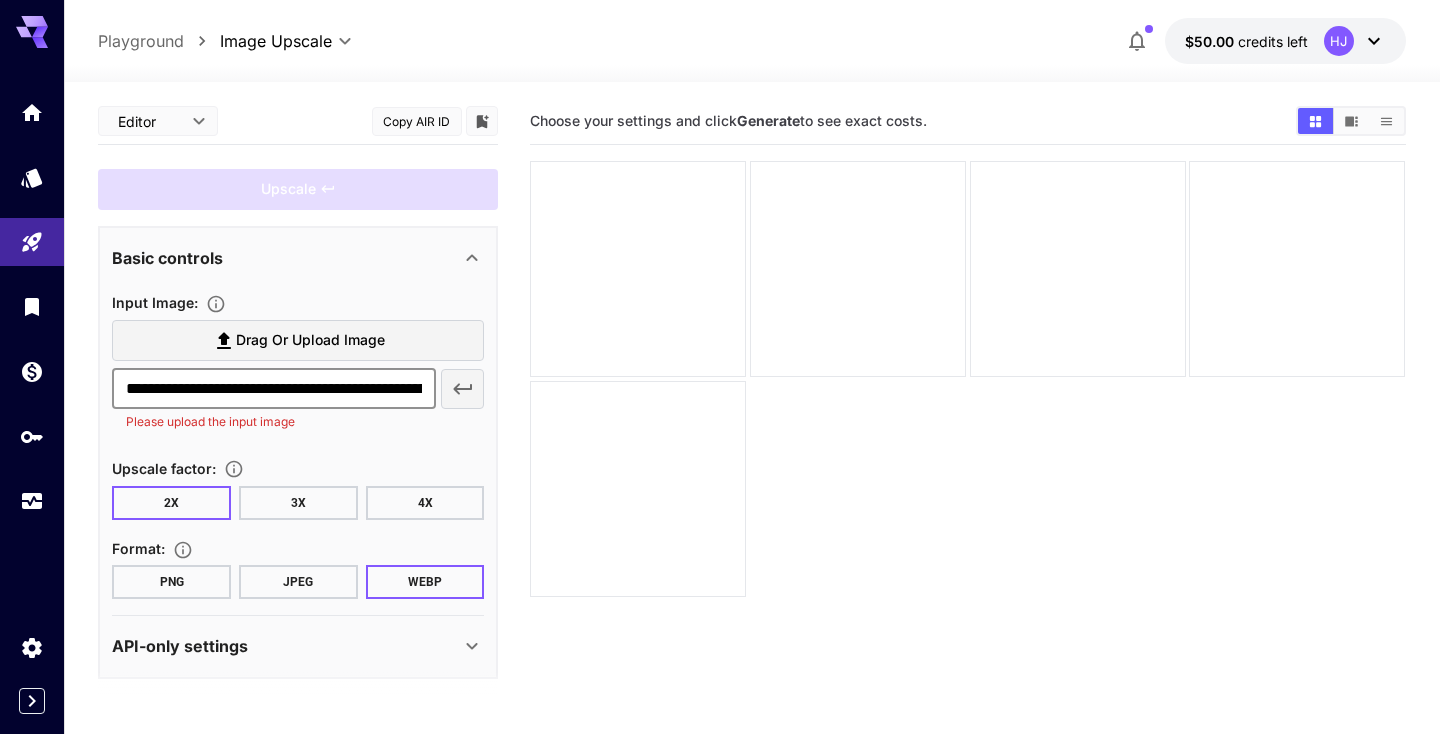 click on "**********" at bounding box center (273, 389) 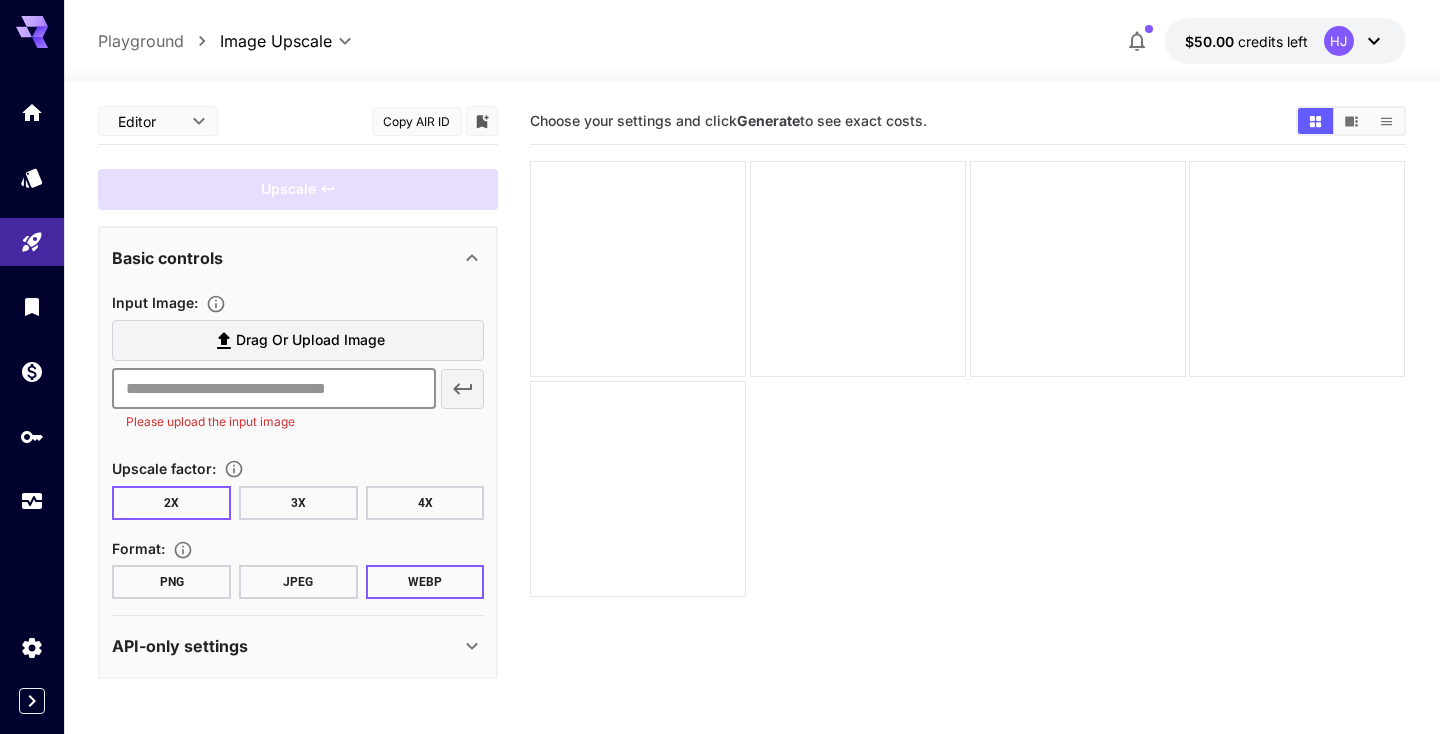 click on "Drag or upload image" at bounding box center [298, 340] 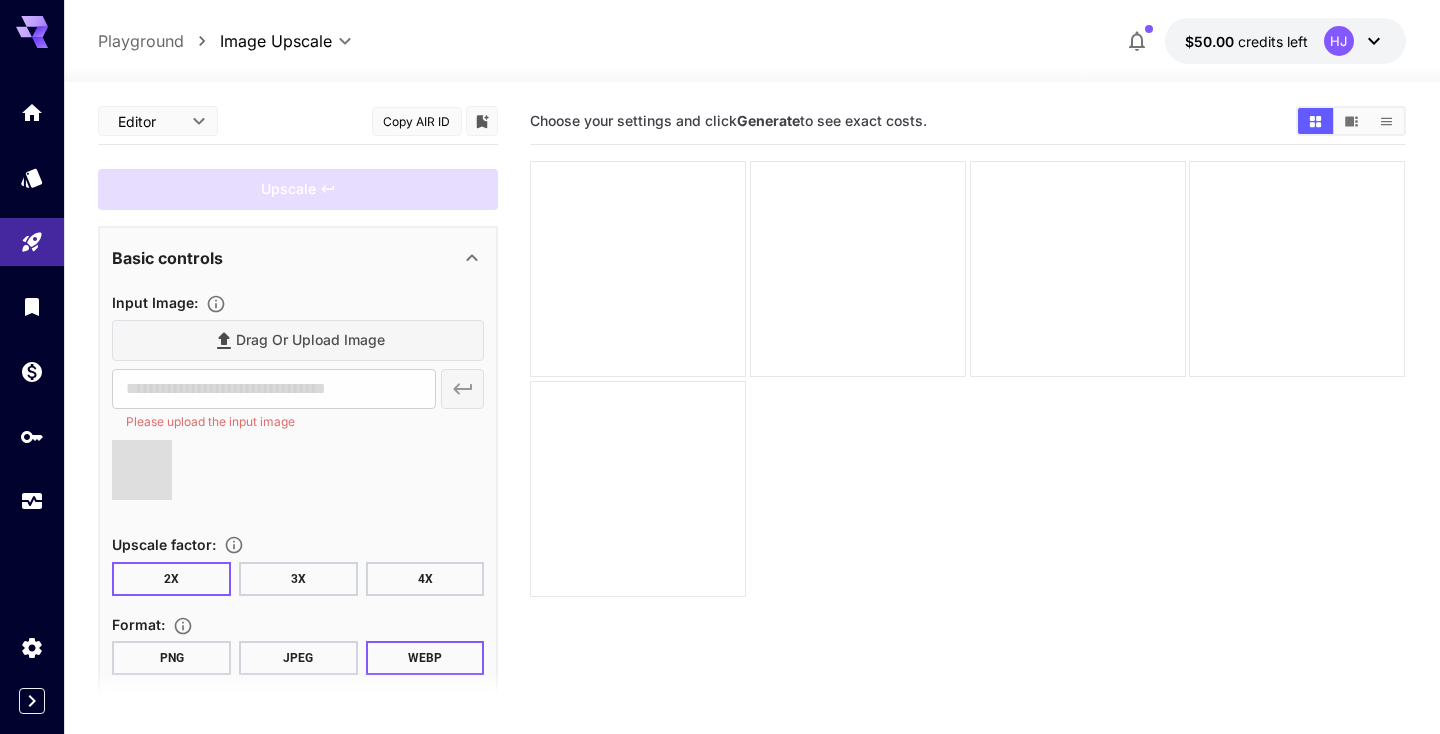 type on "**********" 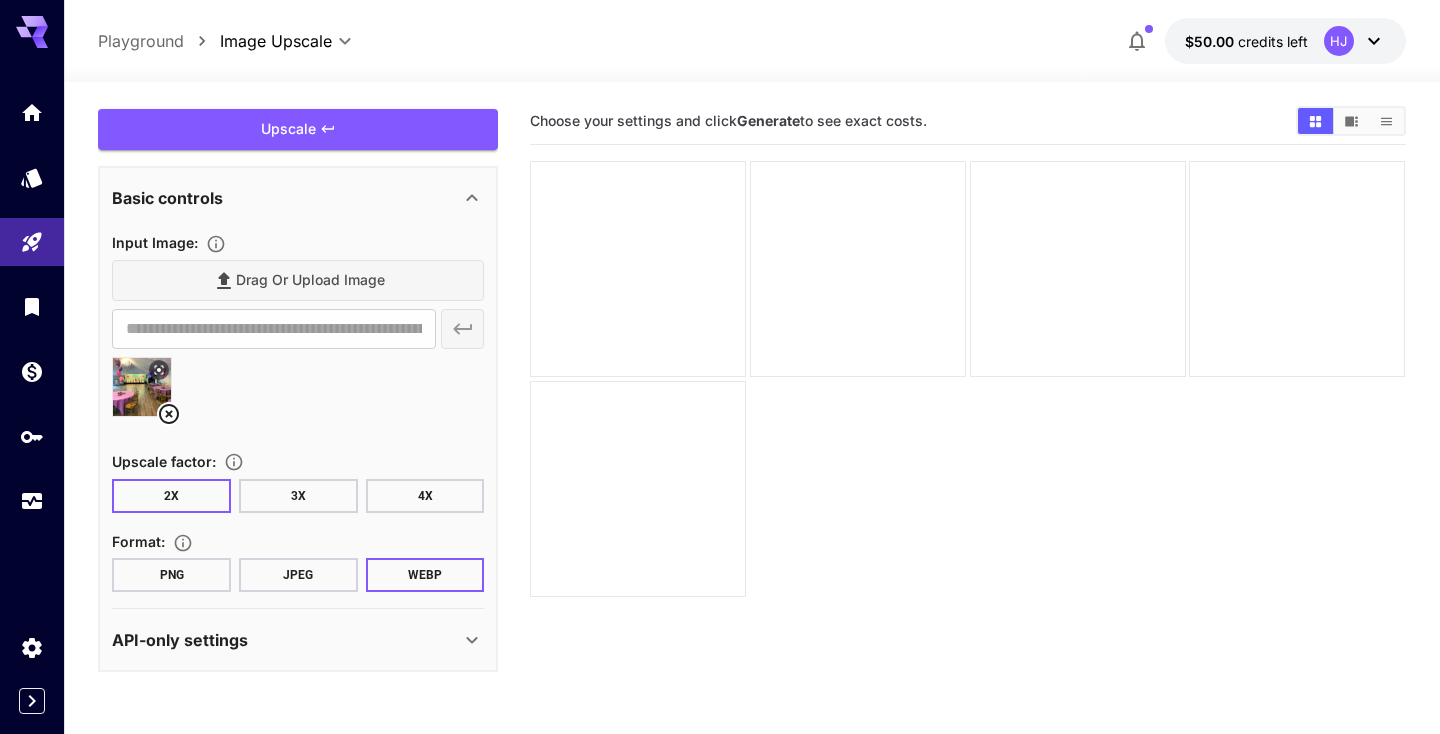 scroll, scrollTop: 59, scrollLeft: 0, axis: vertical 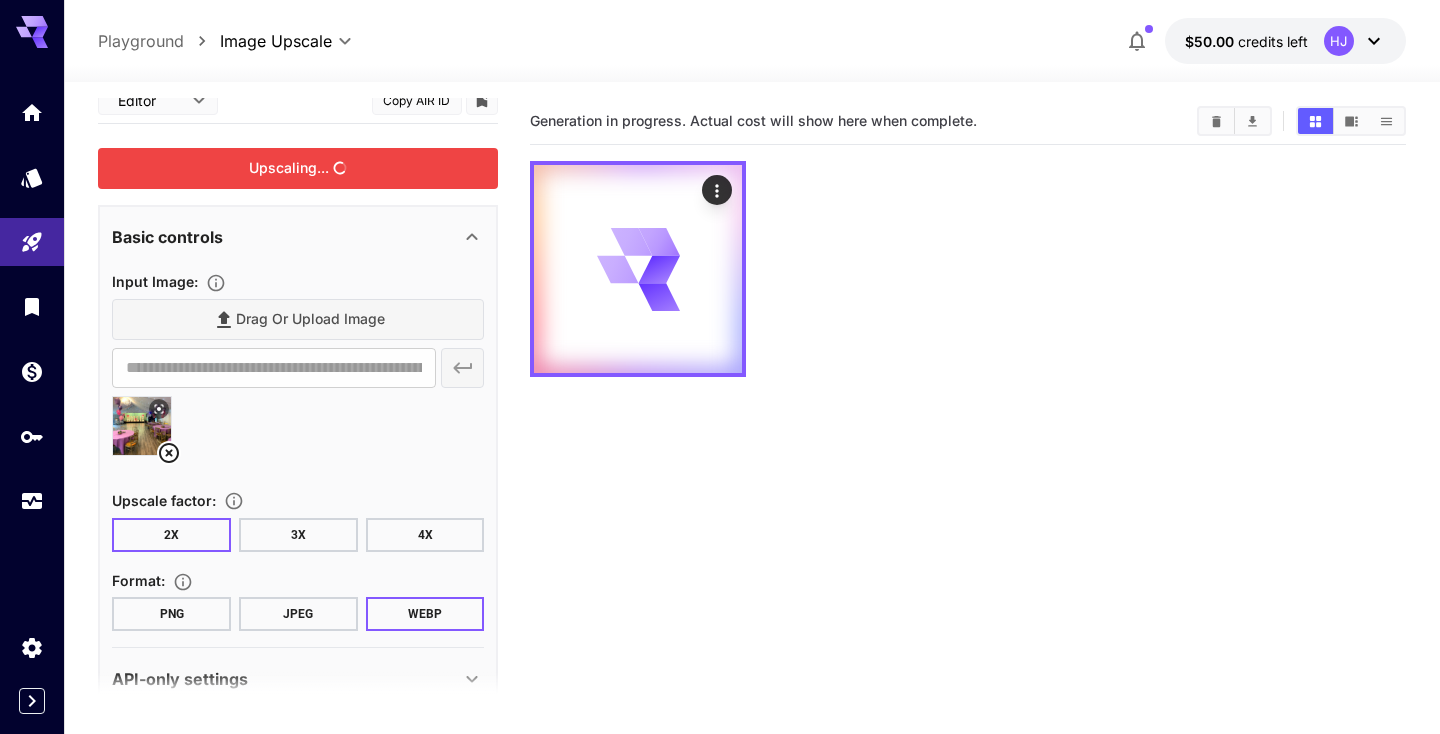 click on "Upscaling..." at bounding box center [298, 168] 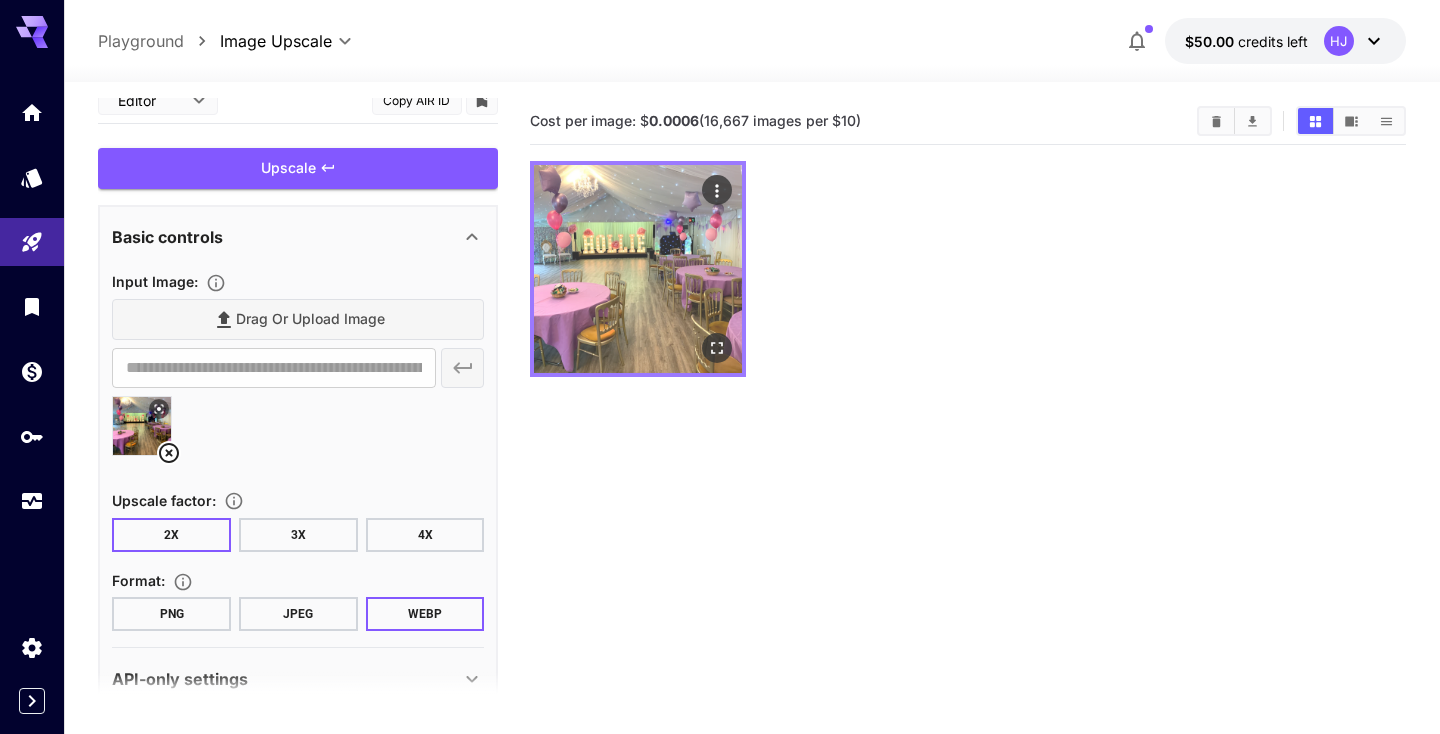 click 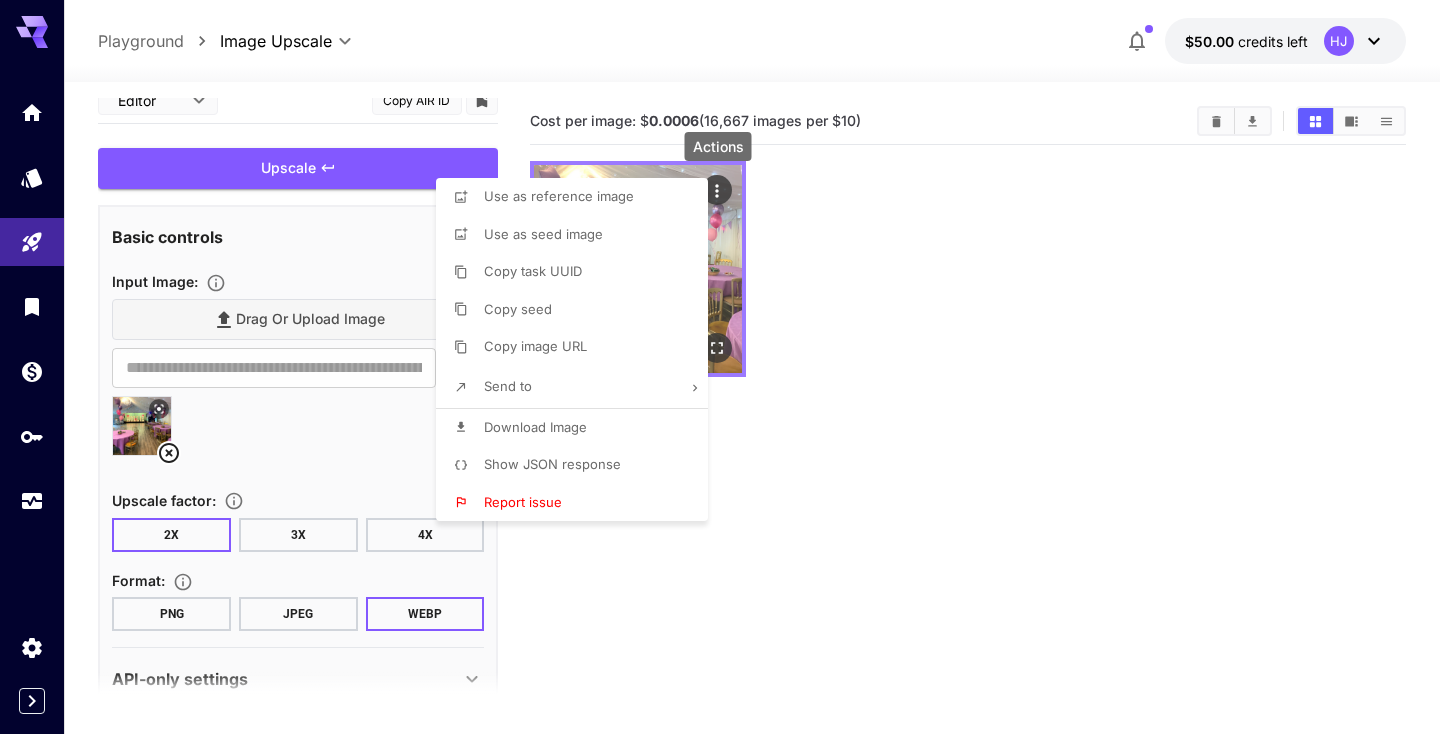 click at bounding box center (720, 367) 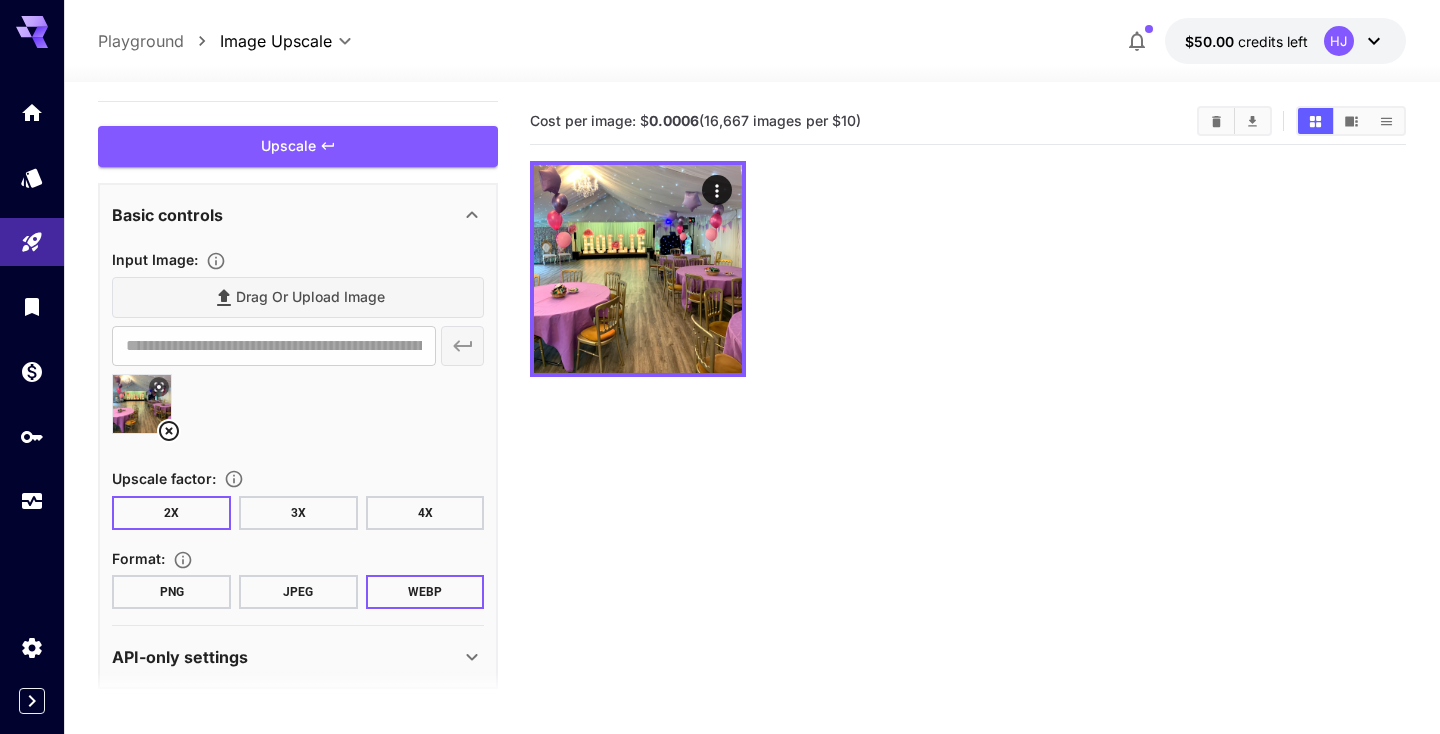 scroll, scrollTop: 39, scrollLeft: 0, axis: vertical 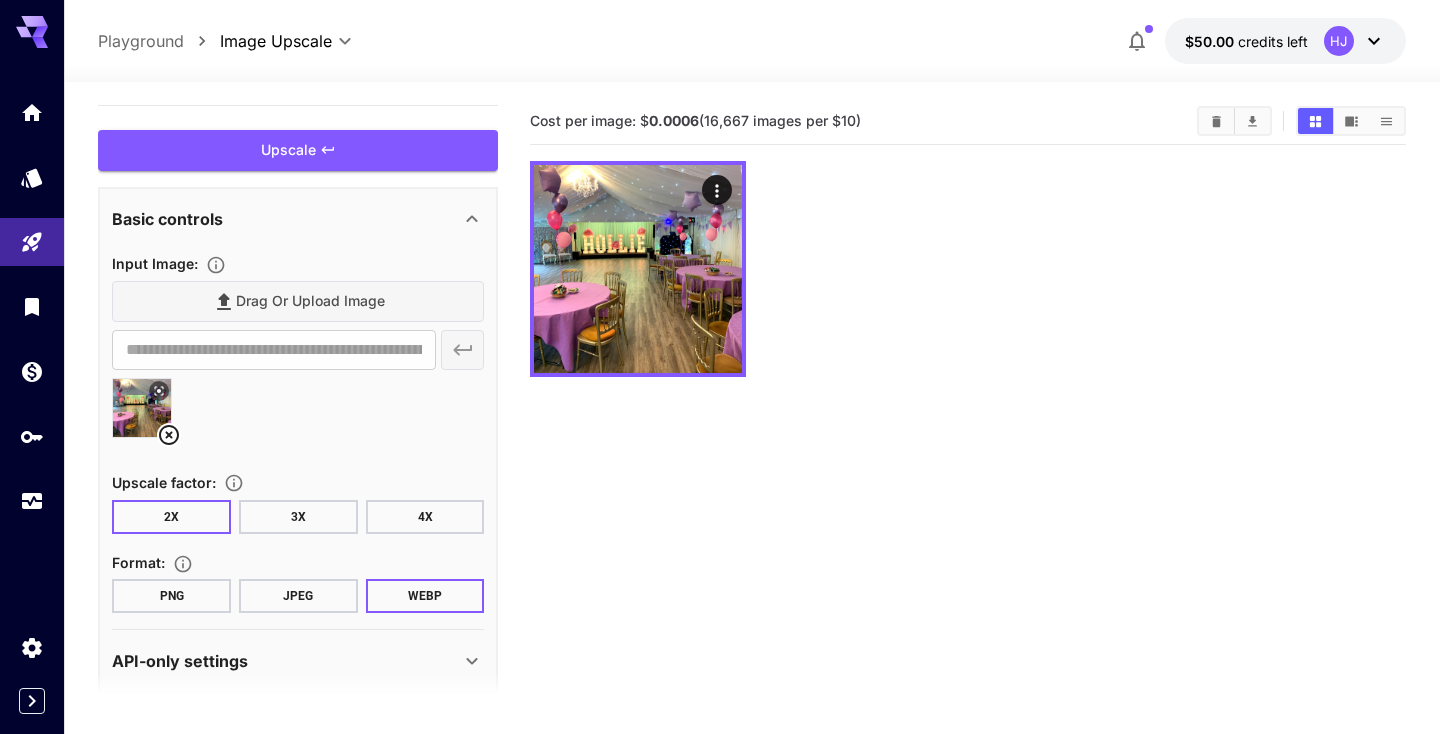 click at bounding box center (298, 697) 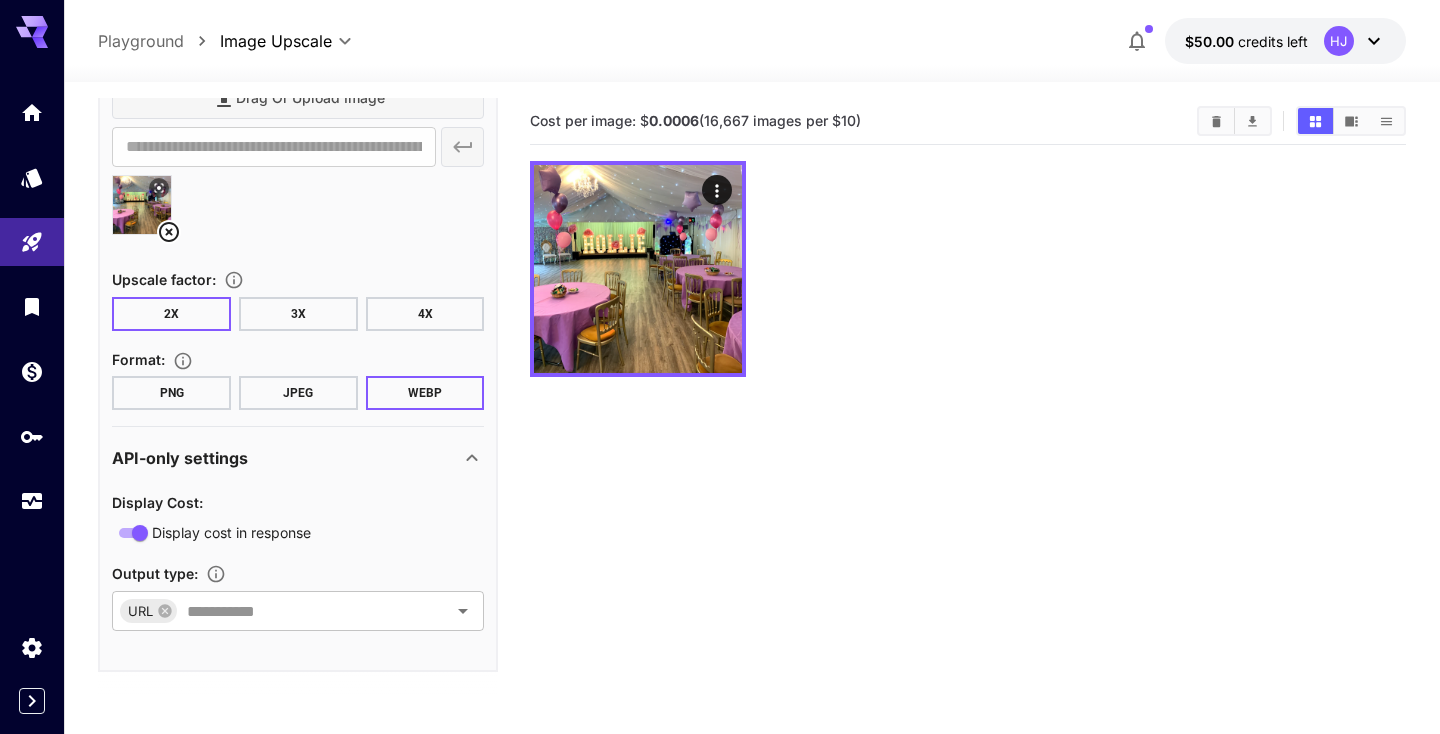 scroll, scrollTop: 241, scrollLeft: 0, axis: vertical 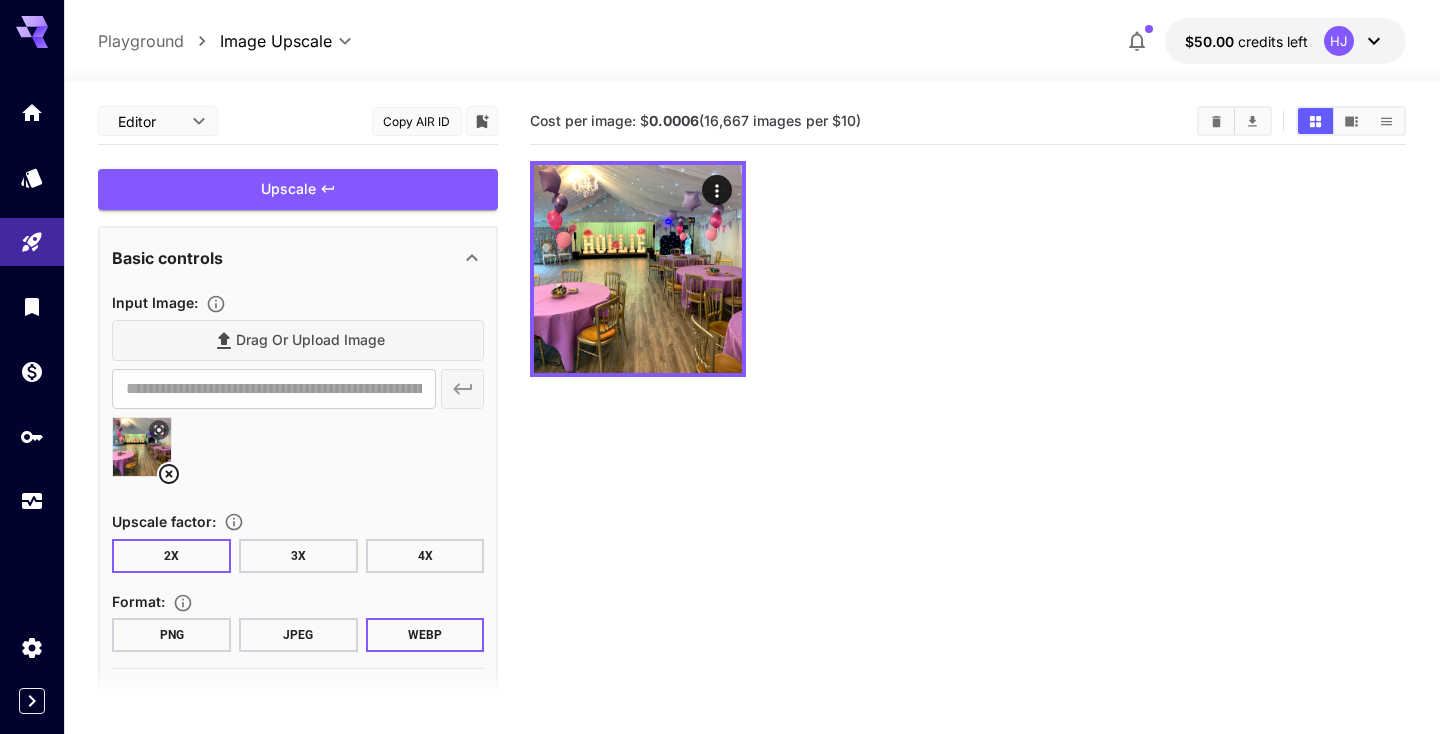 click on "**********" at bounding box center [751, 41] 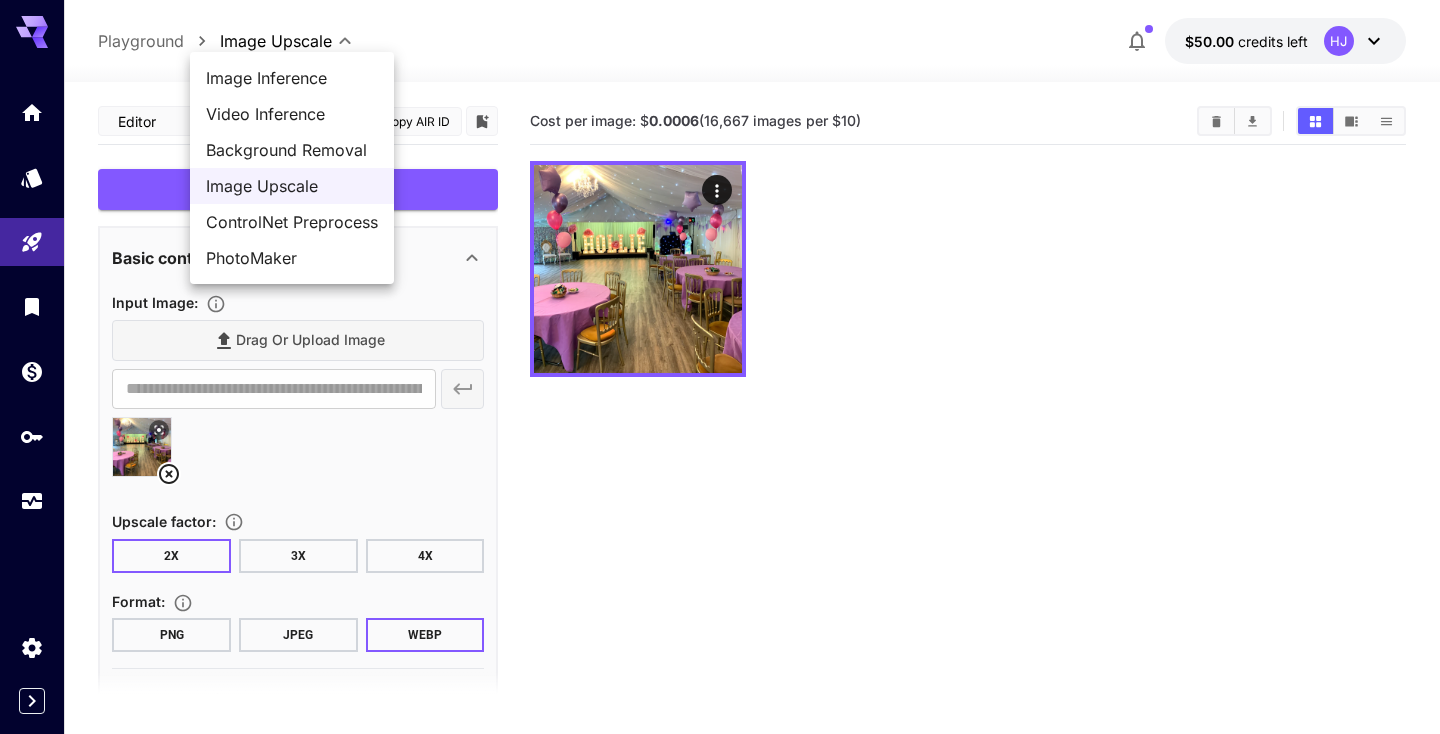 click on "PhotoMaker" at bounding box center (292, 258) 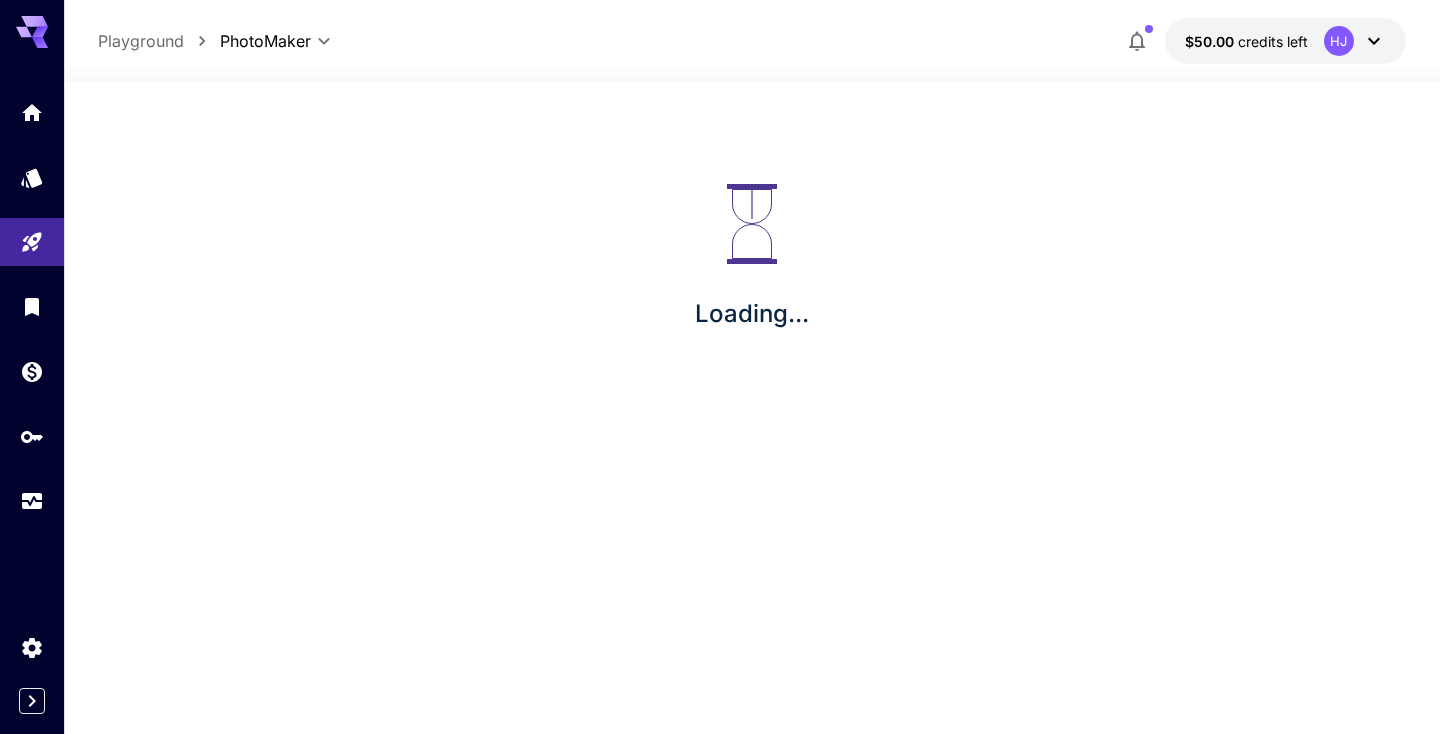 type on "**********" 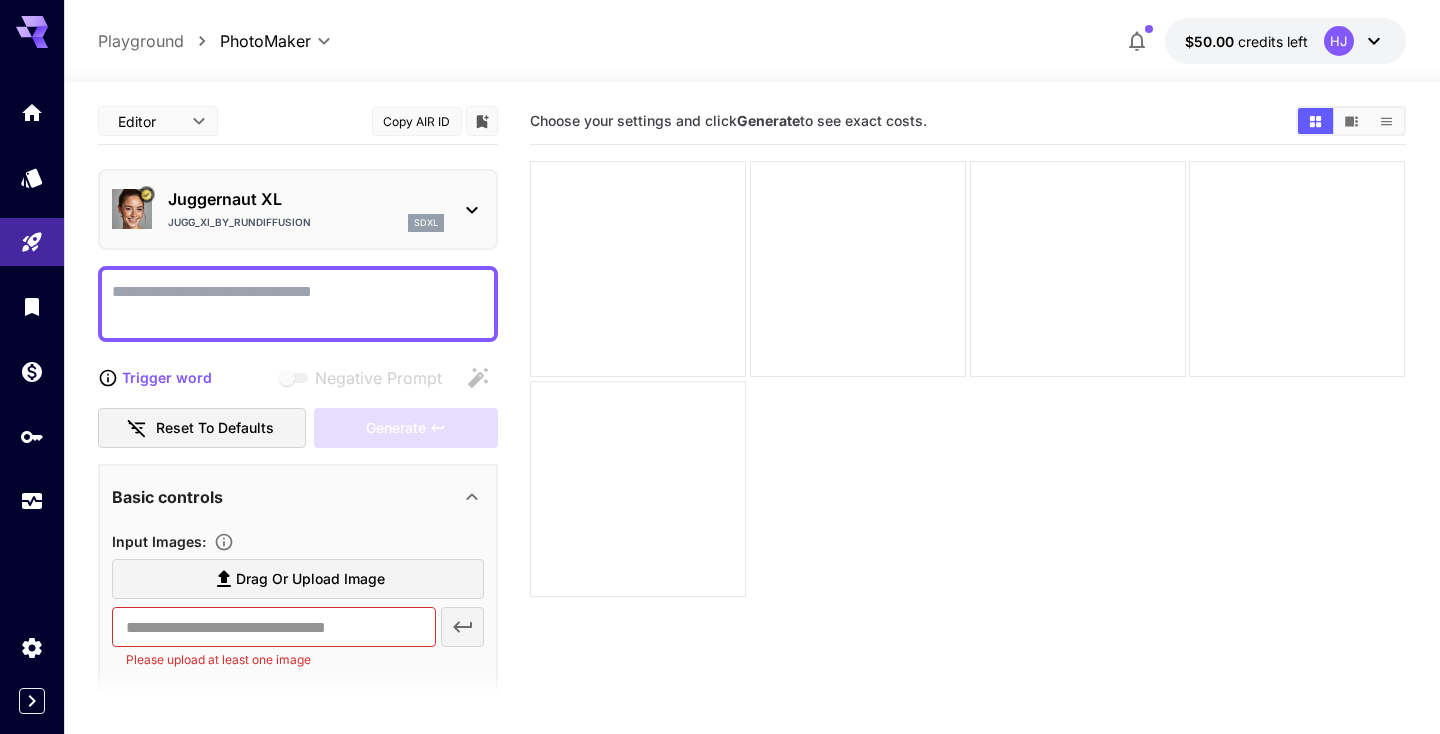 click at bounding box center (298, 304) 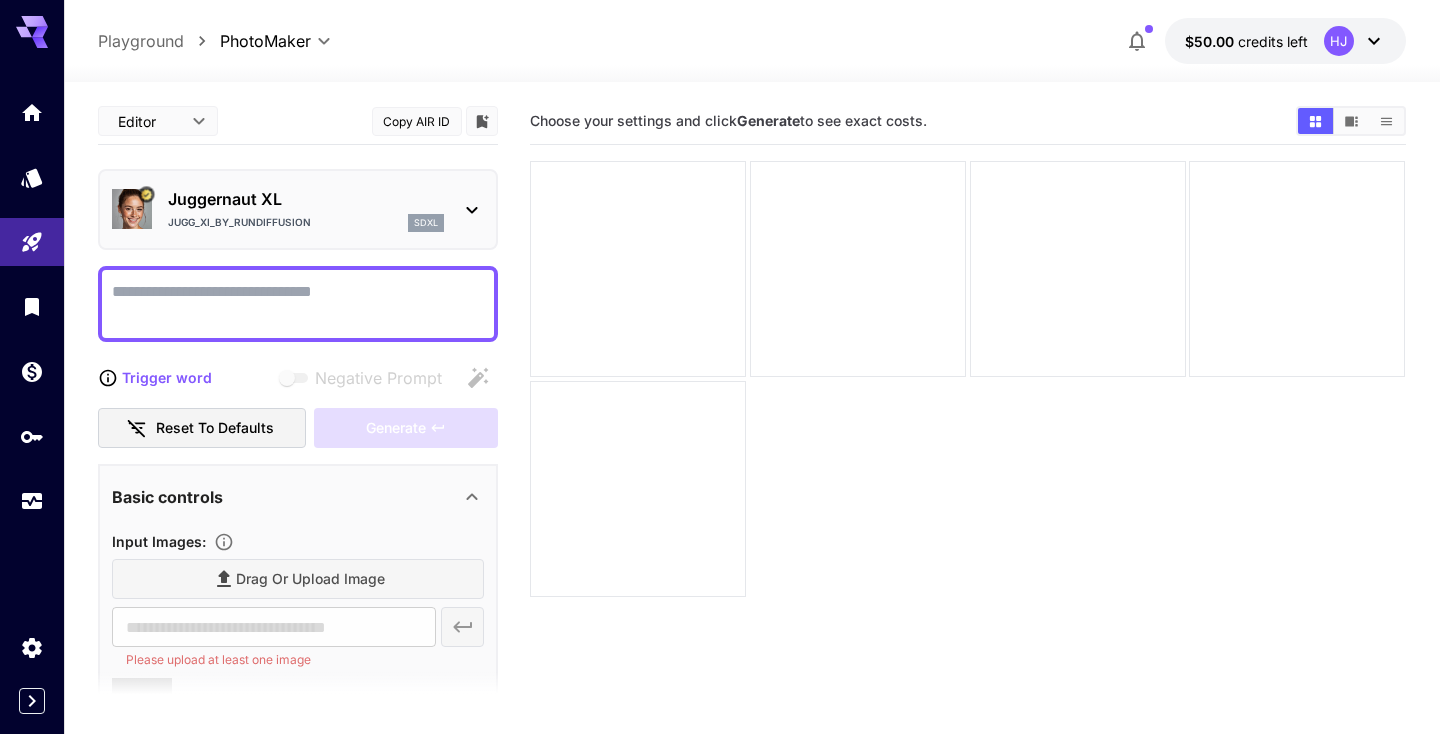 click on "Negative Prompt" at bounding box center (298, 304) 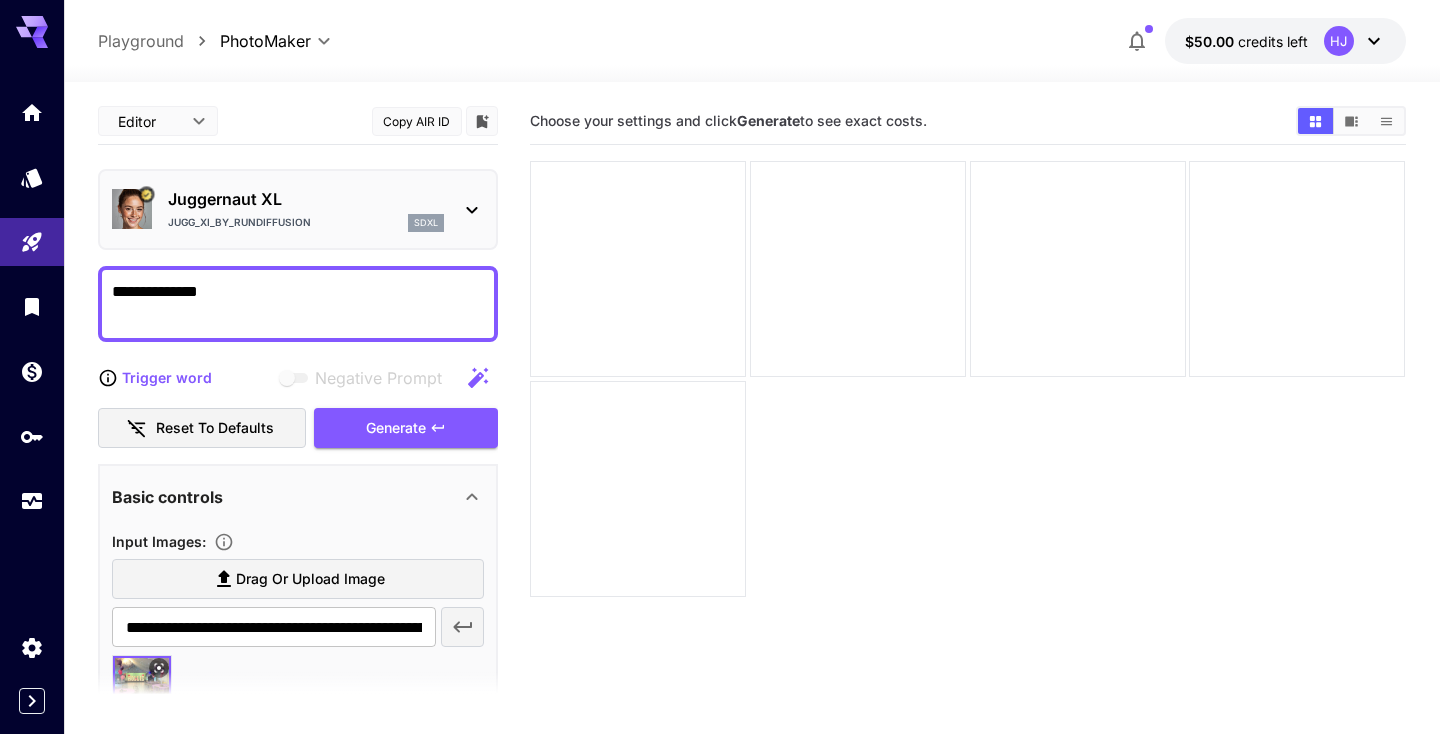 type on "**********" 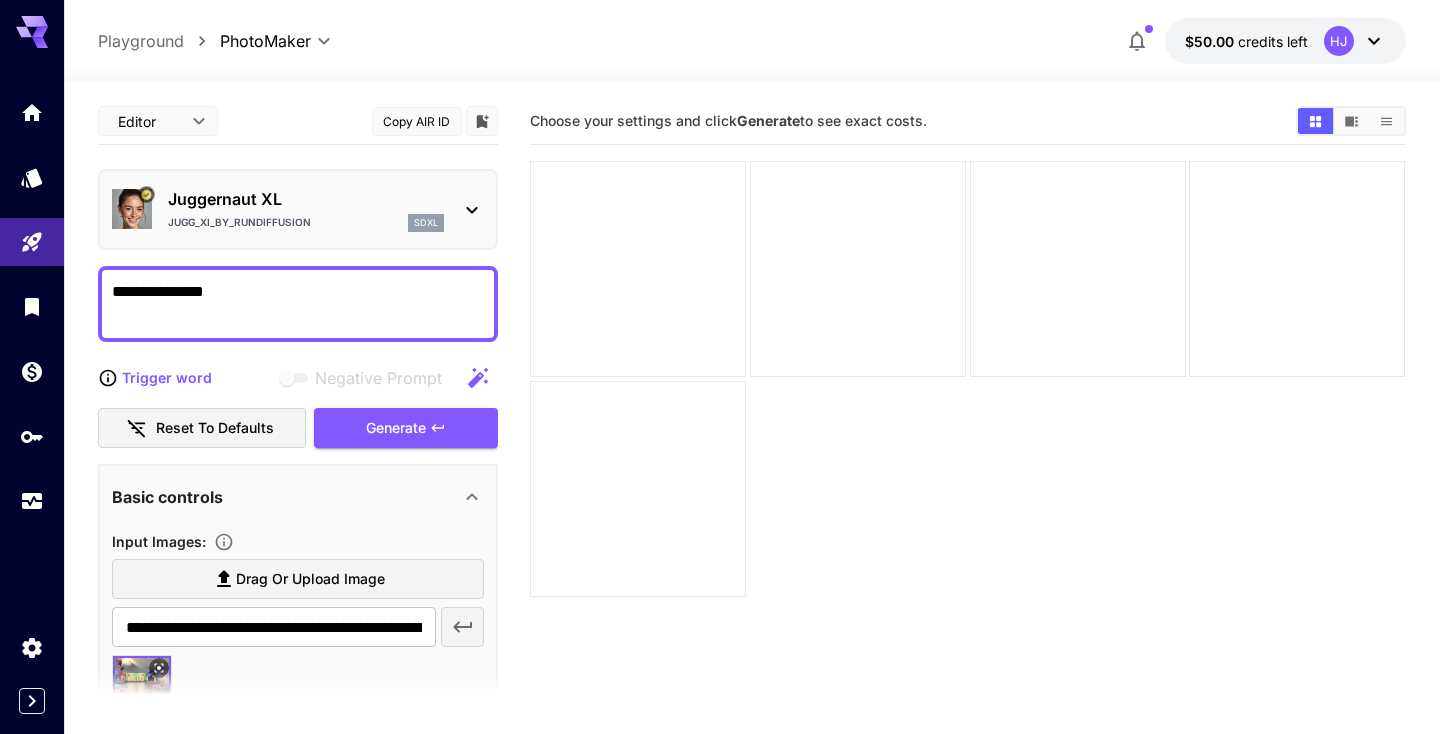 click on "**********" at bounding box center (298, 304) 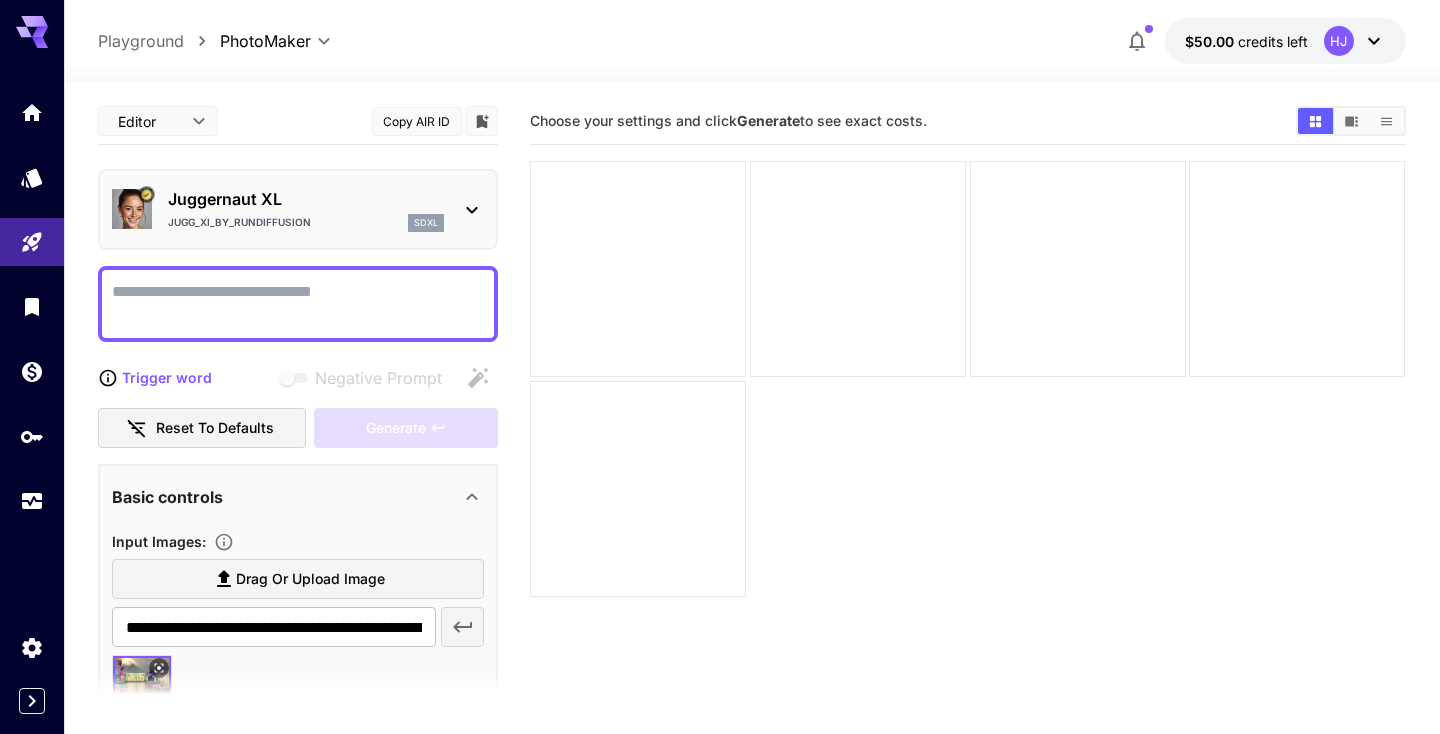 click on "**********" at bounding box center (720, 446) 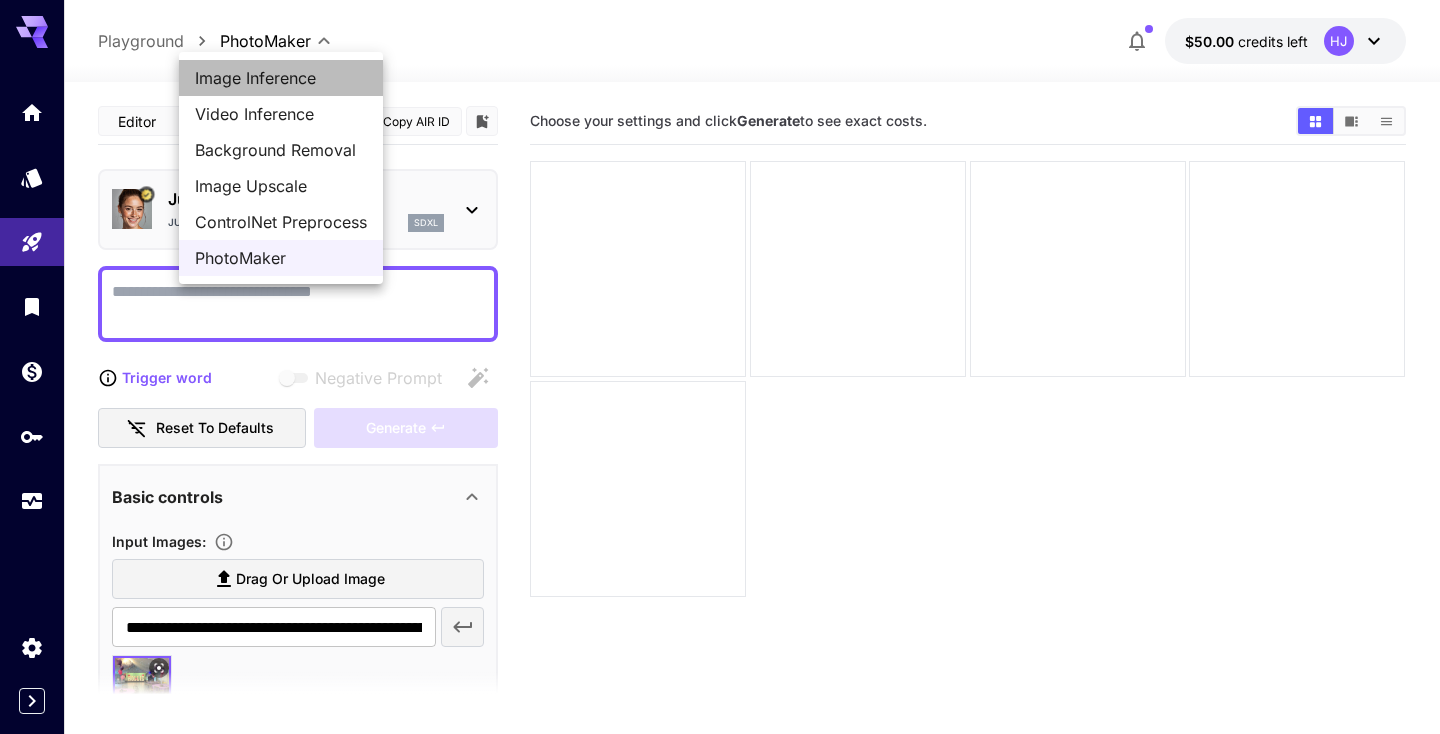 click on "Image Inference" at bounding box center (281, 78) 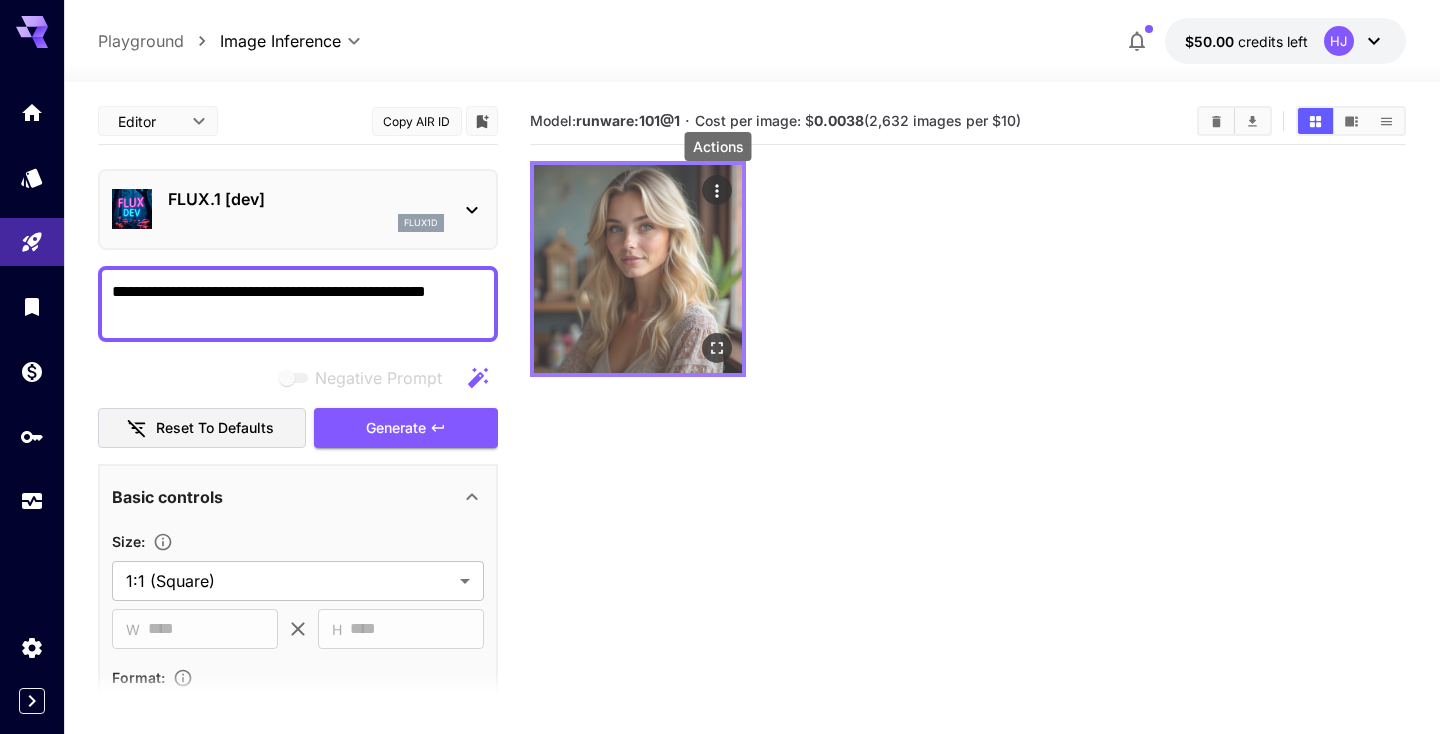 click 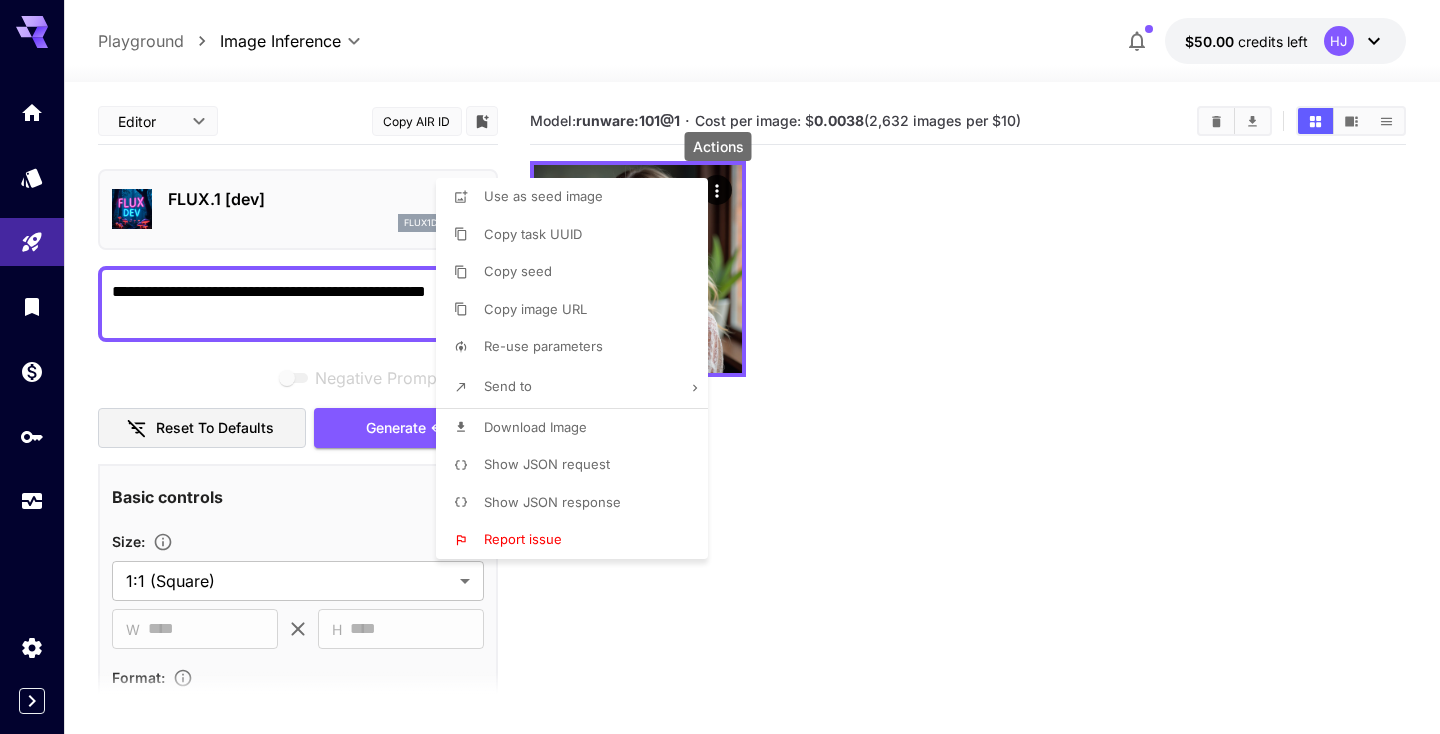 click on "Use as seed image" at bounding box center (578, 197) 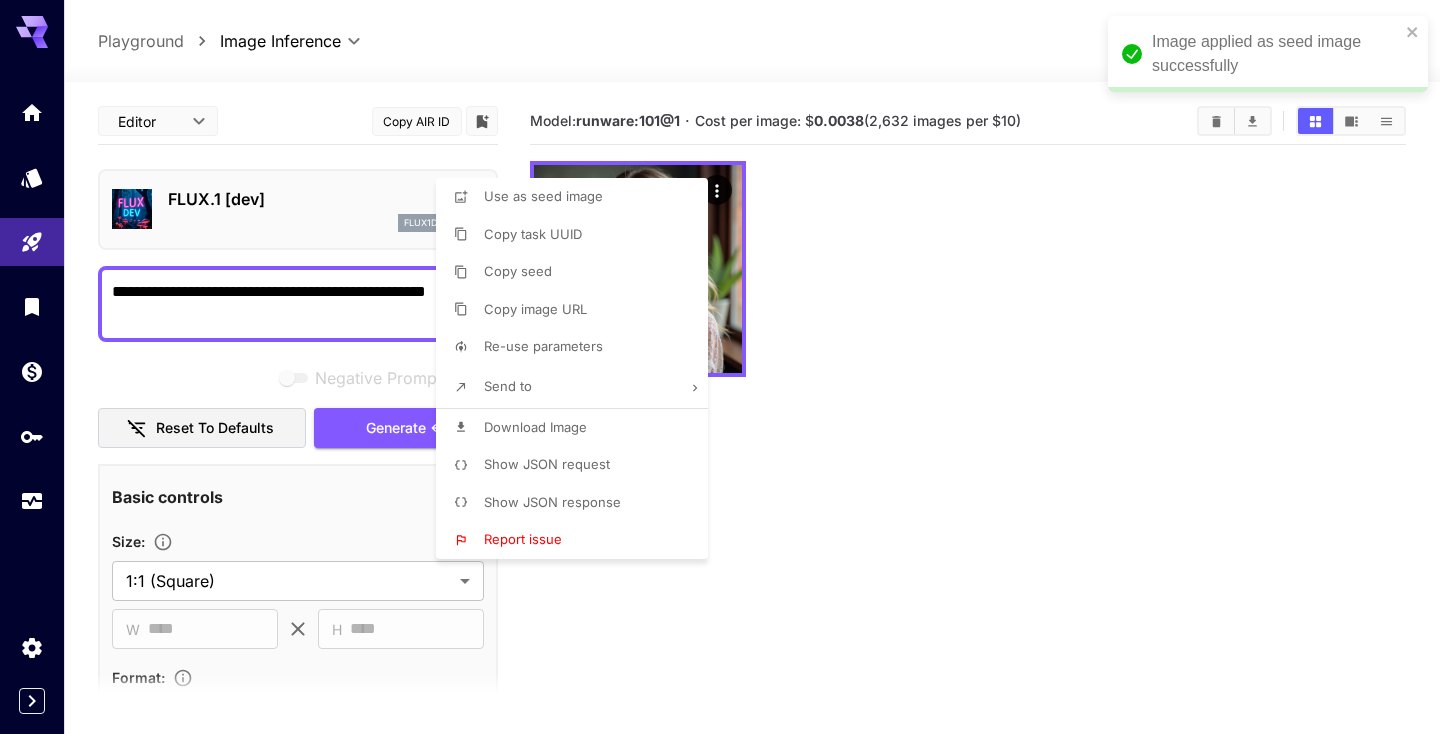 scroll, scrollTop: 158, scrollLeft: 0, axis: vertical 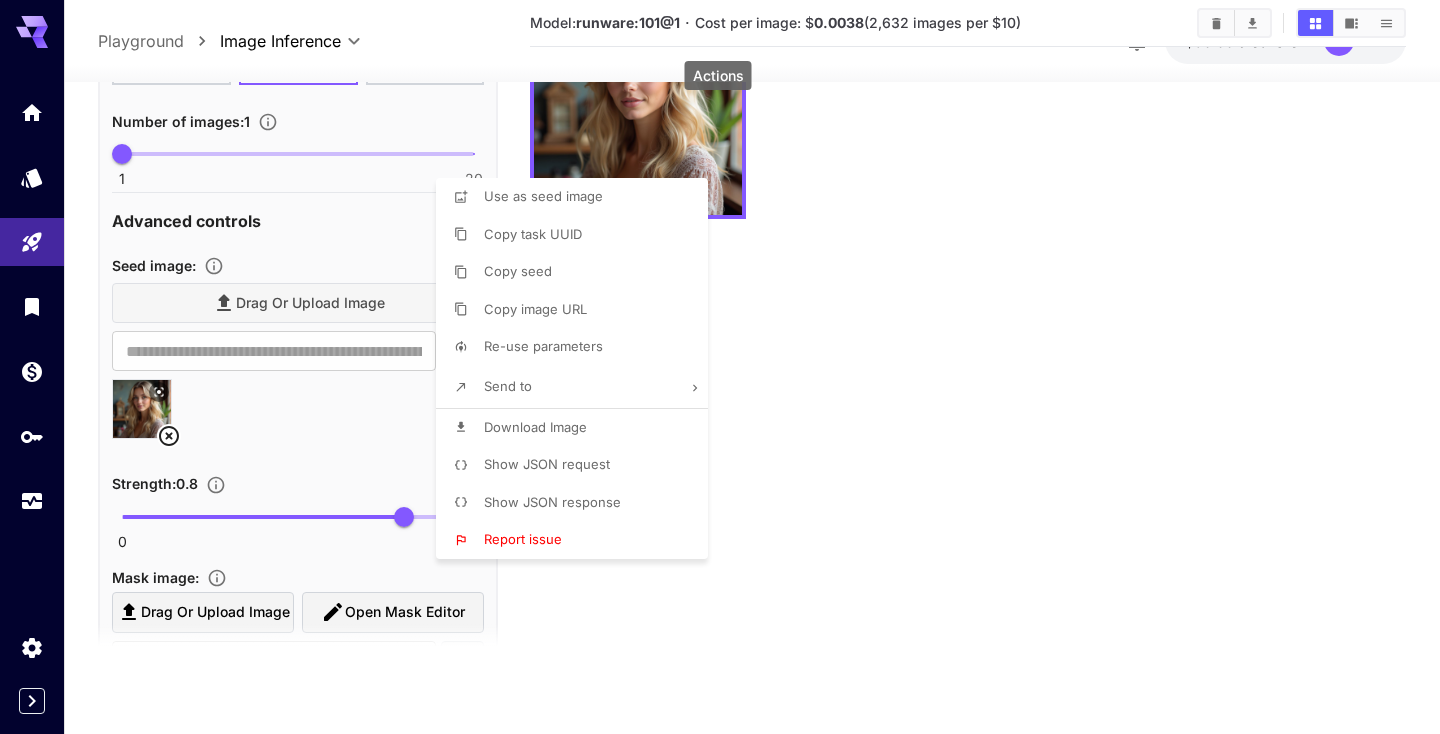 click at bounding box center [720, 367] 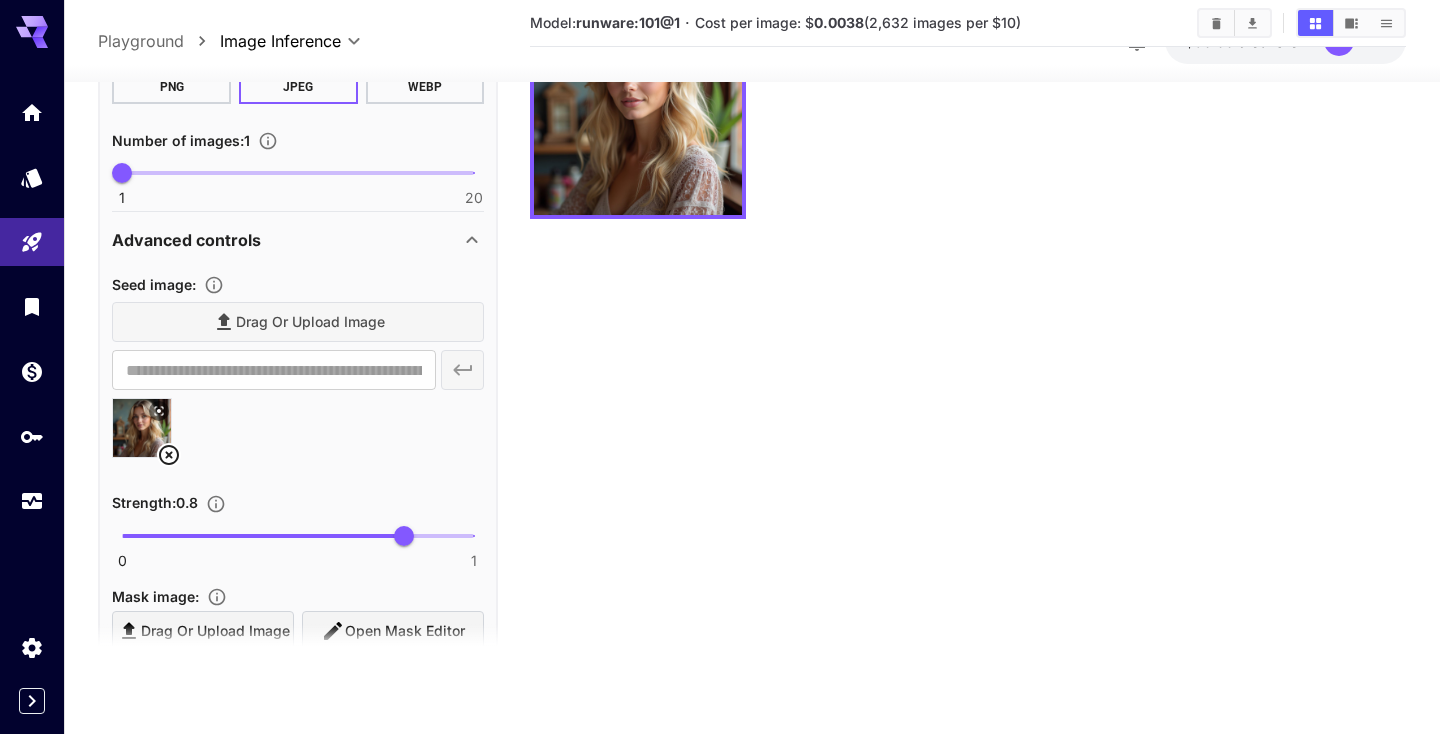 scroll, scrollTop: 573, scrollLeft: 0, axis: vertical 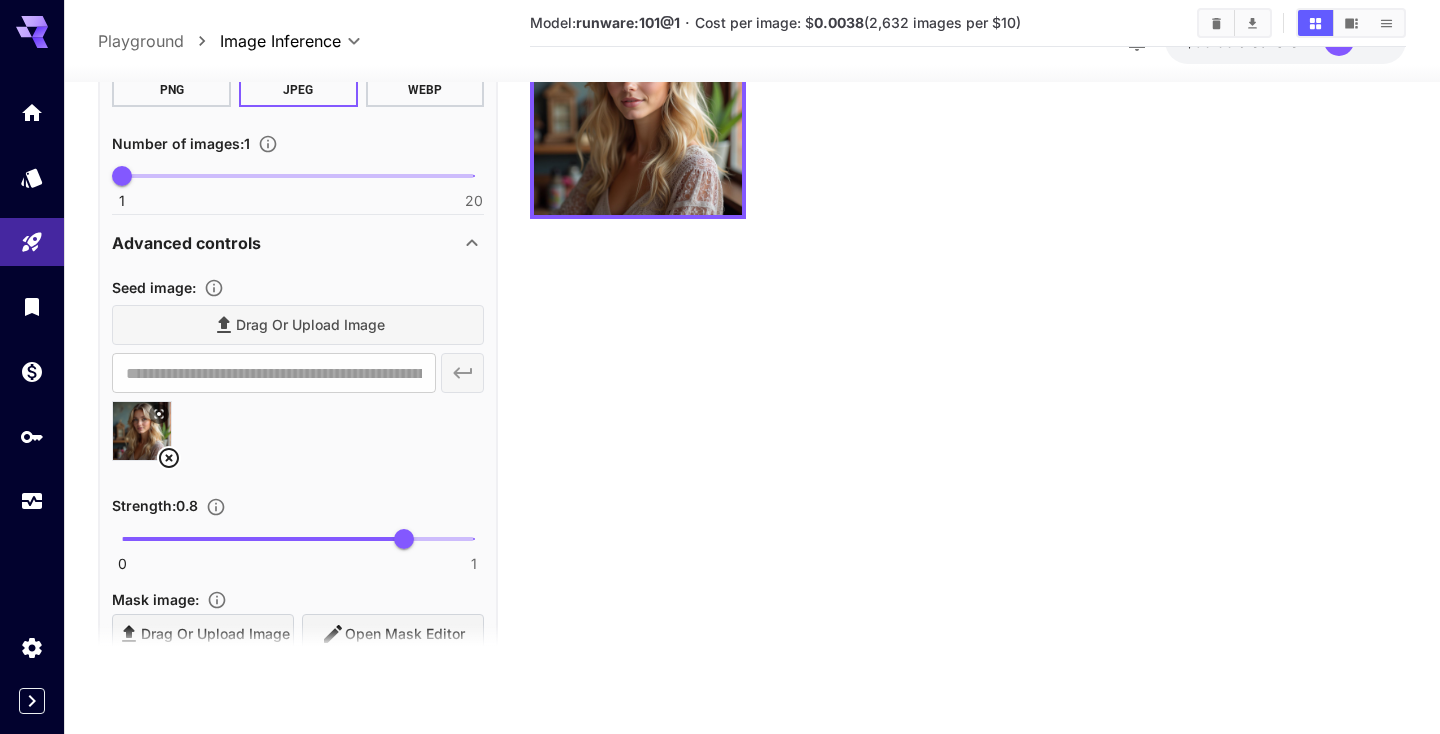 click on "Drag or upload image" at bounding box center (298, 325) 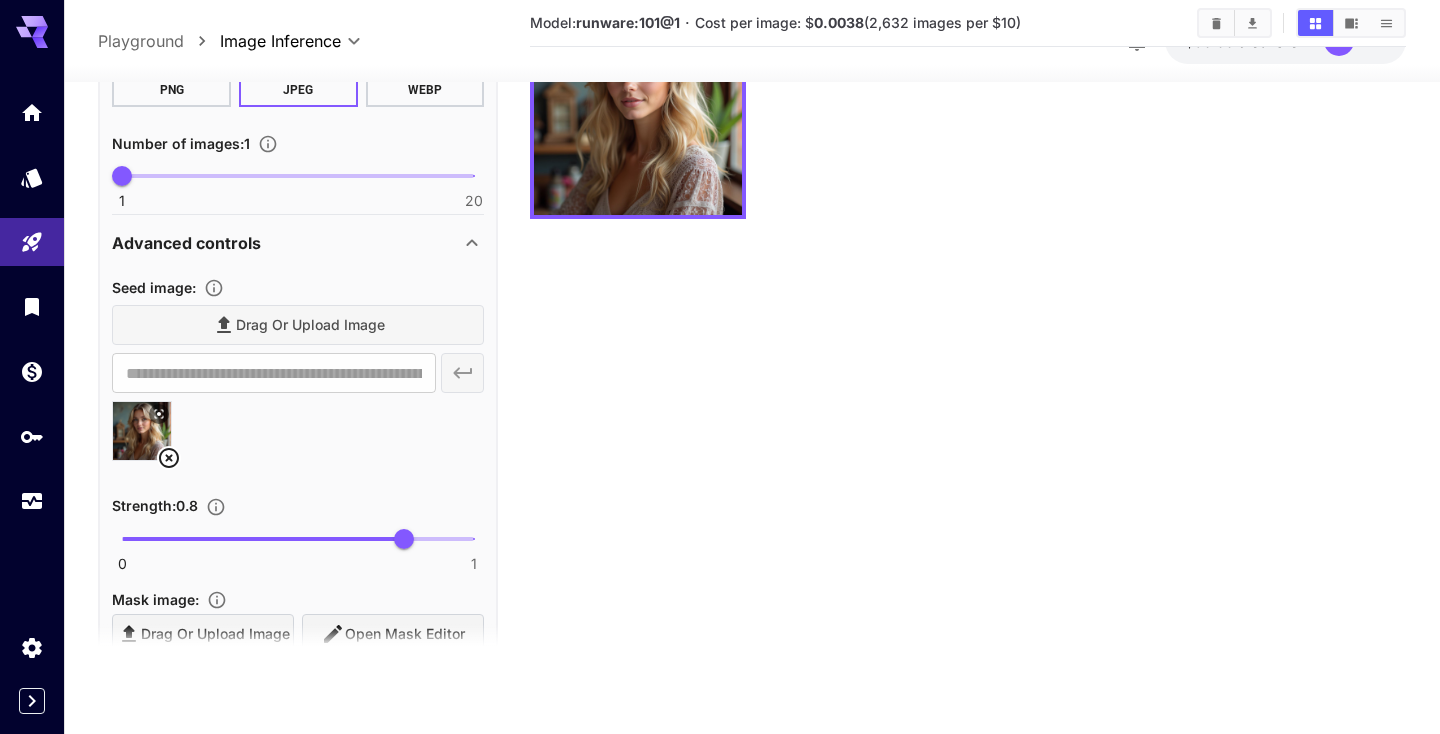 click 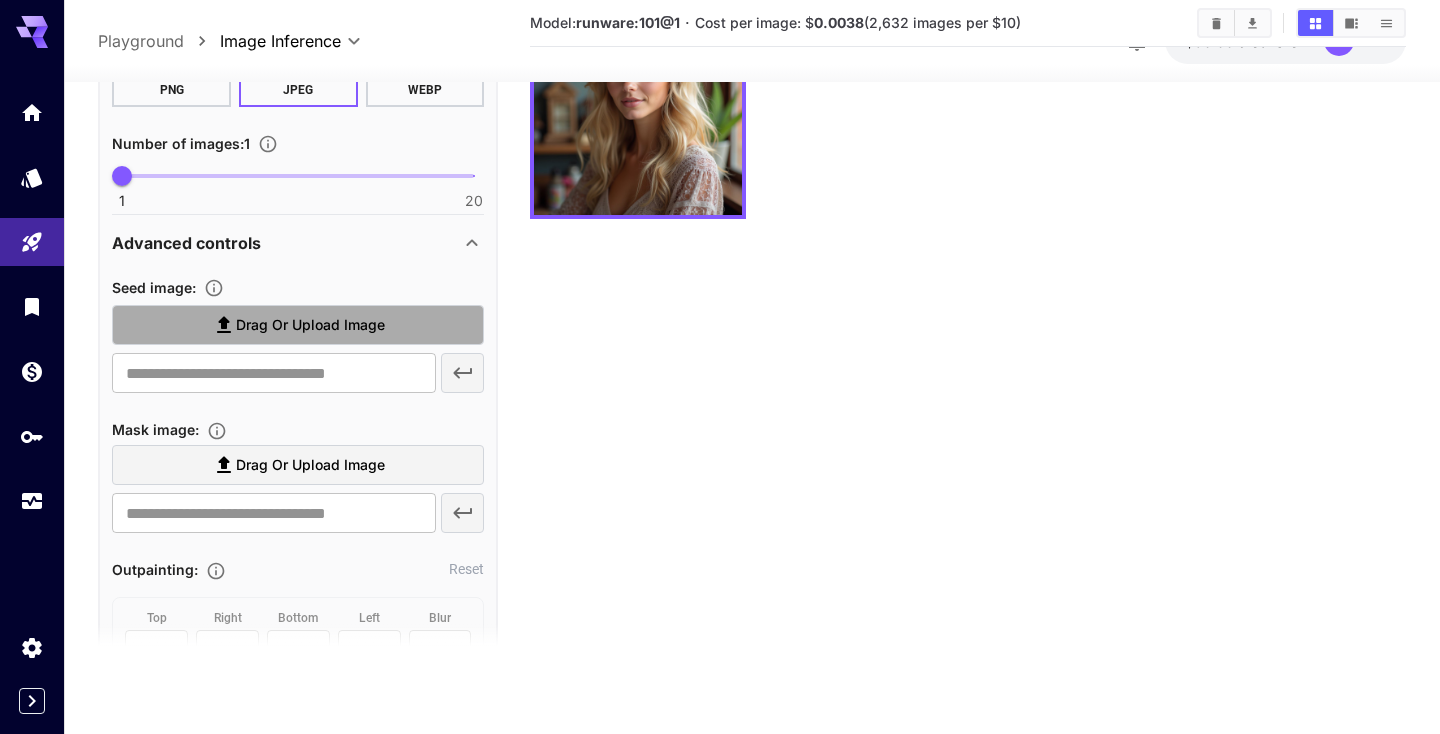 click on "Drag or upload image" at bounding box center (310, 325) 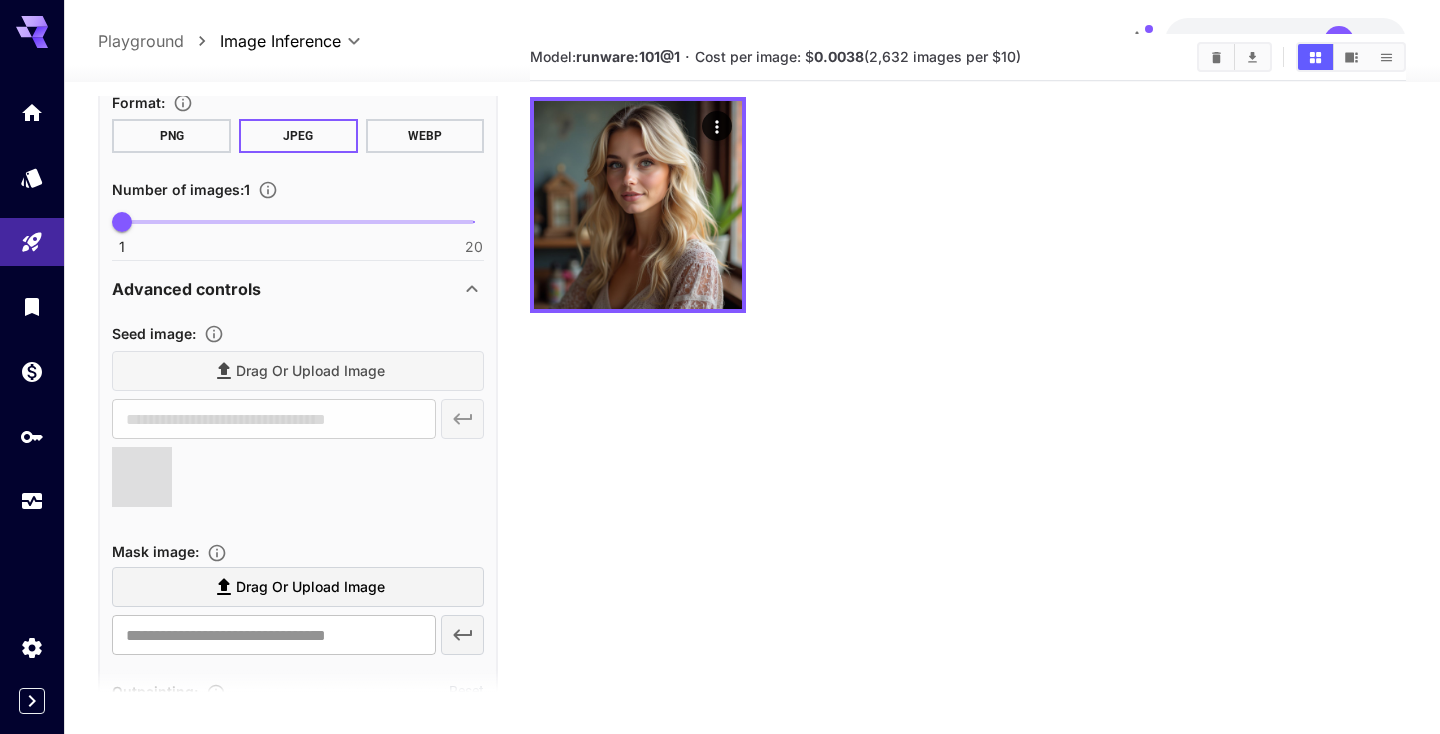 type on "**********" 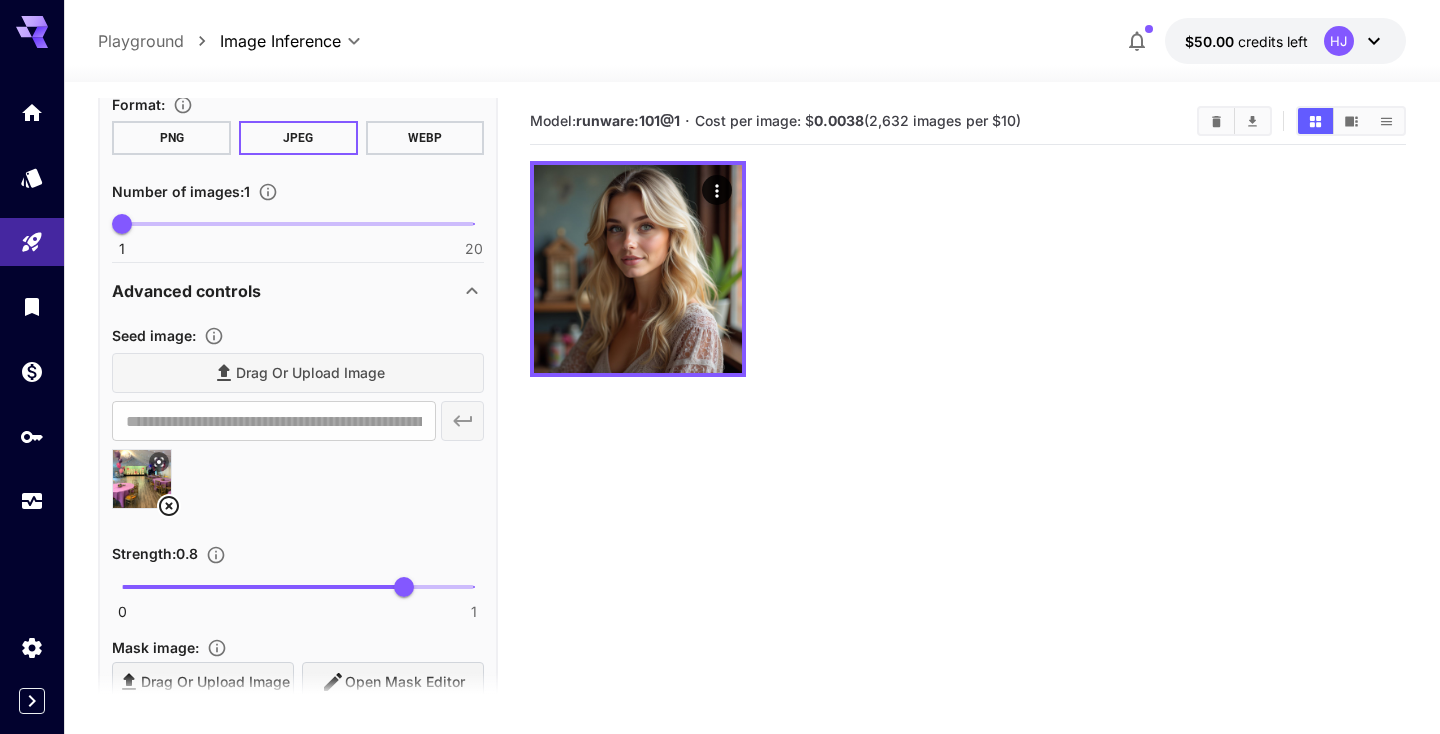 scroll, scrollTop: 0, scrollLeft: 0, axis: both 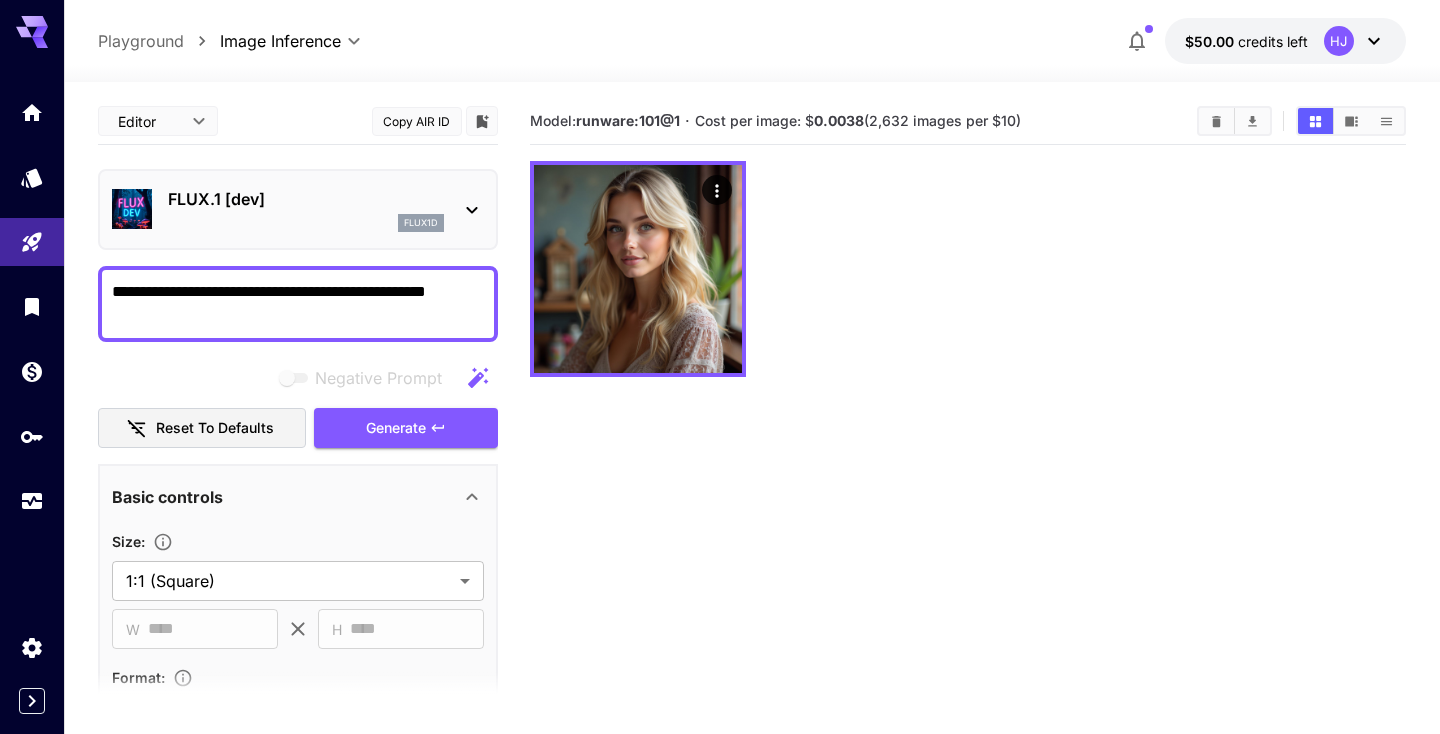 click on "**********" at bounding box center (298, 304) 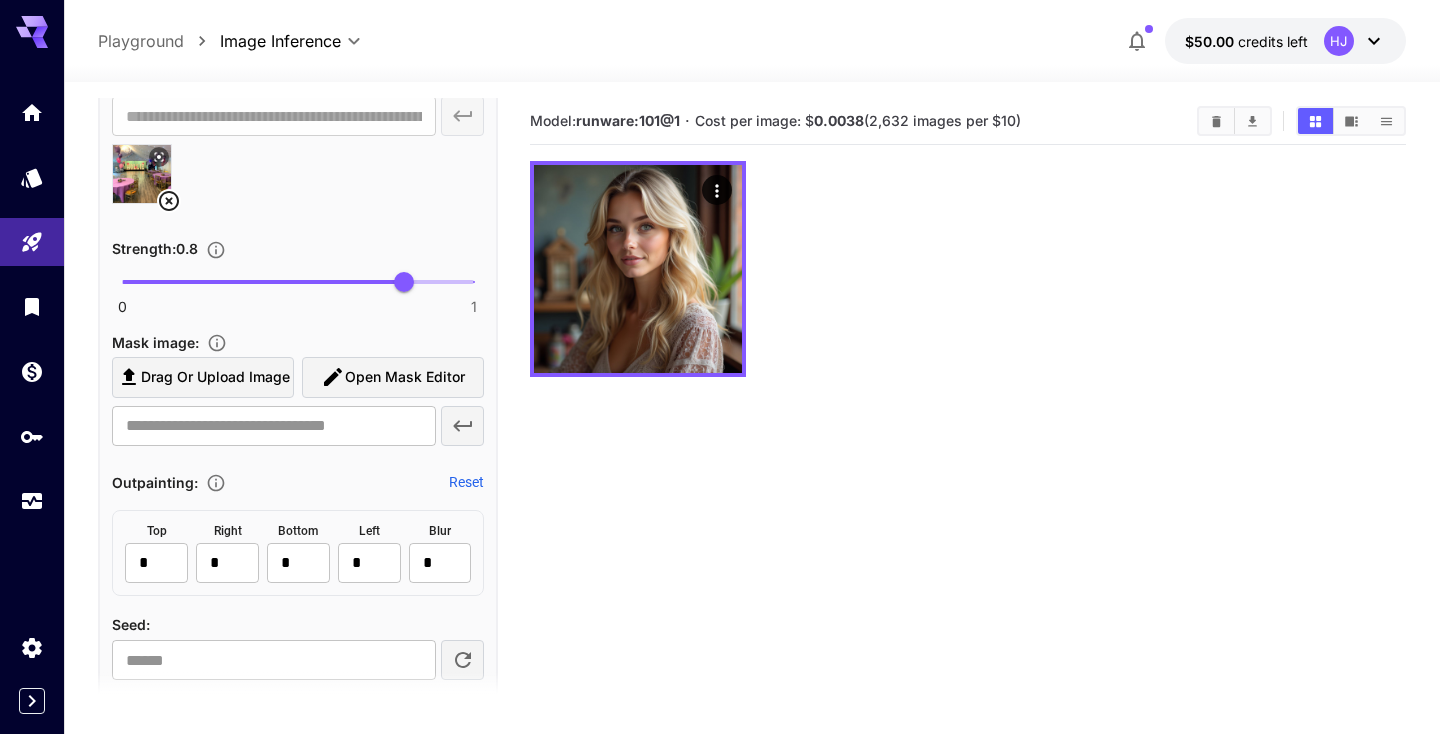 scroll, scrollTop: 928, scrollLeft: 0, axis: vertical 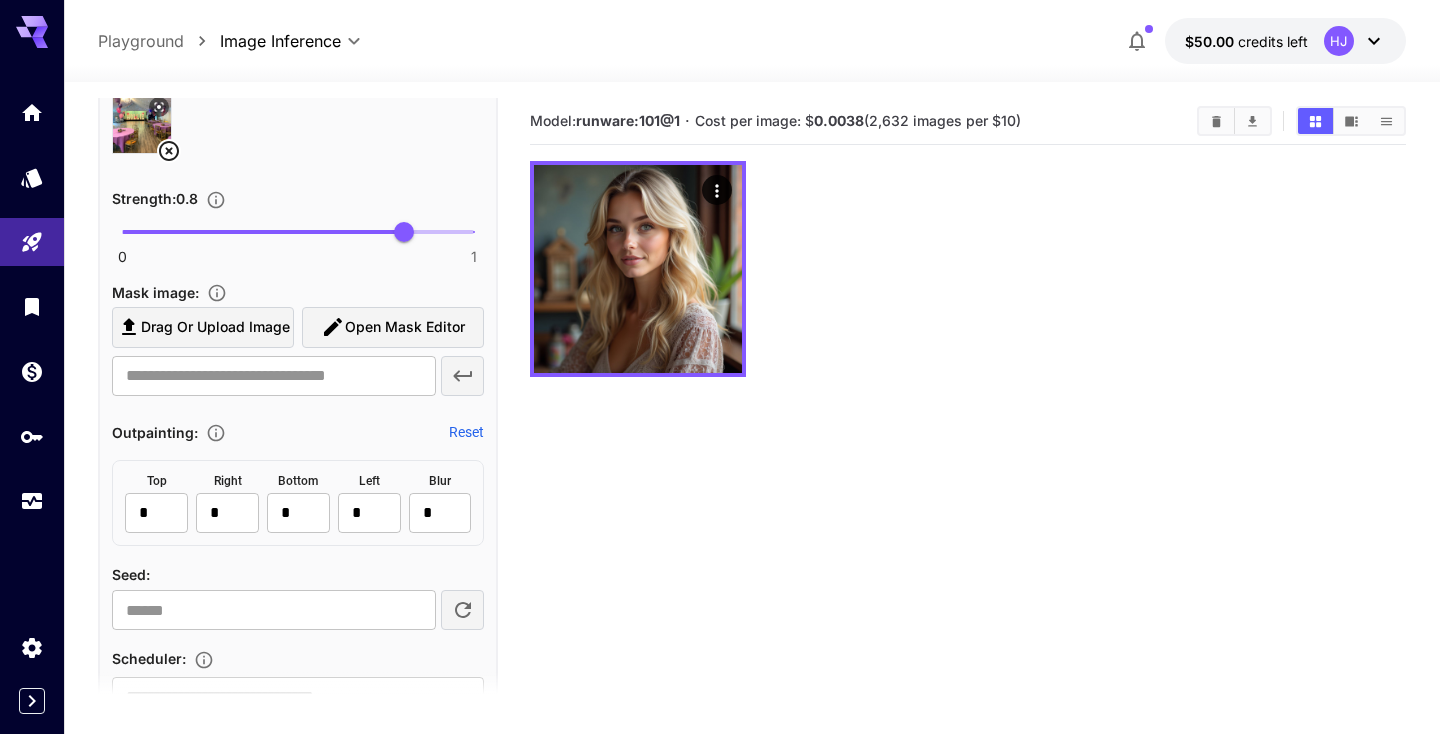 click on "0 1 0.8" at bounding box center (298, 240) 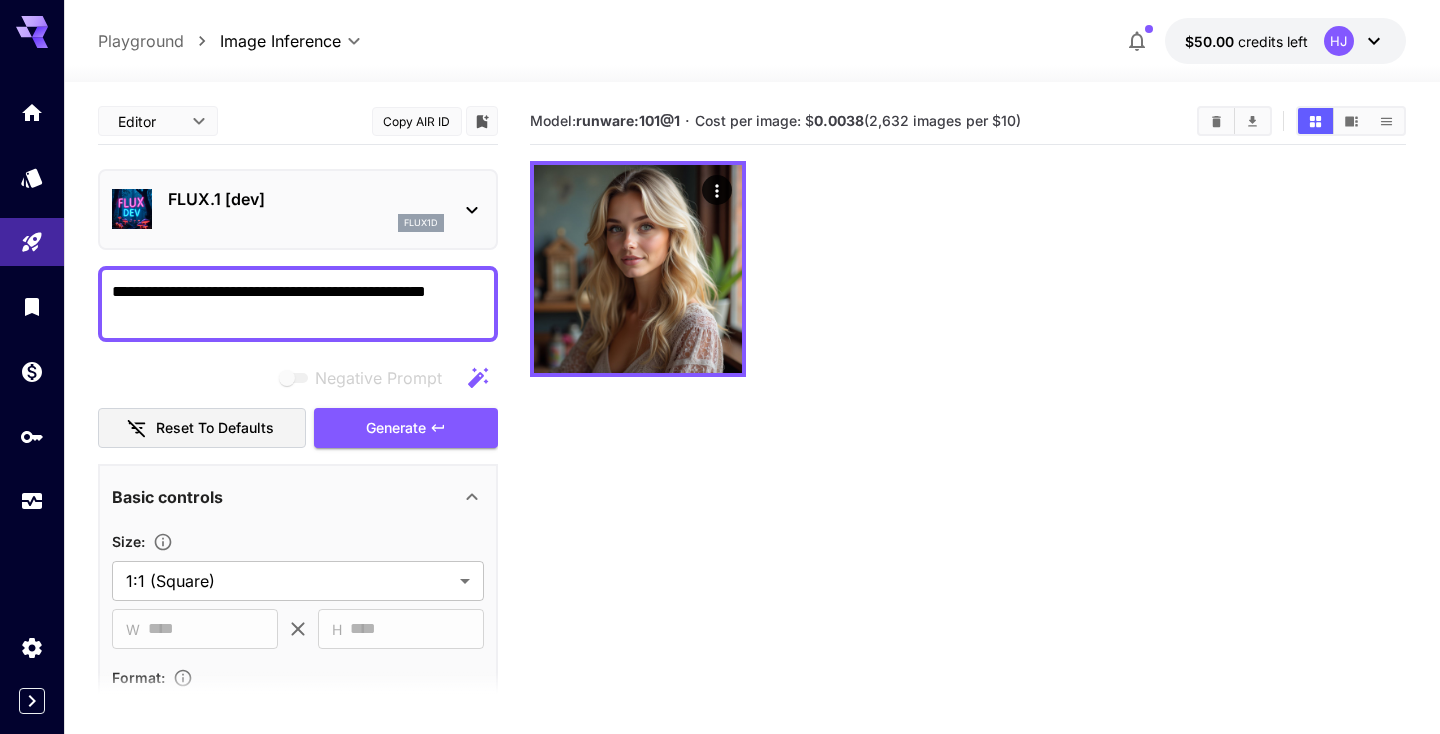 scroll, scrollTop: 0, scrollLeft: 0, axis: both 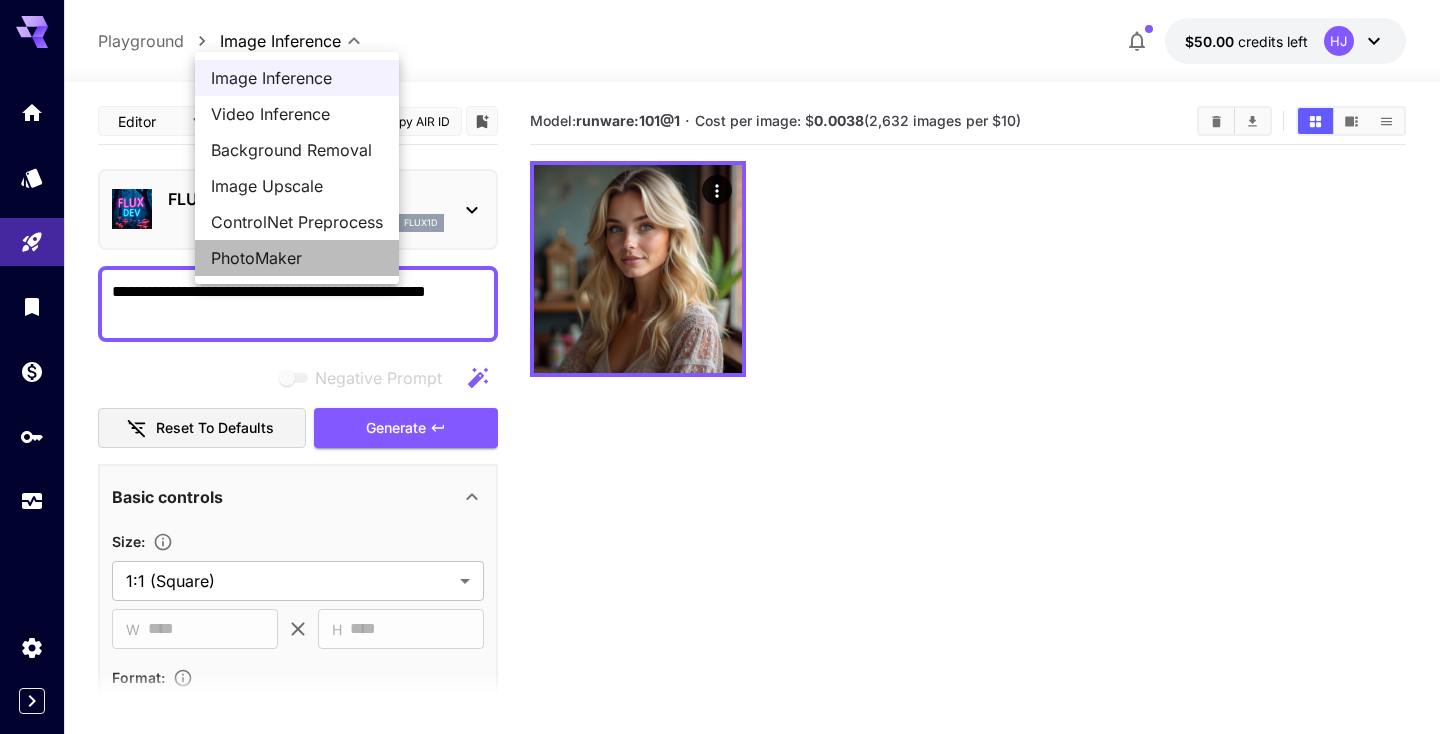 click on "PhotoMaker" at bounding box center (297, 258) 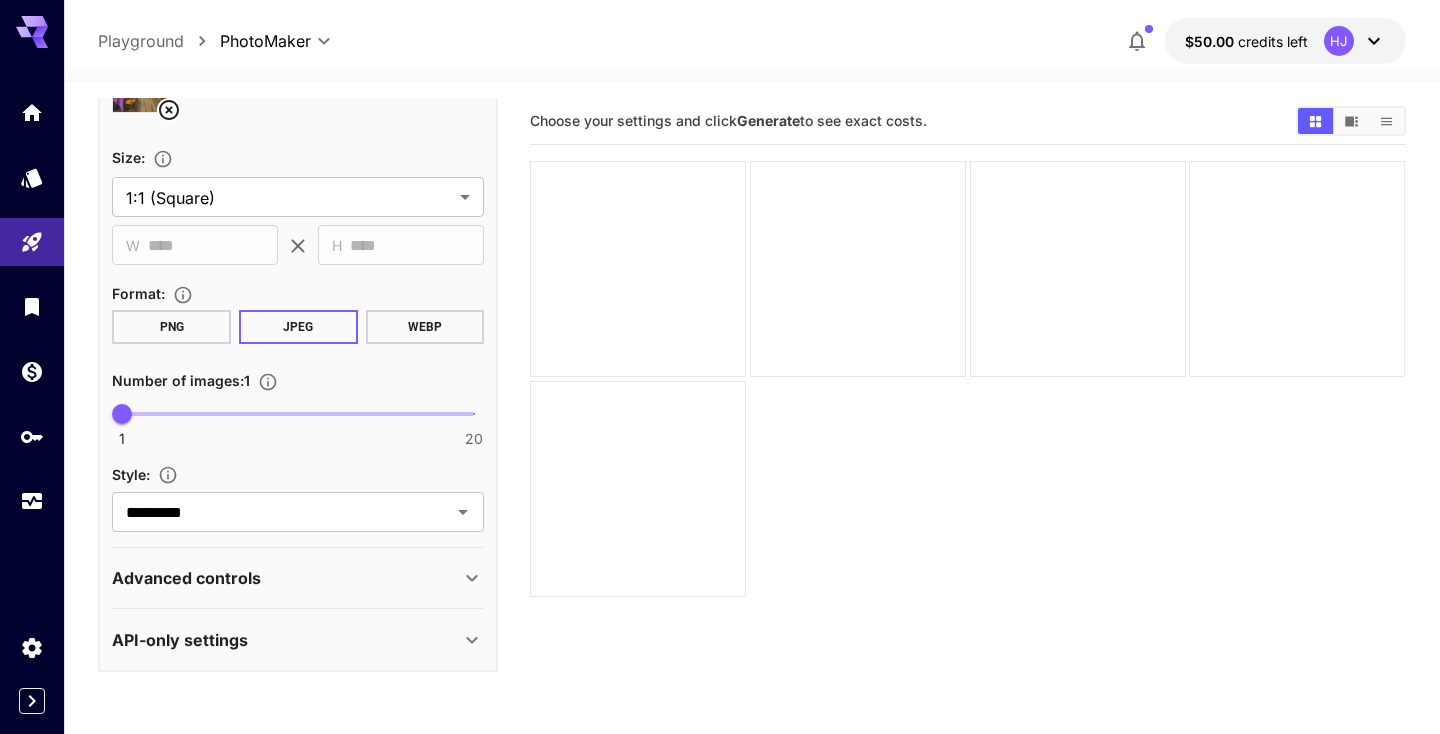 scroll, scrollTop: 601, scrollLeft: 0, axis: vertical 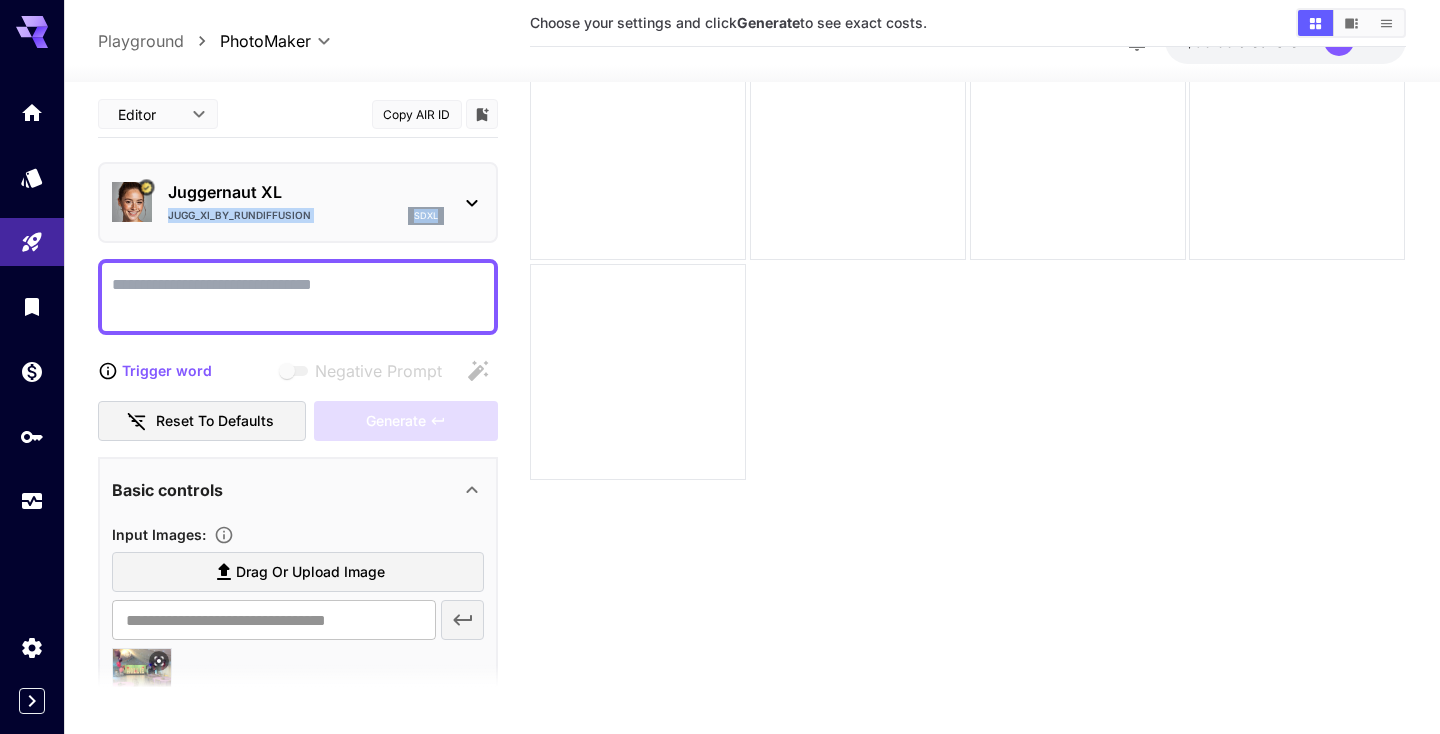 click on "Juggernaut XL Jugg_XI_by_RunDiffusion sdxl" at bounding box center [298, 202] 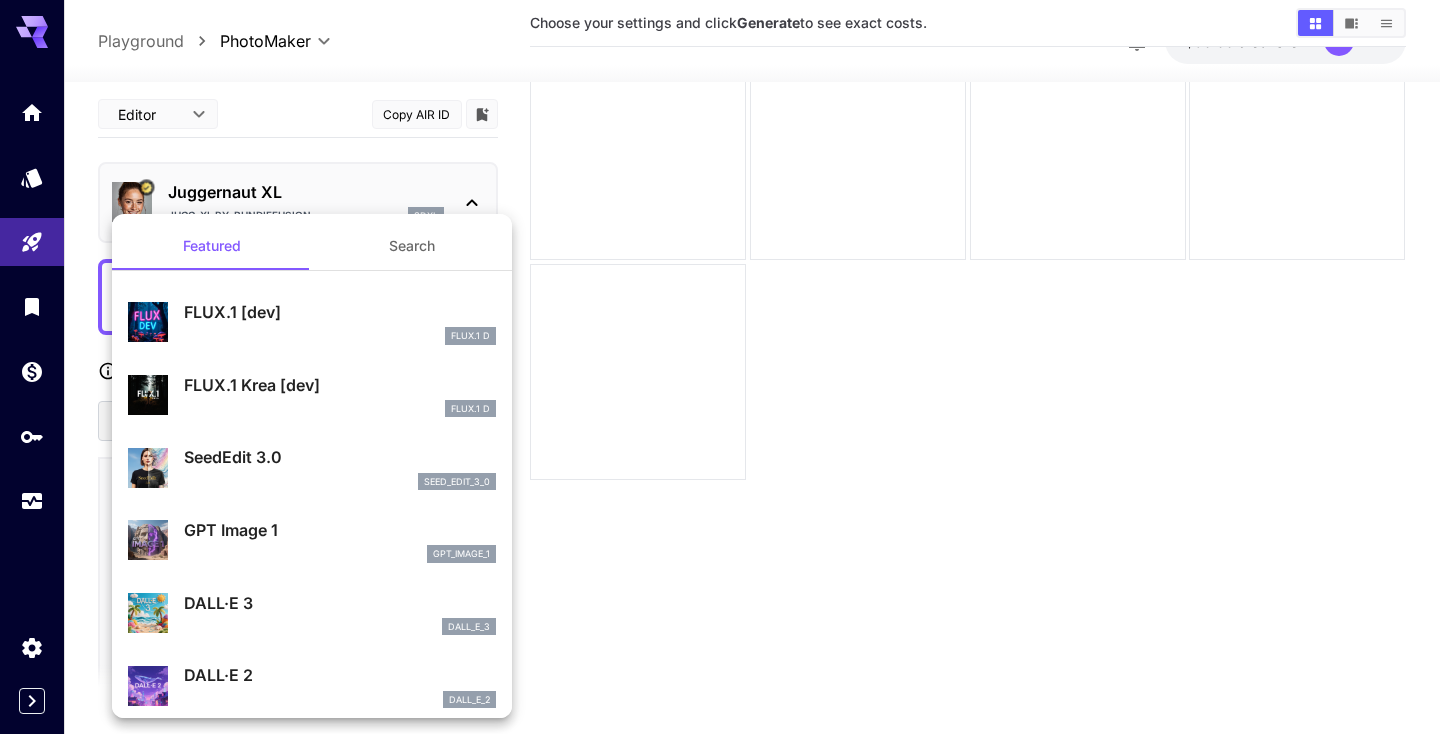 click at bounding box center [720, 367] 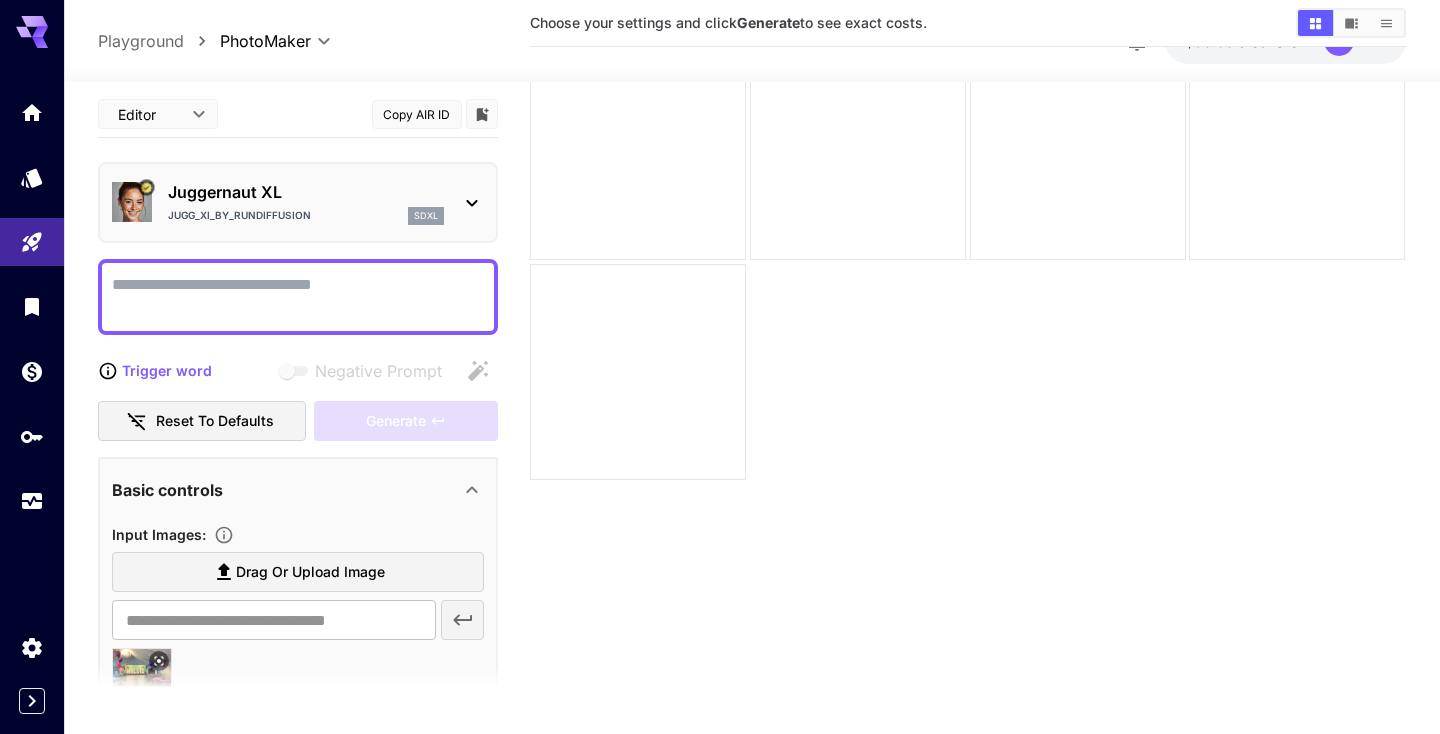 click on "**********" at bounding box center (720, 329) 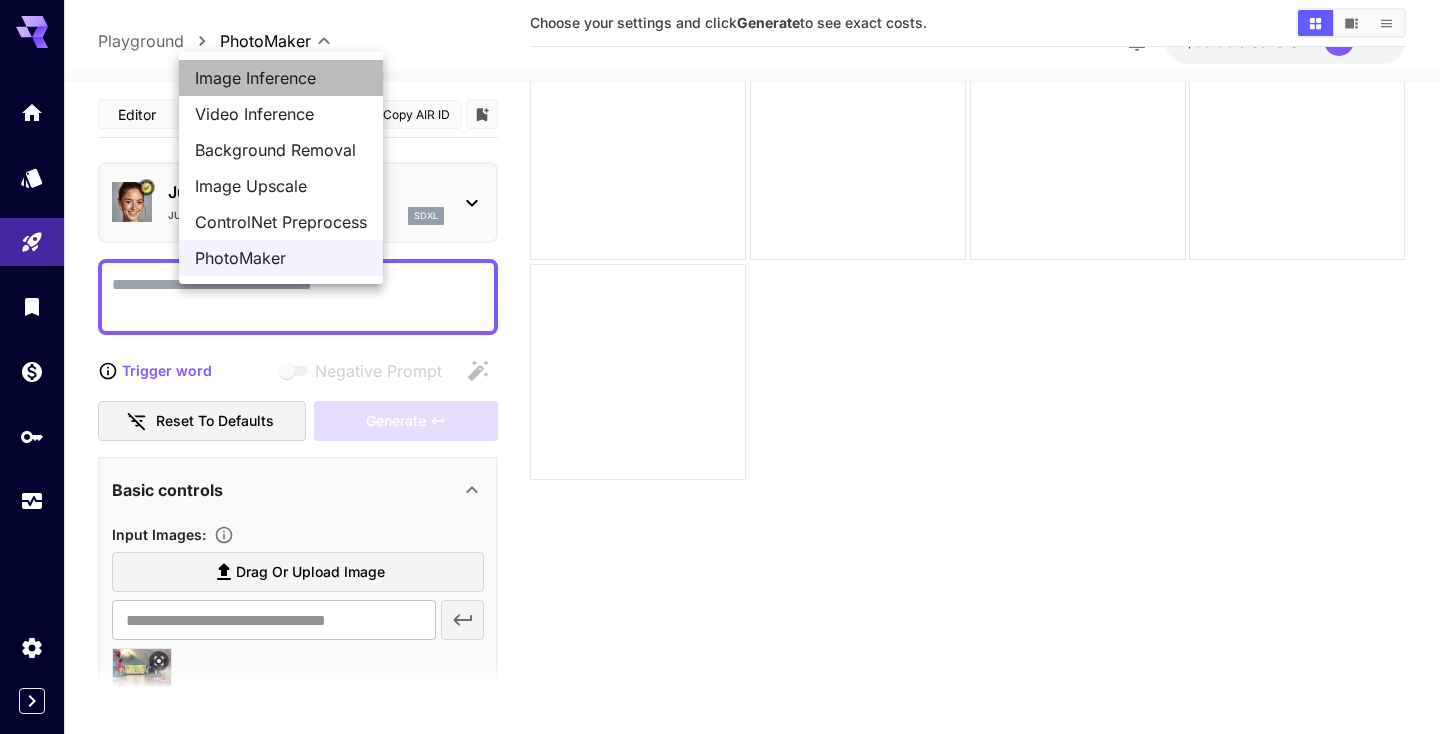 click on "Image Inference" at bounding box center [281, 78] 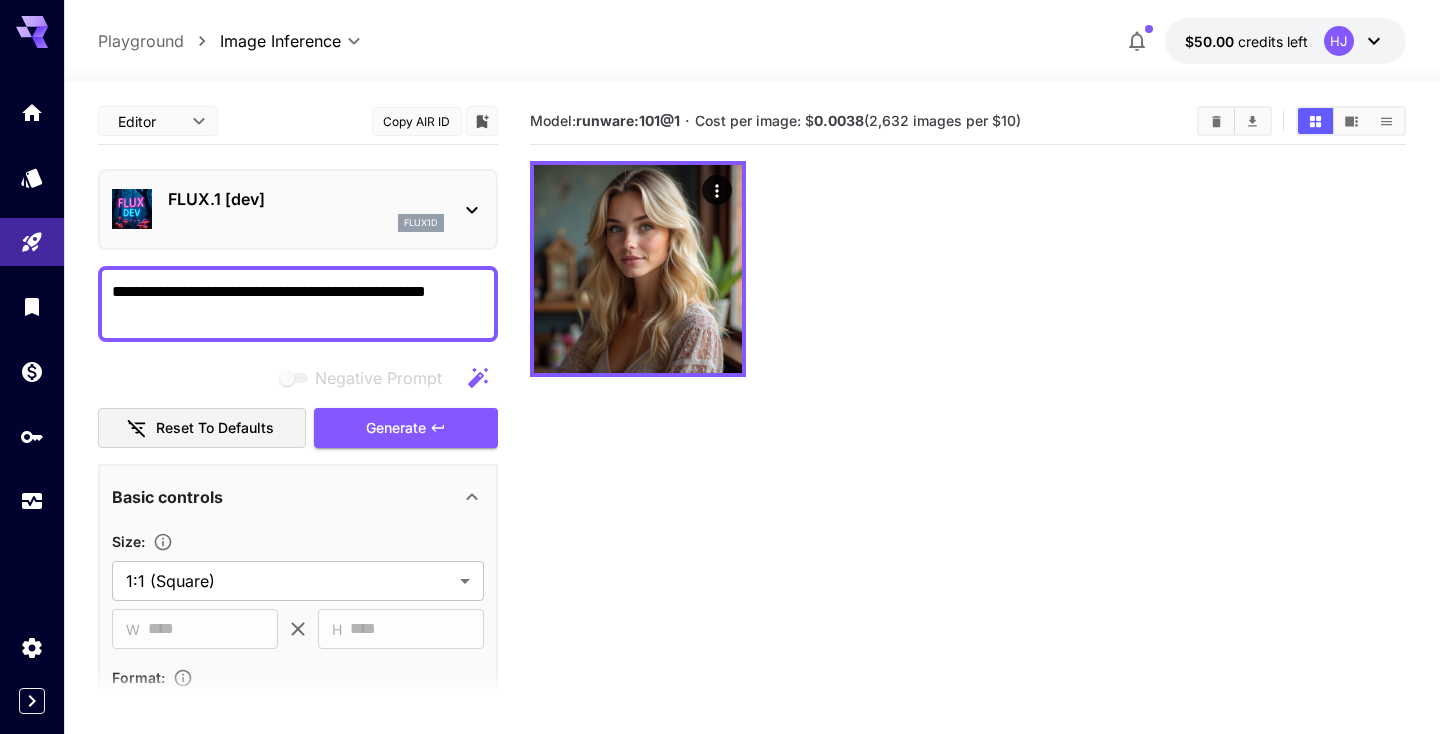 scroll, scrollTop: 0, scrollLeft: 0, axis: both 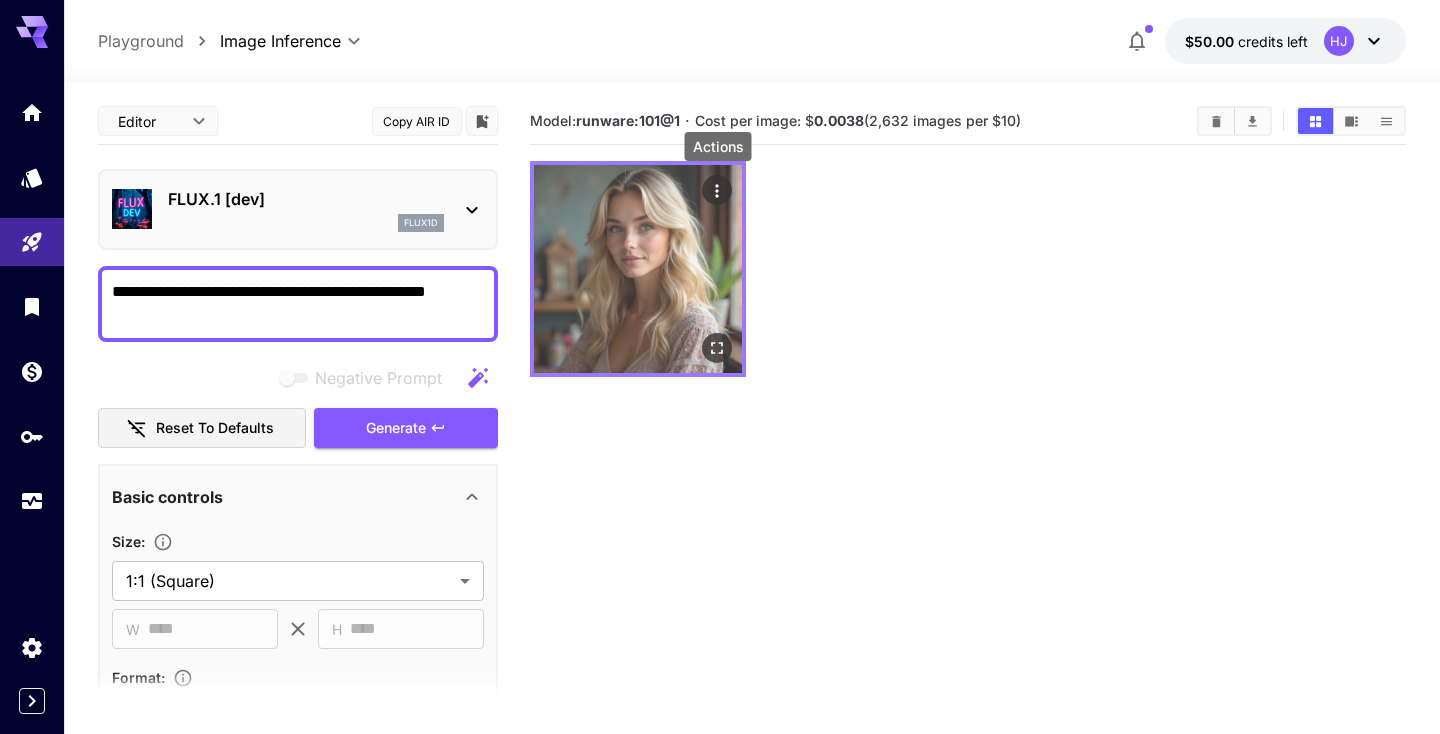 click 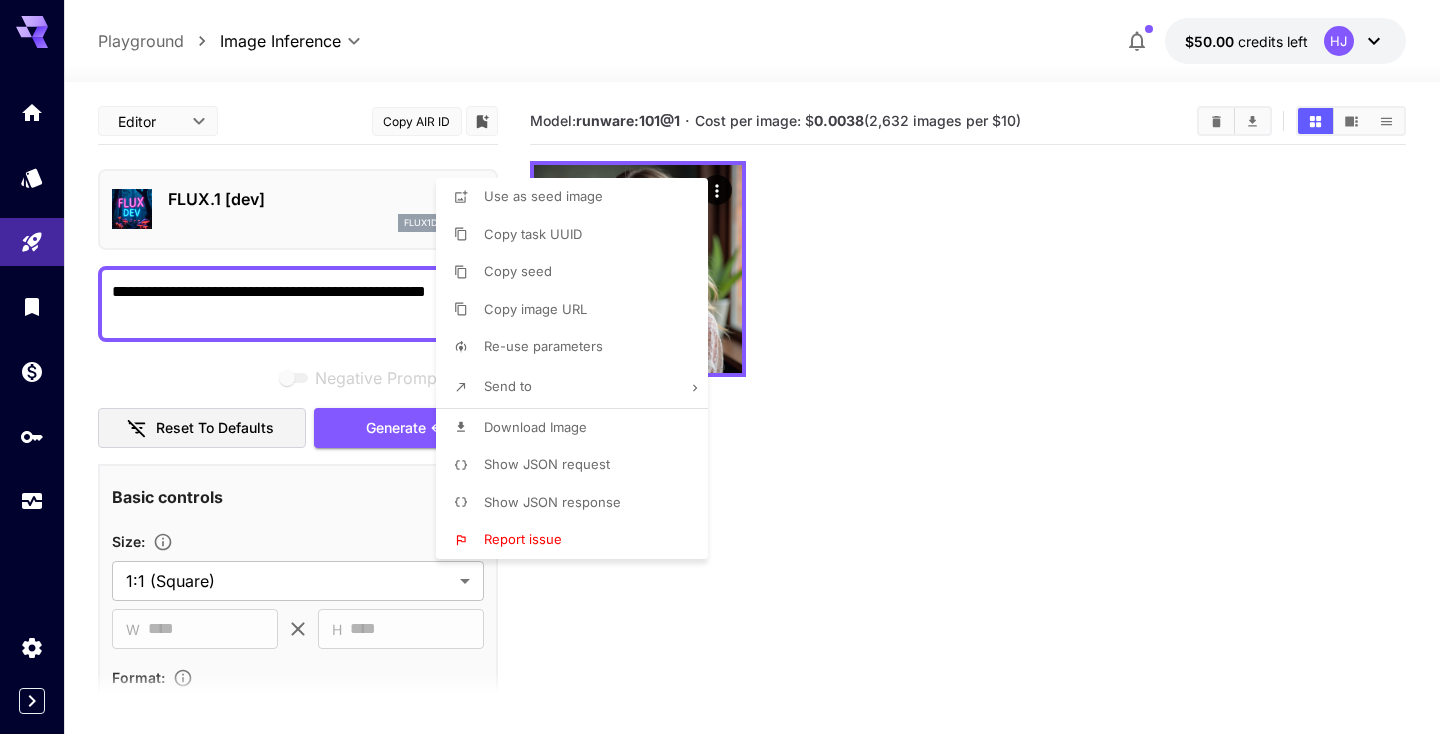 click at bounding box center (720, 367) 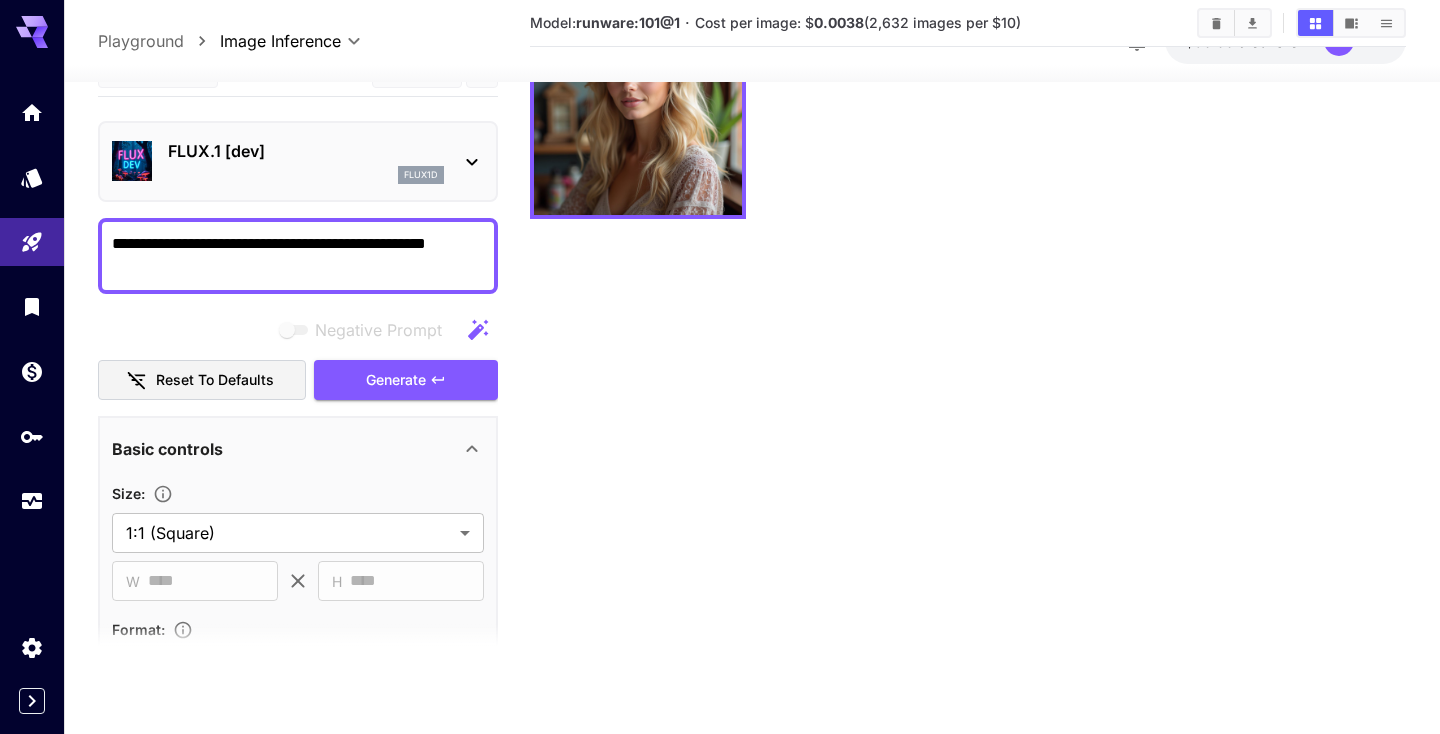 scroll, scrollTop: 158, scrollLeft: 0, axis: vertical 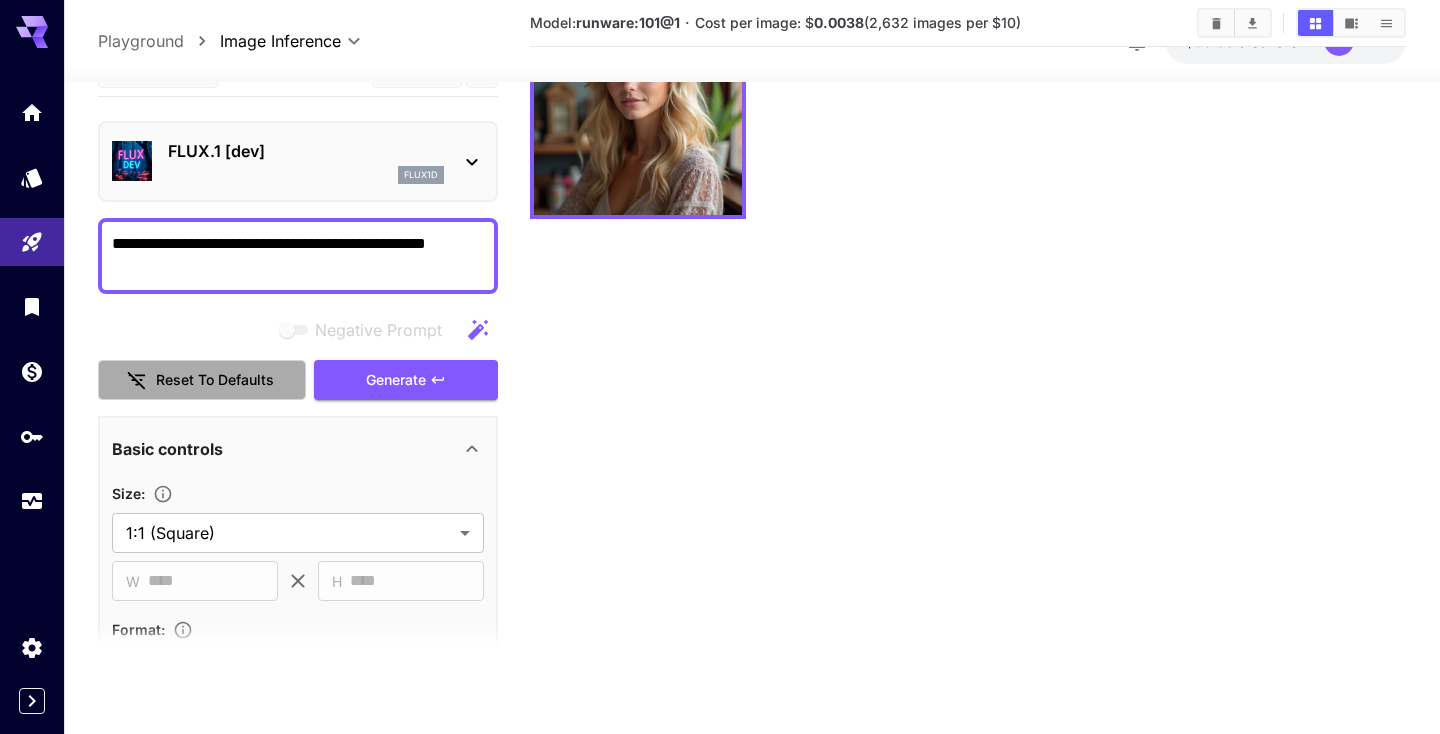 click on "Reset to defaults" at bounding box center [202, 380] 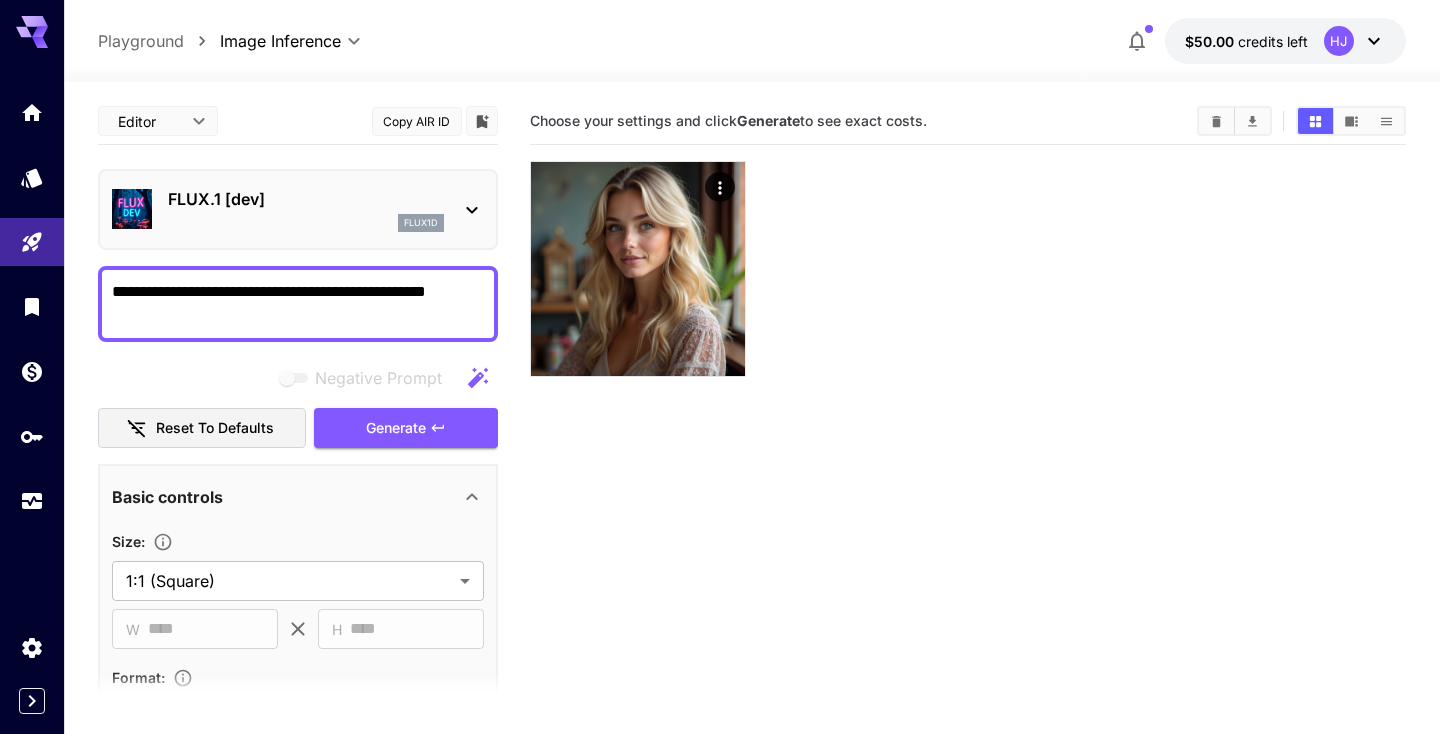 scroll, scrollTop: -1, scrollLeft: 0, axis: vertical 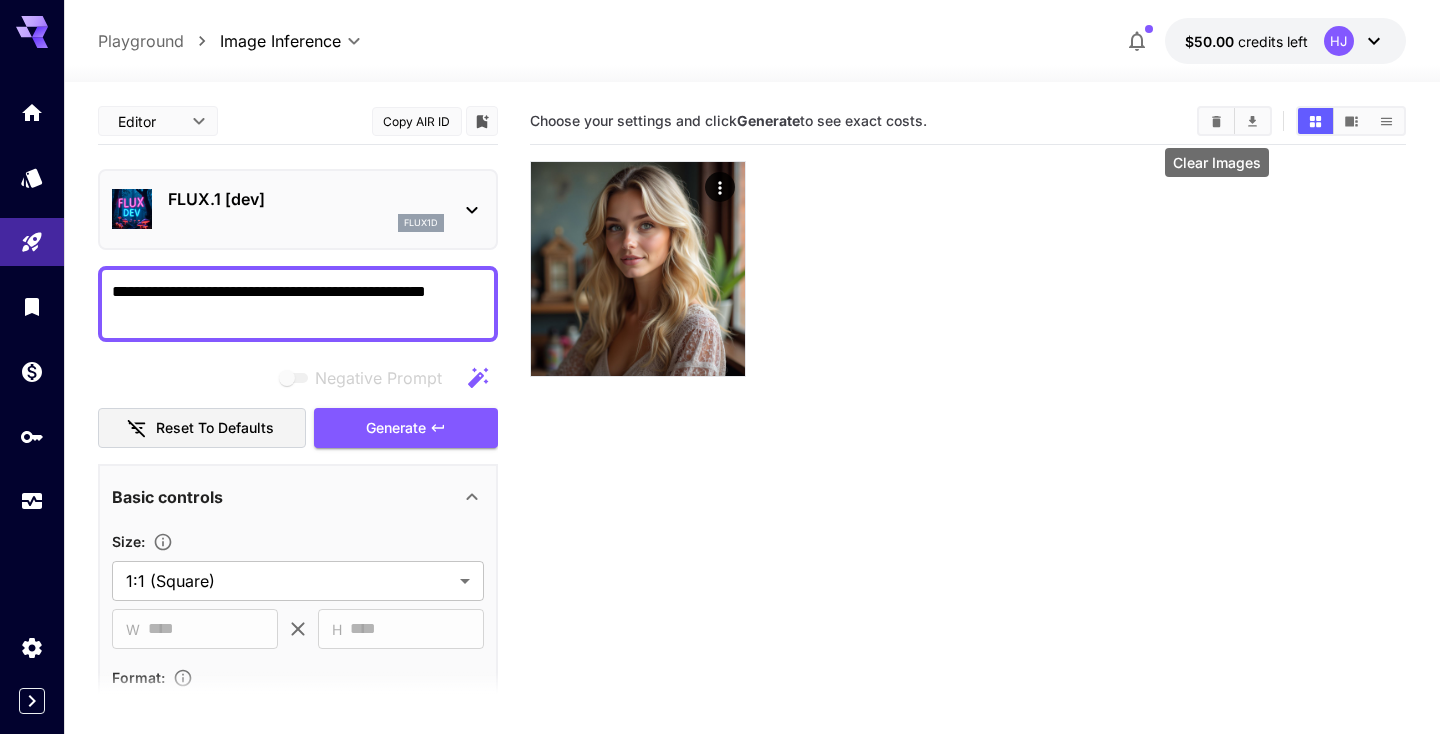 click 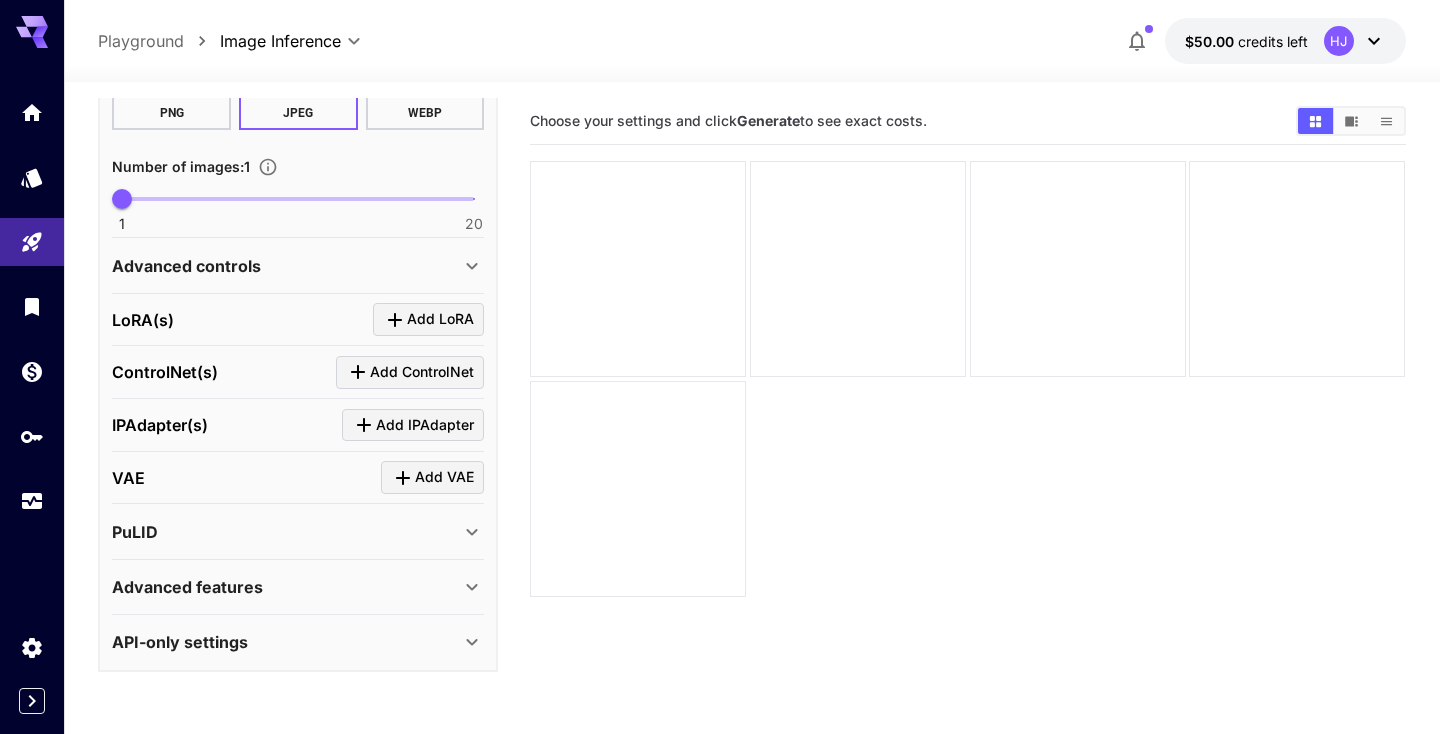 scroll, scrollTop: 595, scrollLeft: 0, axis: vertical 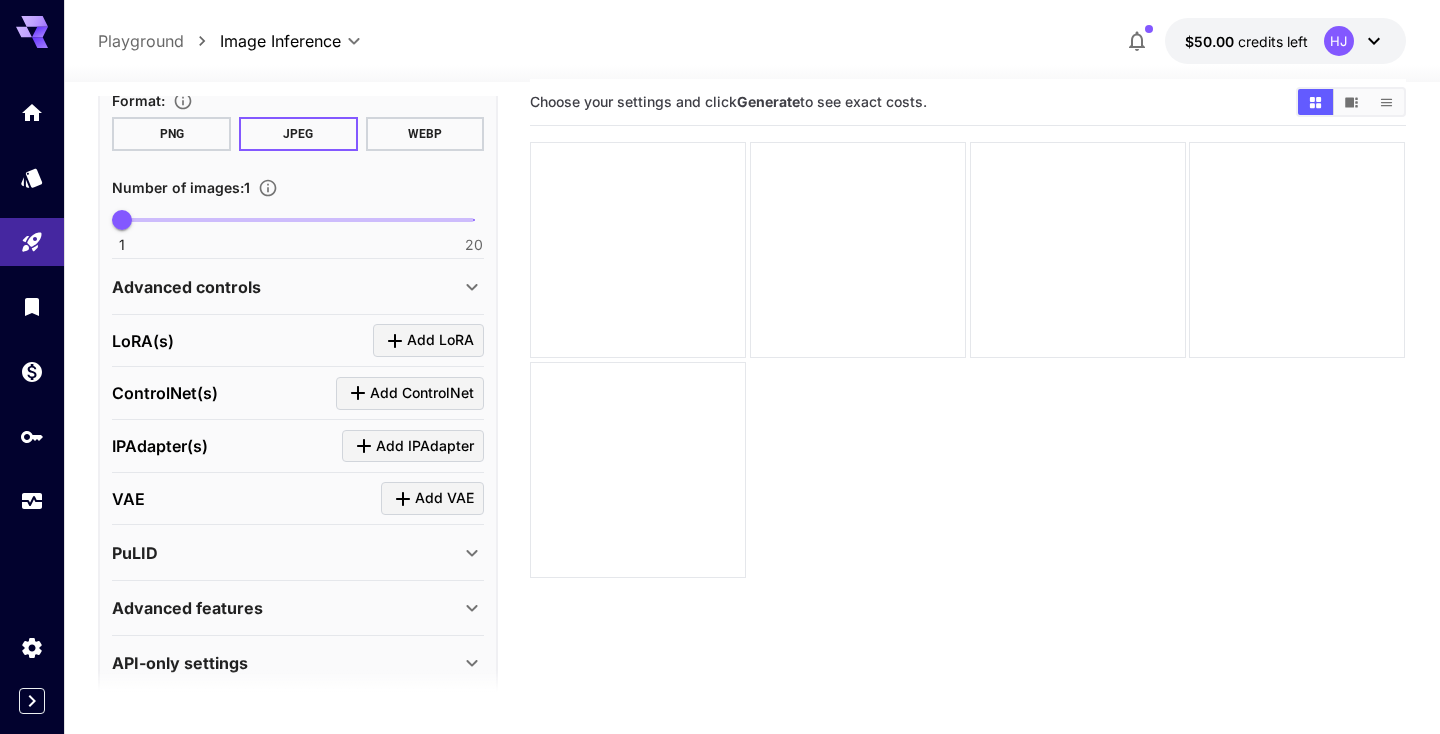 click on "Advanced features" at bounding box center [286, 608] 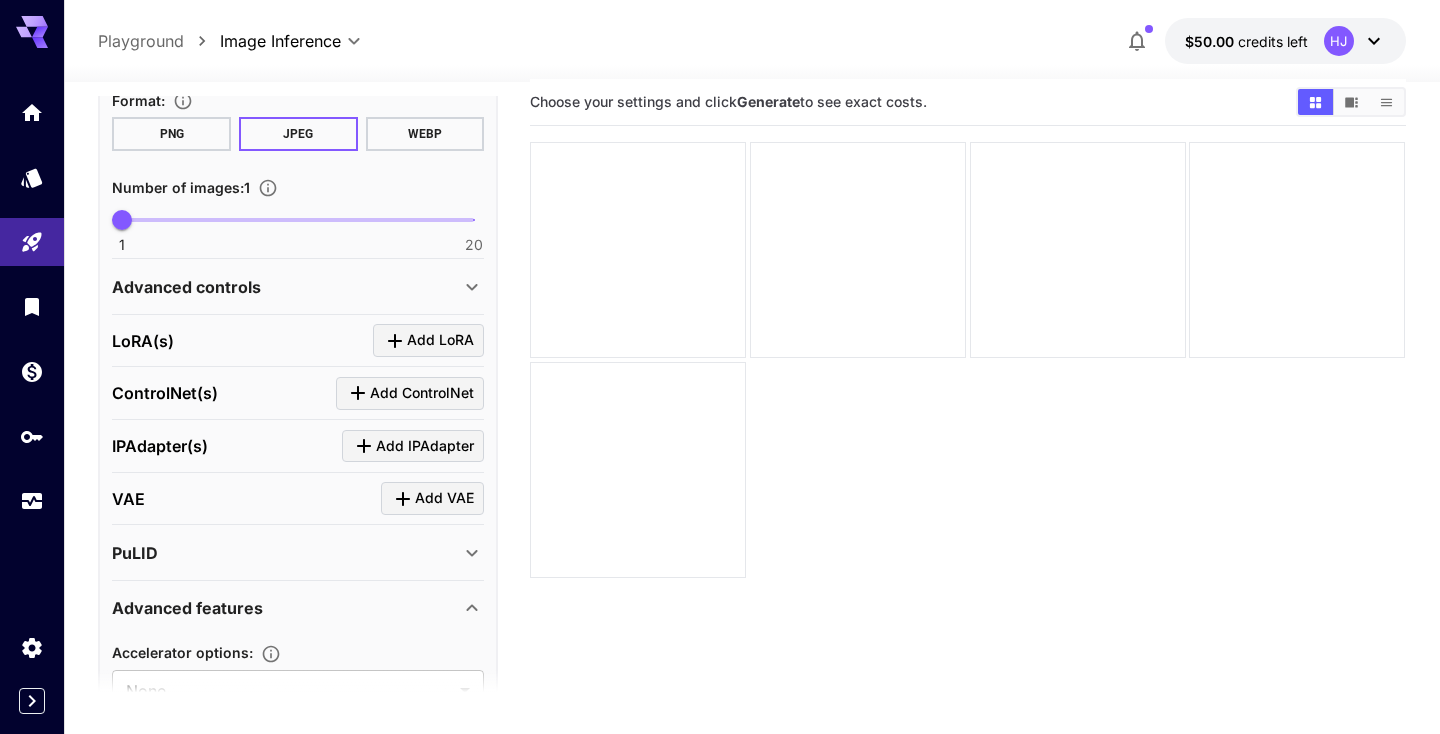 click on "Advanced features" at bounding box center [286, 608] 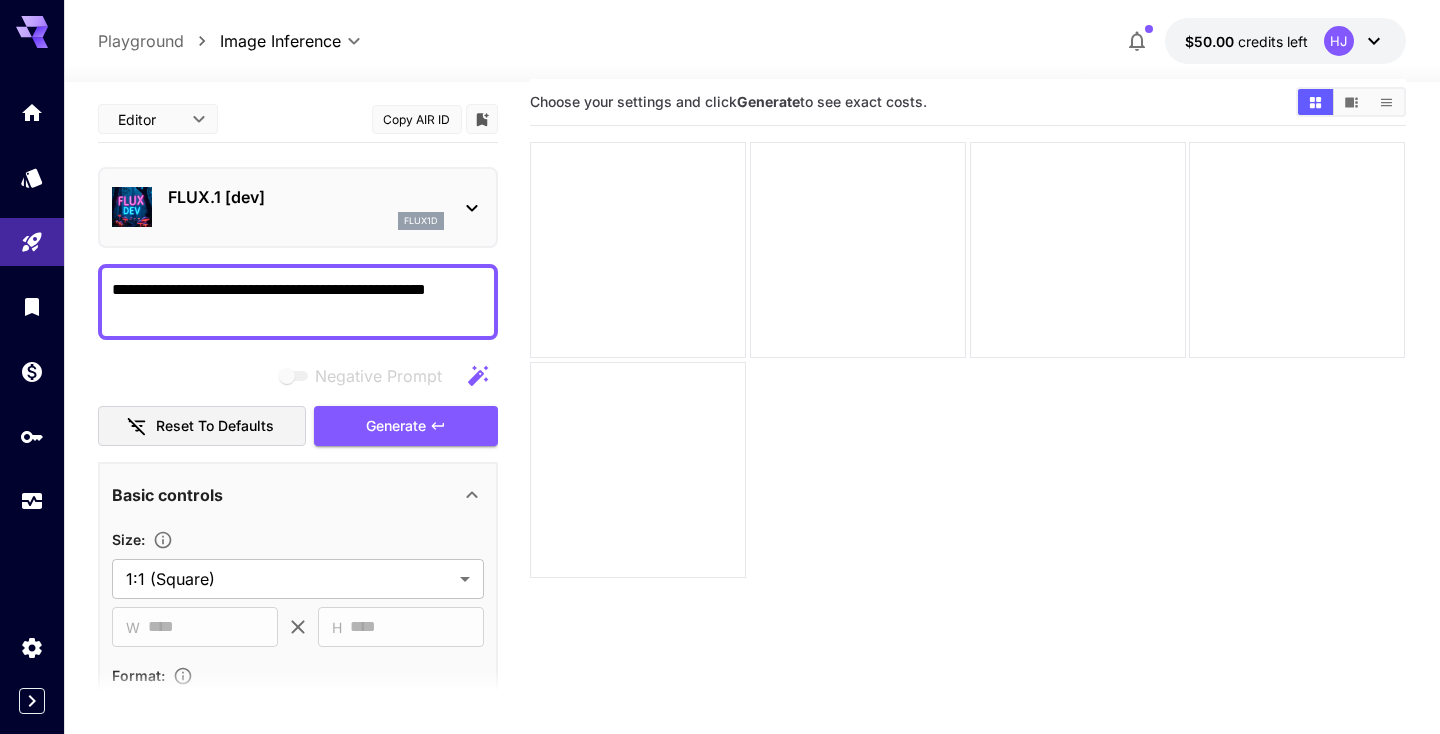 click on "**********" at bounding box center (751, 41) 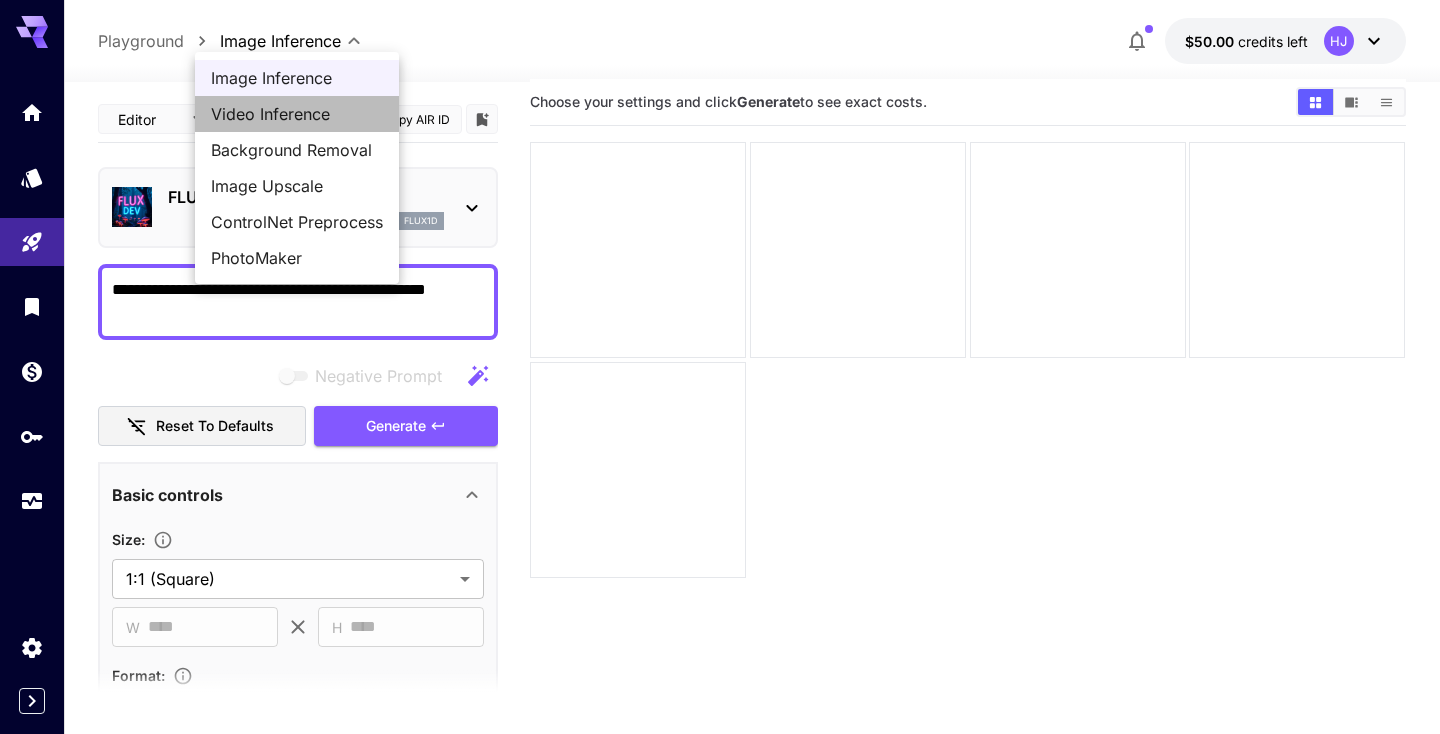 click on "Video Inference" at bounding box center [297, 114] 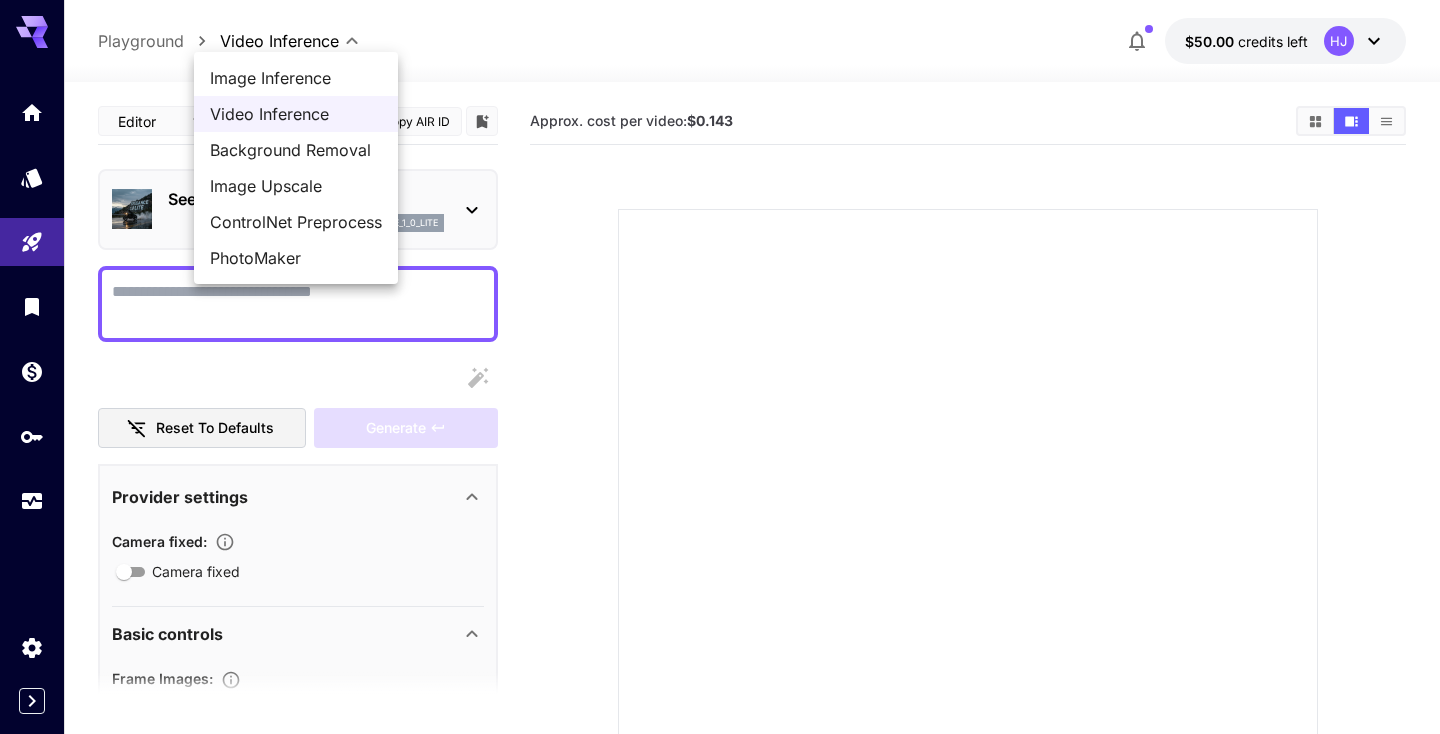 click on "**********" at bounding box center [720, 484] 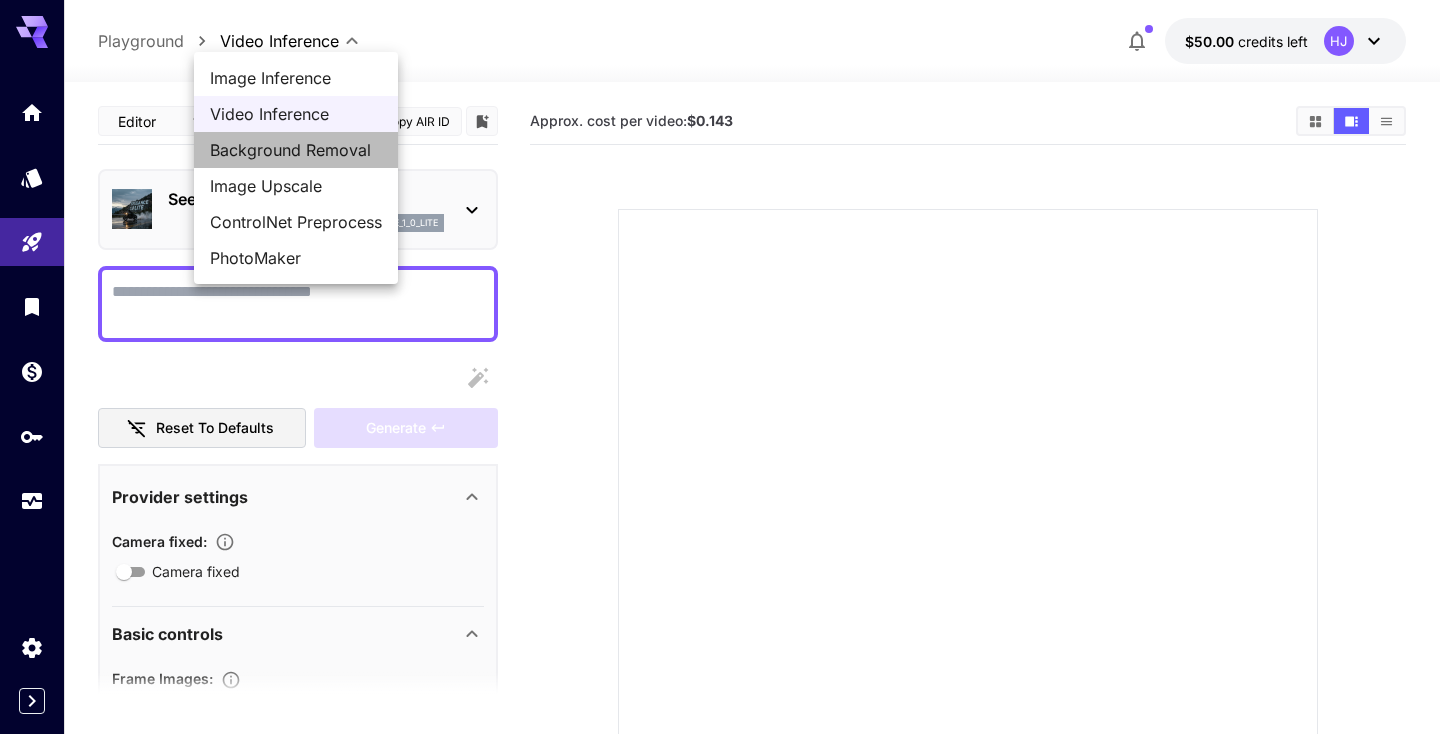 click on "Background Removal" at bounding box center [296, 150] 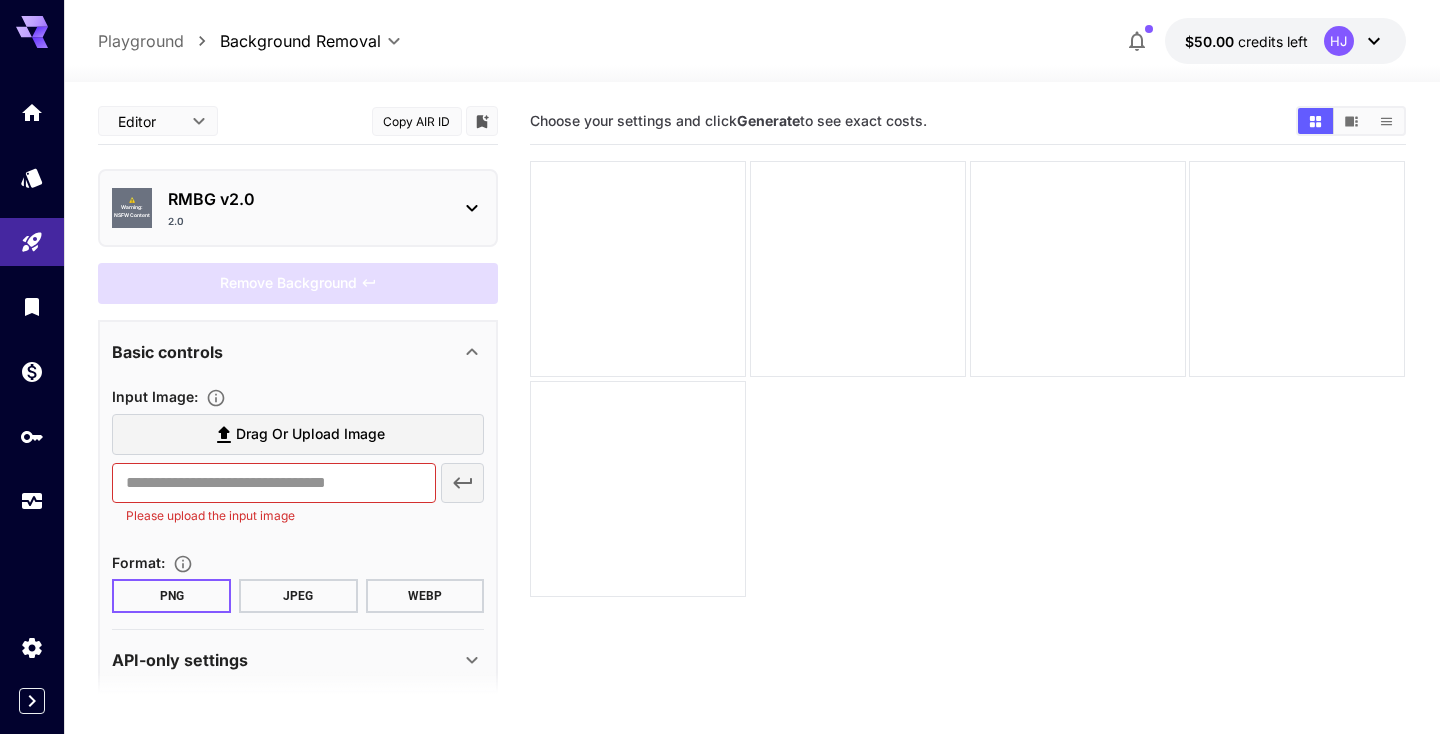 click on "**********" at bounding box center (720, 446) 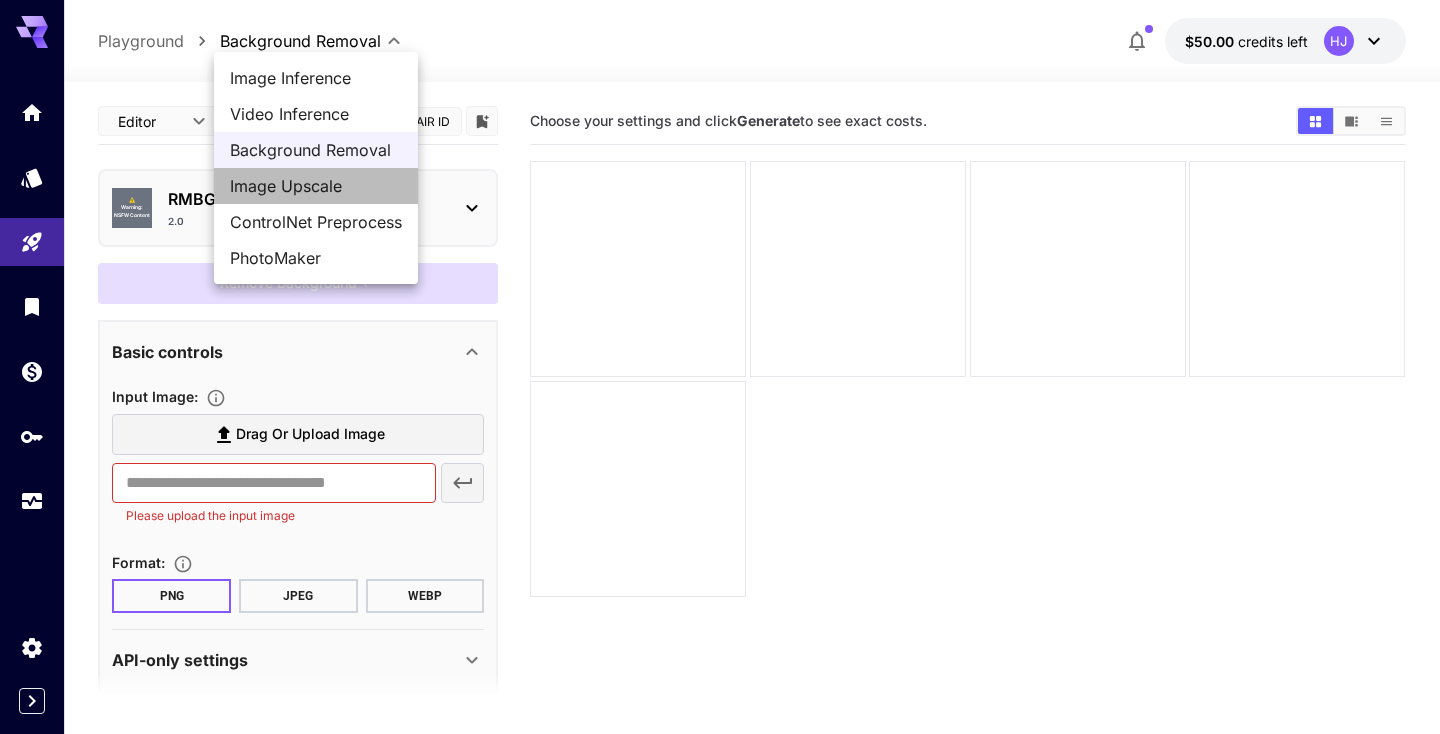 click on "Image Upscale" at bounding box center [316, 186] 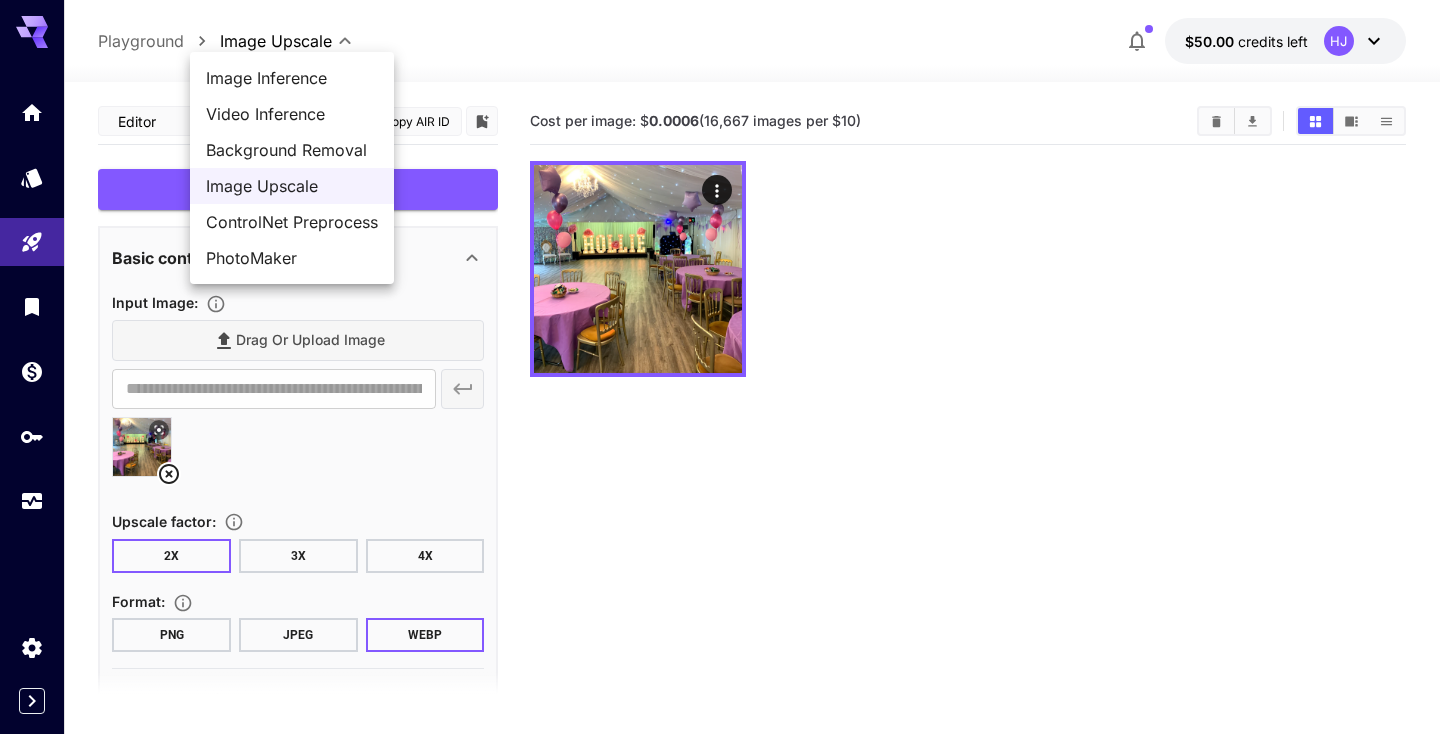 click on "**********" at bounding box center (720, 446) 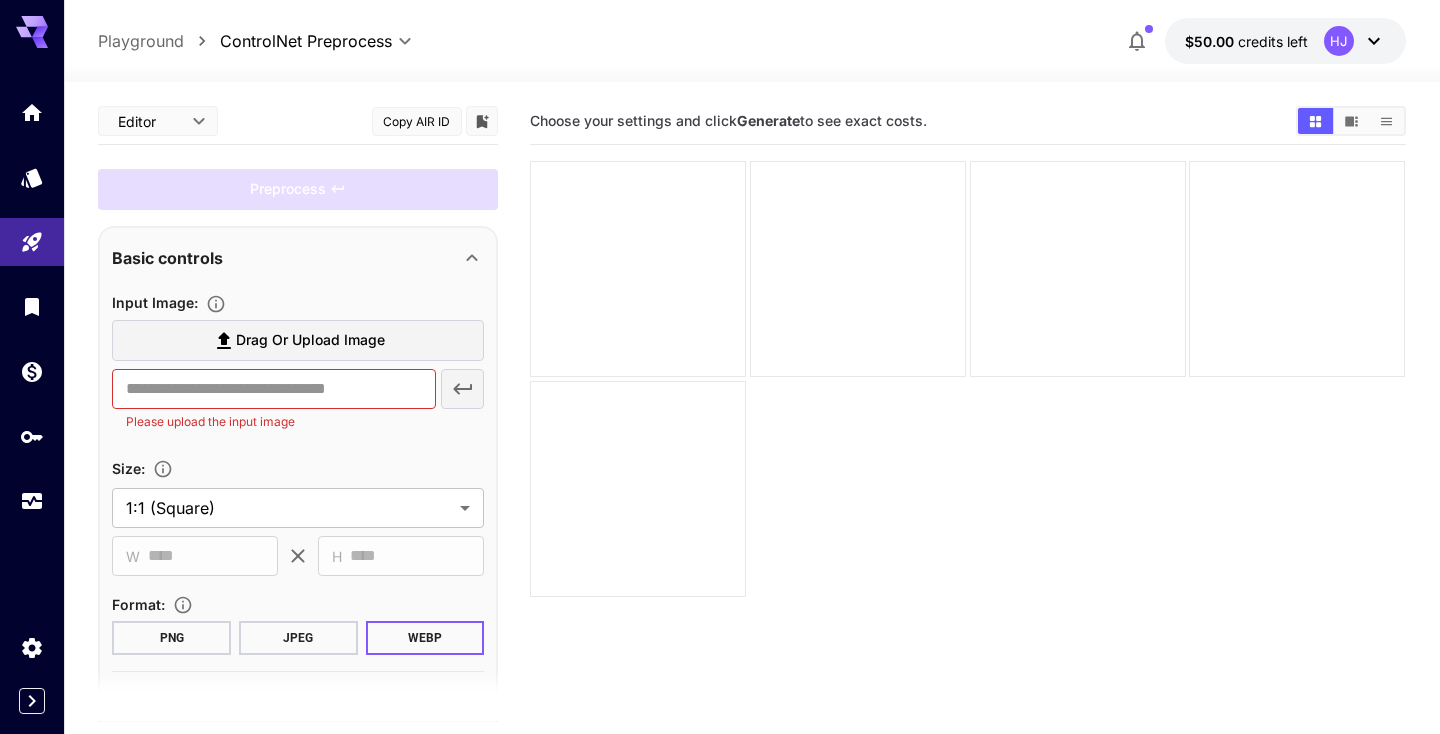 click at bounding box center [752, 70] 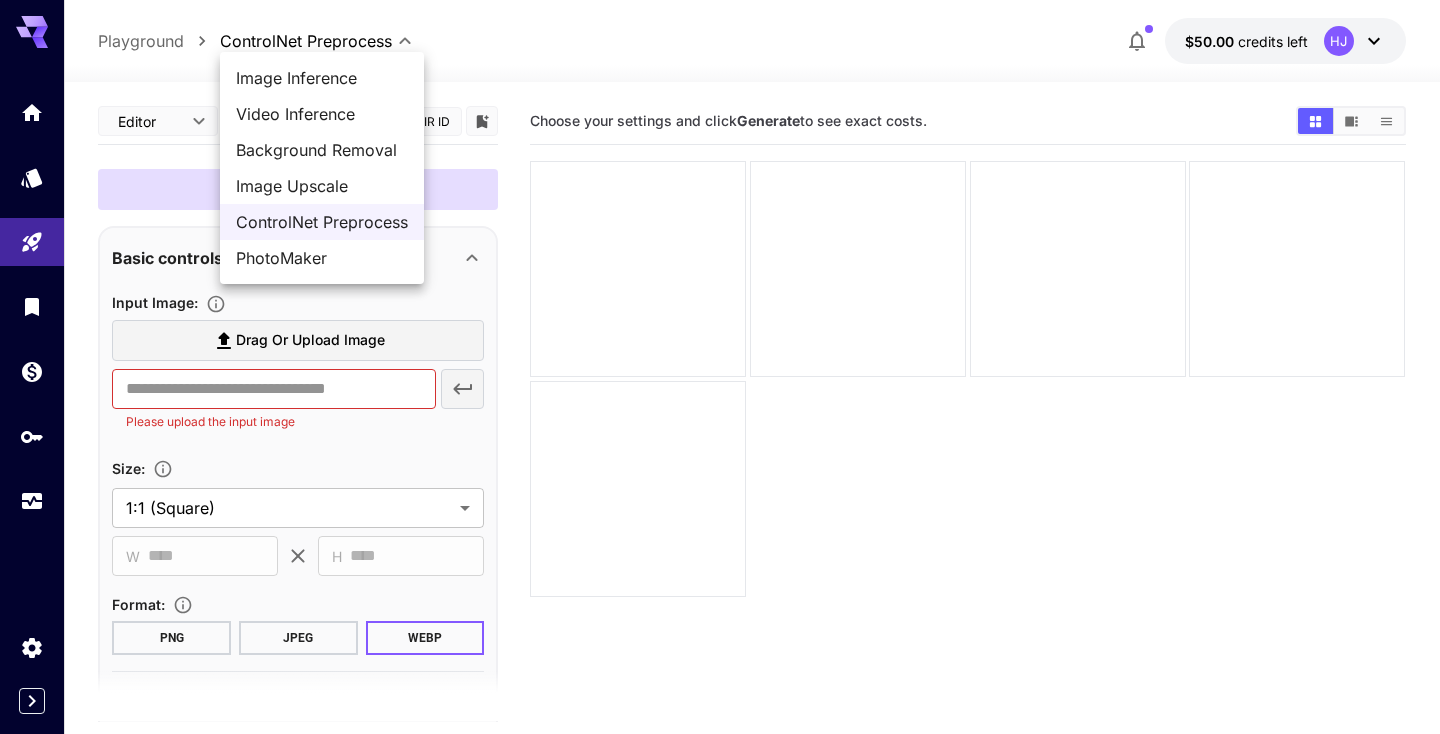 click on "**********" at bounding box center [720, 446] 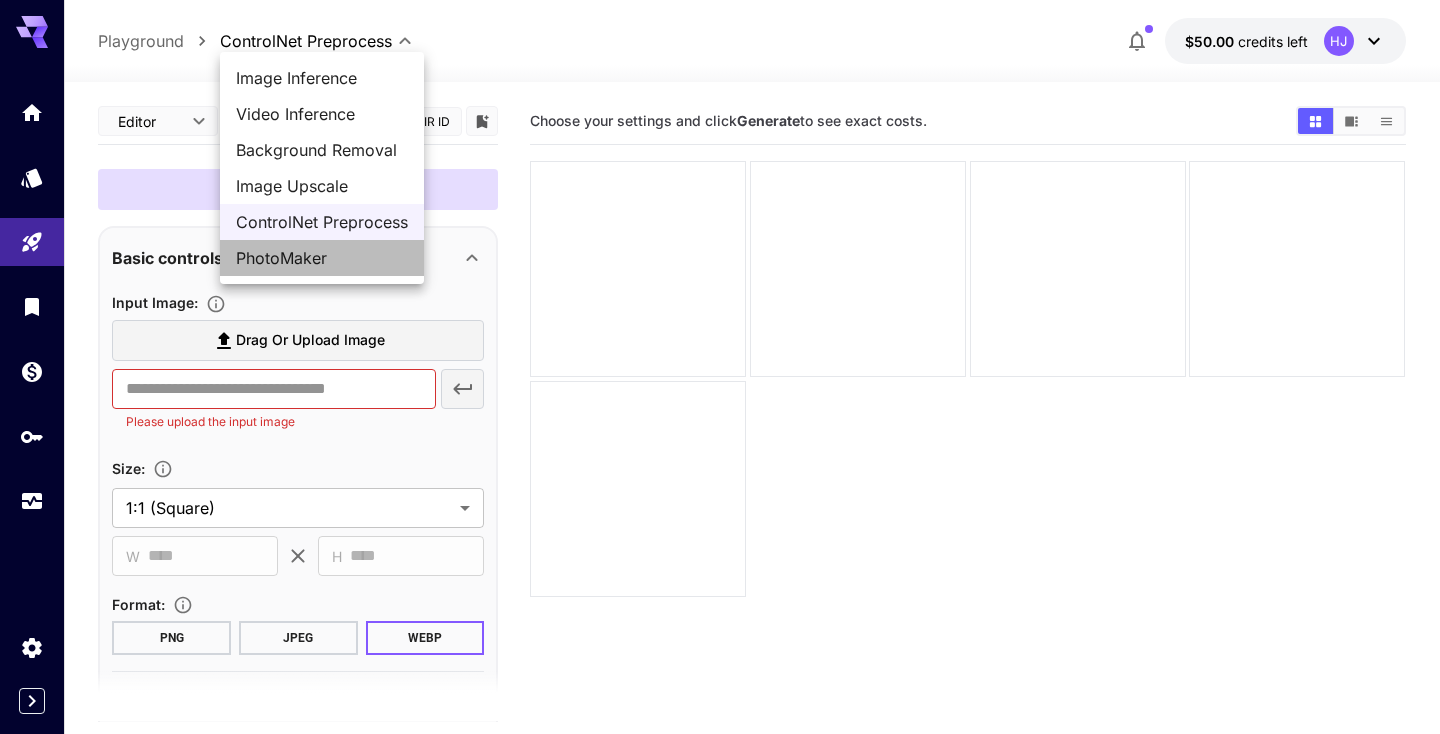 click on "PhotoMaker" at bounding box center (322, 258) 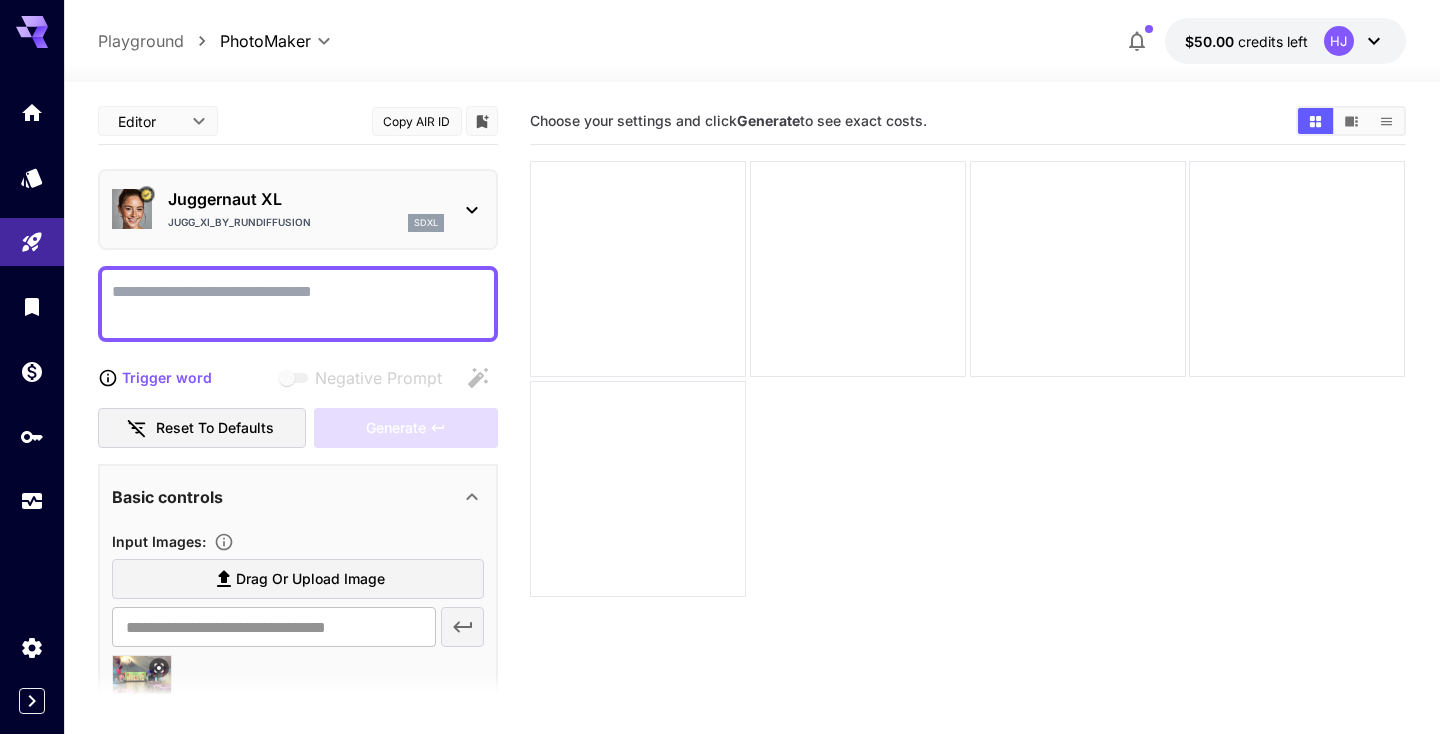 click on "**********" at bounding box center (720, 446) 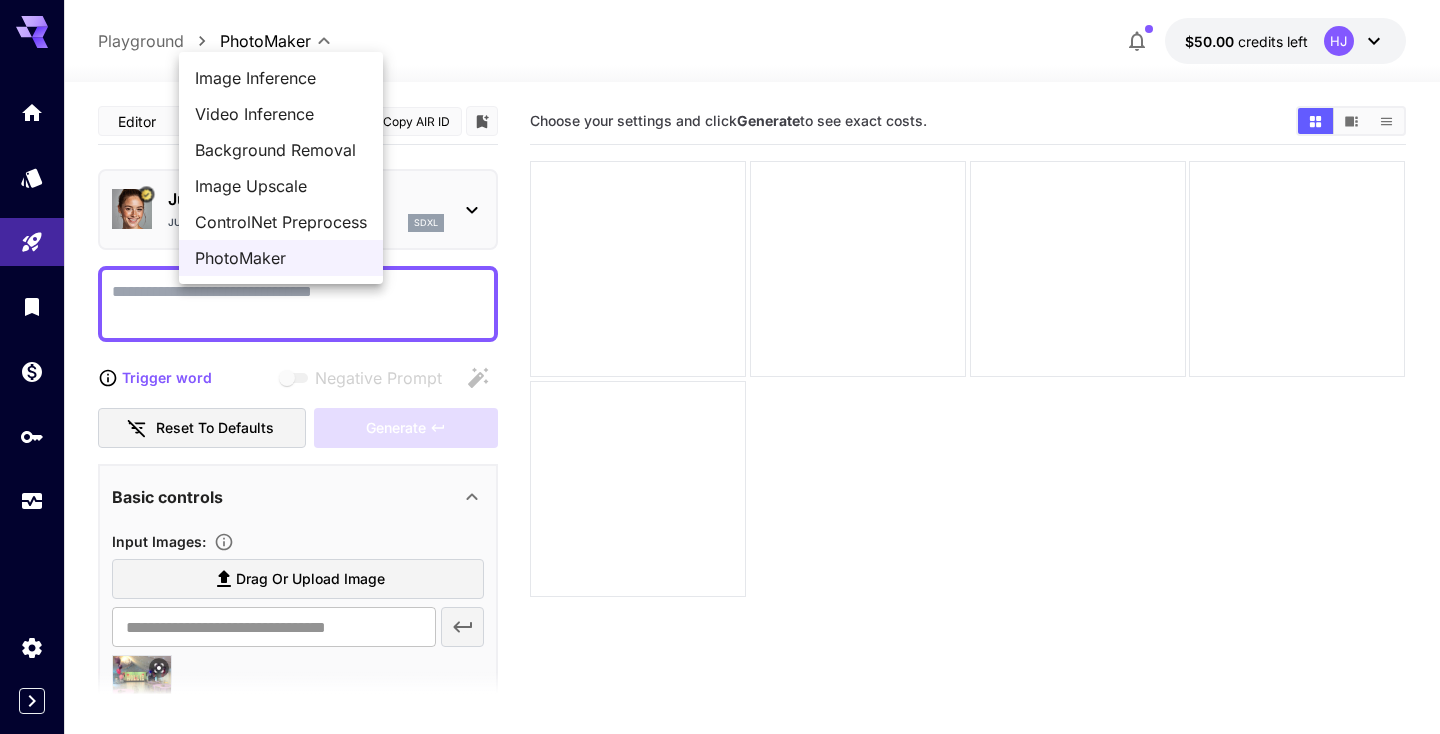 click on "Image Inference" at bounding box center [281, 78] 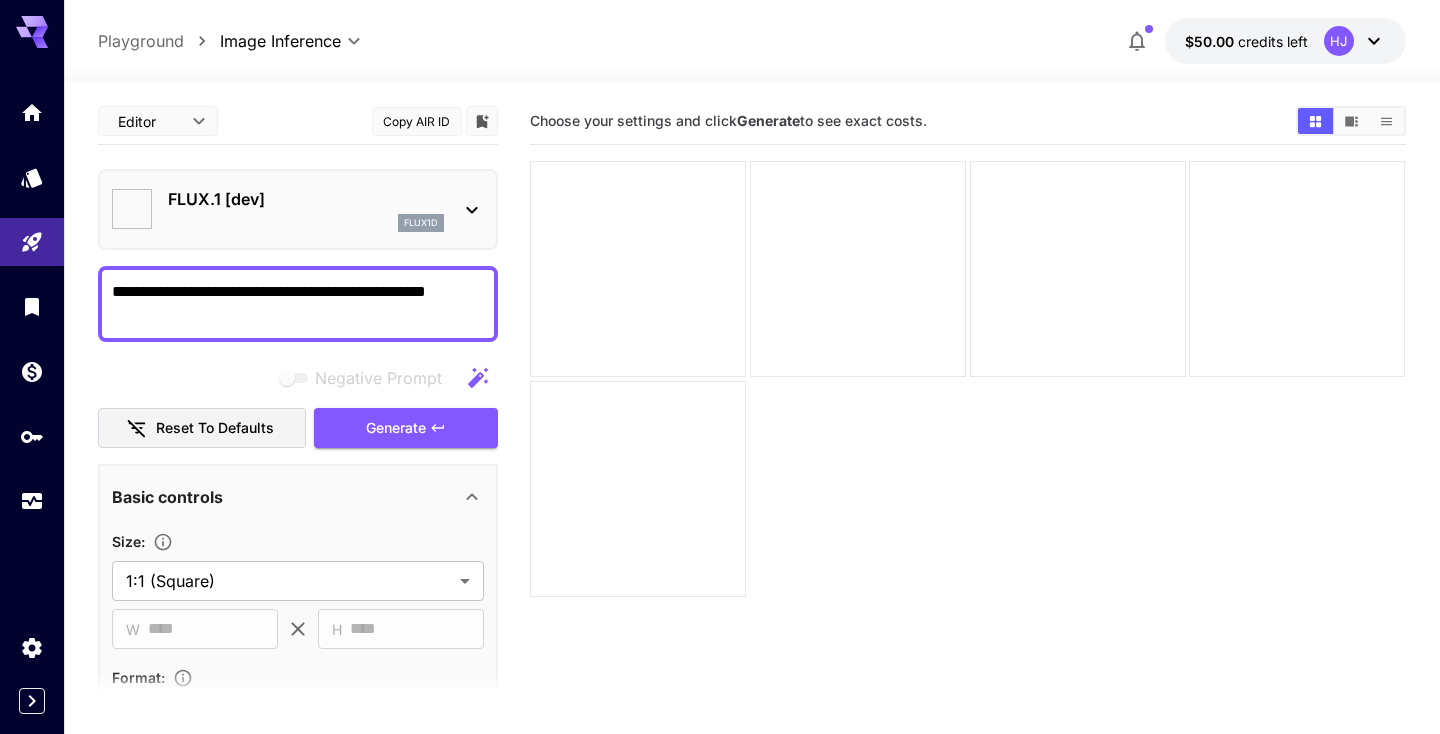 type on "**********" 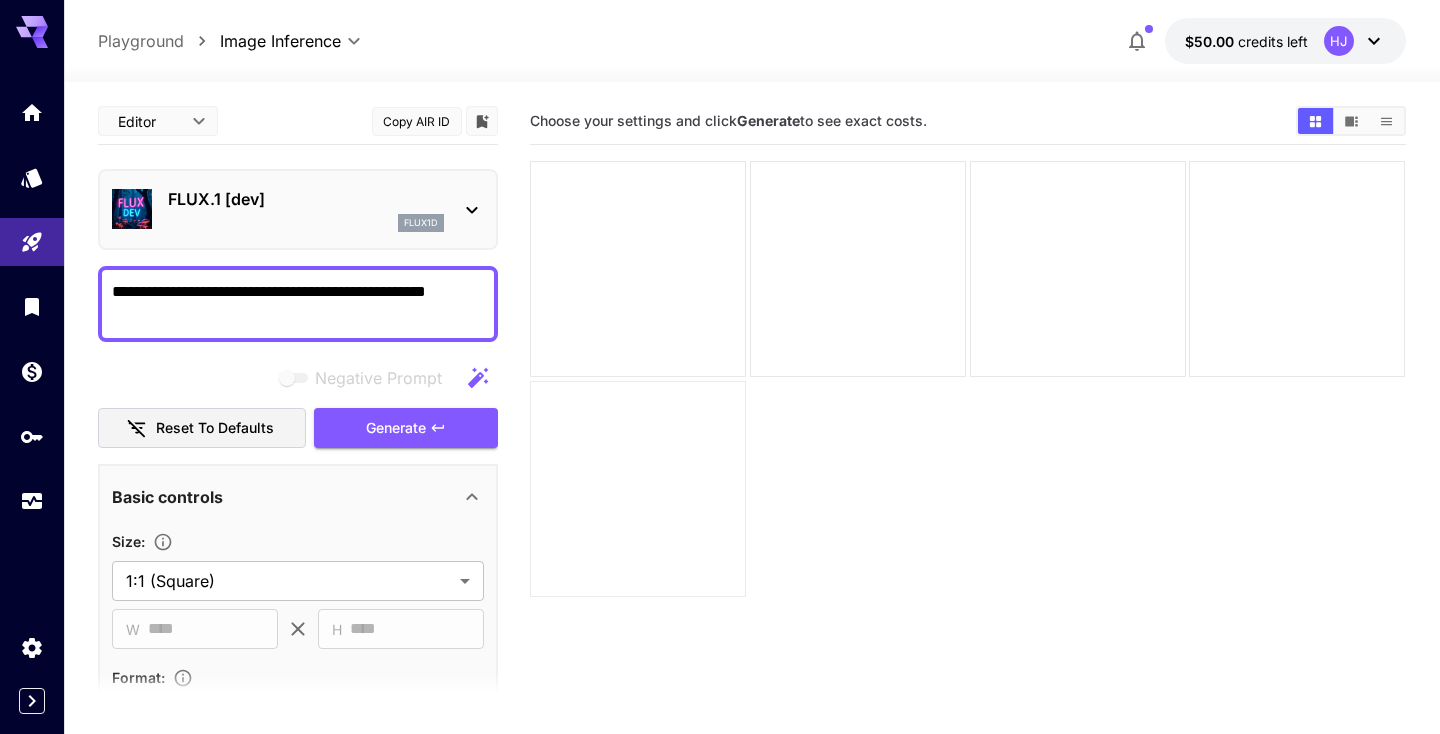 scroll, scrollTop: 0, scrollLeft: 0, axis: both 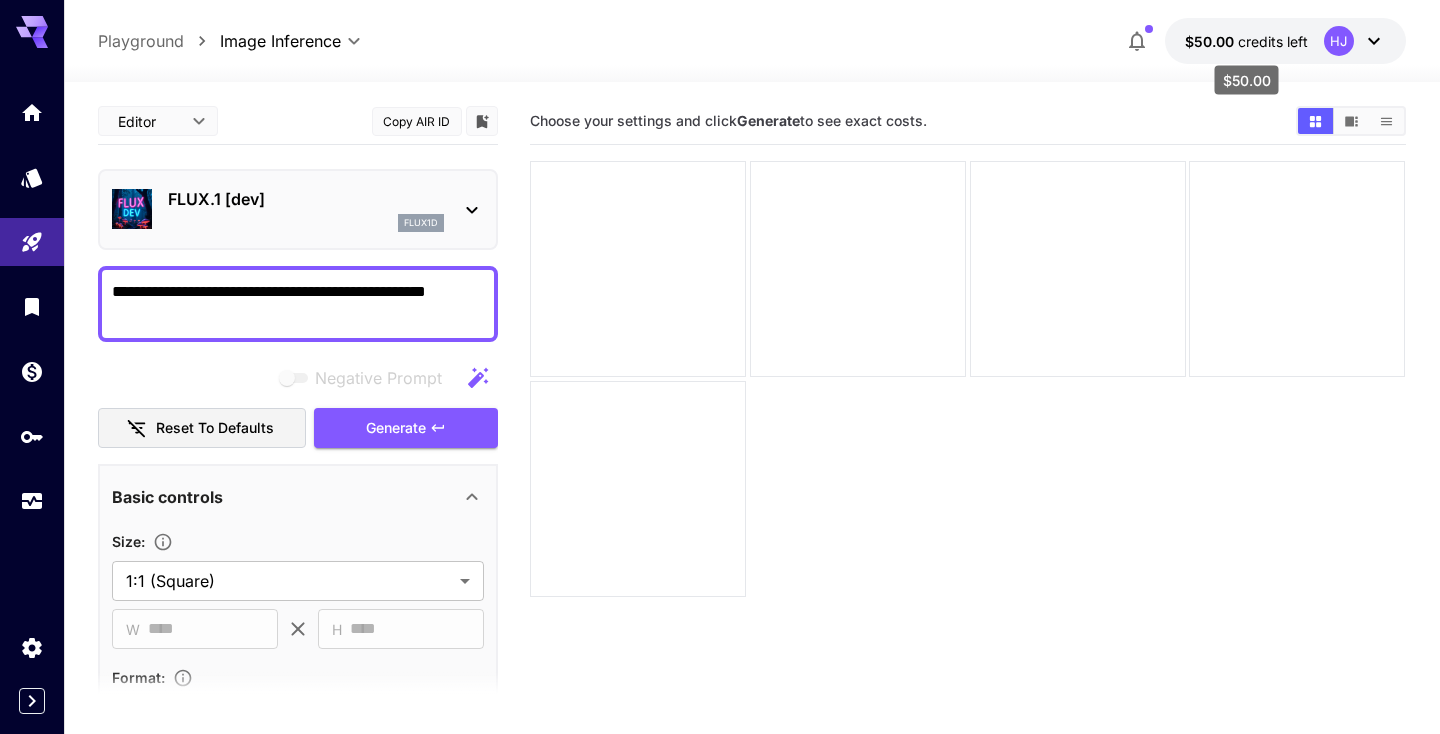 click on "credits left" at bounding box center (1273, 41) 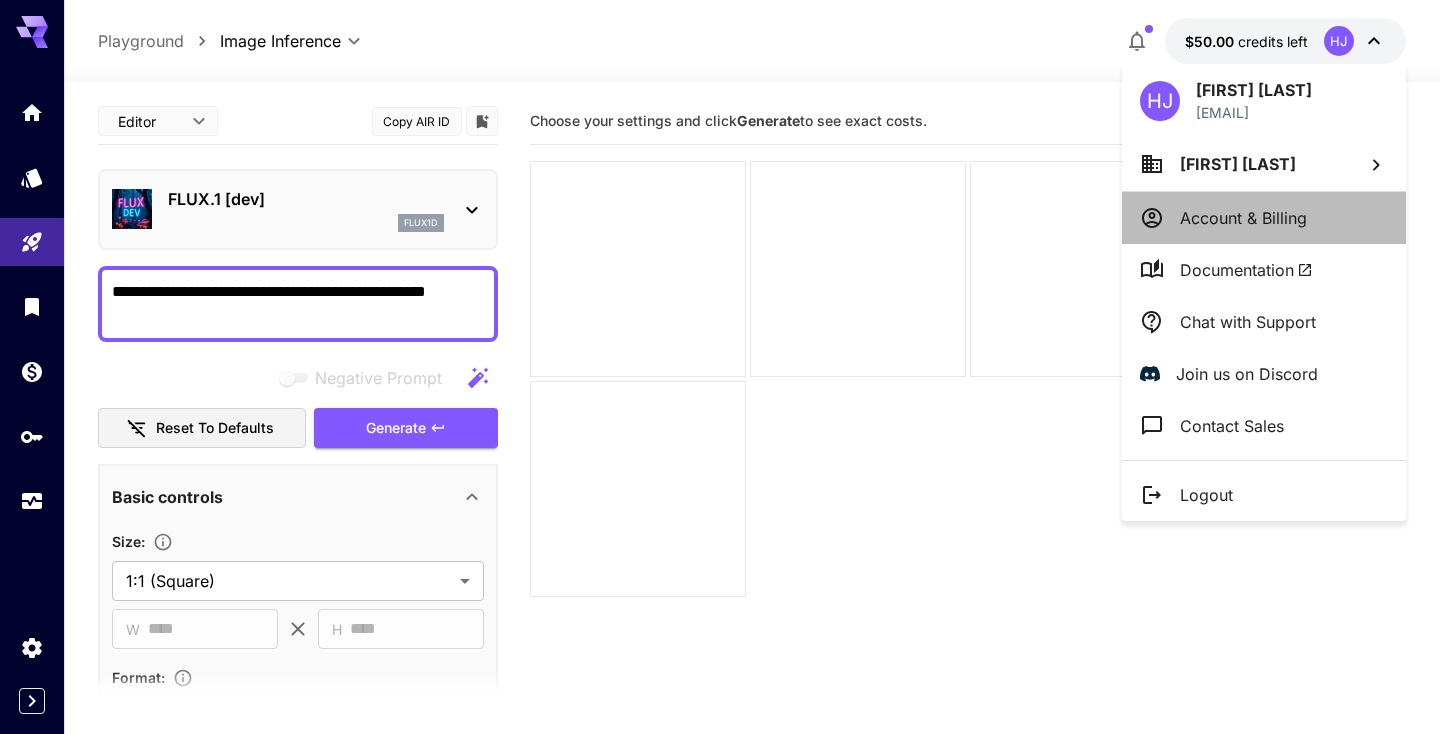 click on "Account & Billing" at bounding box center (1243, 218) 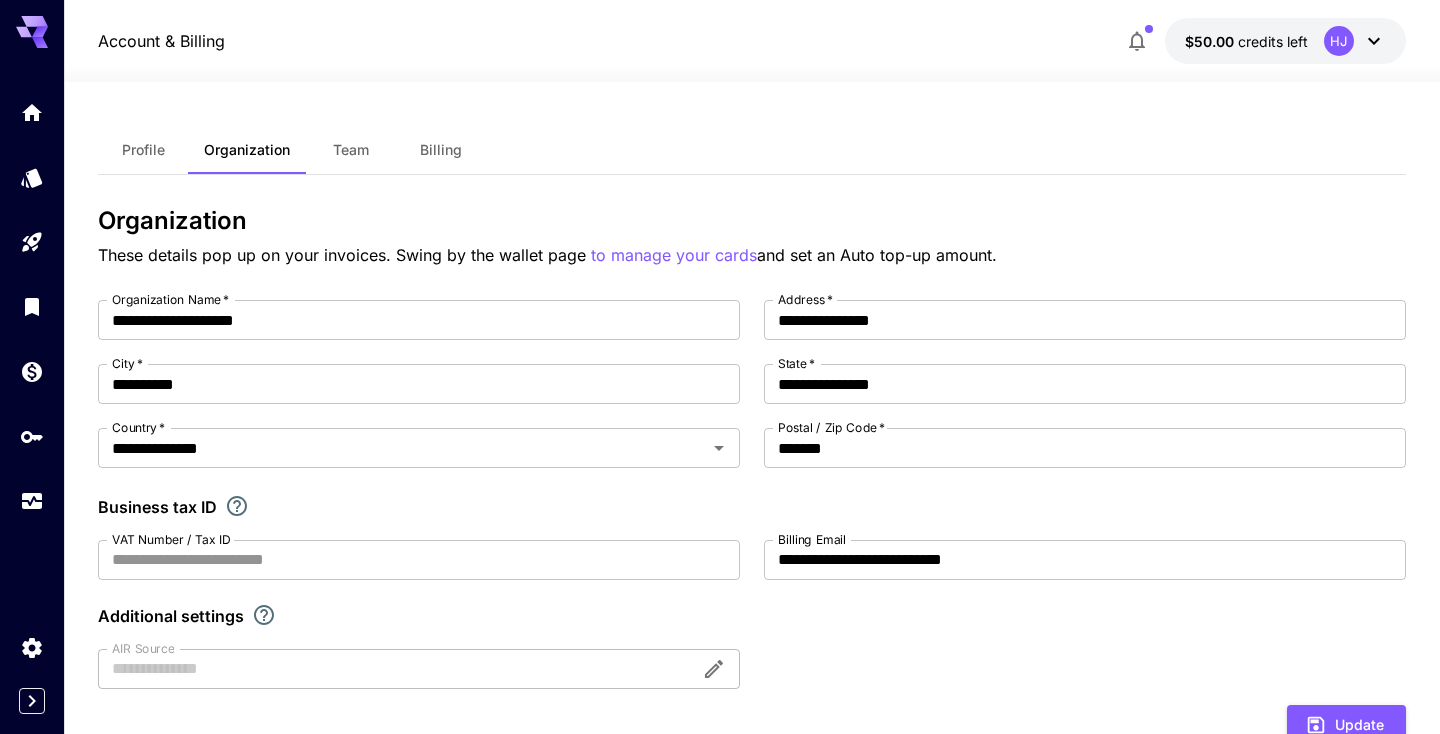 scroll, scrollTop: -1, scrollLeft: 0, axis: vertical 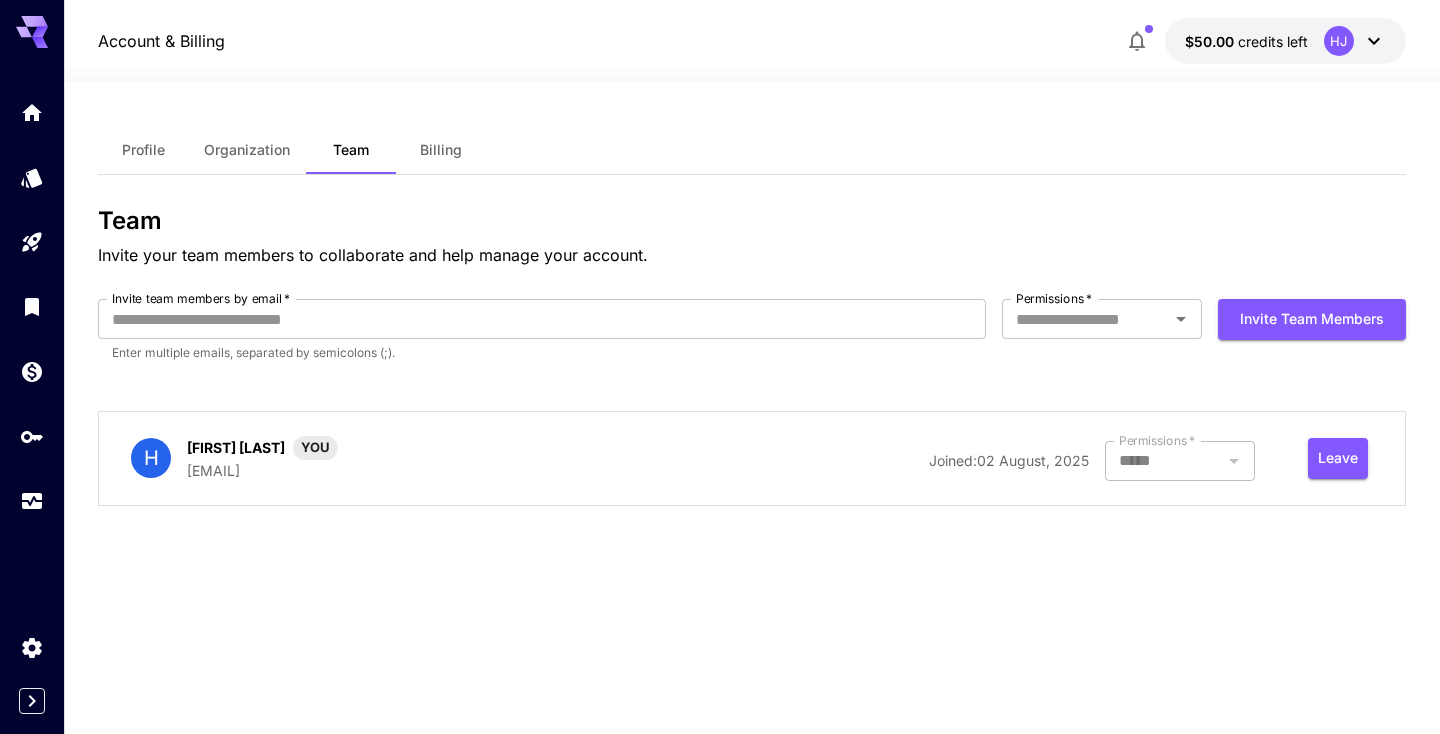 click on "Profile" at bounding box center (143, 150) 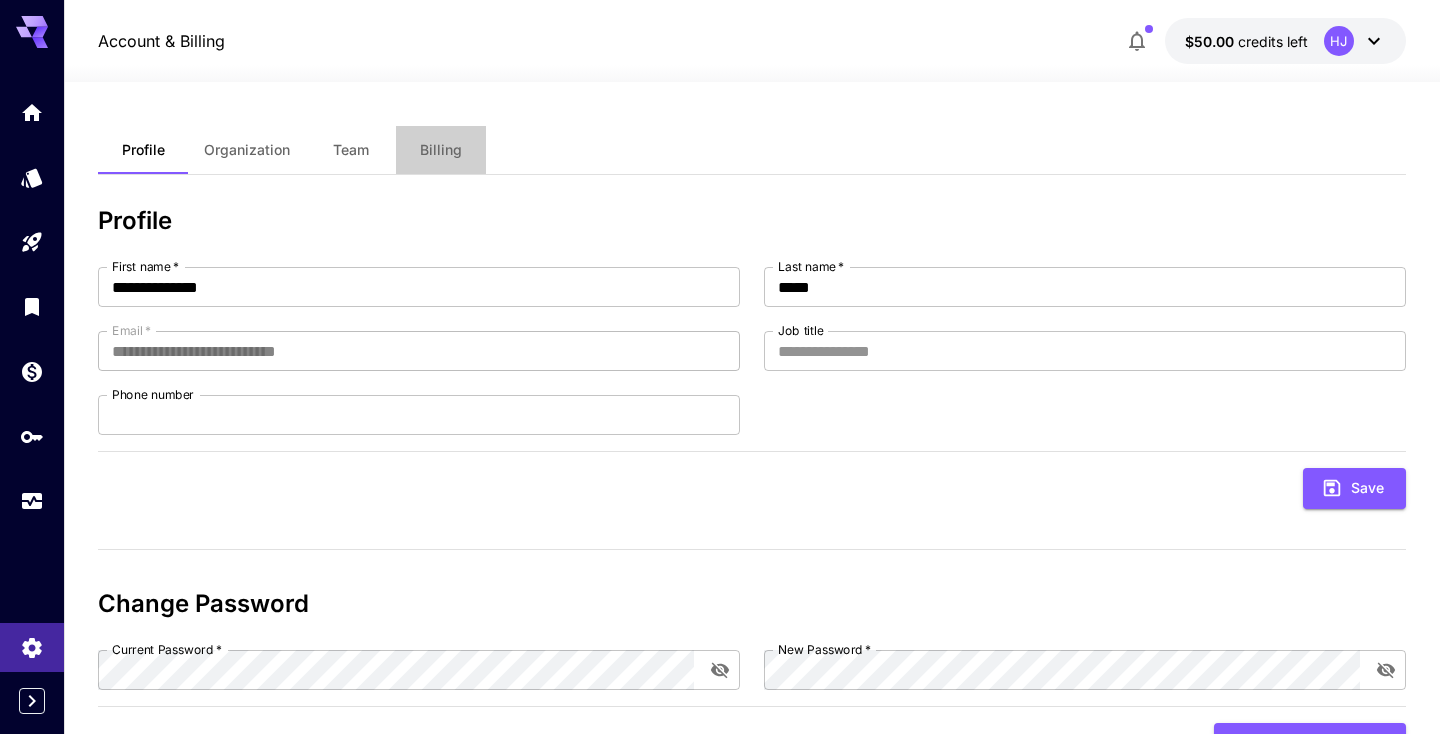 click on "Billing" at bounding box center (441, 150) 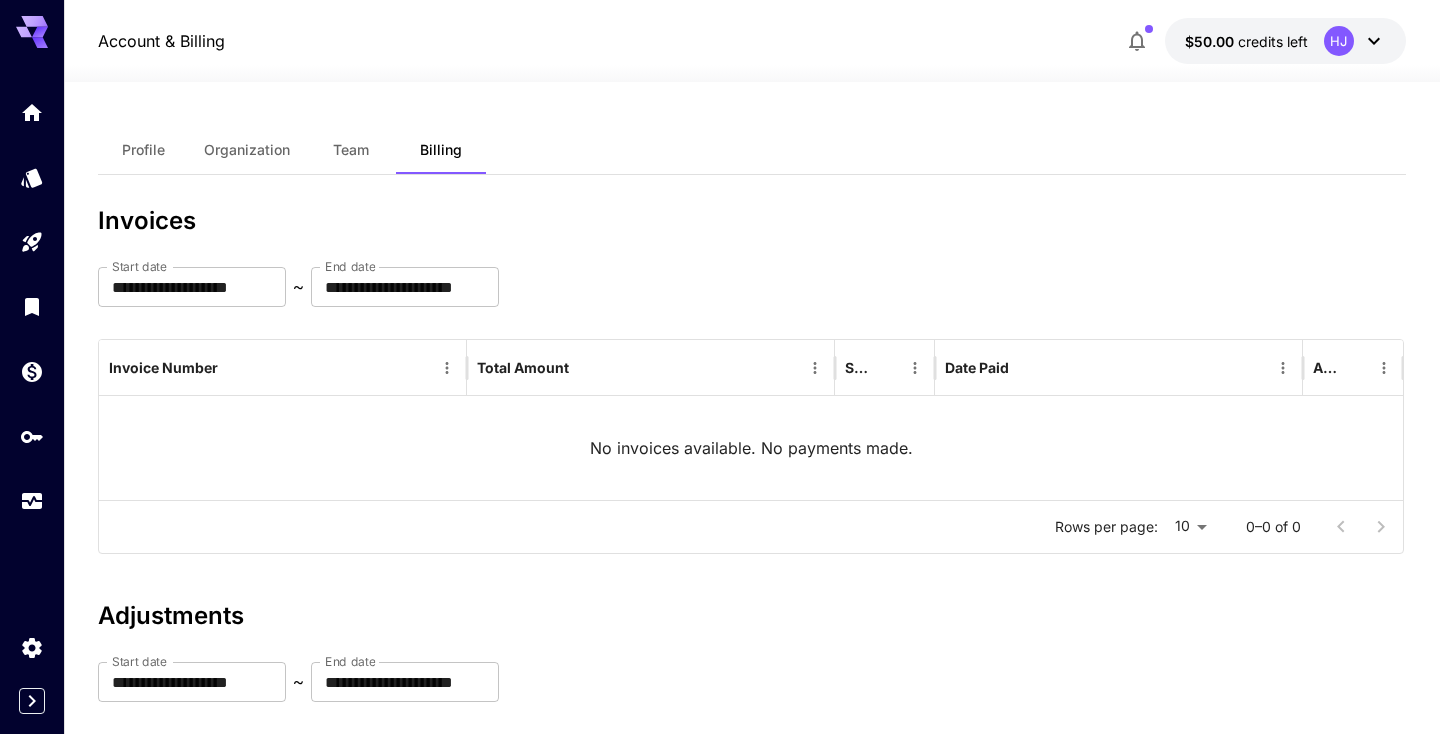click at bounding box center (752, 70) 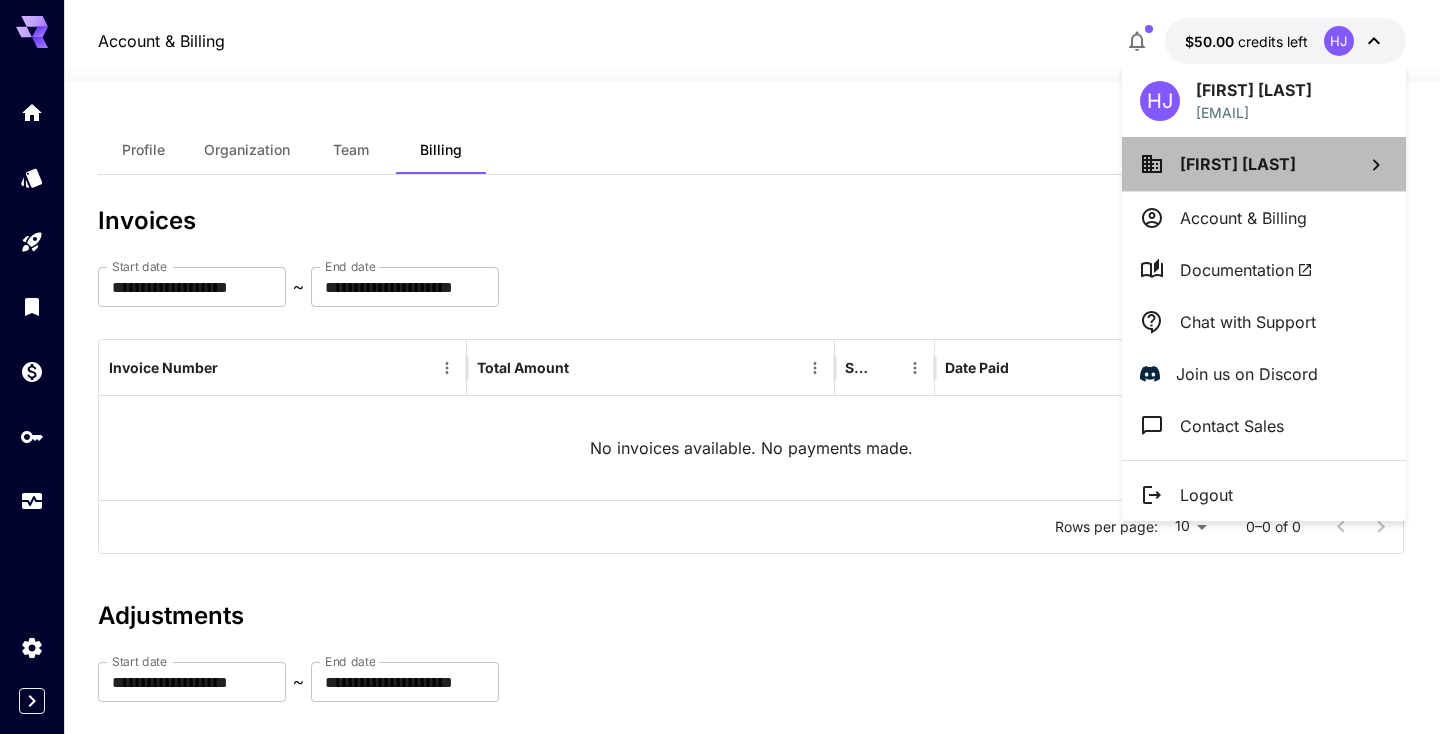 click on "[FIRST] [LAST]" at bounding box center [1264, 164] 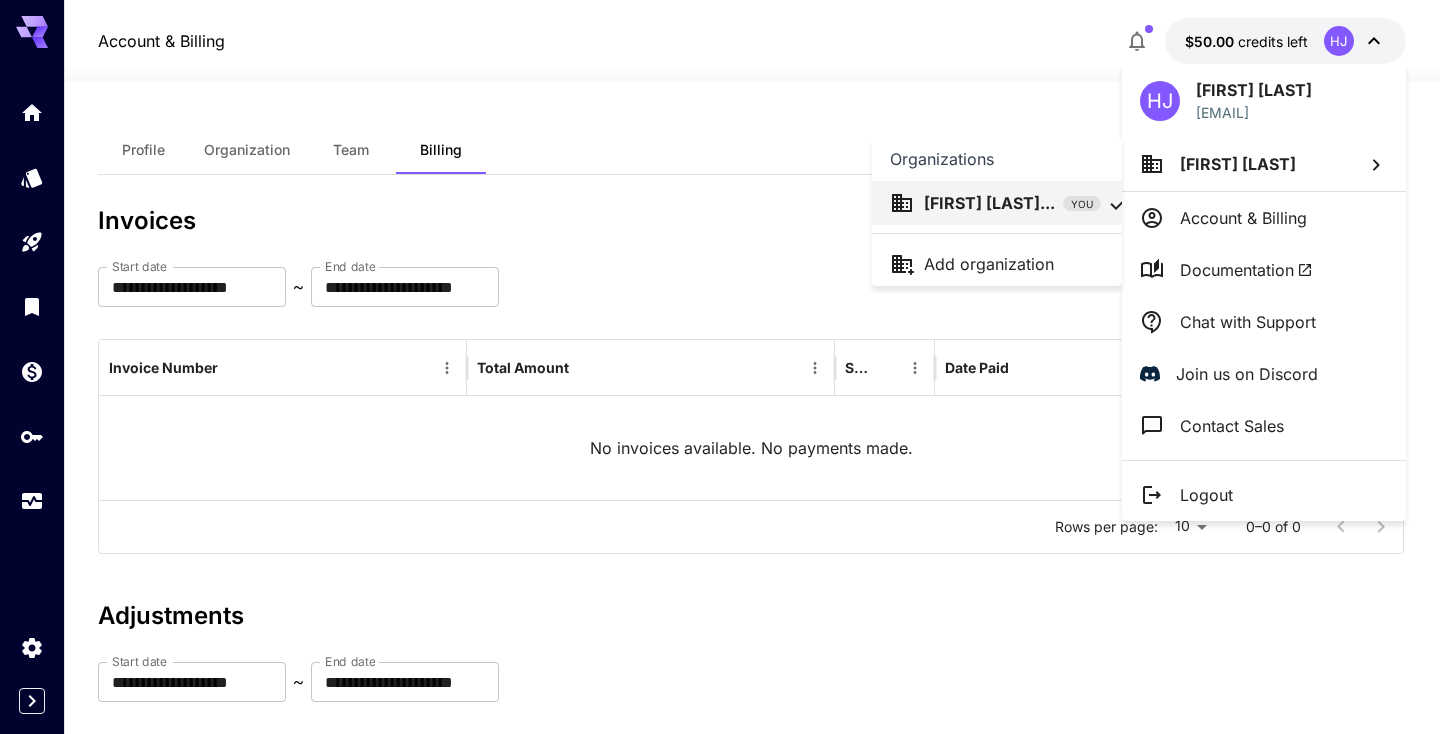 click at bounding box center (720, 367) 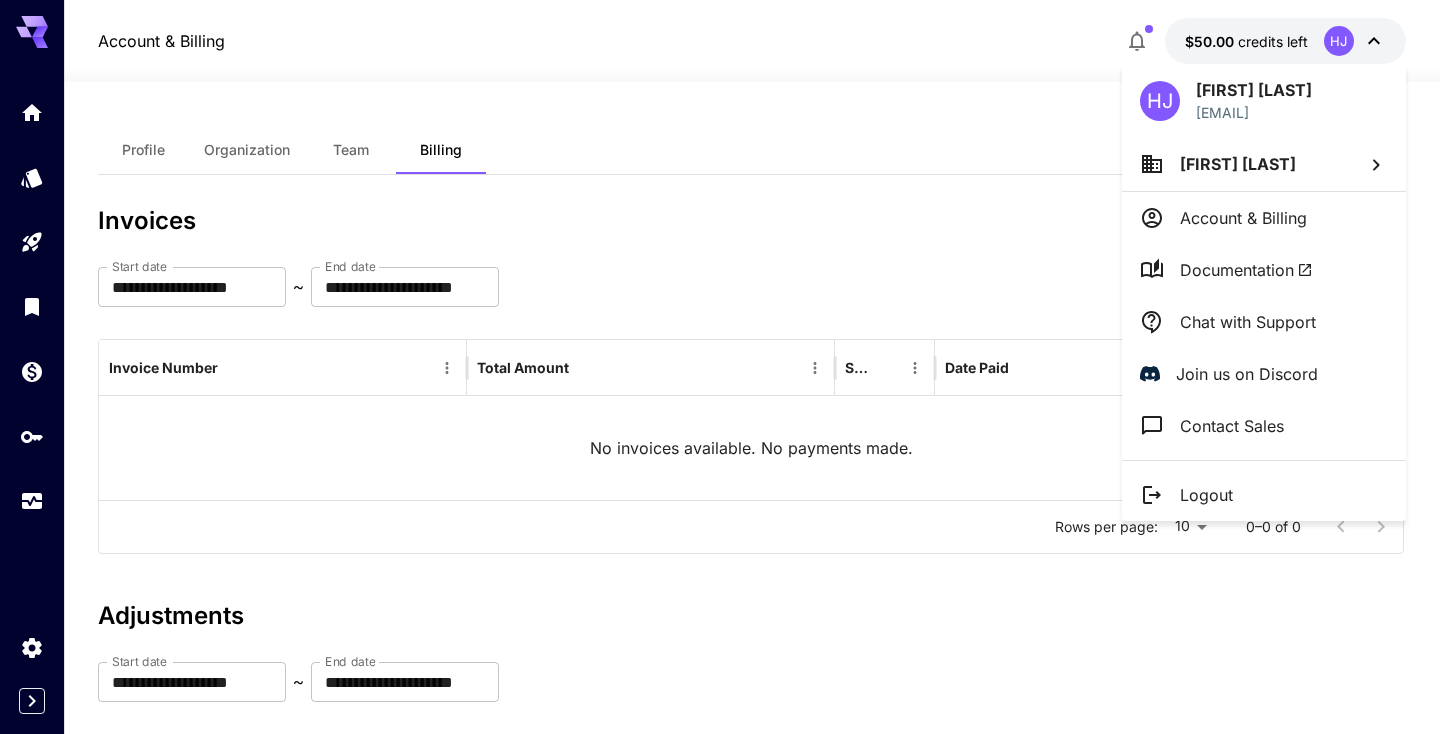 click at bounding box center [720, 367] 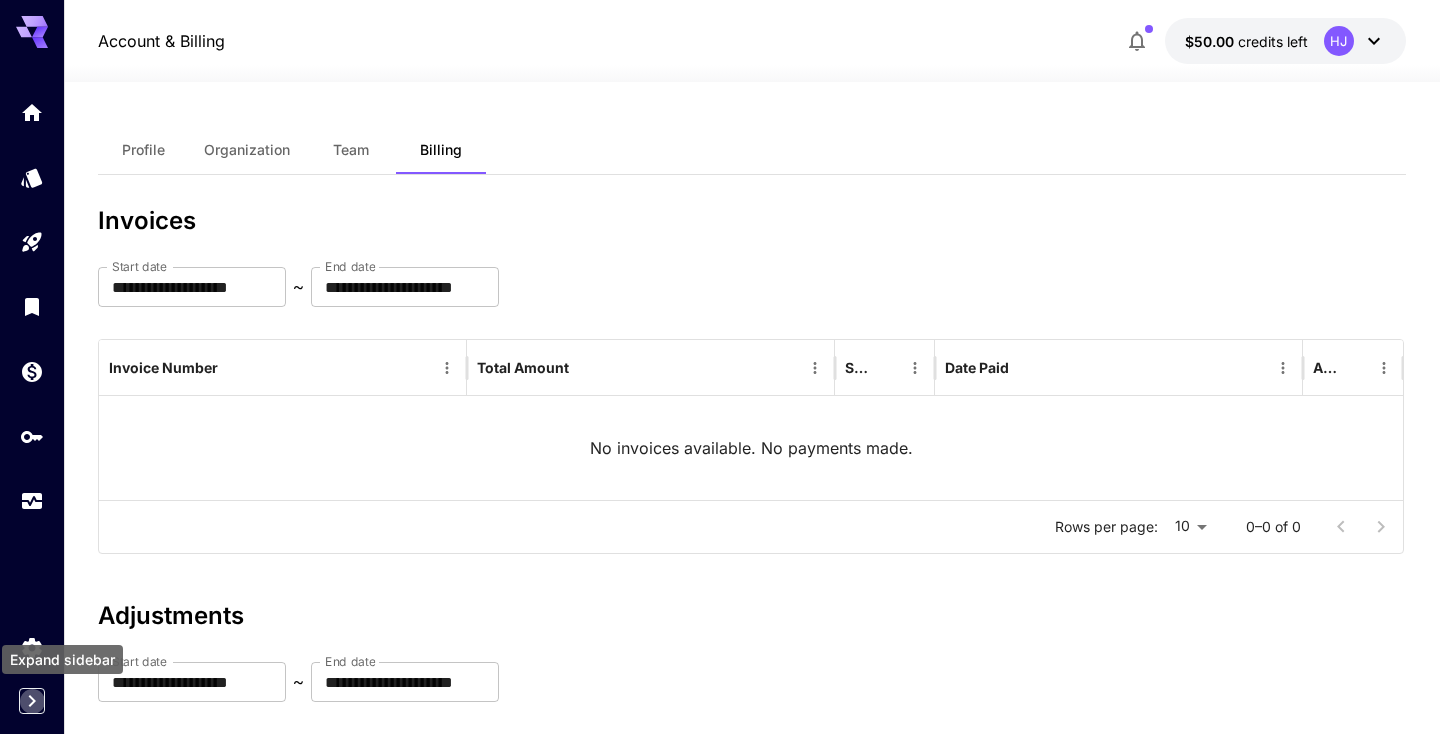 click 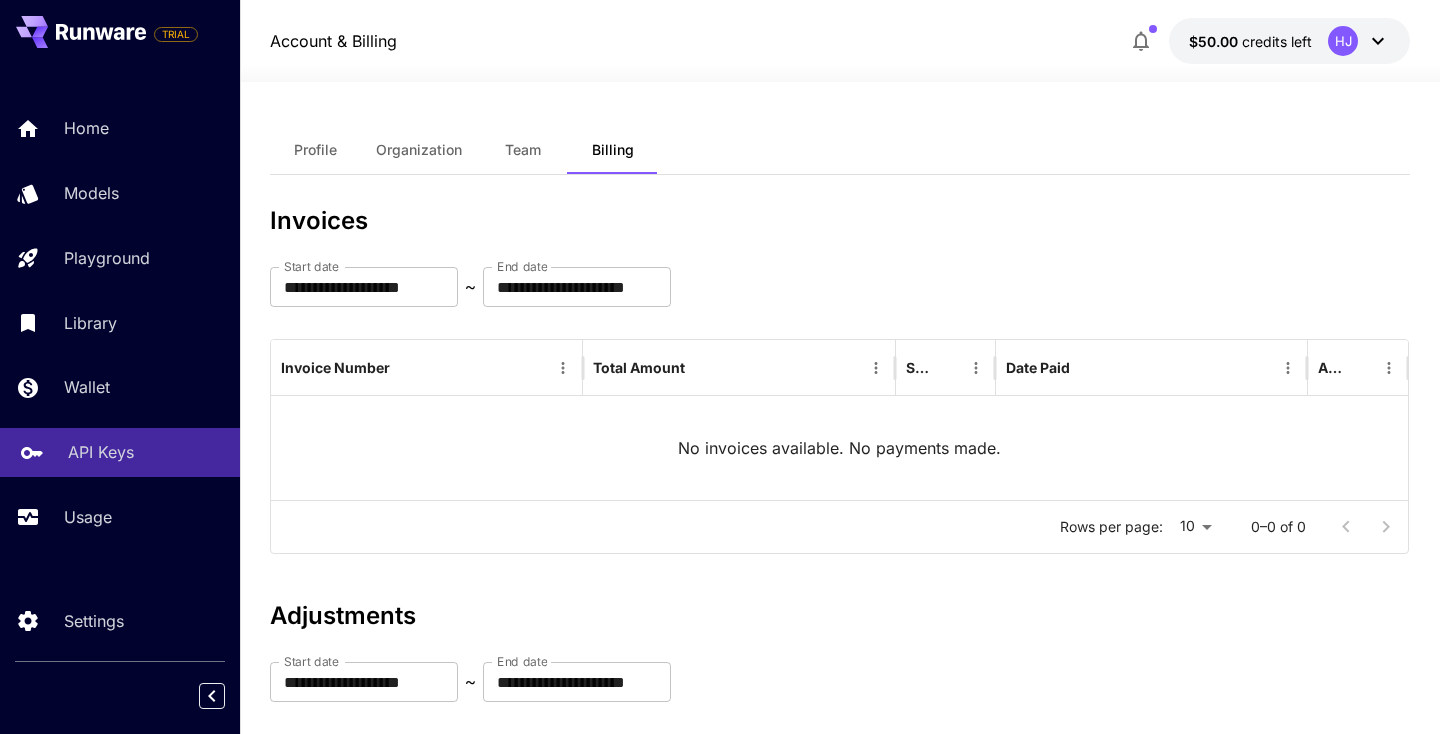 click on "API Keys" at bounding box center [101, 452] 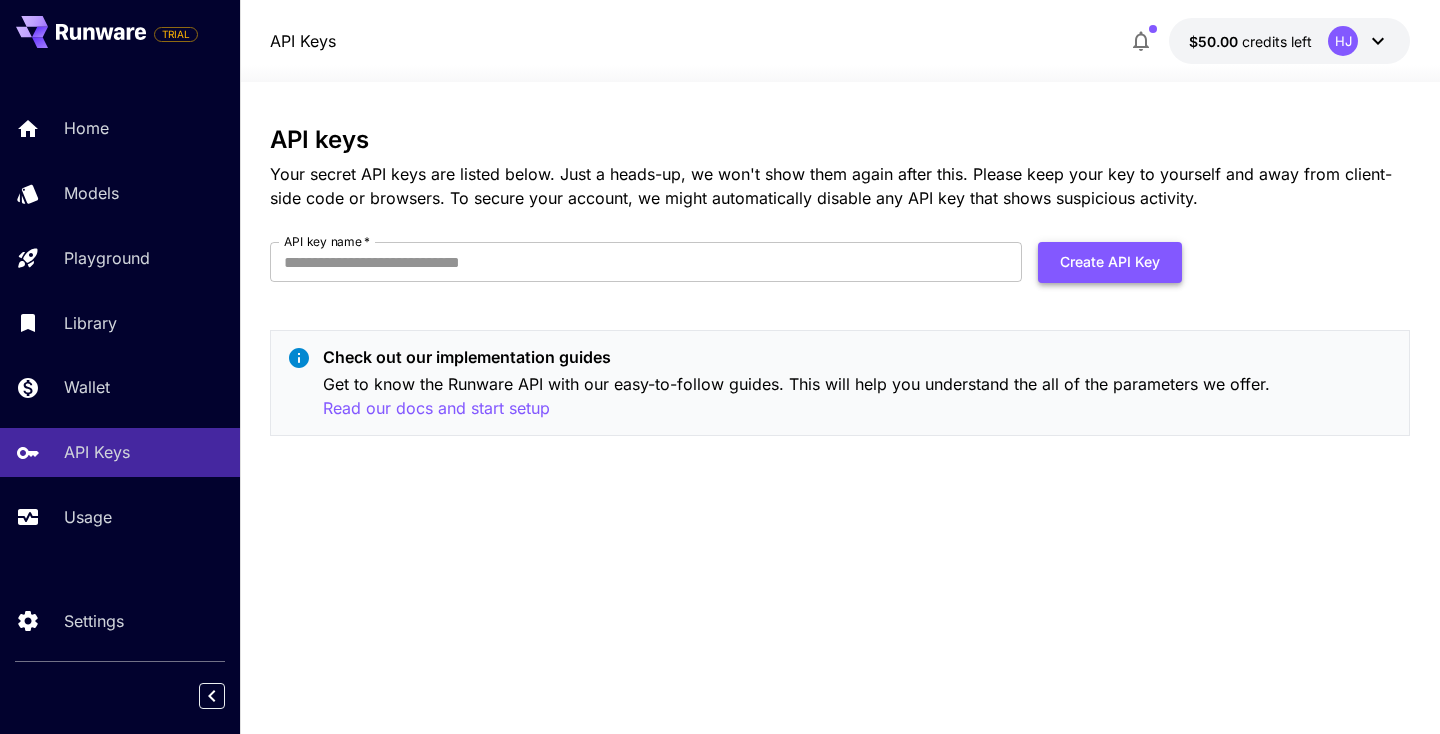 click on "Create API Key" at bounding box center (1110, 262) 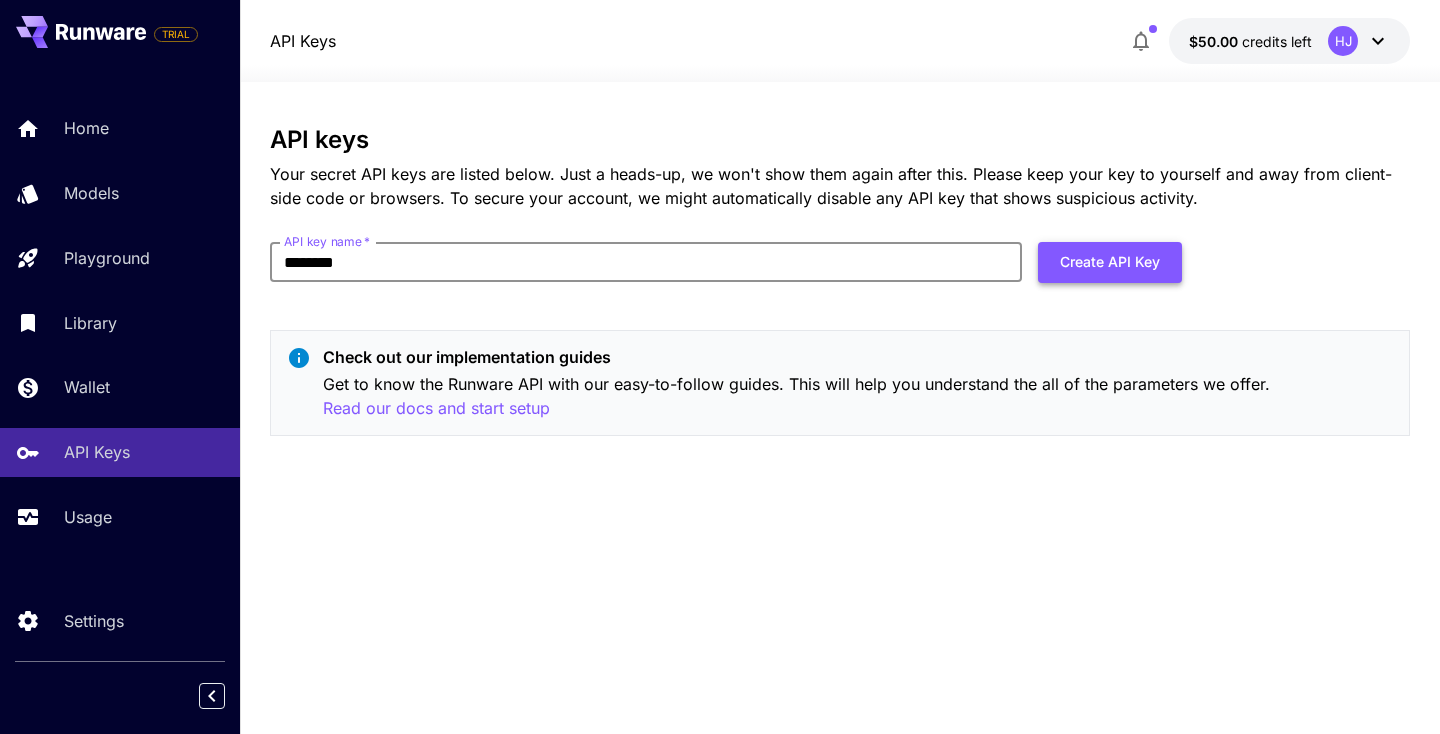 type on "********" 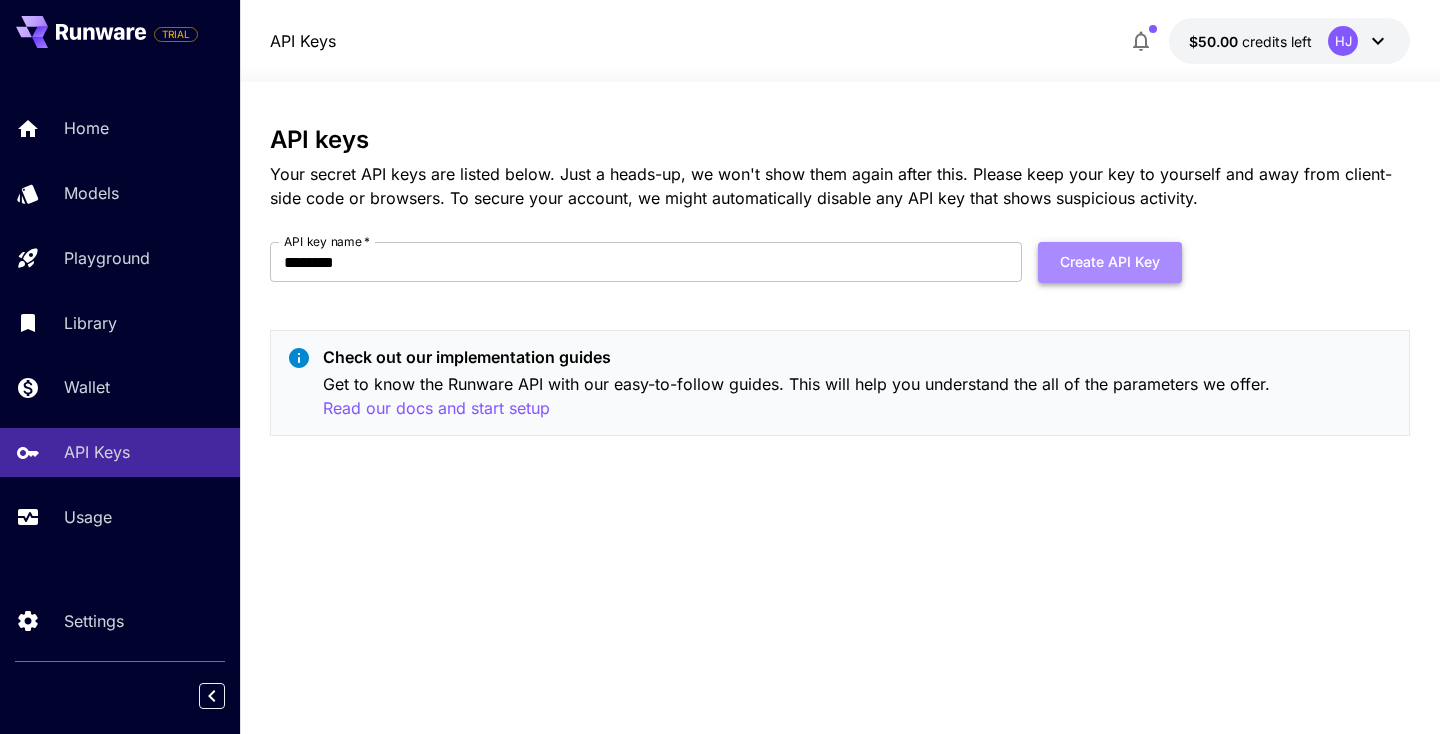 click on "Create API Key" at bounding box center [1110, 262] 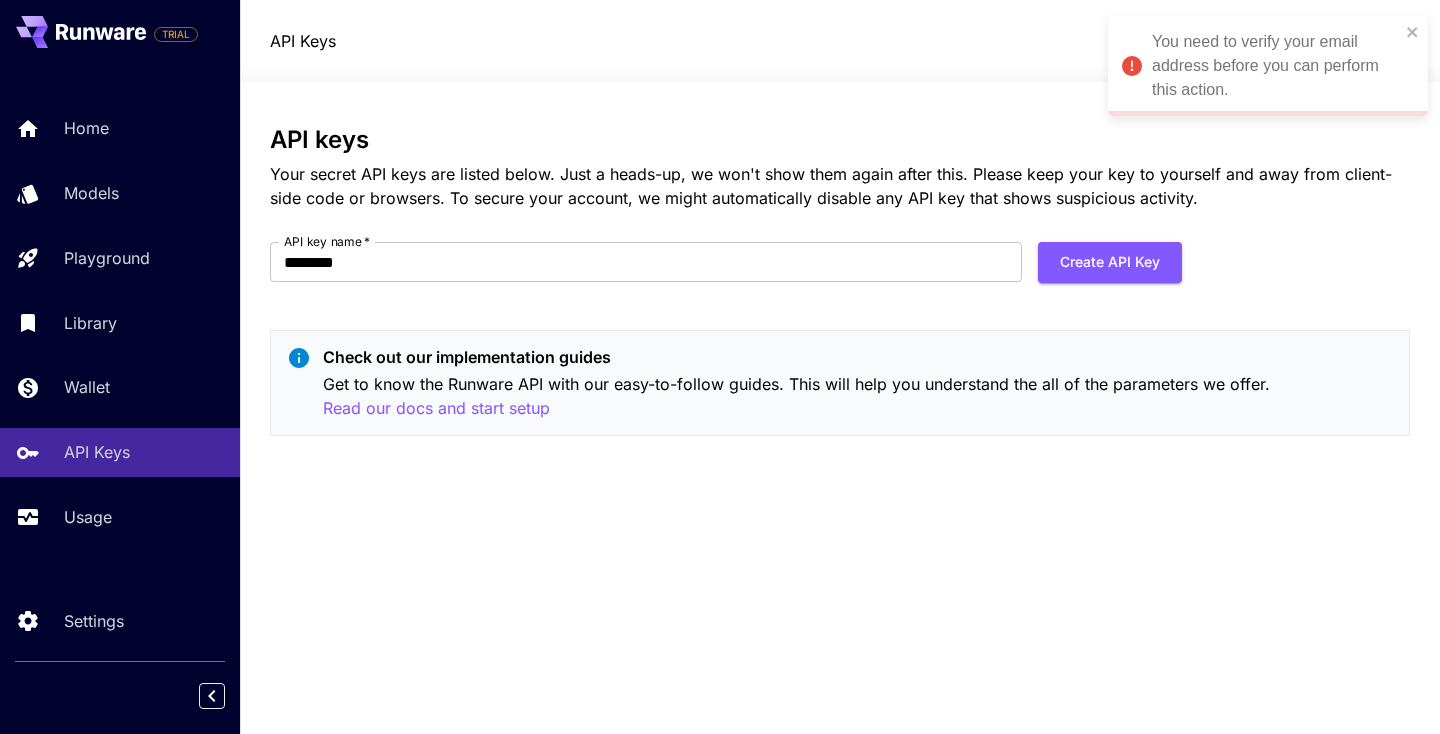 click on "API key name   * ******** API key name   * Create API Key" at bounding box center (726, 270) 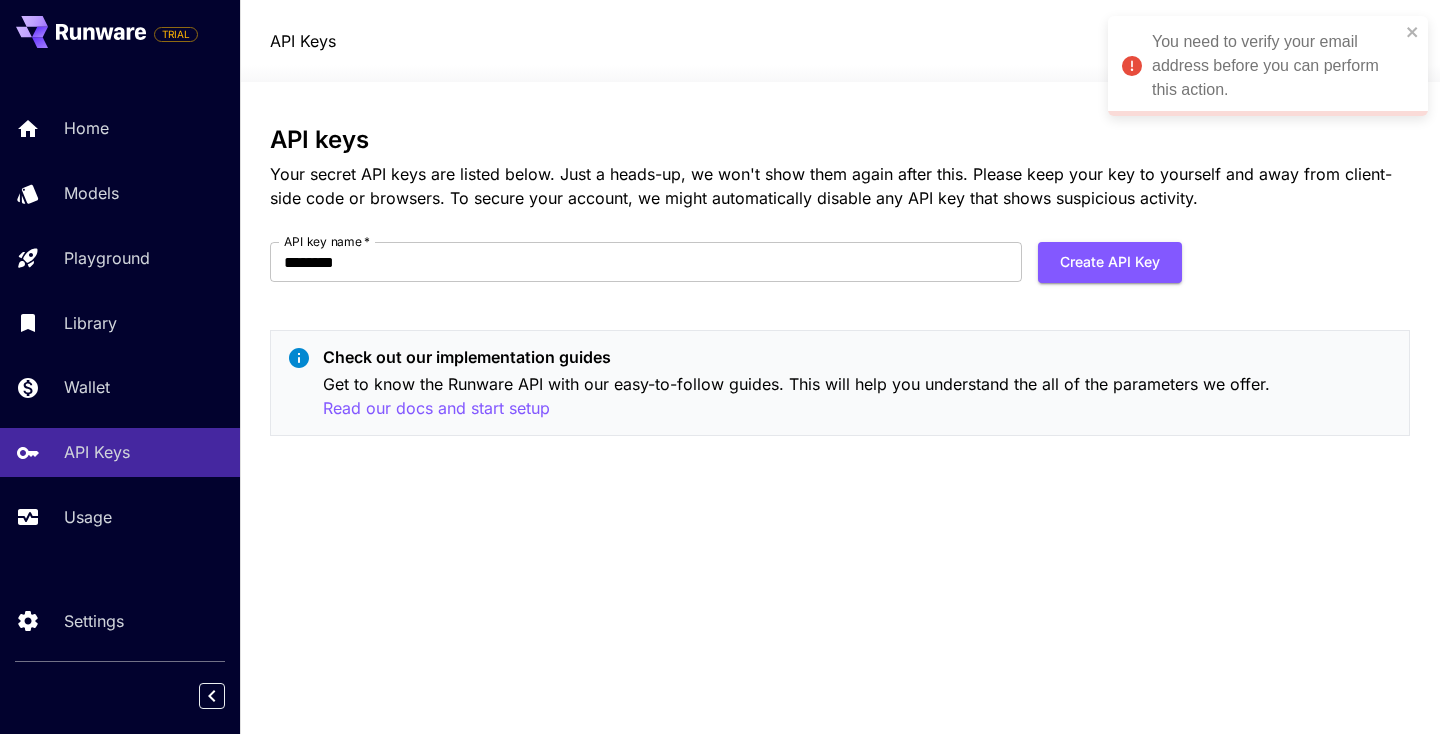 click on "API keys Your secret API keys are listed below. Just a heads-up, we won't show them again after this. Please keep your key to yourself and away from client-side code or browsers. To secure your account, we might automatically disable any API key that shows suspicious activity. API key name   * ******** API key name   * Create API Key Check out our implementation guides Get to know the Runware API with our easy-to-follow guides. This will help you understand the all of the parameters we offer.   Read our docs and start setup" at bounding box center (840, 289) 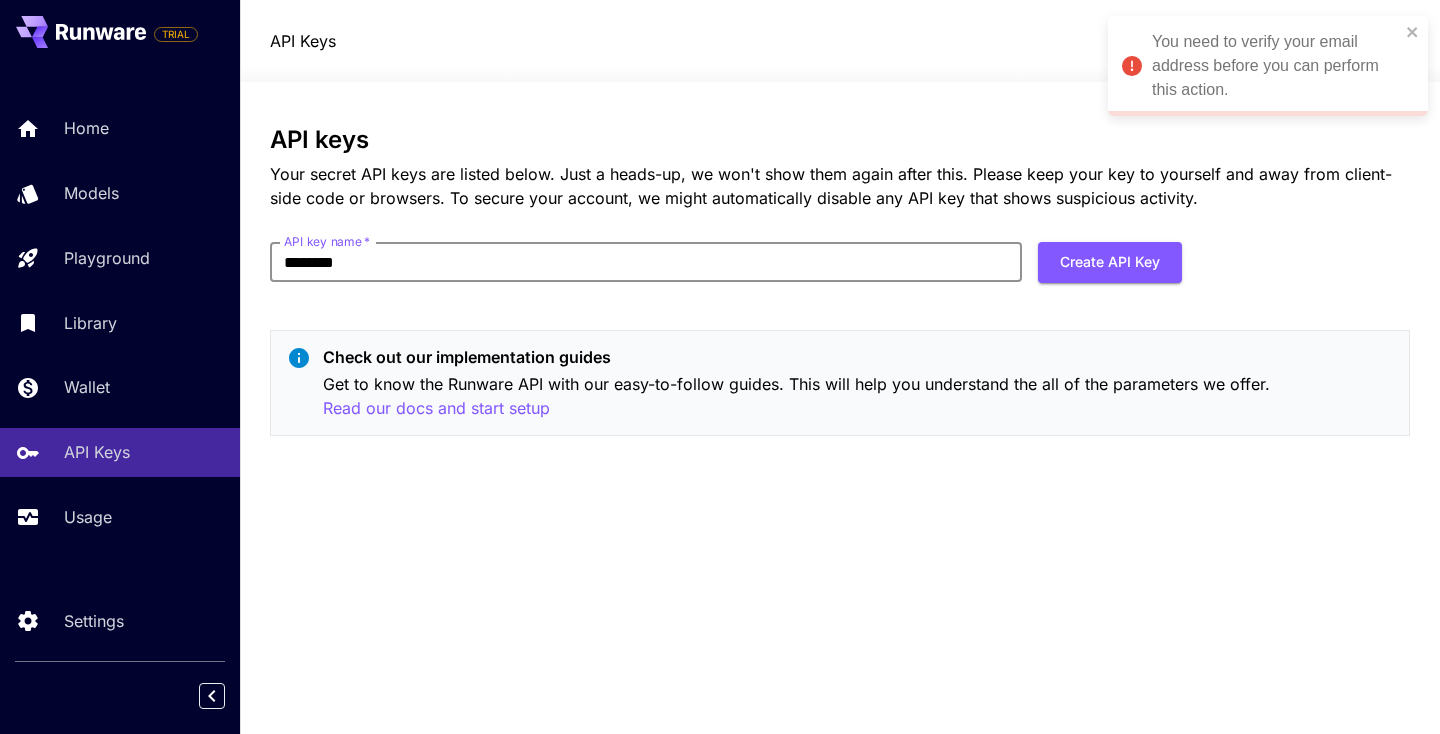click on "********" at bounding box center (646, 262) 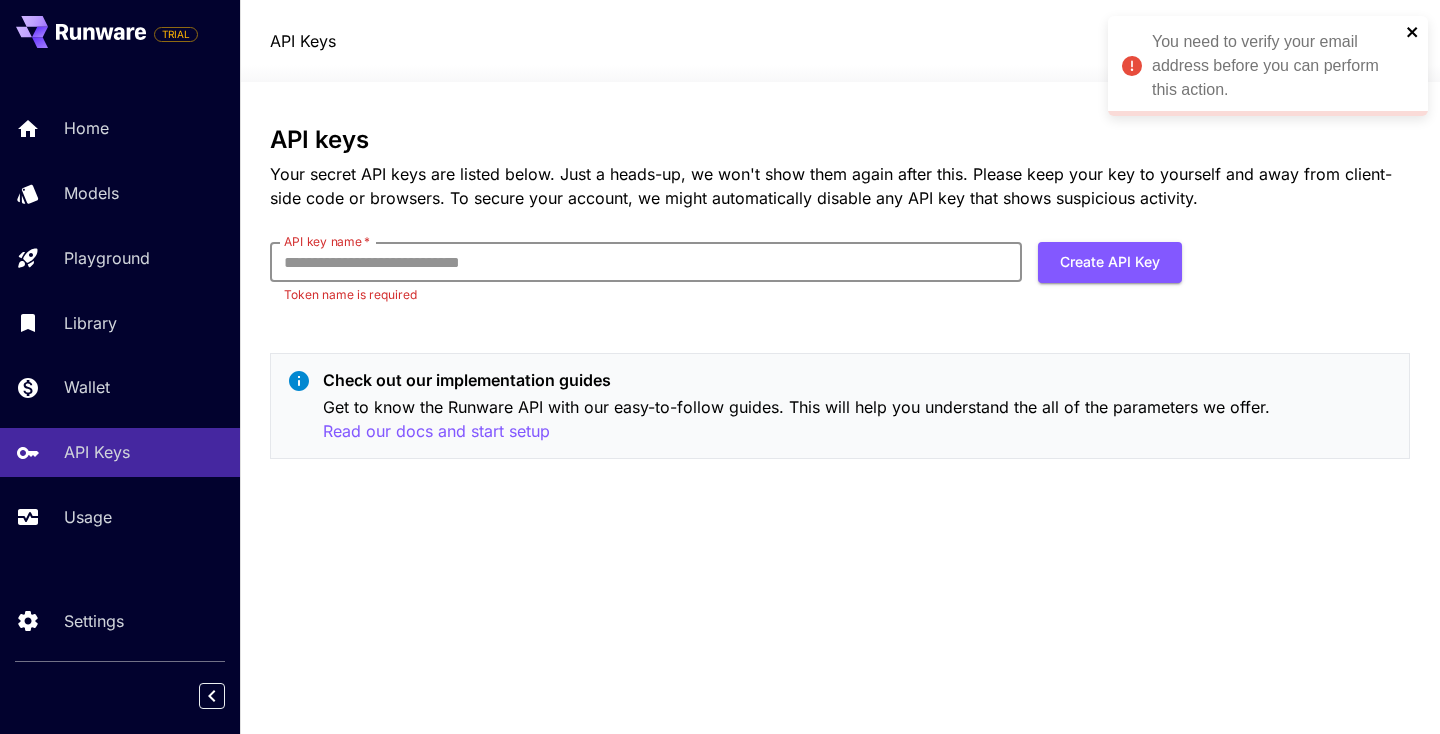 type 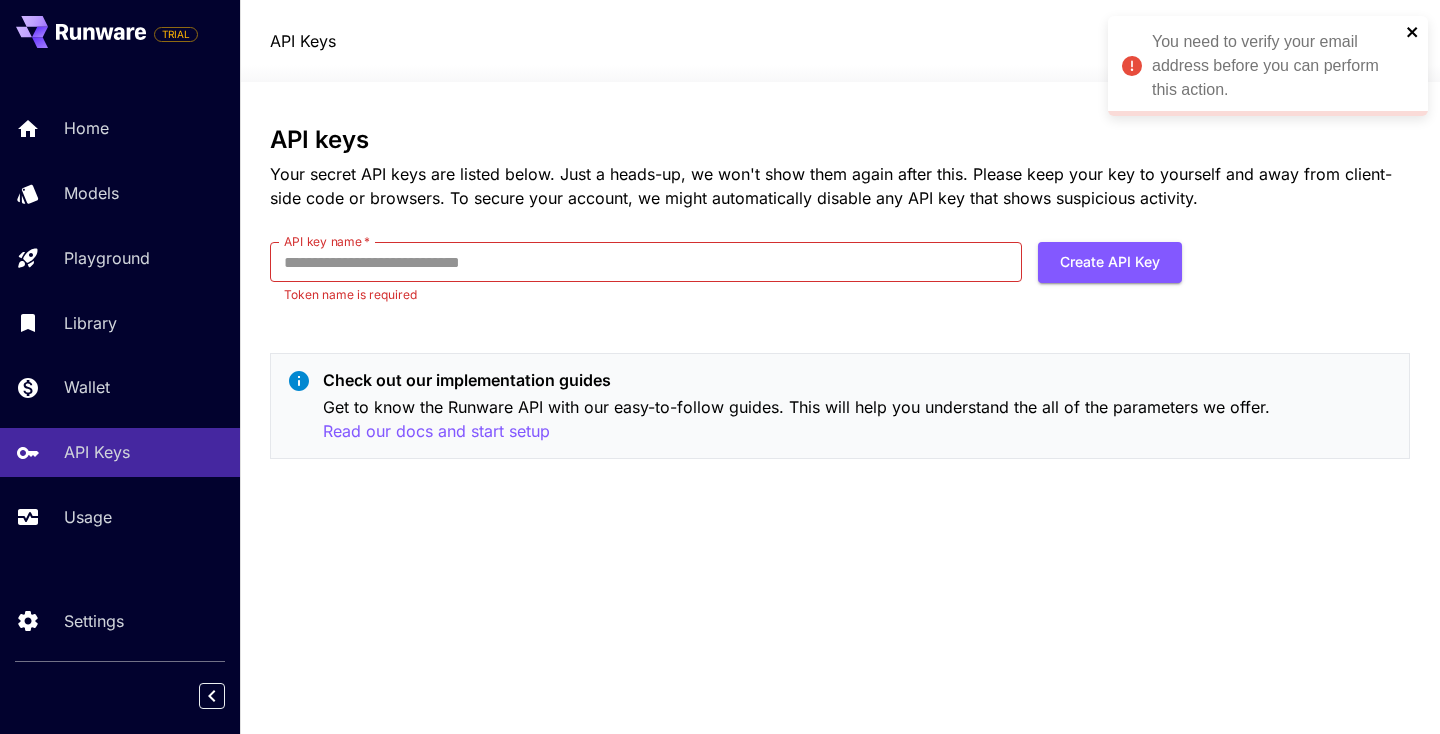 click 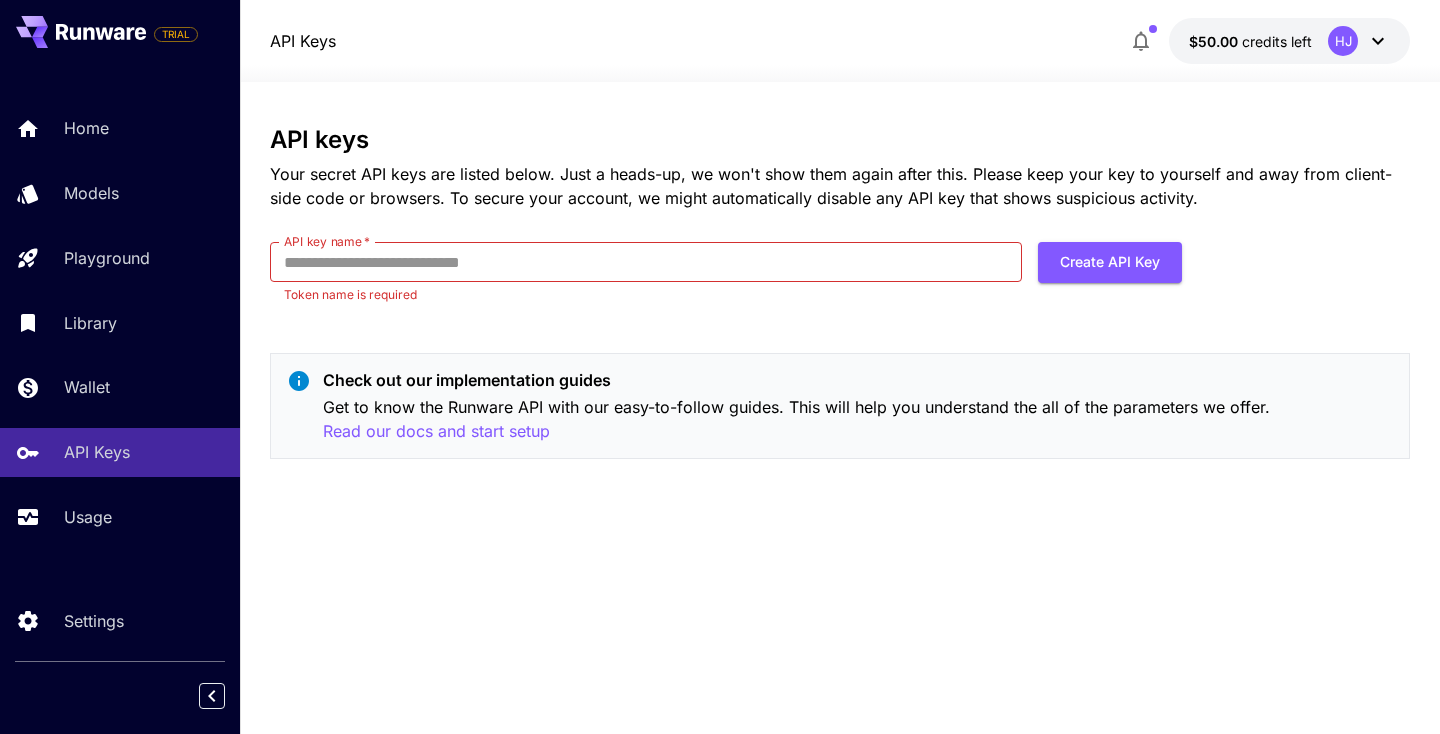 click on "HJ" at bounding box center (1343, 41) 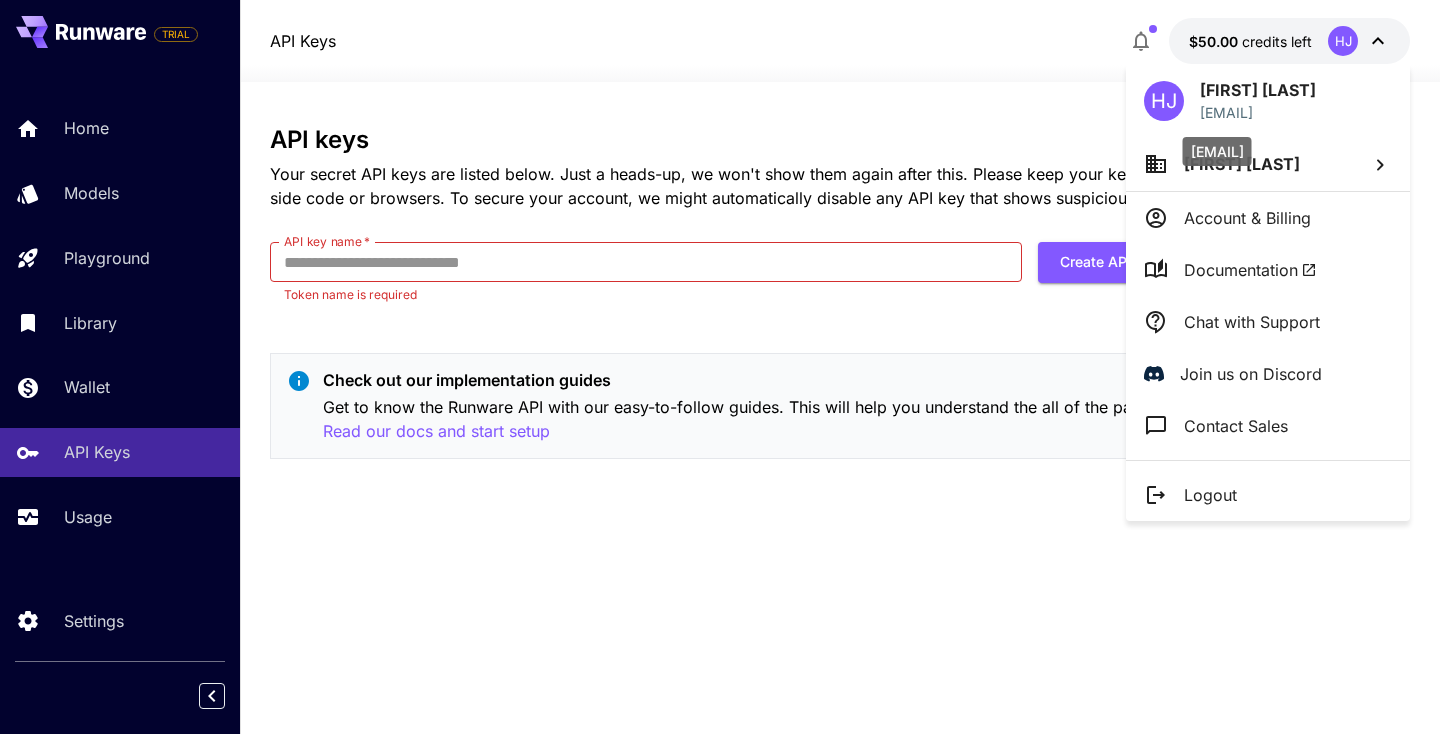 click on "[EMAIL]" at bounding box center (1258, 112) 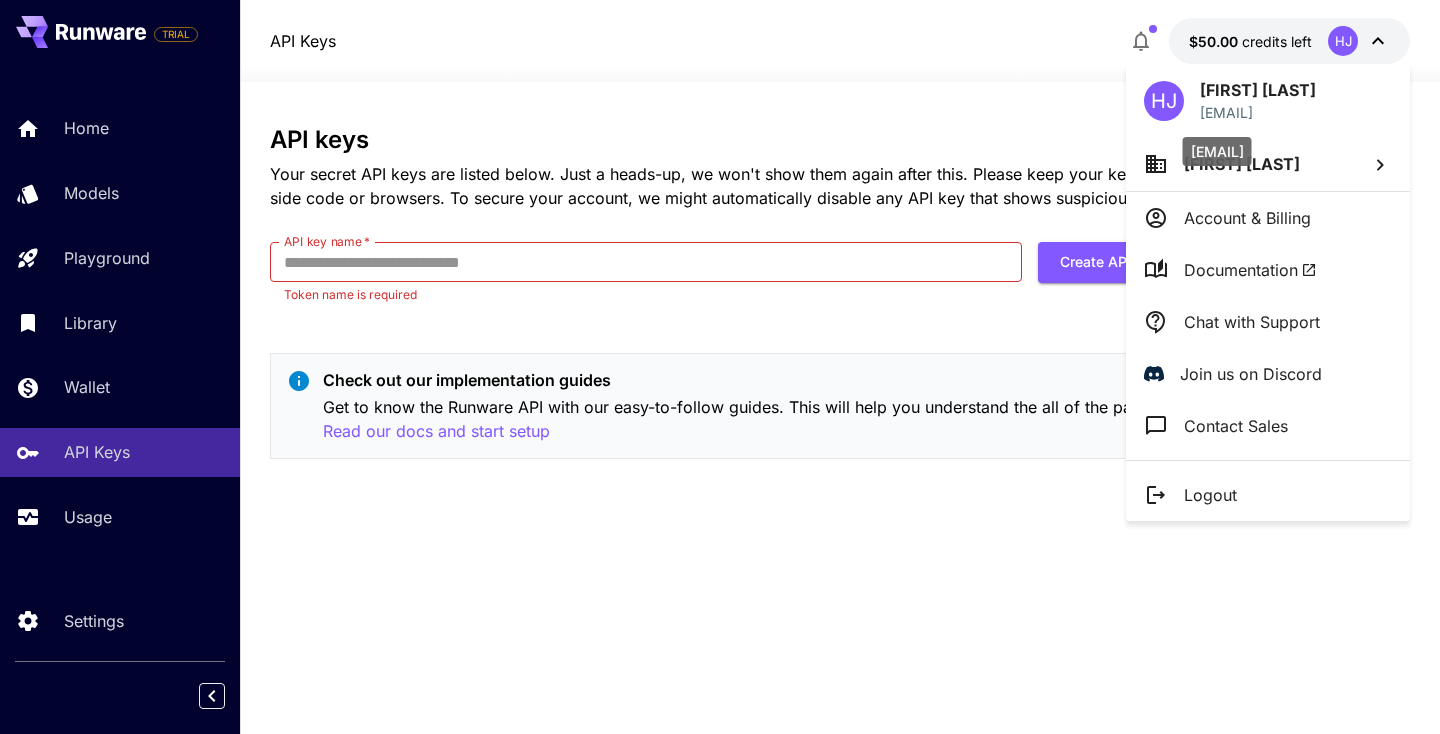 click on "[FIRST] [LAST]" at bounding box center [1242, 164] 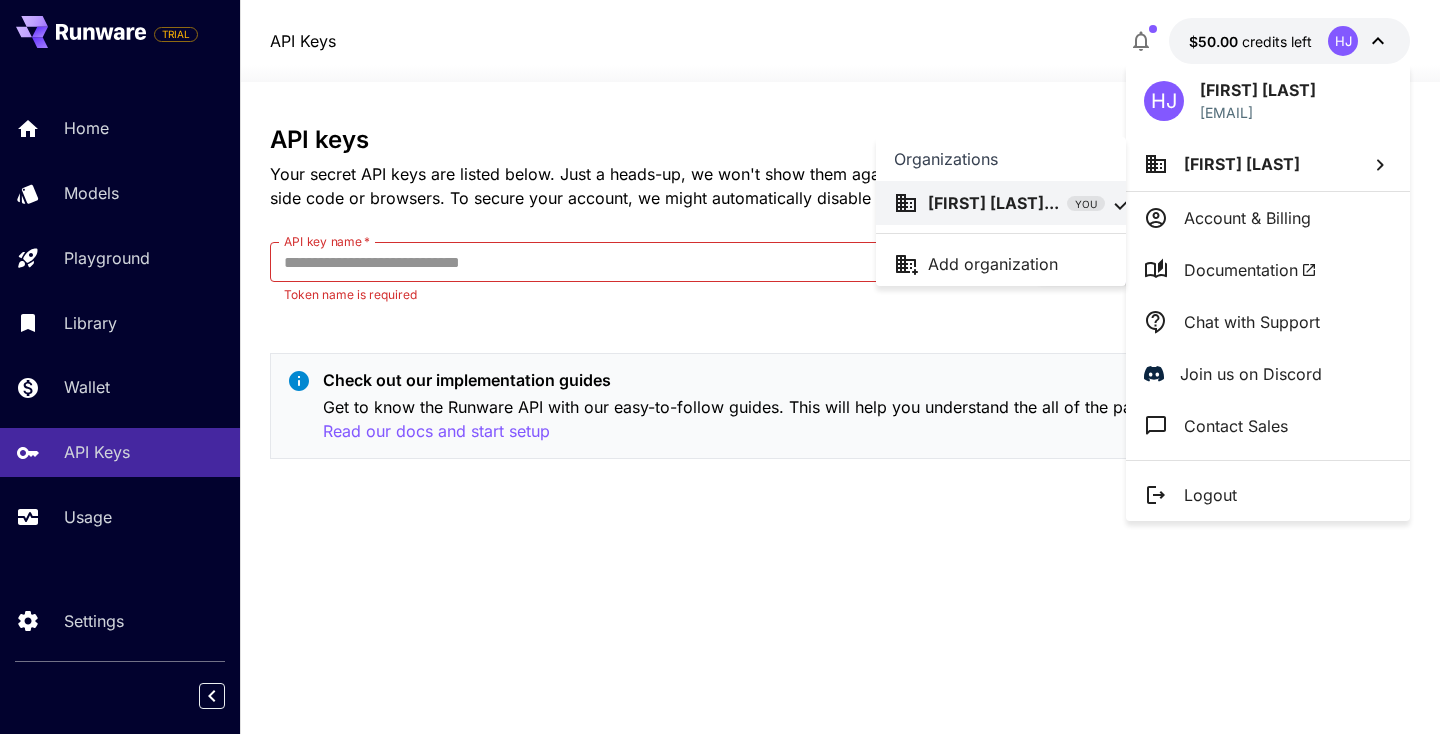 click at bounding box center [720, 367] 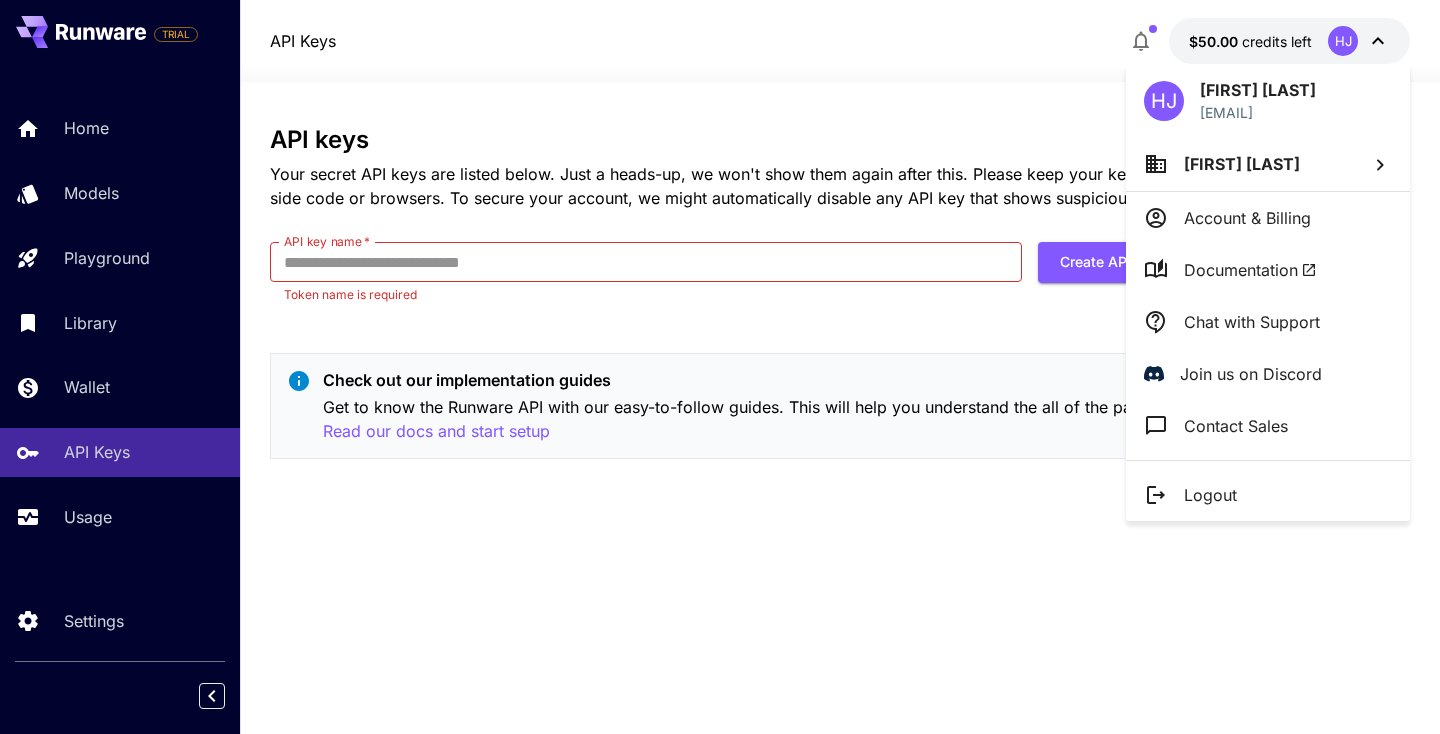 click at bounding box center [720, 367] 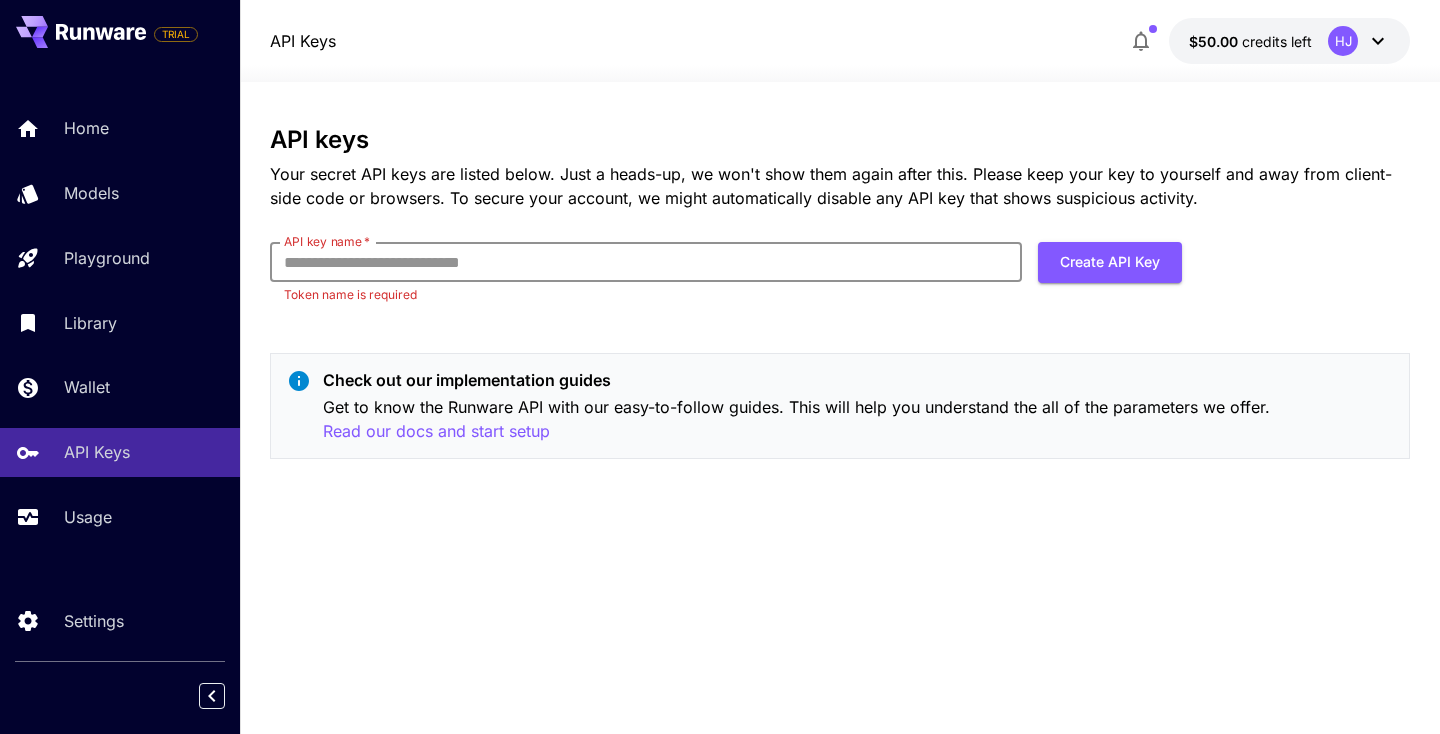 click on "API key name   *" at bounding box center [646, 262] 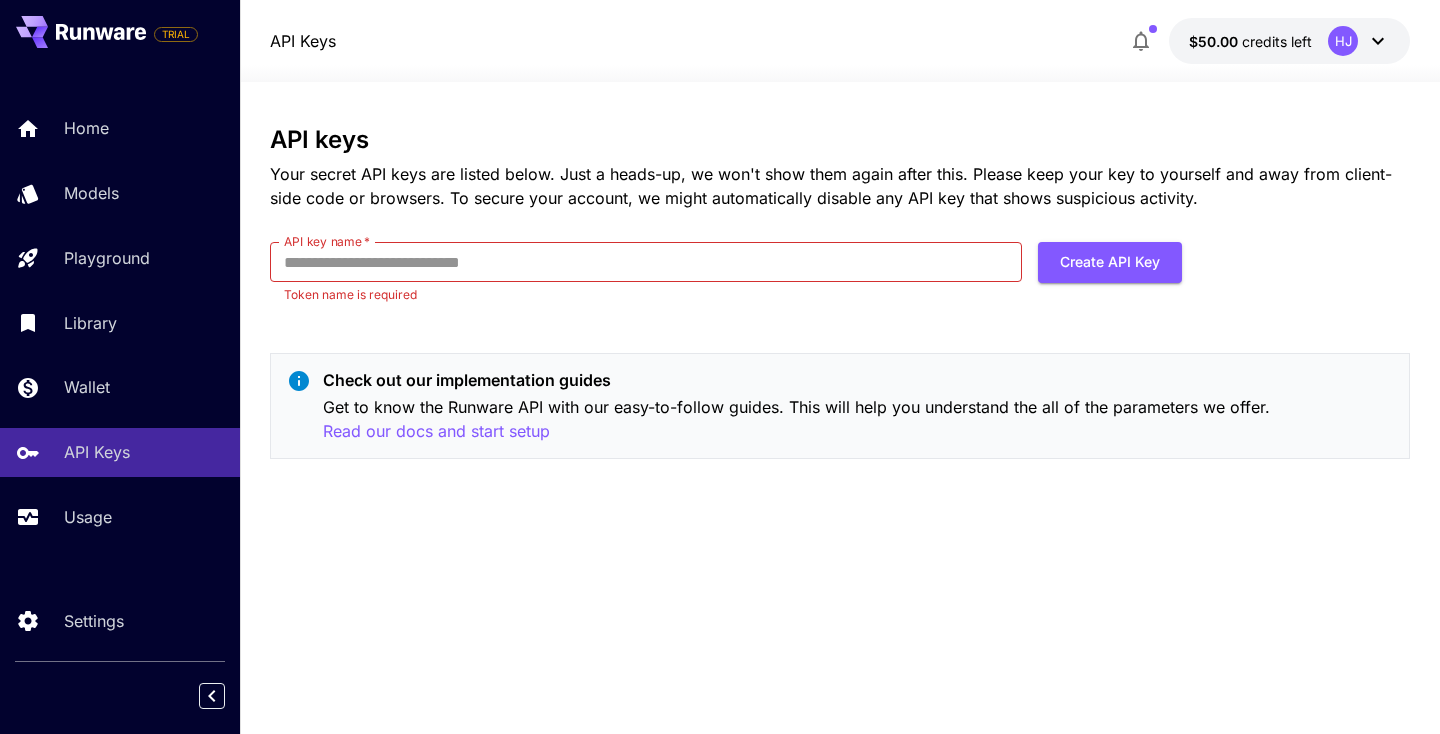 click on "$50.00    credits left  HJ" at bounding box center [1289, 41] 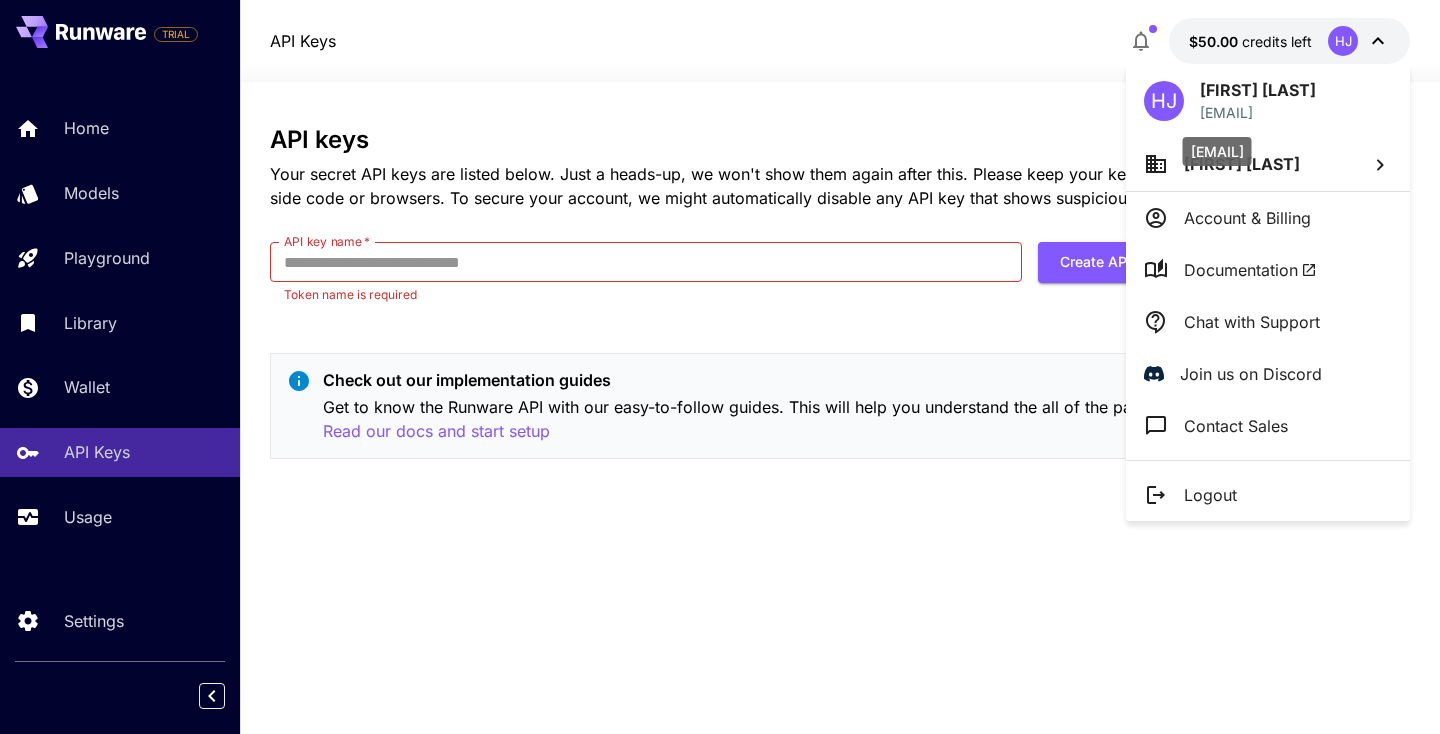click on "[EMAIL]" at bounding box center [1217, 151] 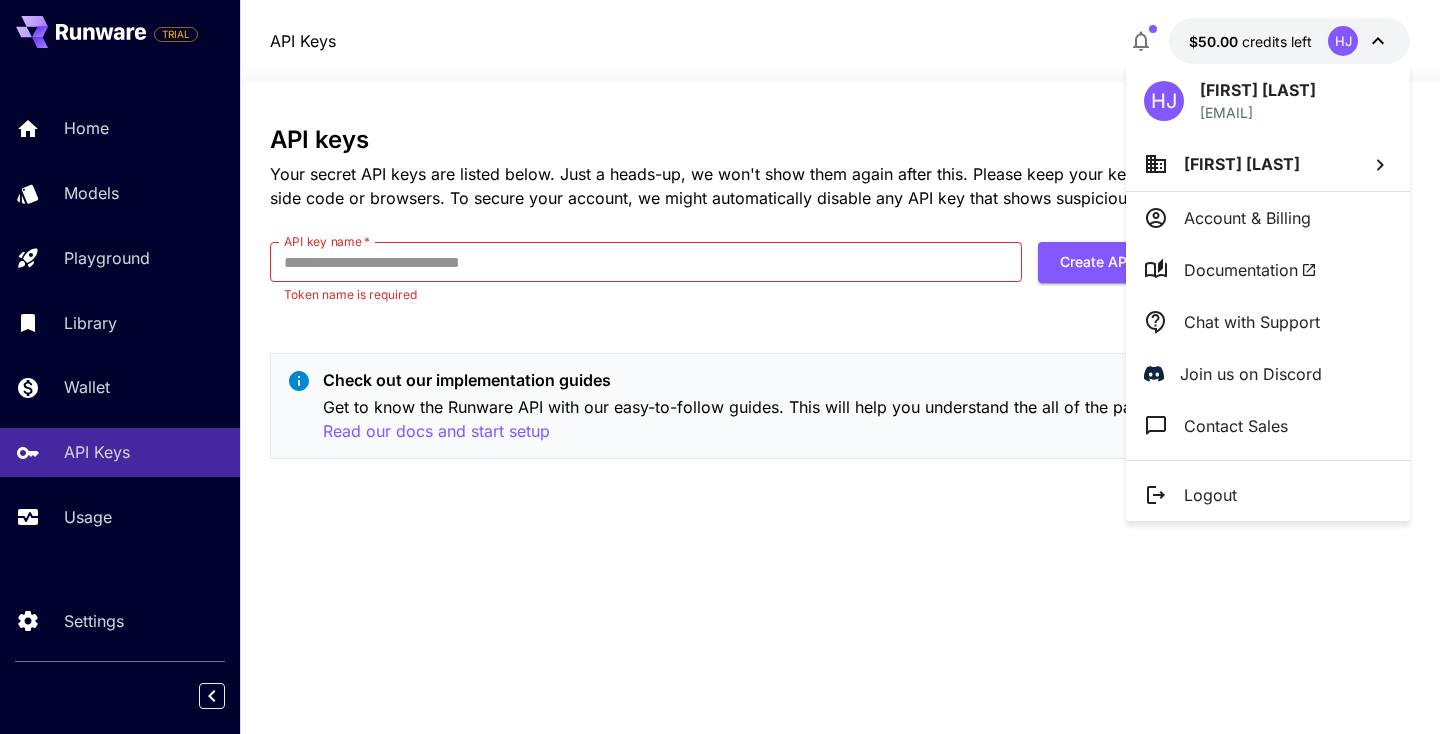 click on "[FIRST] [LAST]" at bounding box center [1242, 164] 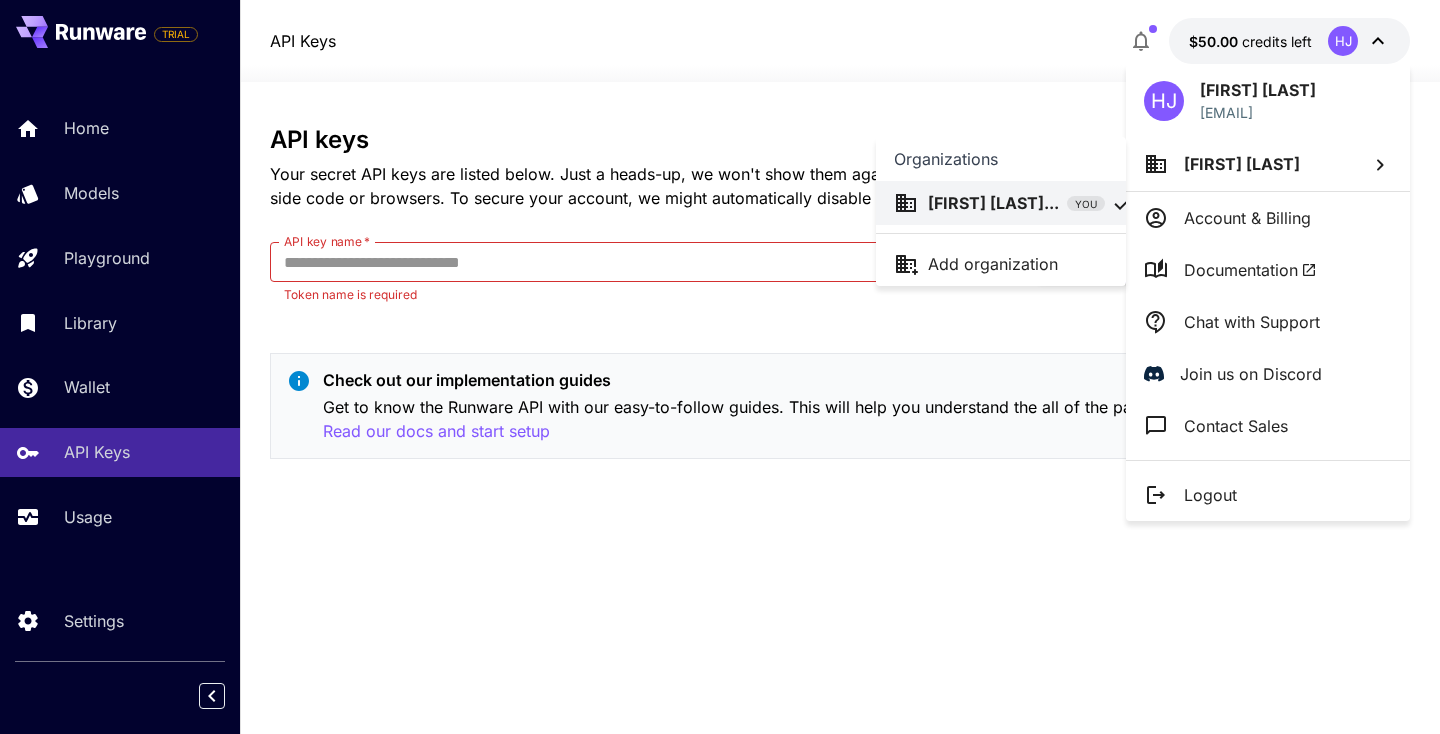 click at bounding box center (720, 367) 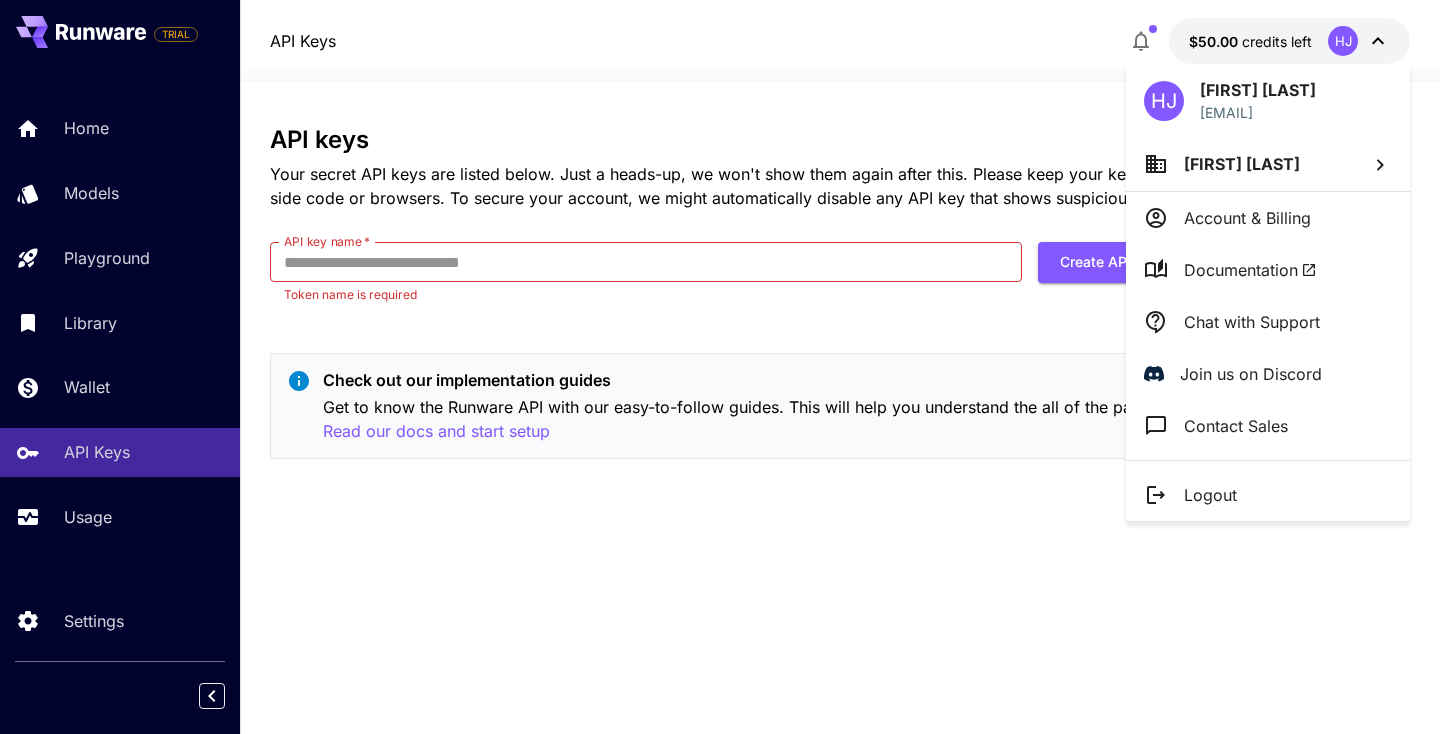 click at bounding box center [720, 367] 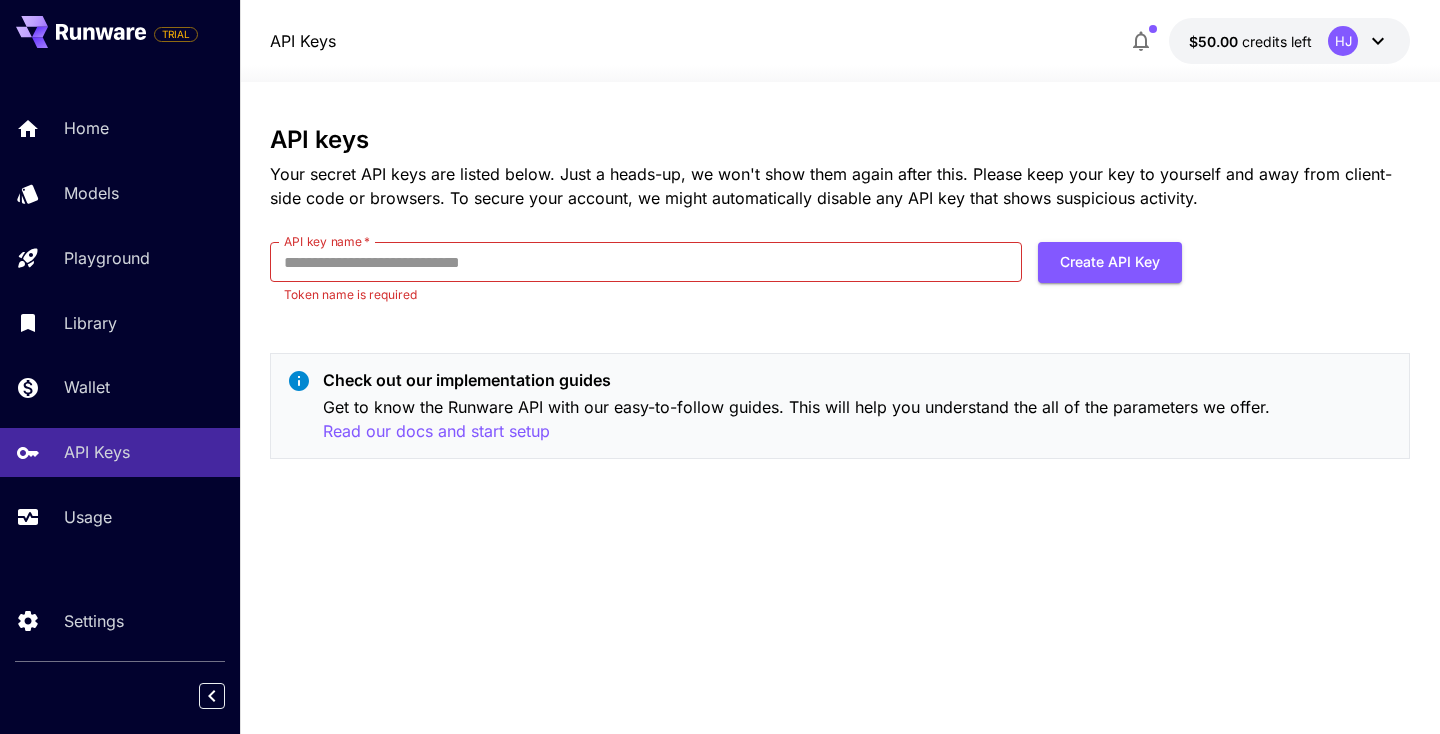 click on "HJ [FIRST] [LAST] [EMAIL] [FIRST] [LAST]... Account & Billing Documentation Chat with Support Join us on Discord Contact Sales Logout" at bounding box center (160, 367) 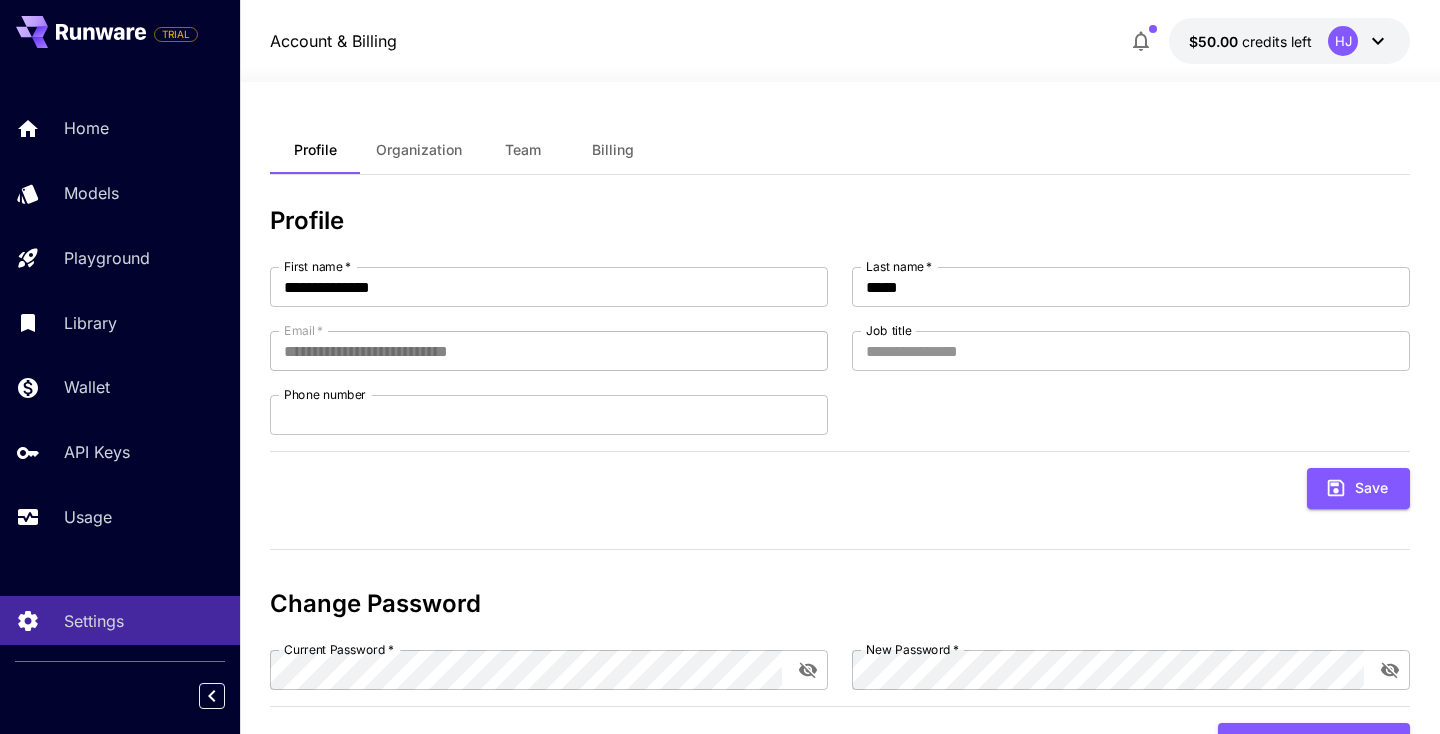scroll, scrollTop: 0, scrollLeft: 0, axis: both 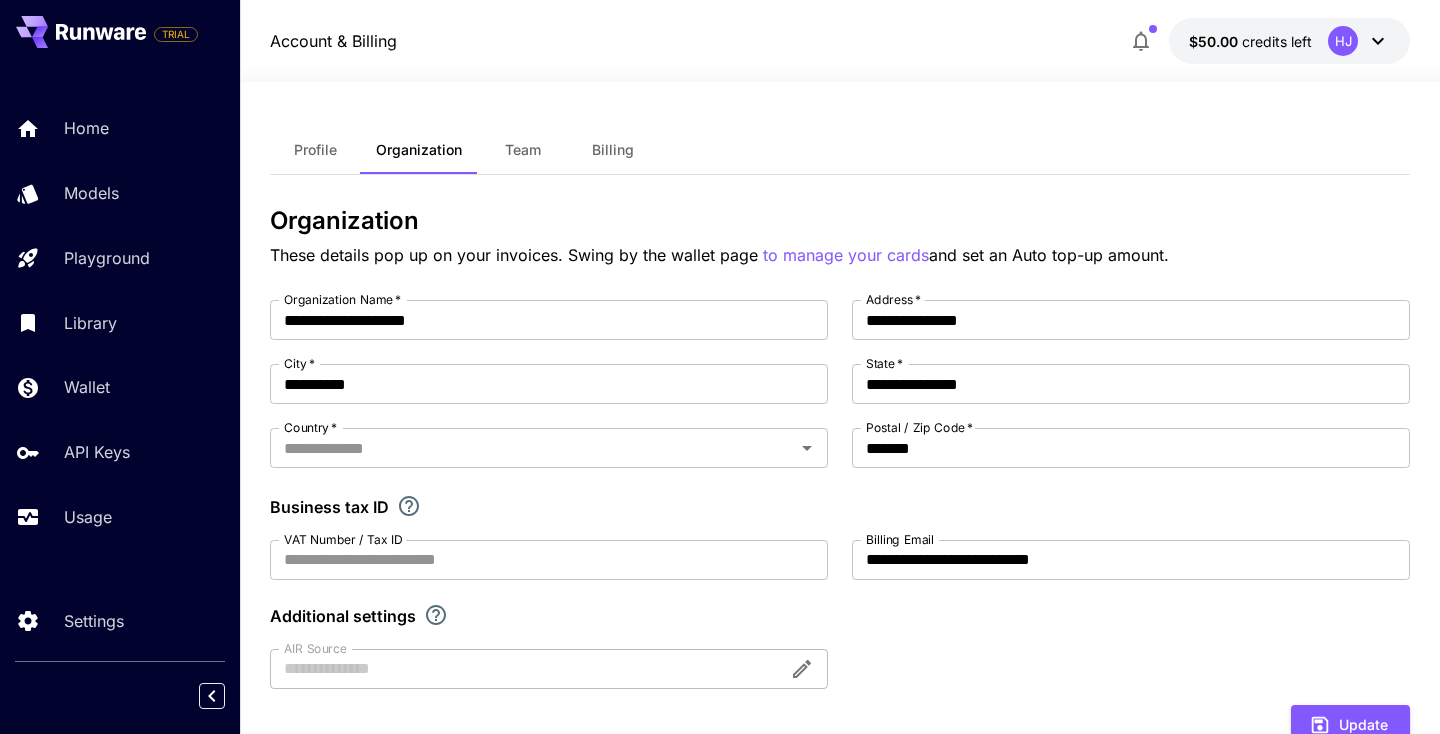type on "**********" 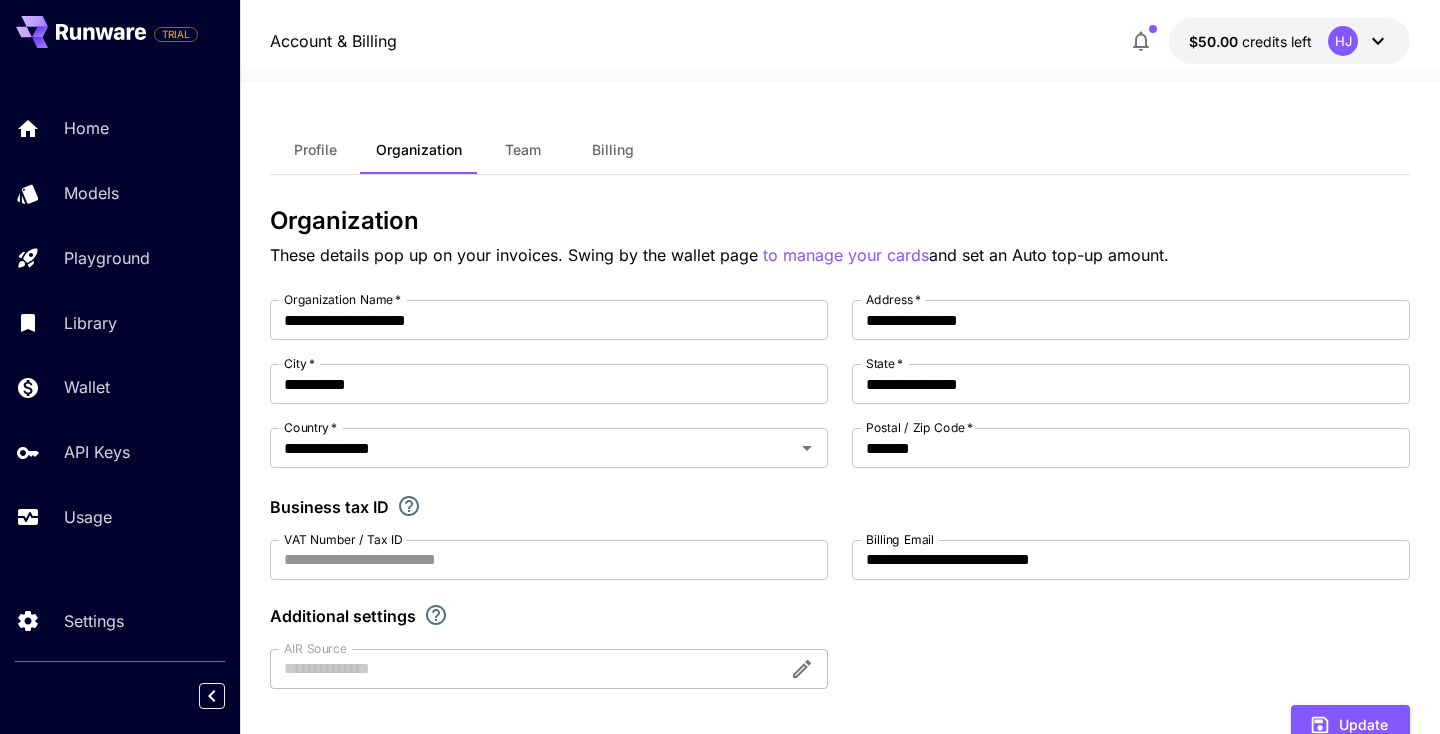 click on "Team" at bounding box center [523, 150] 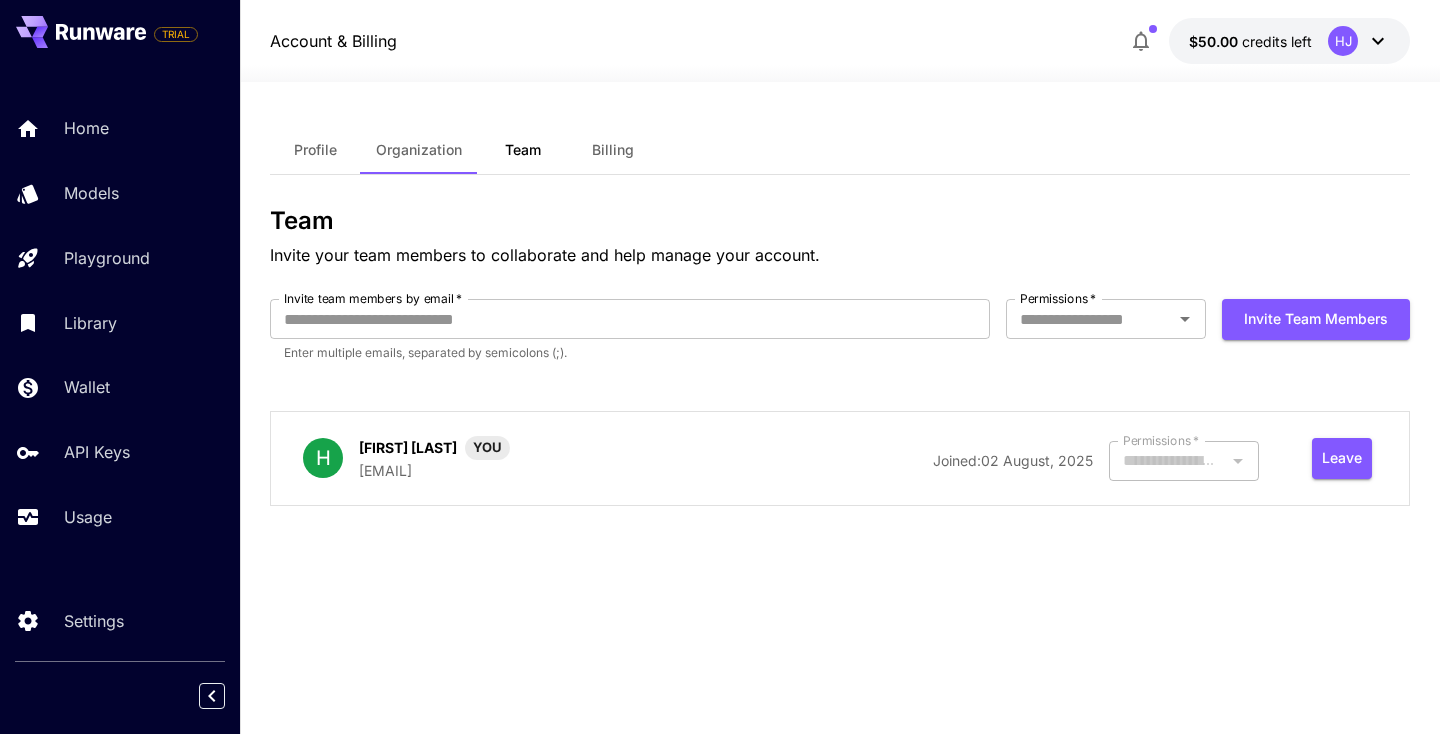 type on "*****" 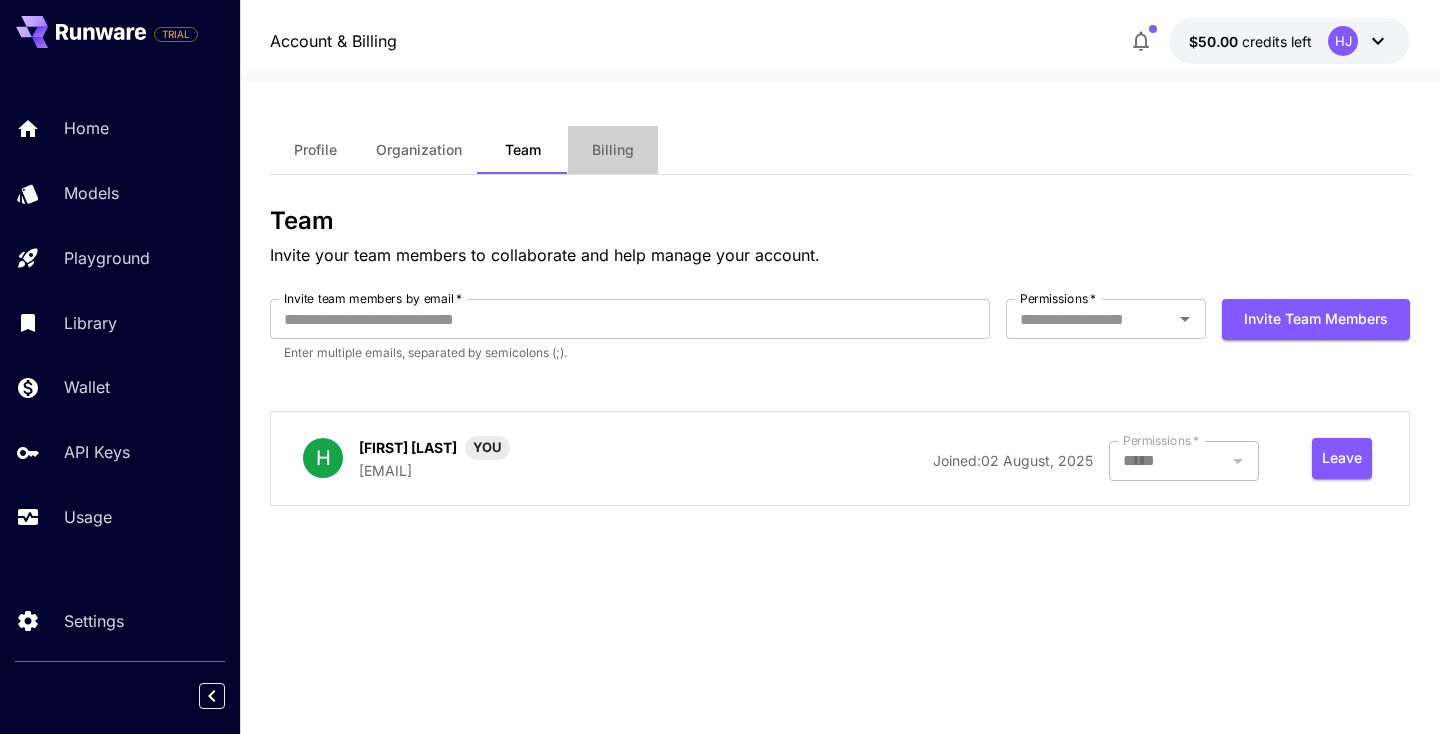 click on "Billing" at bounding box center (613, 150) 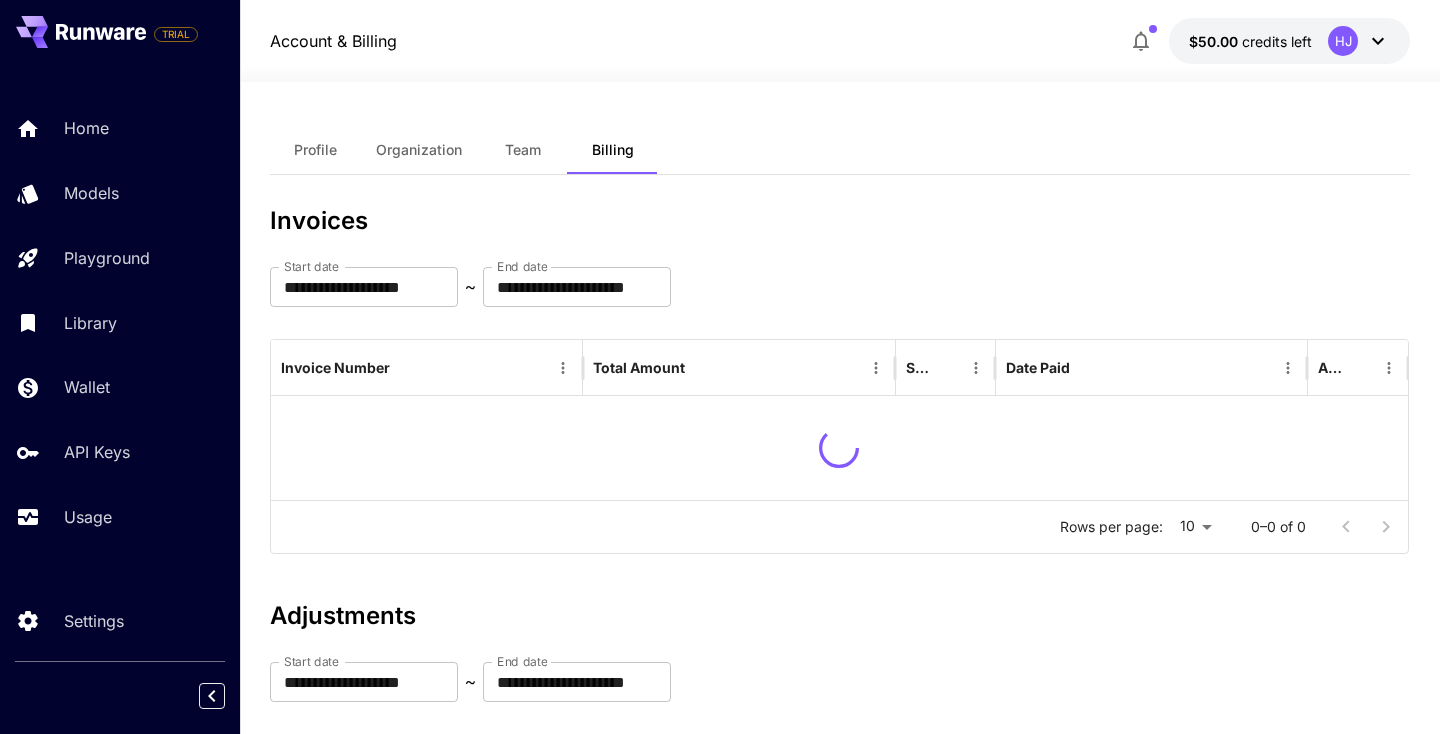 click on "Team" at bounding box center [523, 150] 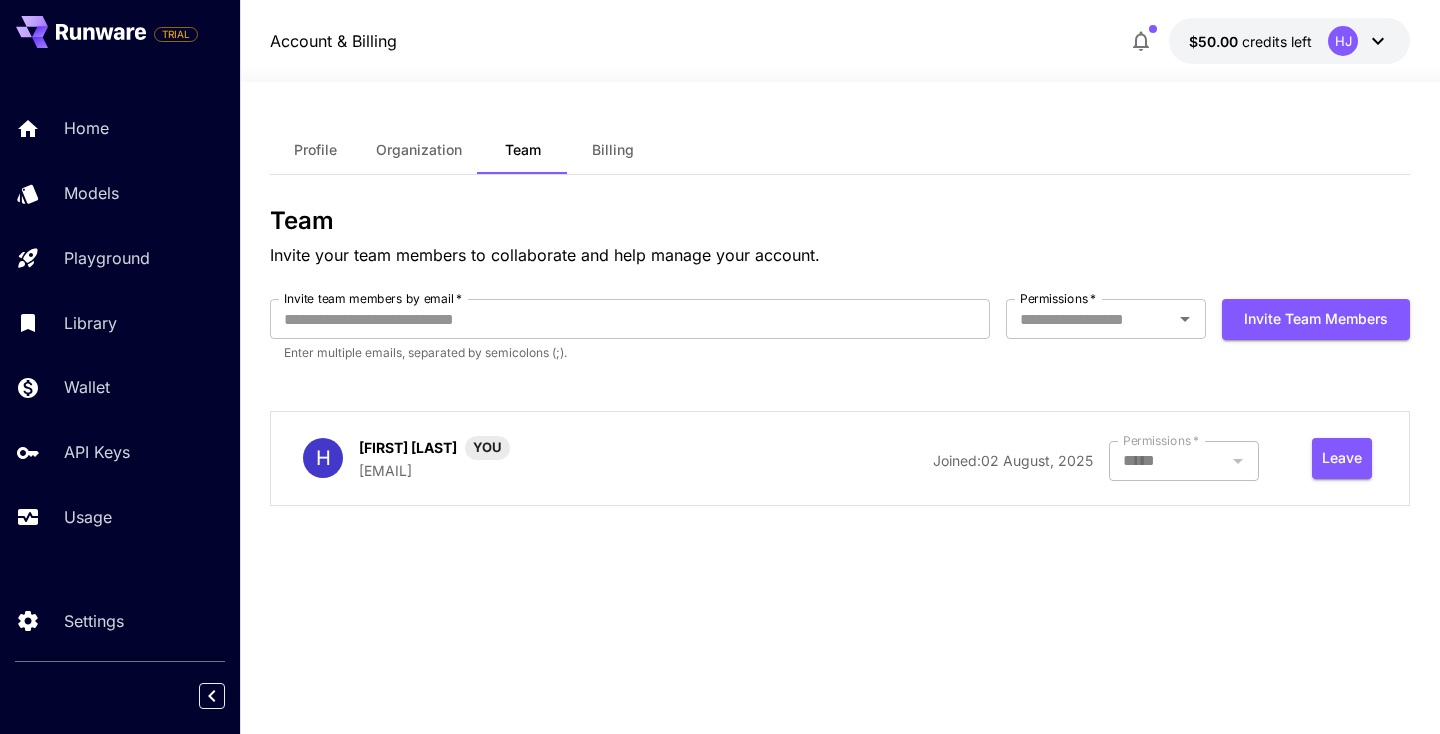 click on "Billing" at bounding box center [613, 150] 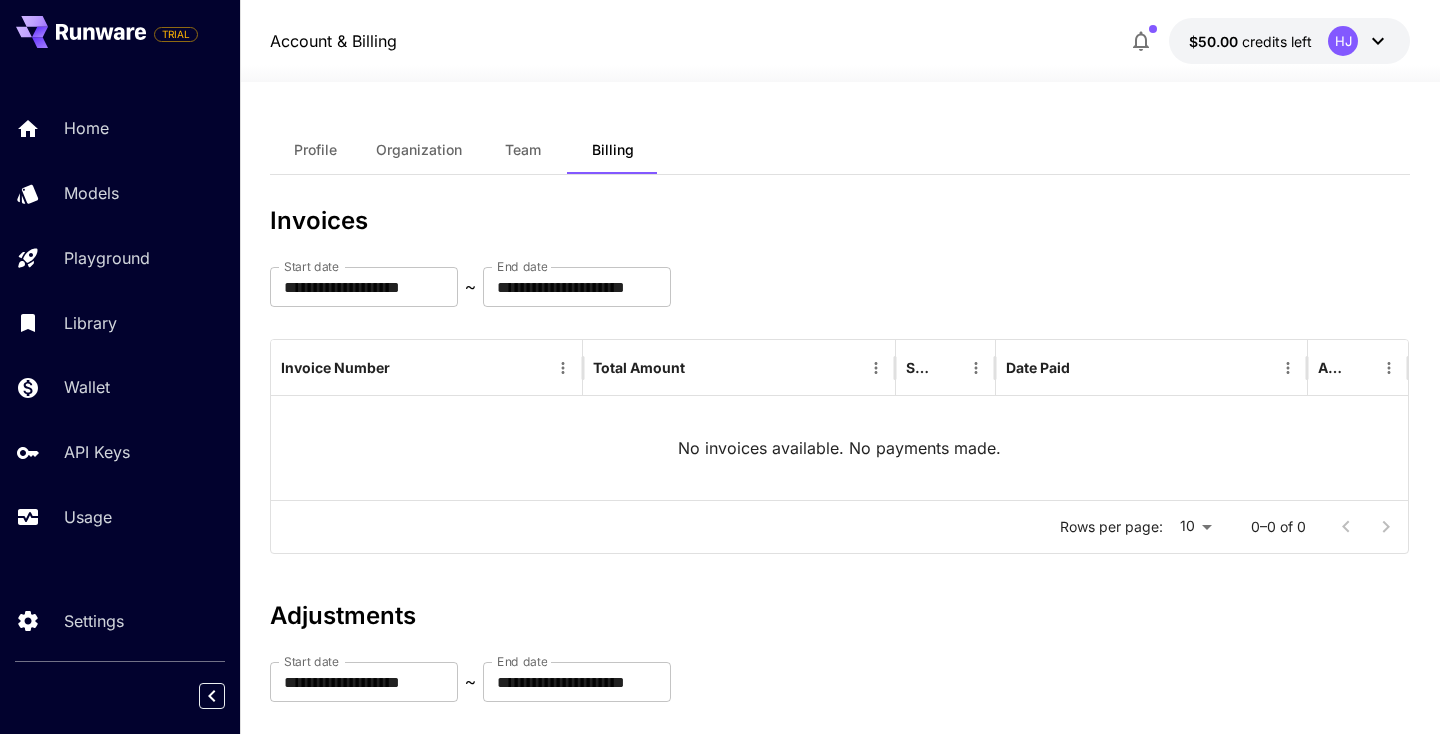 click on "Organization" at bounding box center (419, 150) 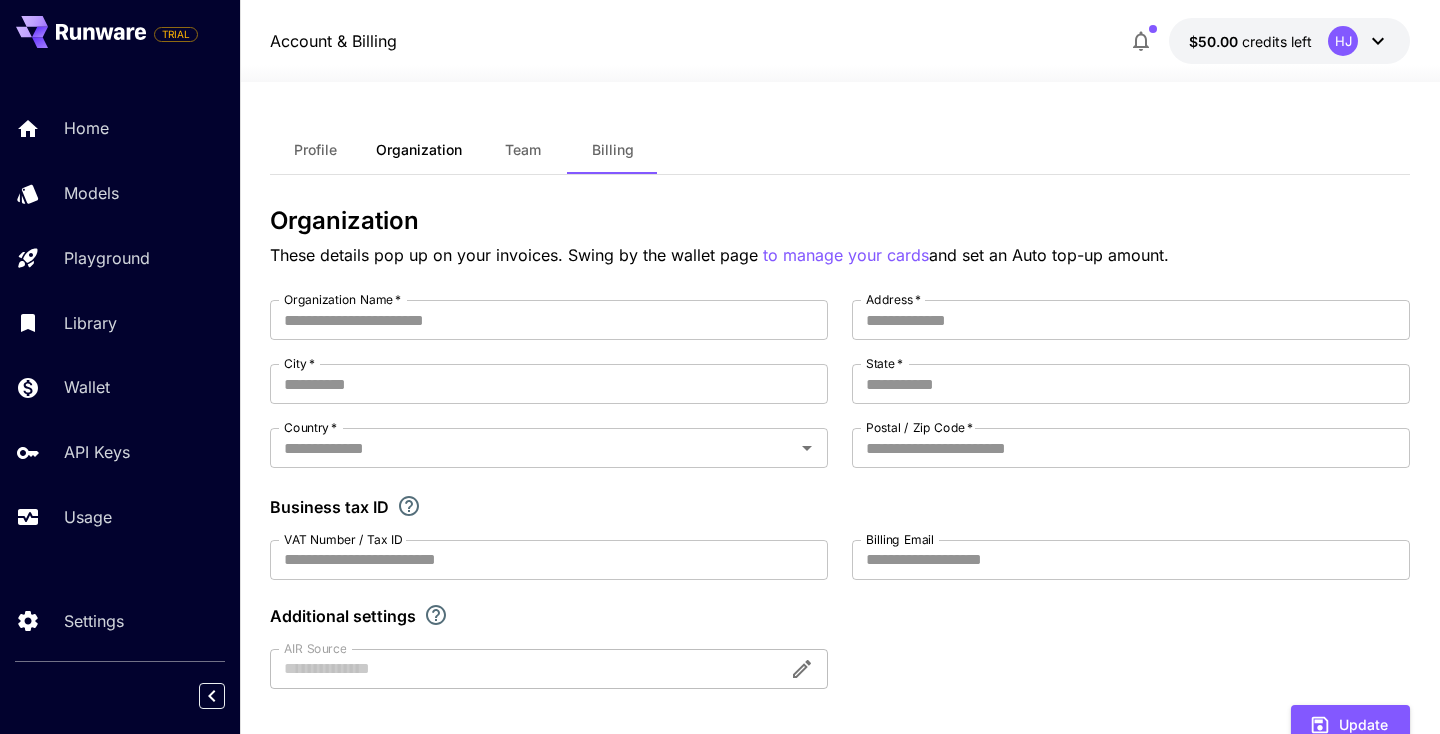 type on "**********" 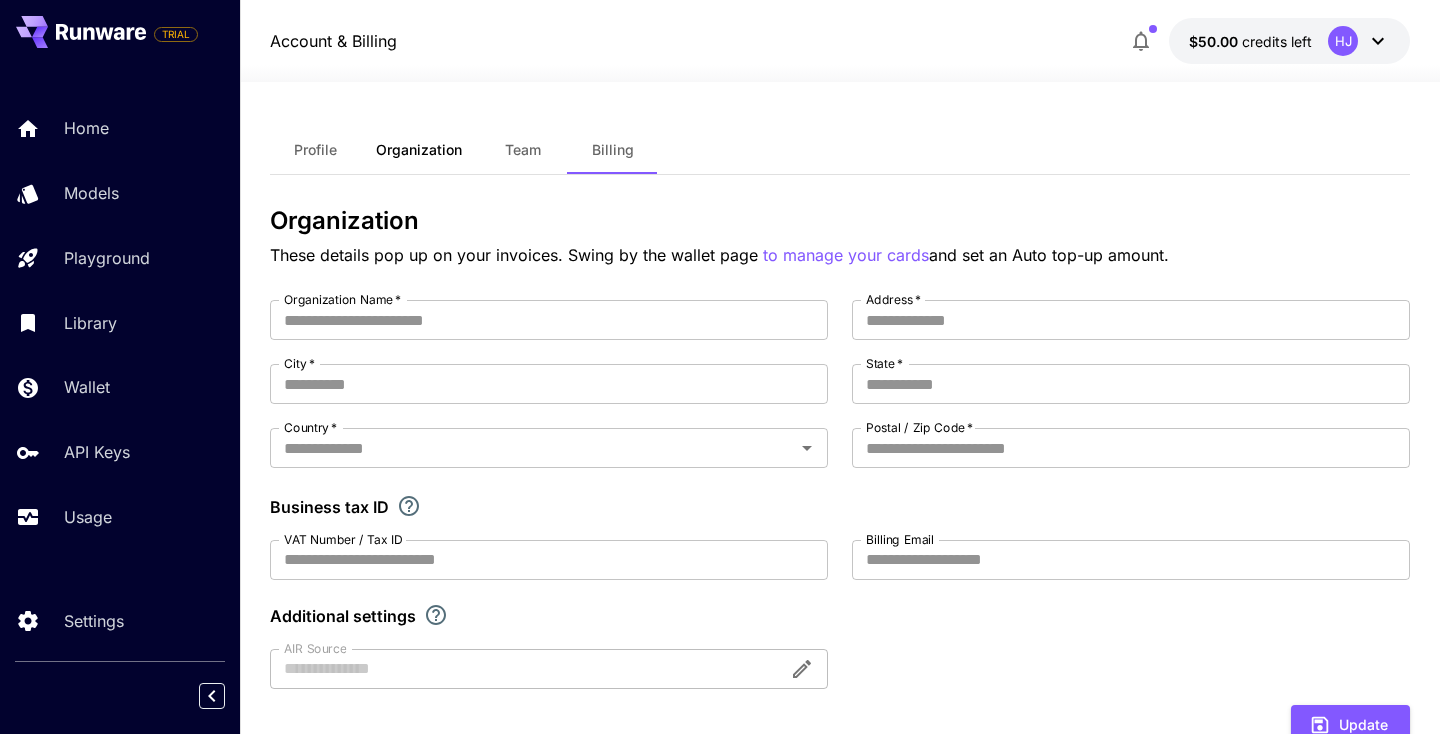 type on "**********" 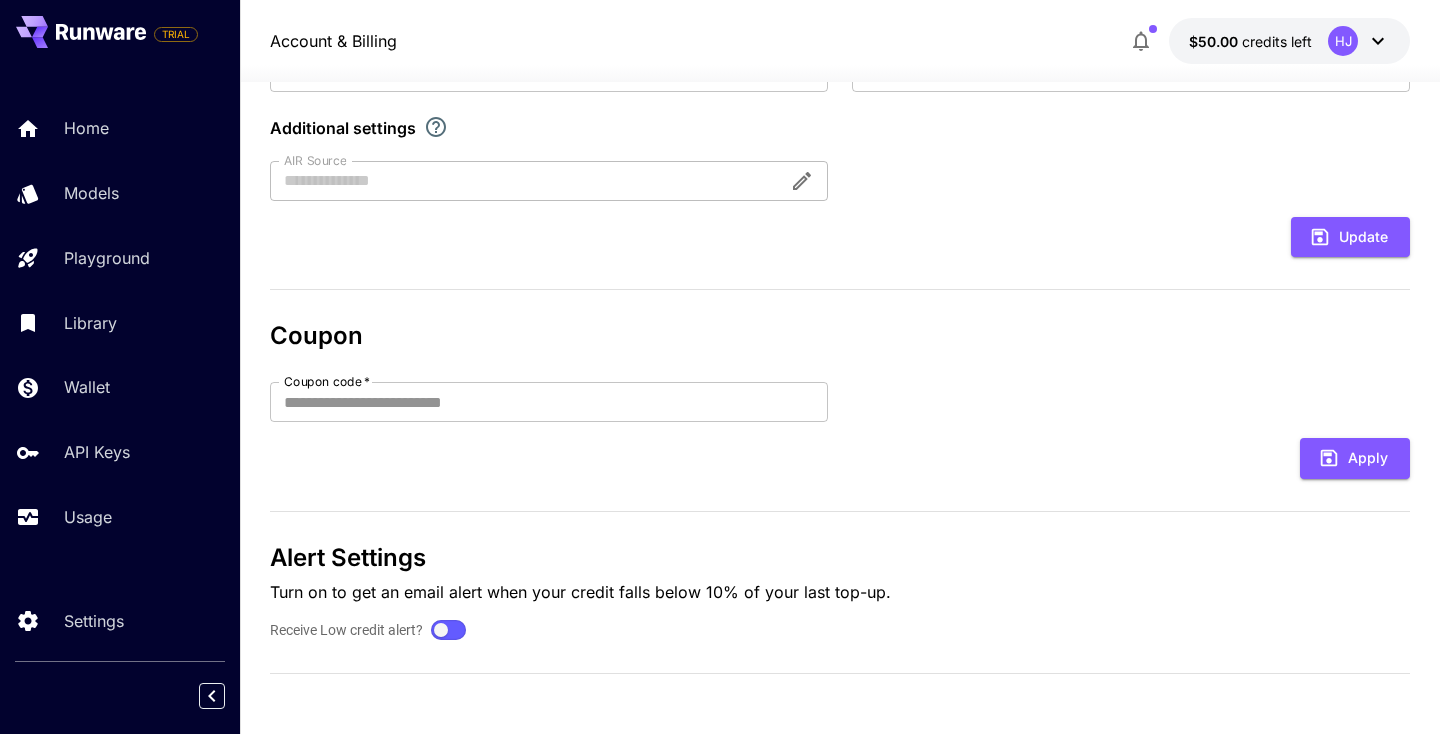 scroll, scrollTop: 487, scrollLeft: 0, axis: vertical 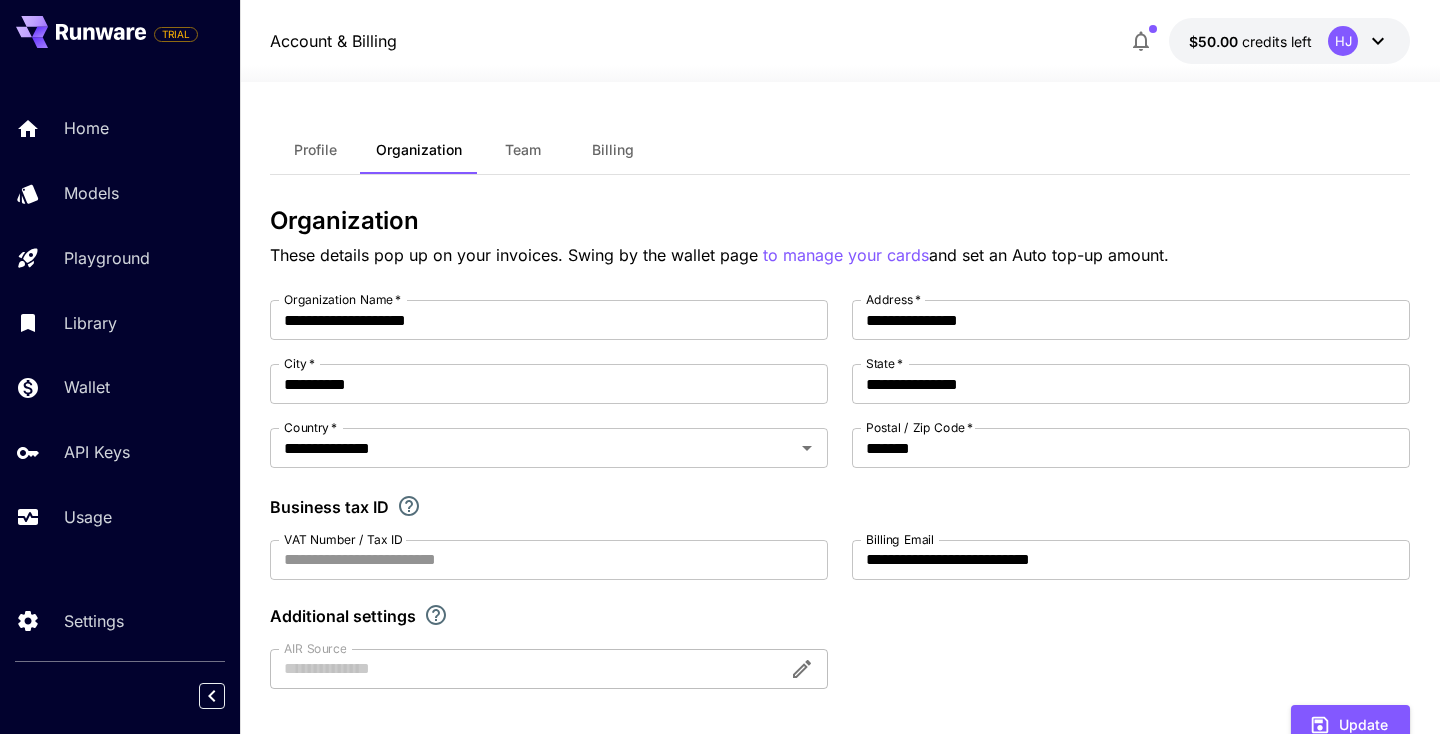 click on "Home Models Playground Library Wallet API Keys Usage" at bounding box center (120, 322) 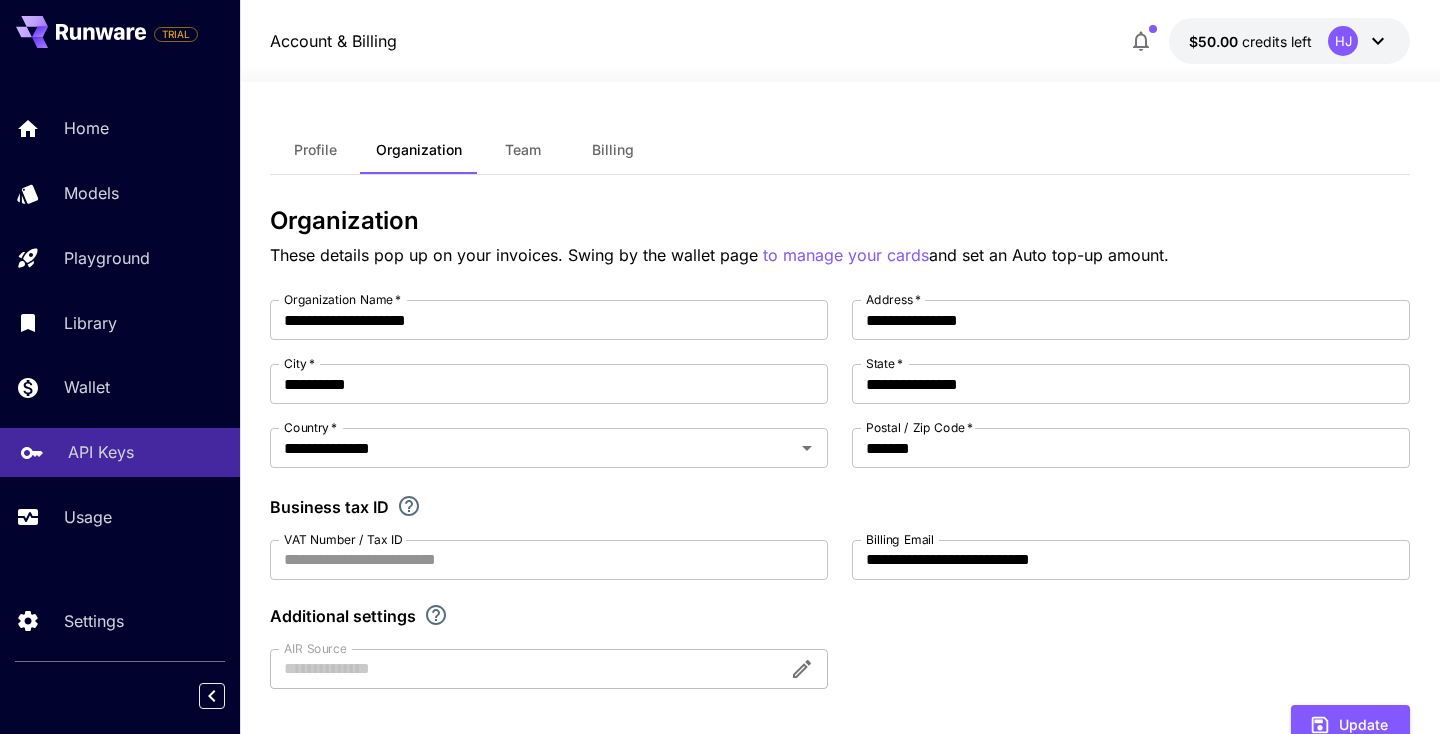 click on "API Keys" at bounding box center (101, 452) 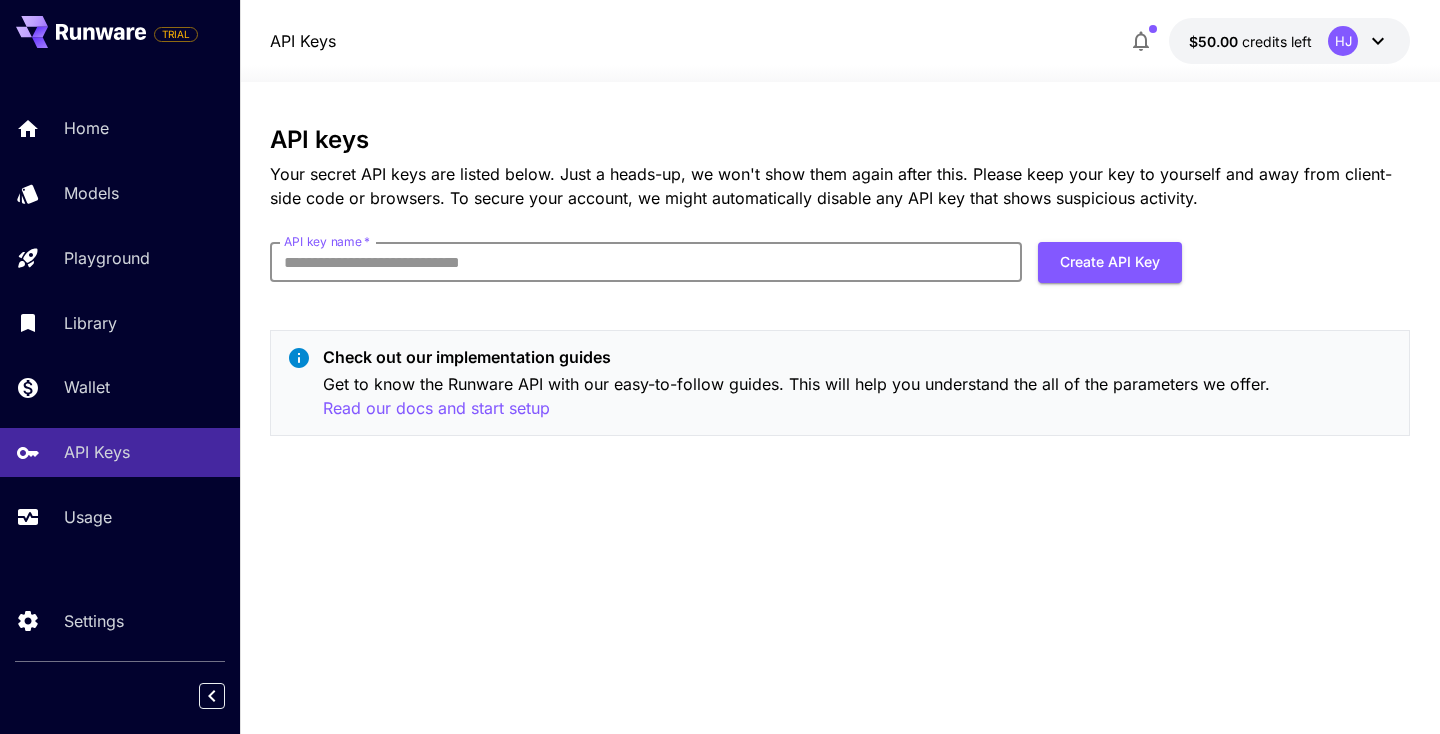 click on "API key name   *" at bounding box center (646, 262) 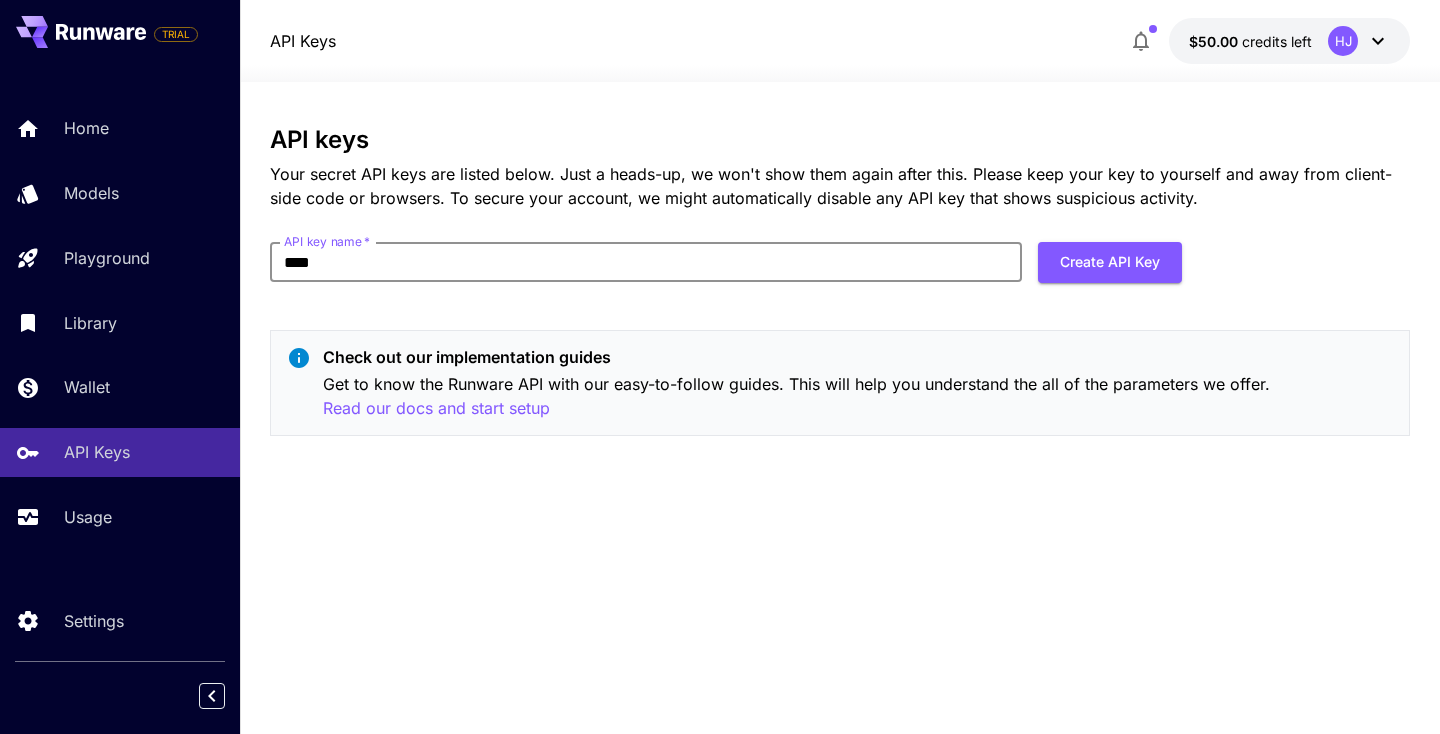 type on "****" 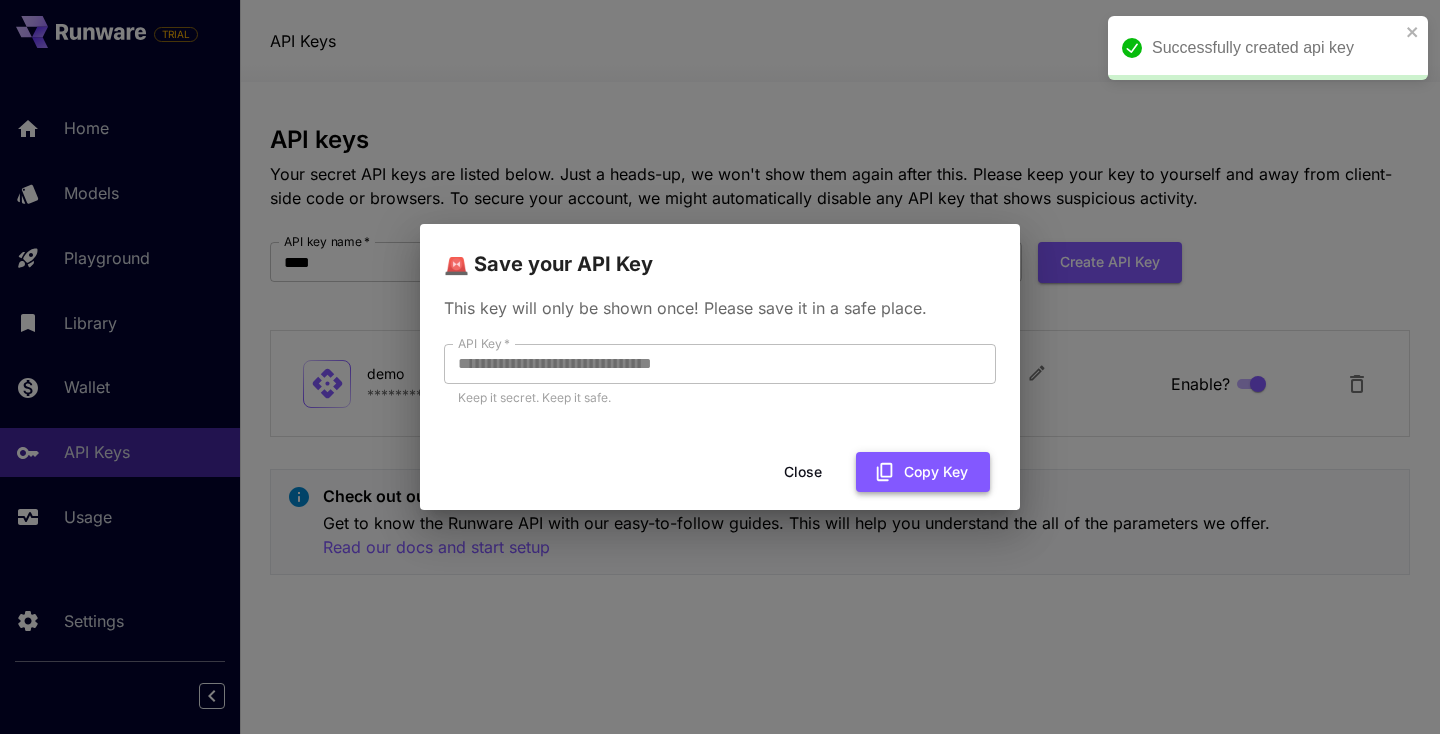 click on "Copy Key" at bounding box center (923, 472) 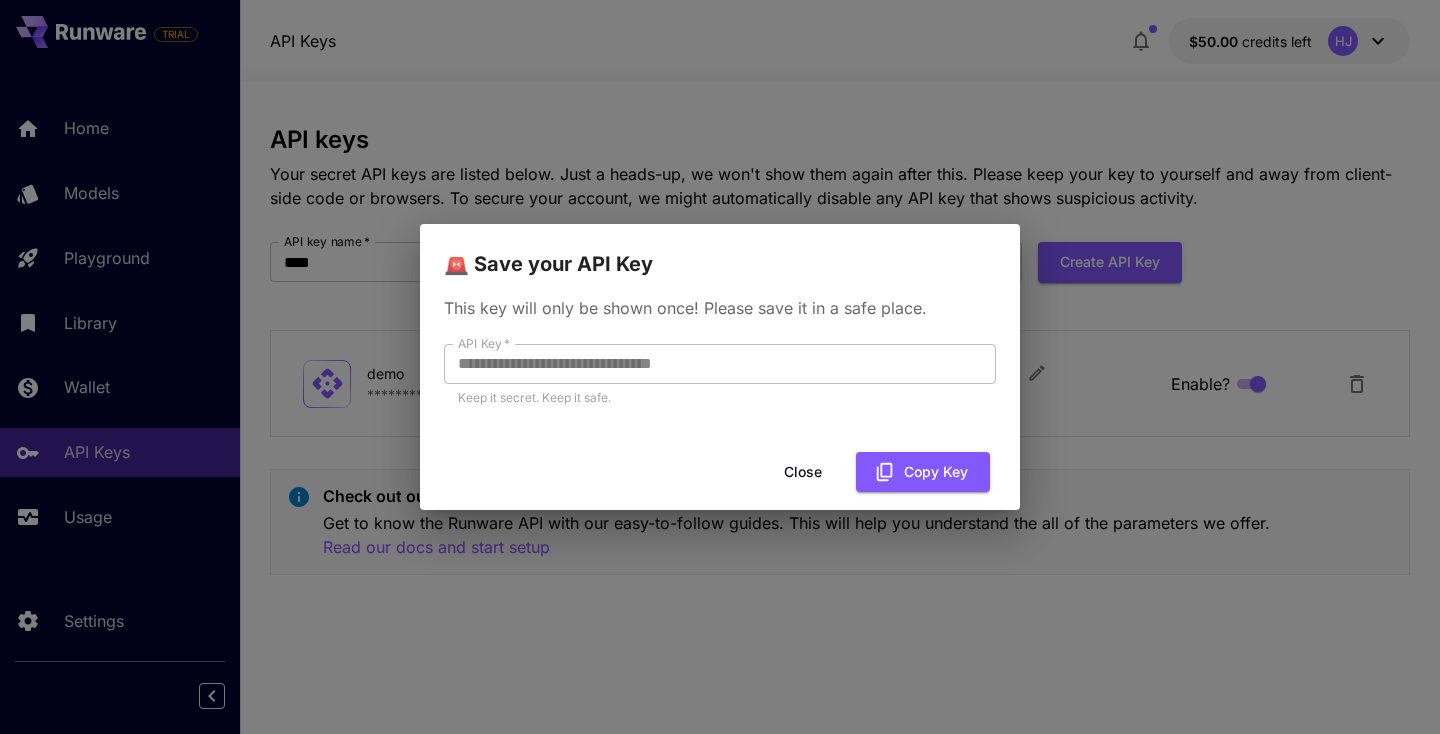 click on "Close" at bounding box center (803, 472) 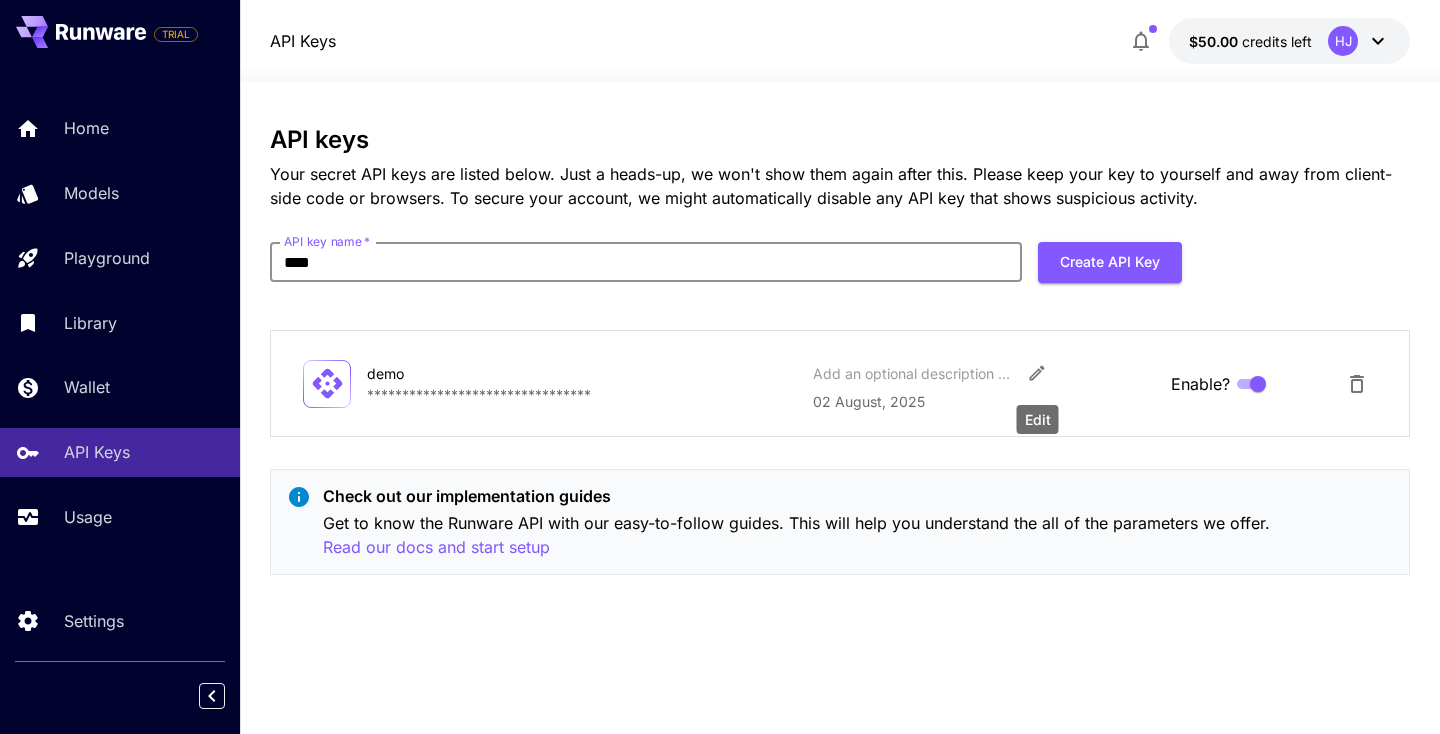 click 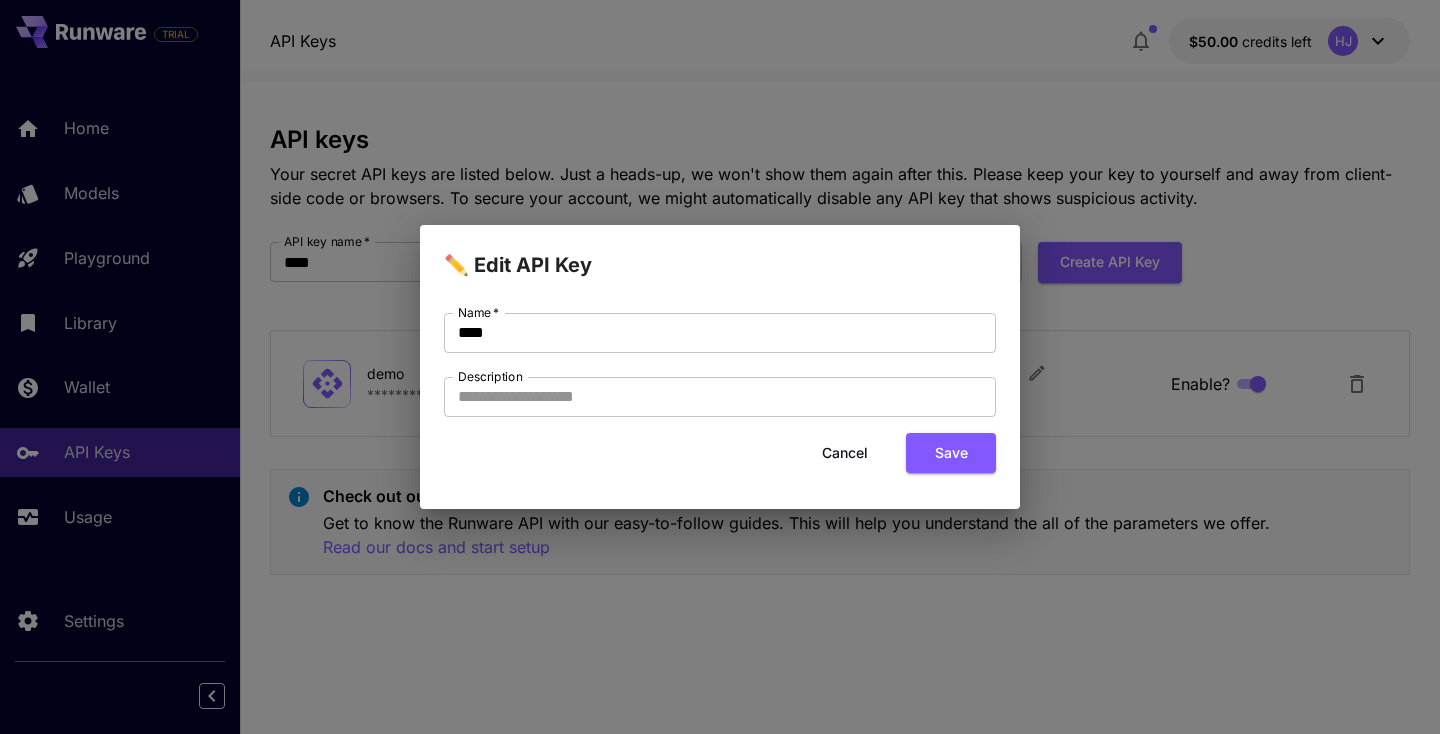 click on "Cancel" at bounding box center (845, 453) 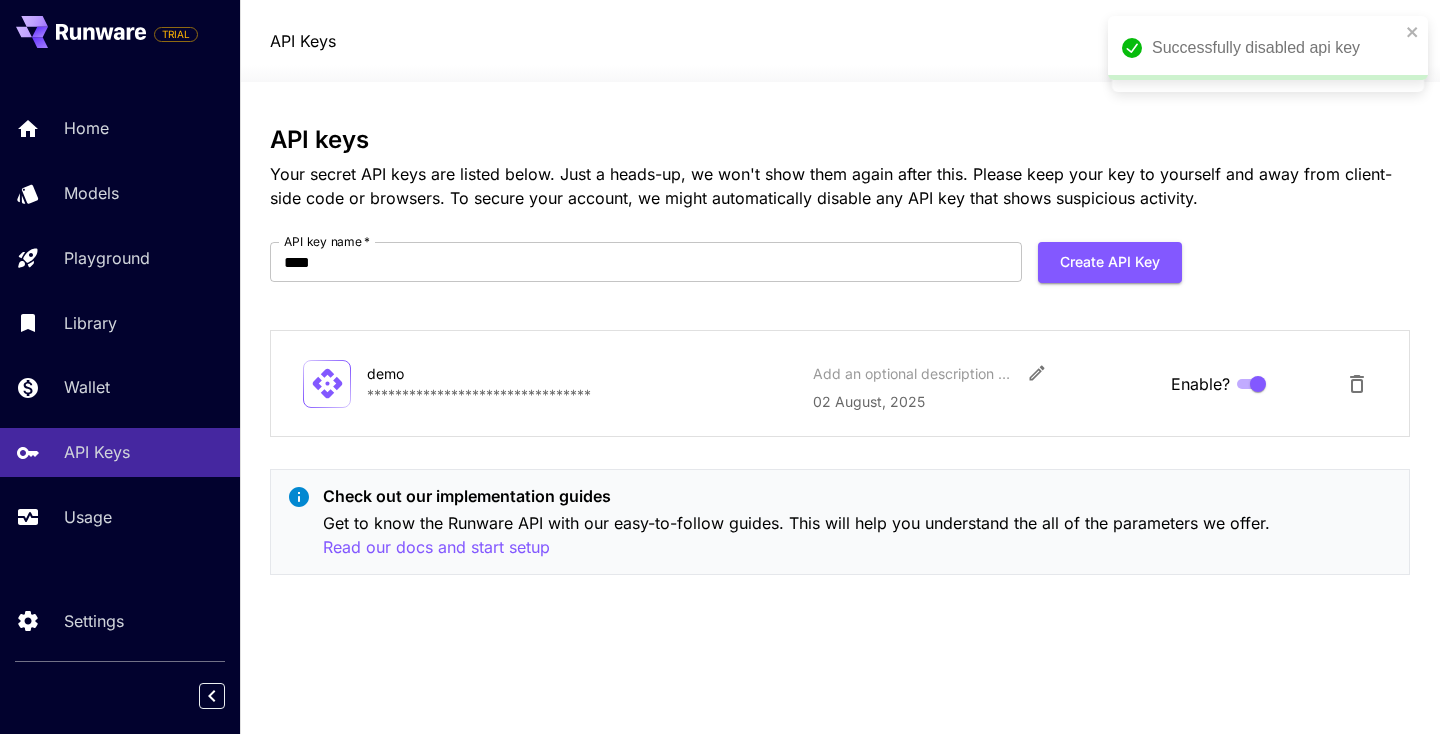 click on "demo" at bounding box center [467, 373] 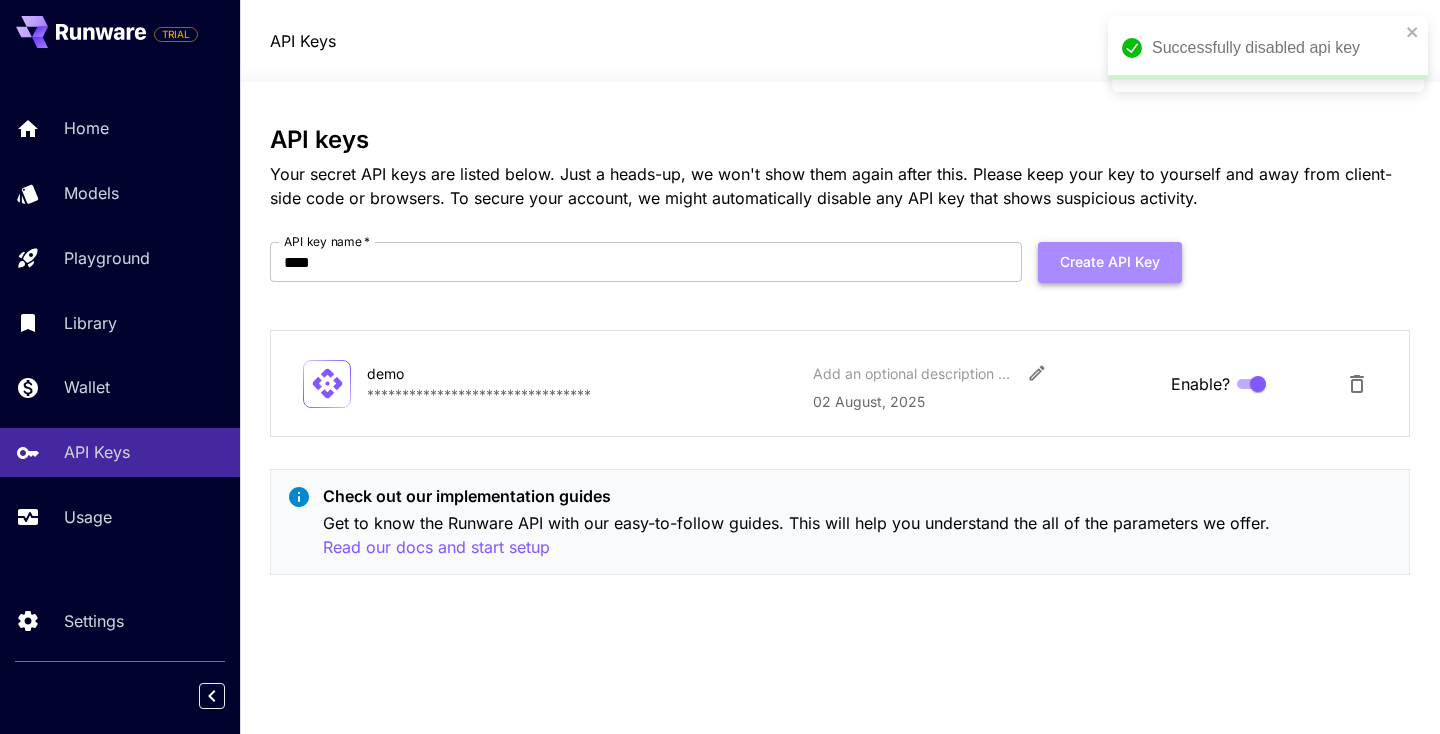 click on "Create API Key" at bounding box center [1110, 262] 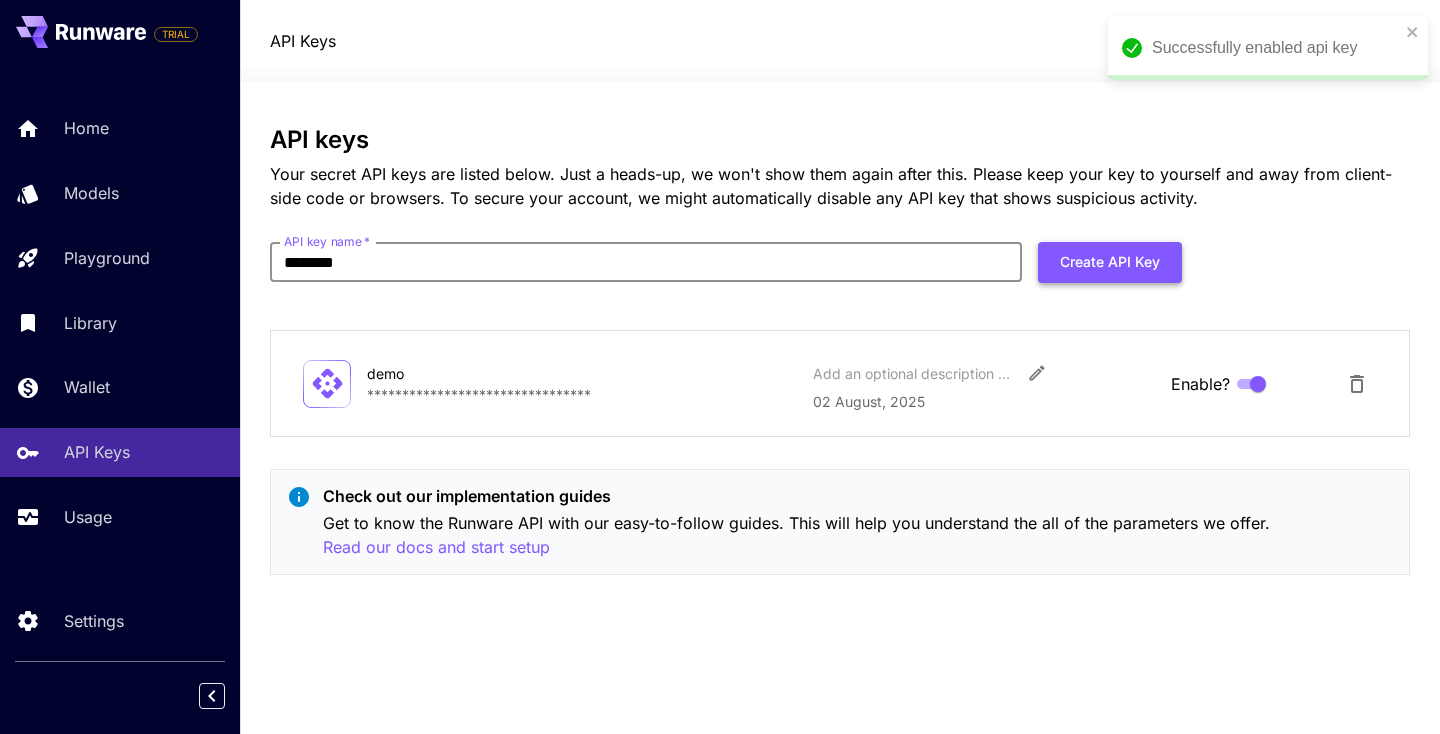 type on "********" 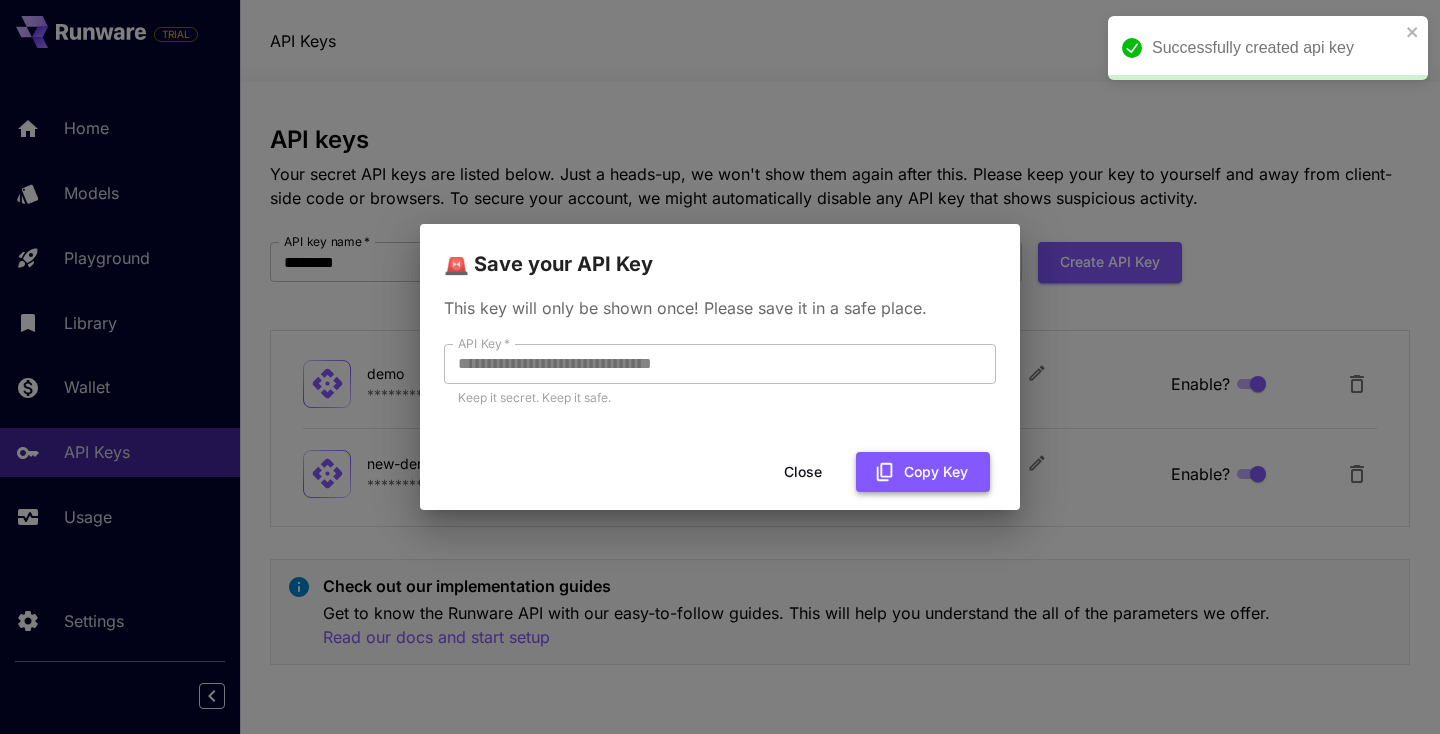 click on "Copy Key" at bounding box center [923, 472] 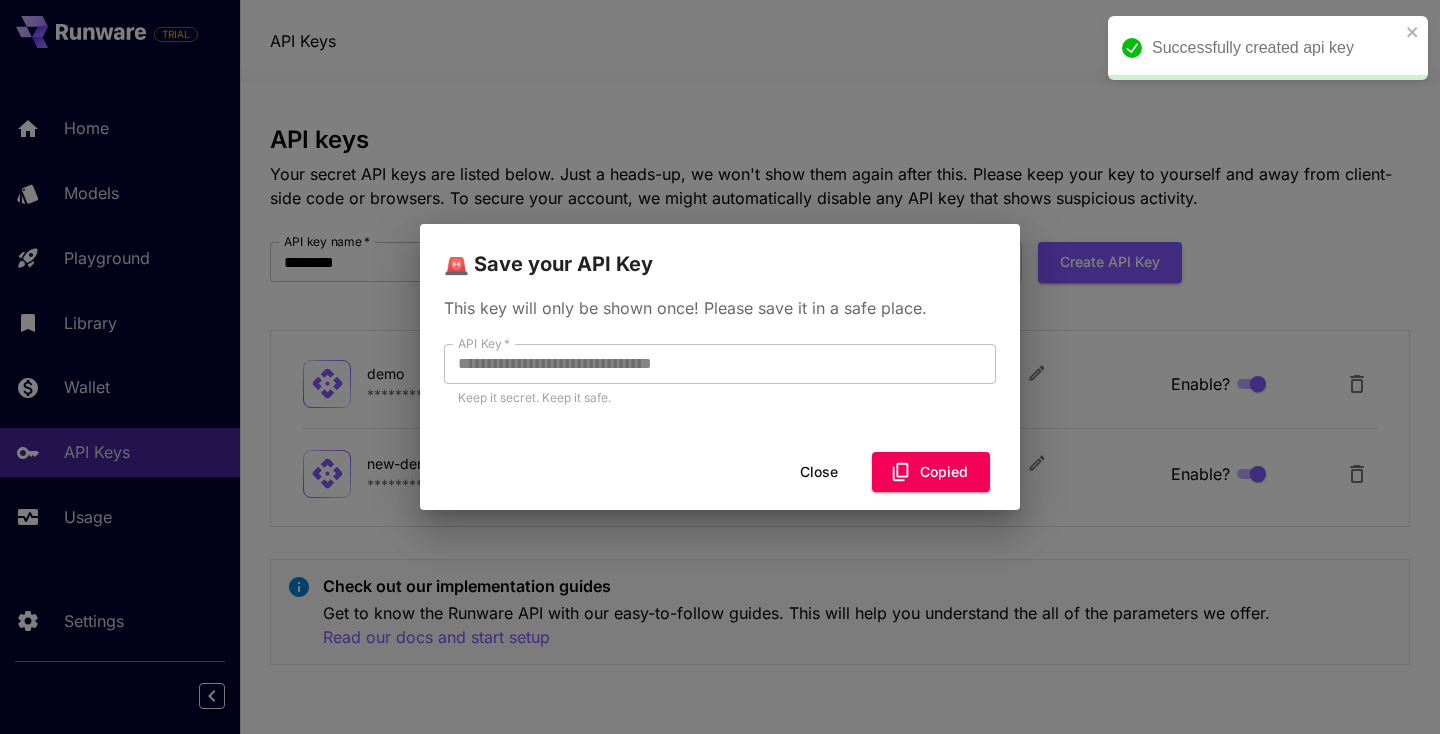 click on "**********" at bounding box center [720, 367] 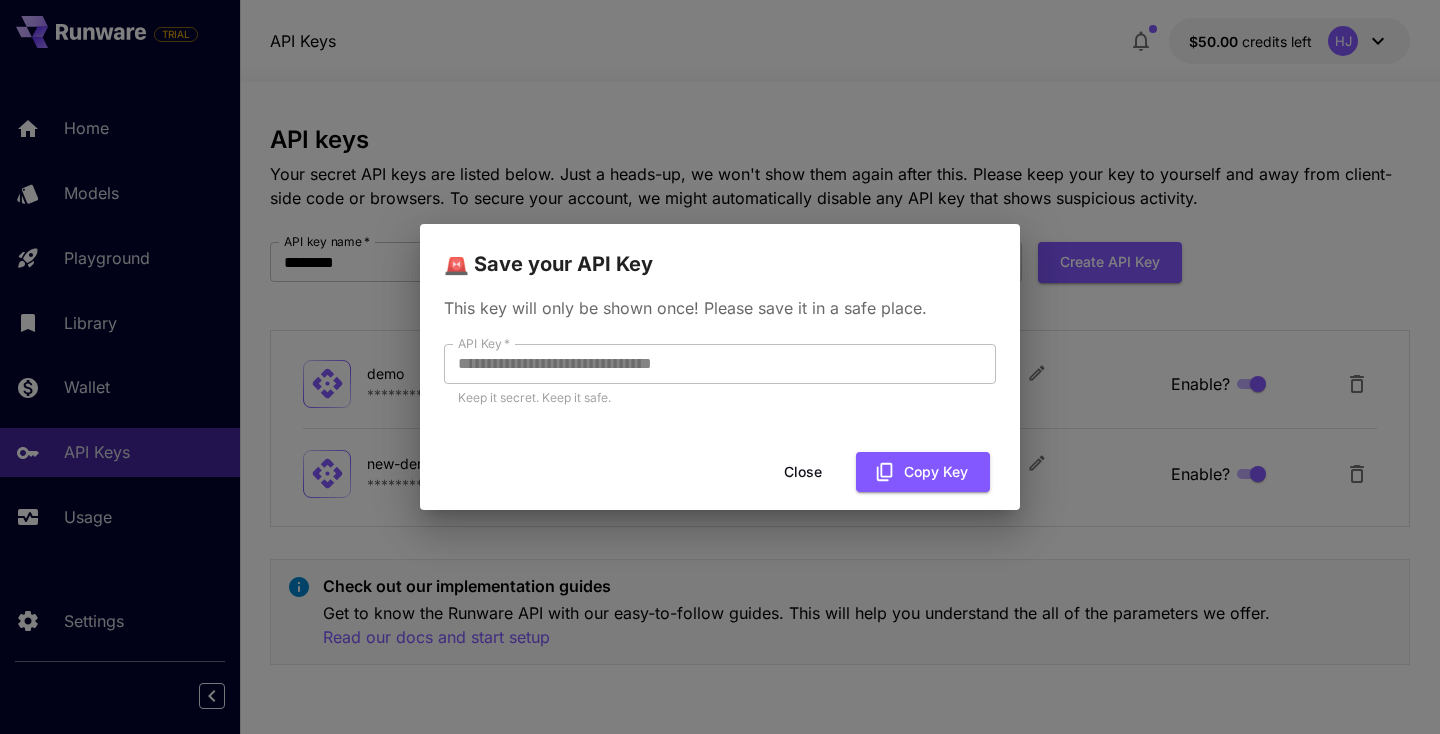 click on "Close" at bounding box center [803, 472] 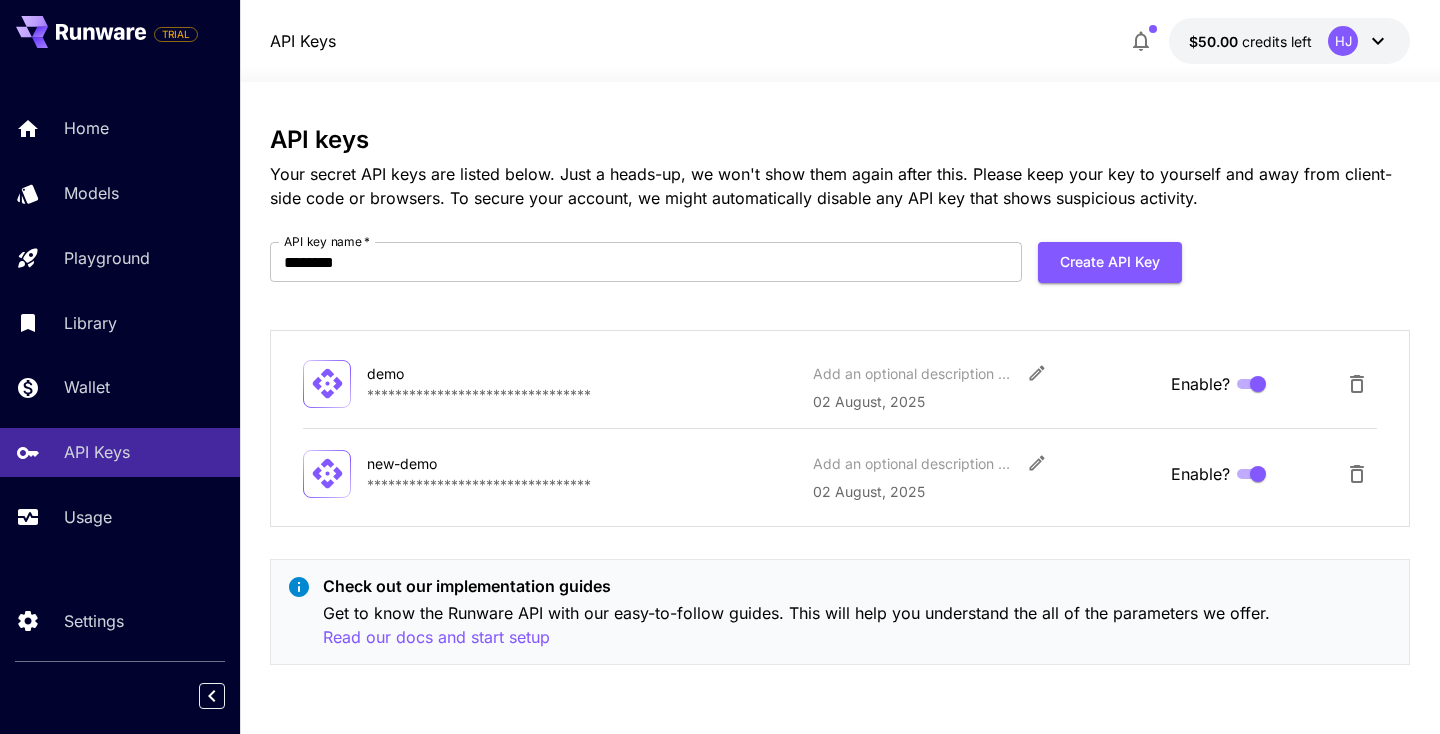 click on "$50.00    credits left  HJ" at bounding box center (1289, 41) 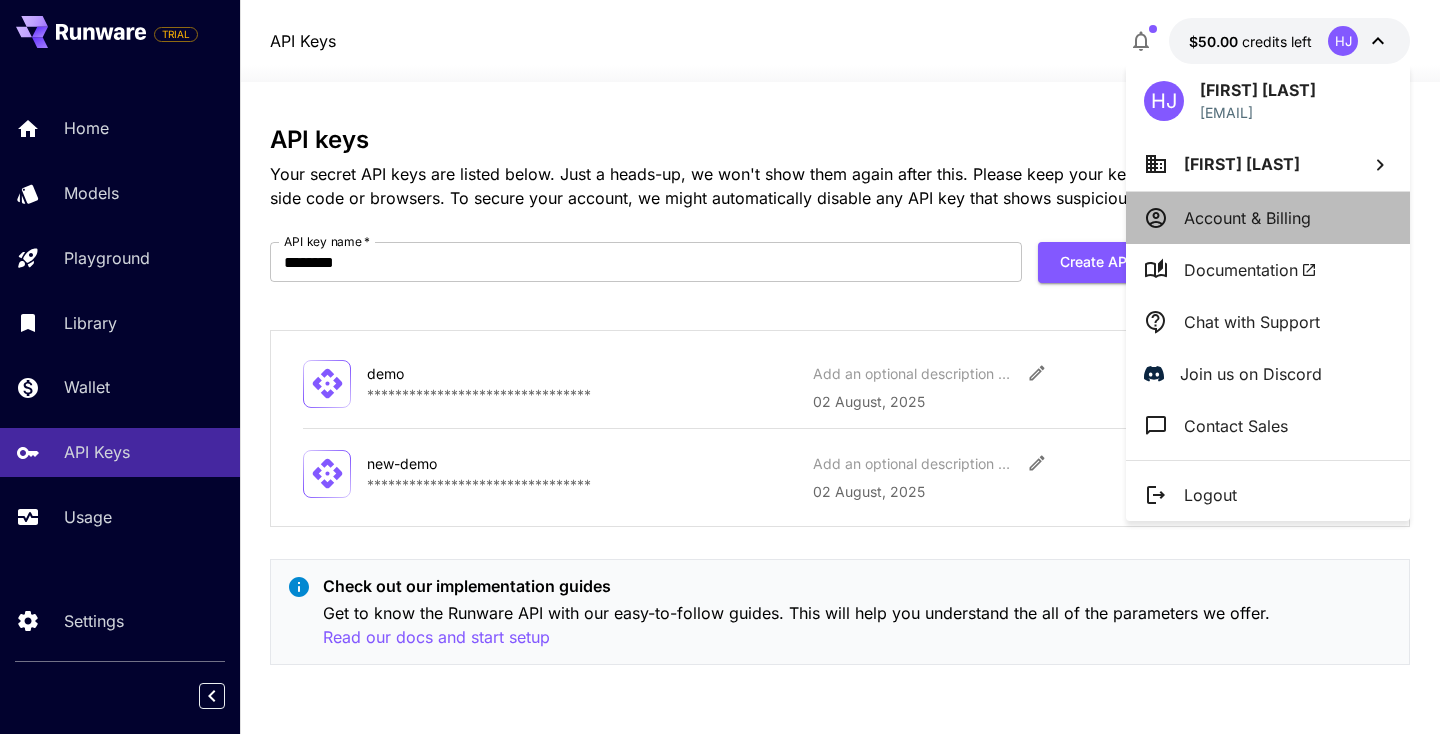click on "Account & Billing" at bounding box center (1247, 218) 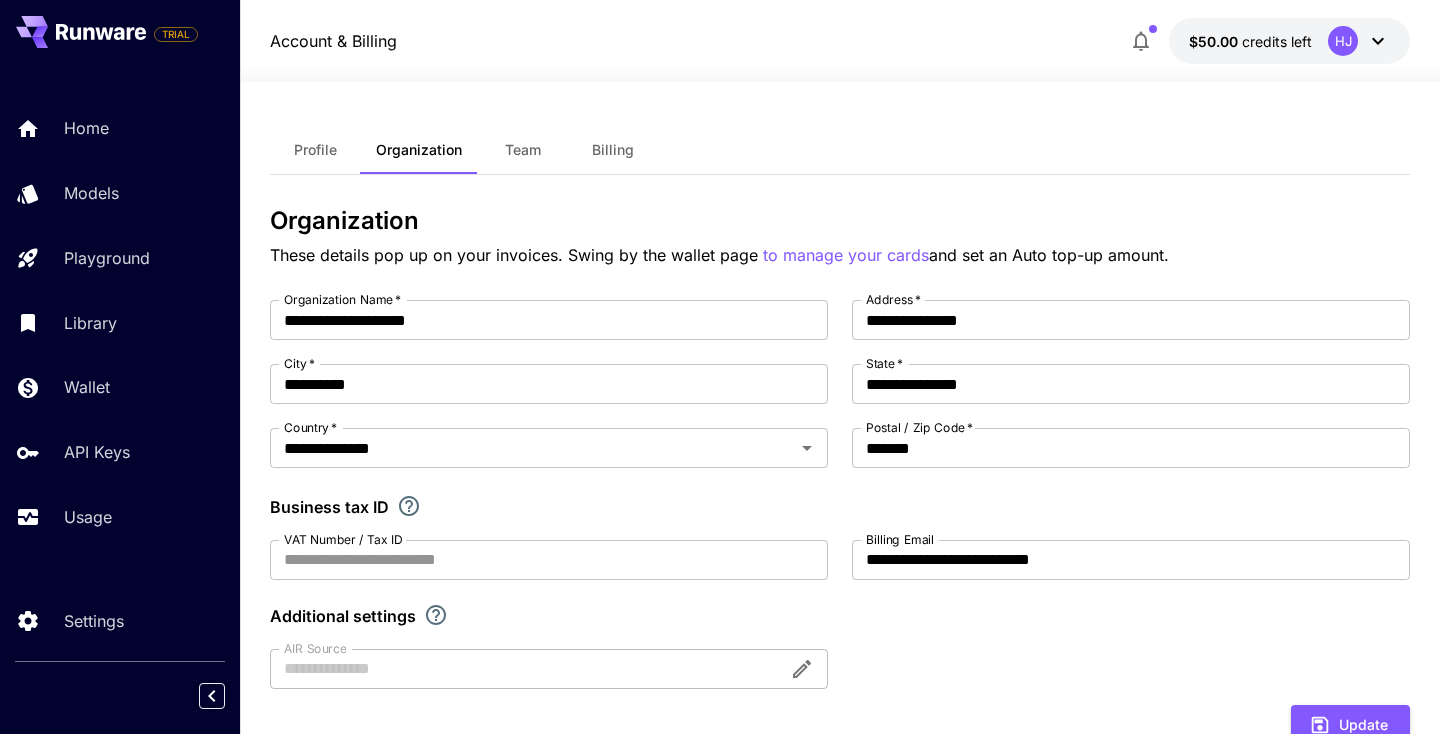 click 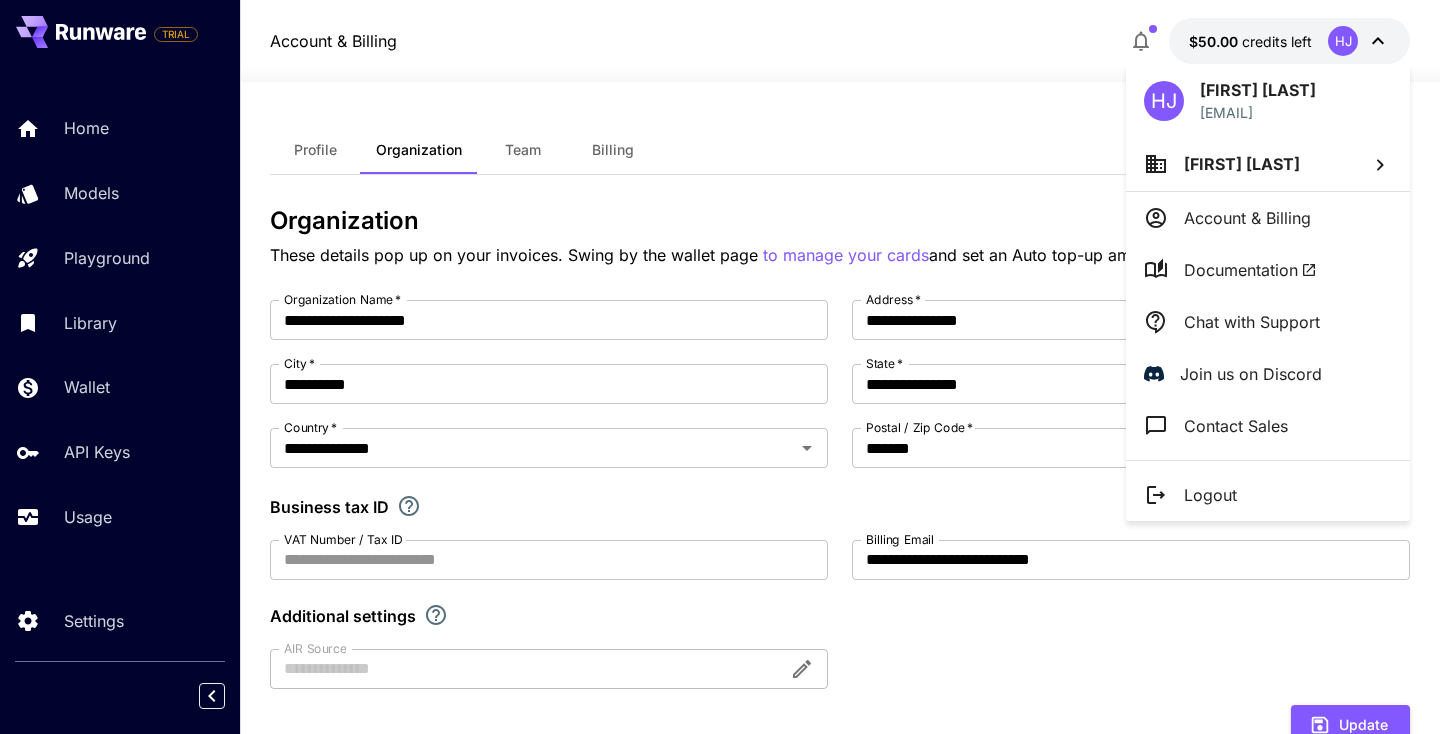 click on "Documentation" at bounding box center (1250, 270) 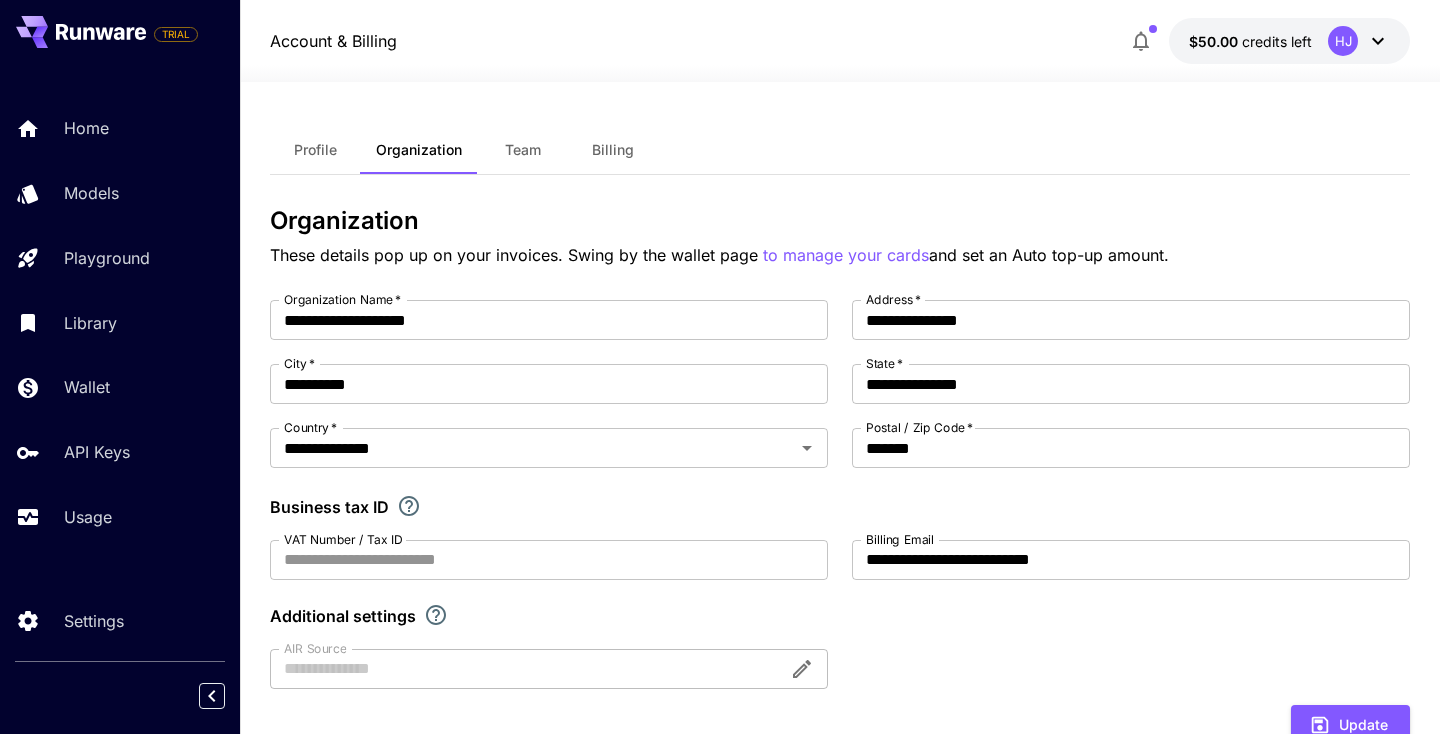 click on "HJ" at bounding box center [1343, 41] 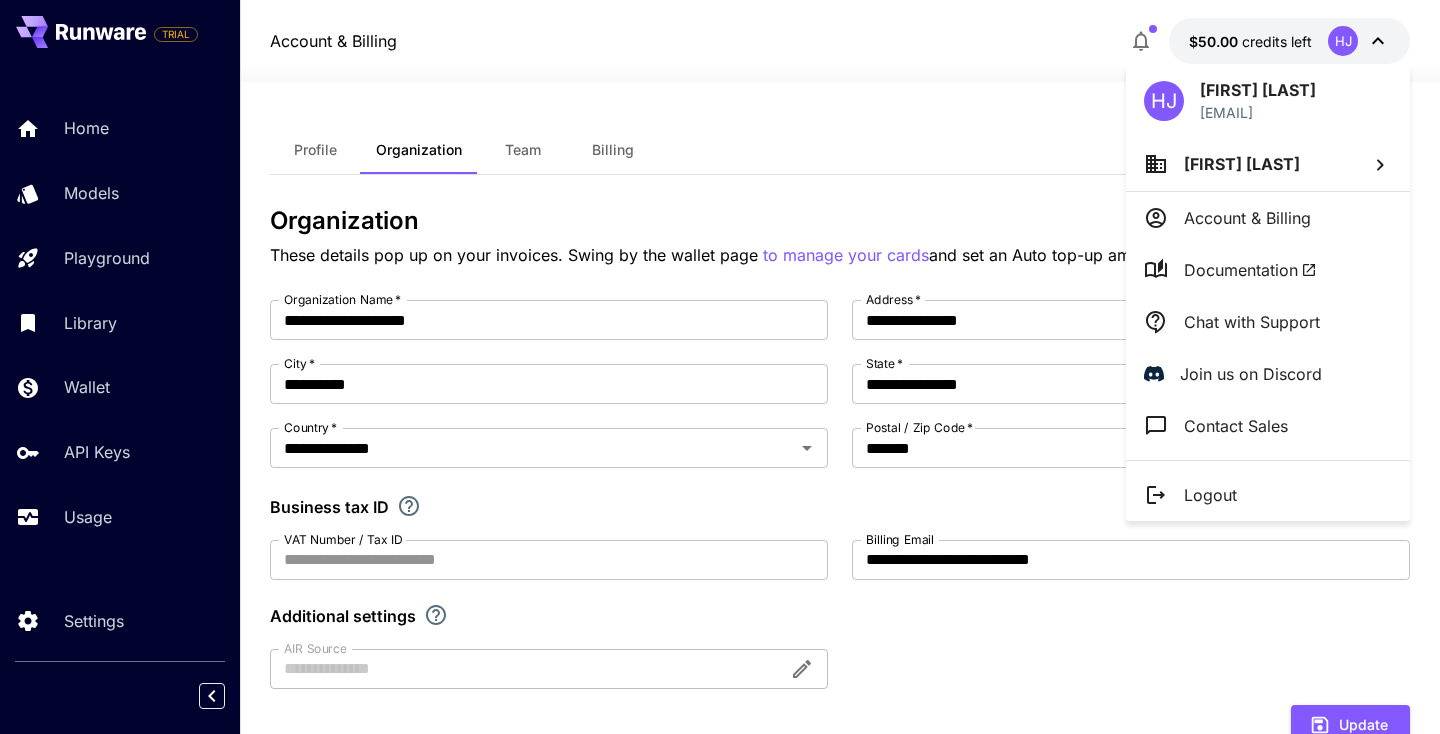 click at bounding box center [720, 367] 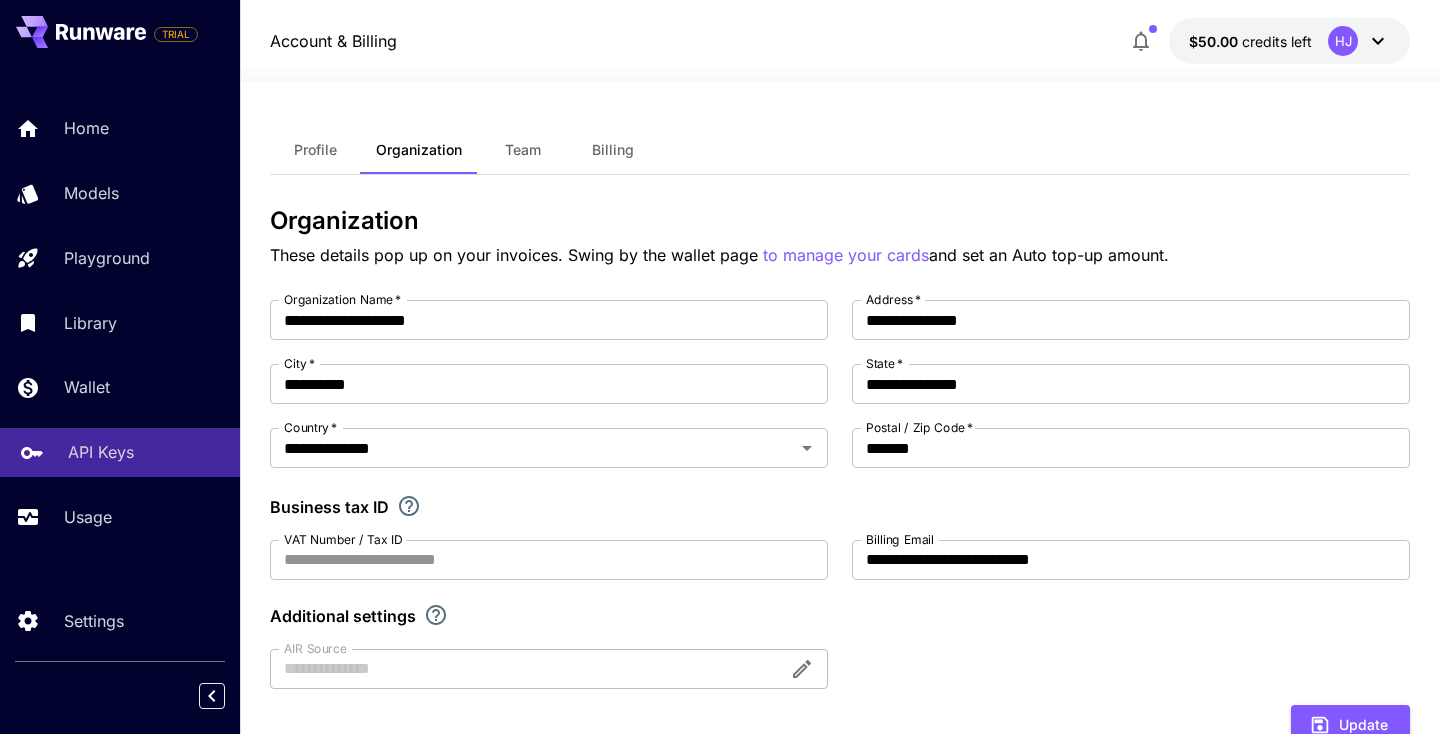 click on "API Keys" at bounding box center [101, 452] 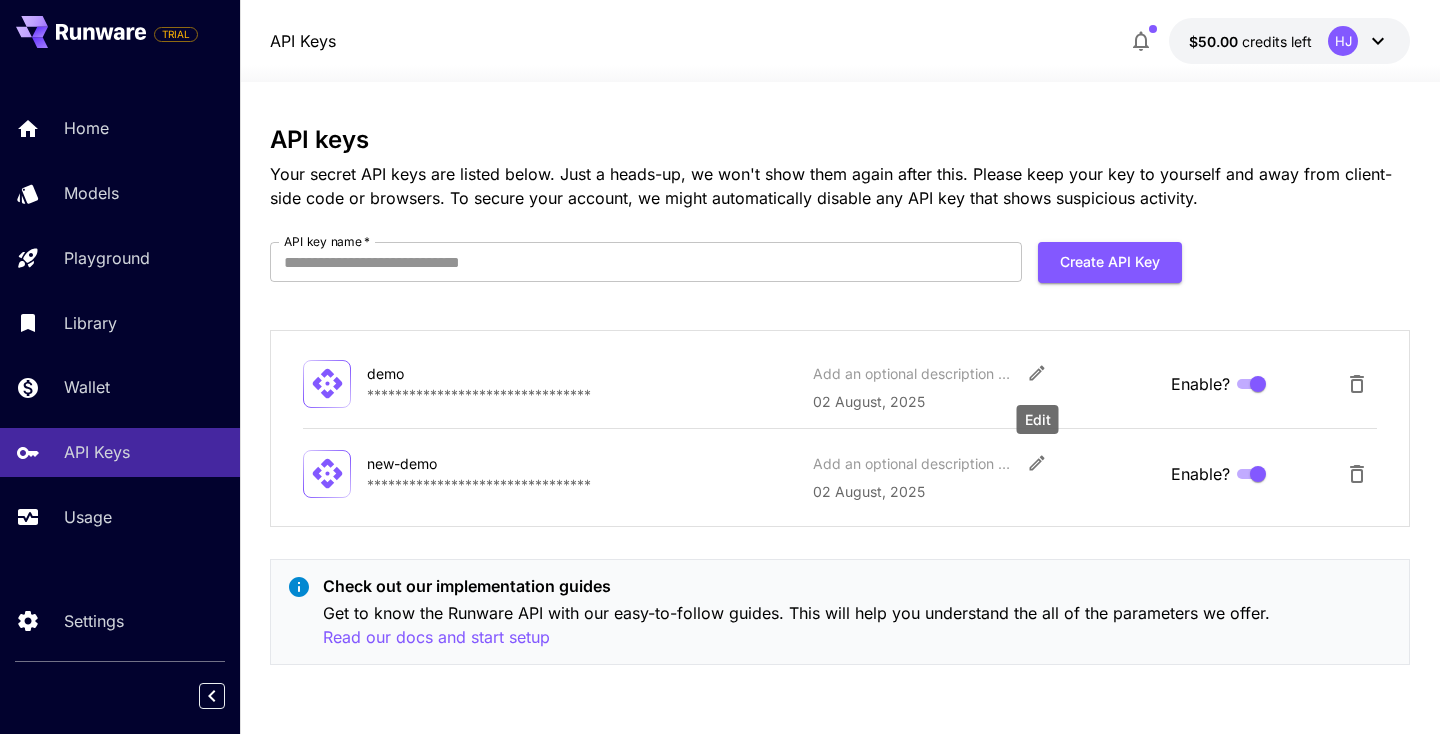 click 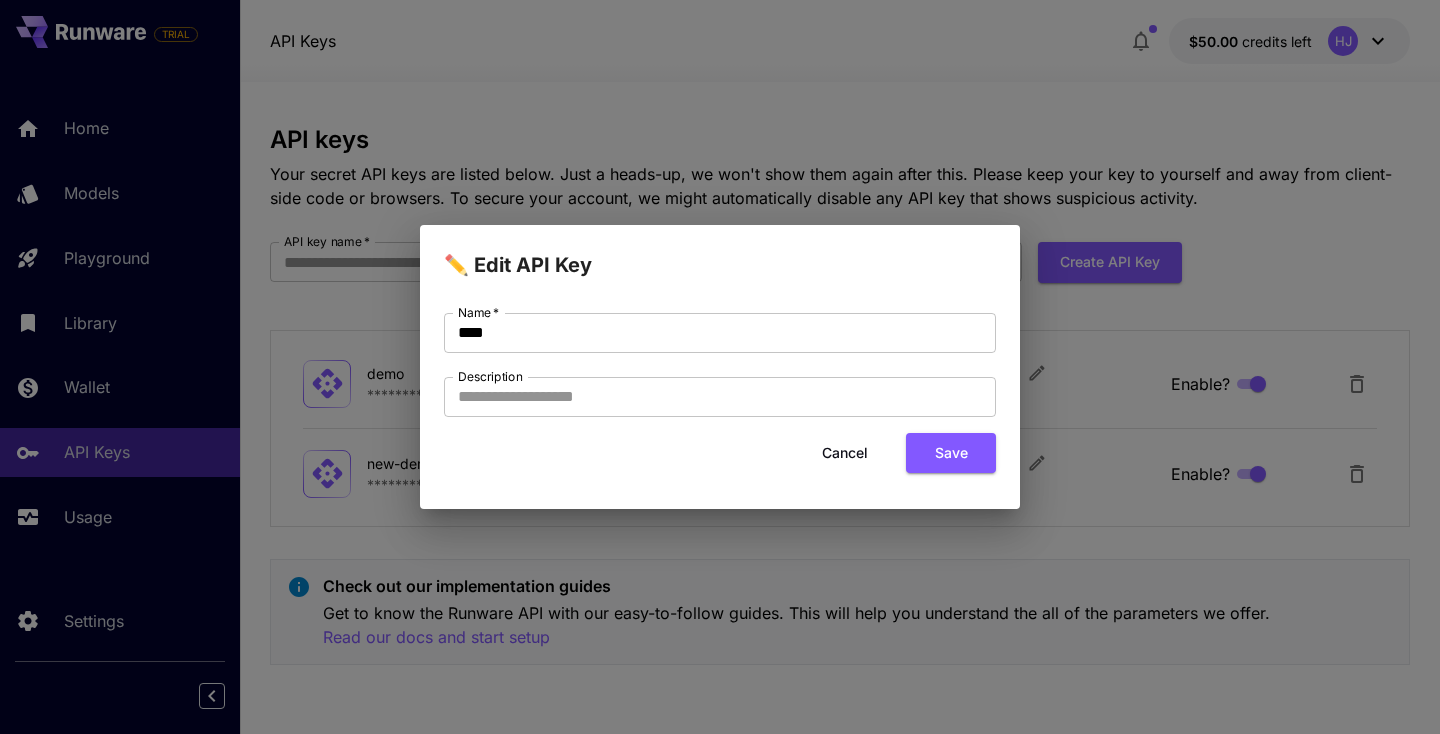 click on "Cancel" at bounding box center (845, 453) 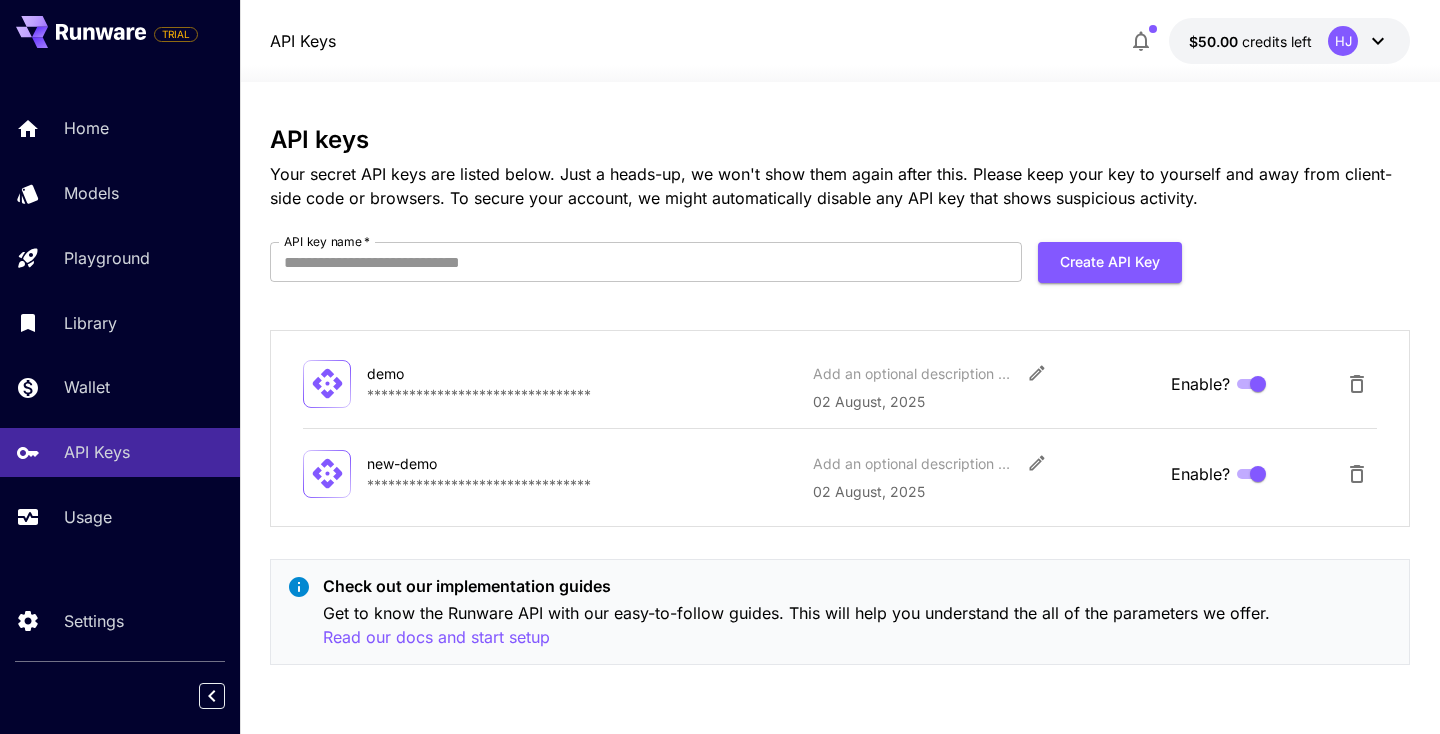 click on "**********" at bounding box center (582, 394) 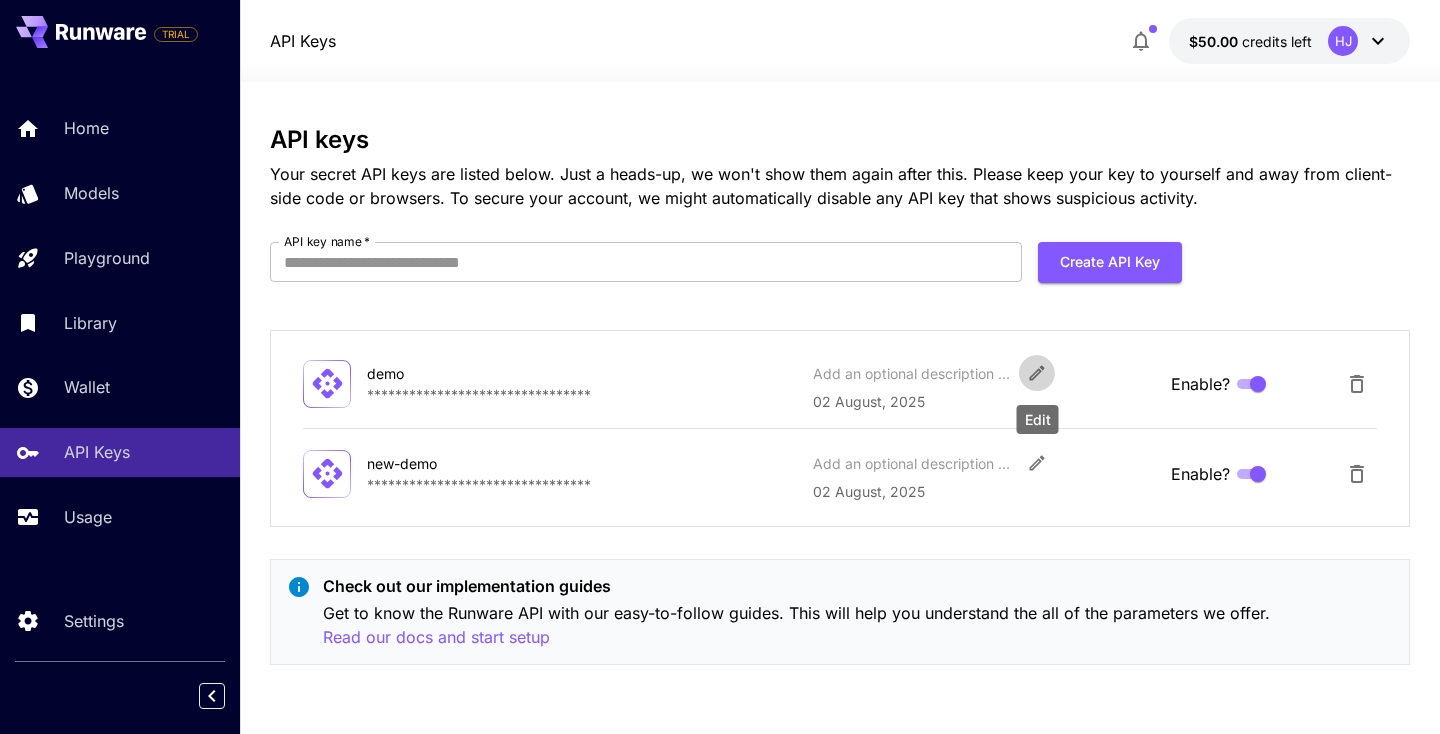 click 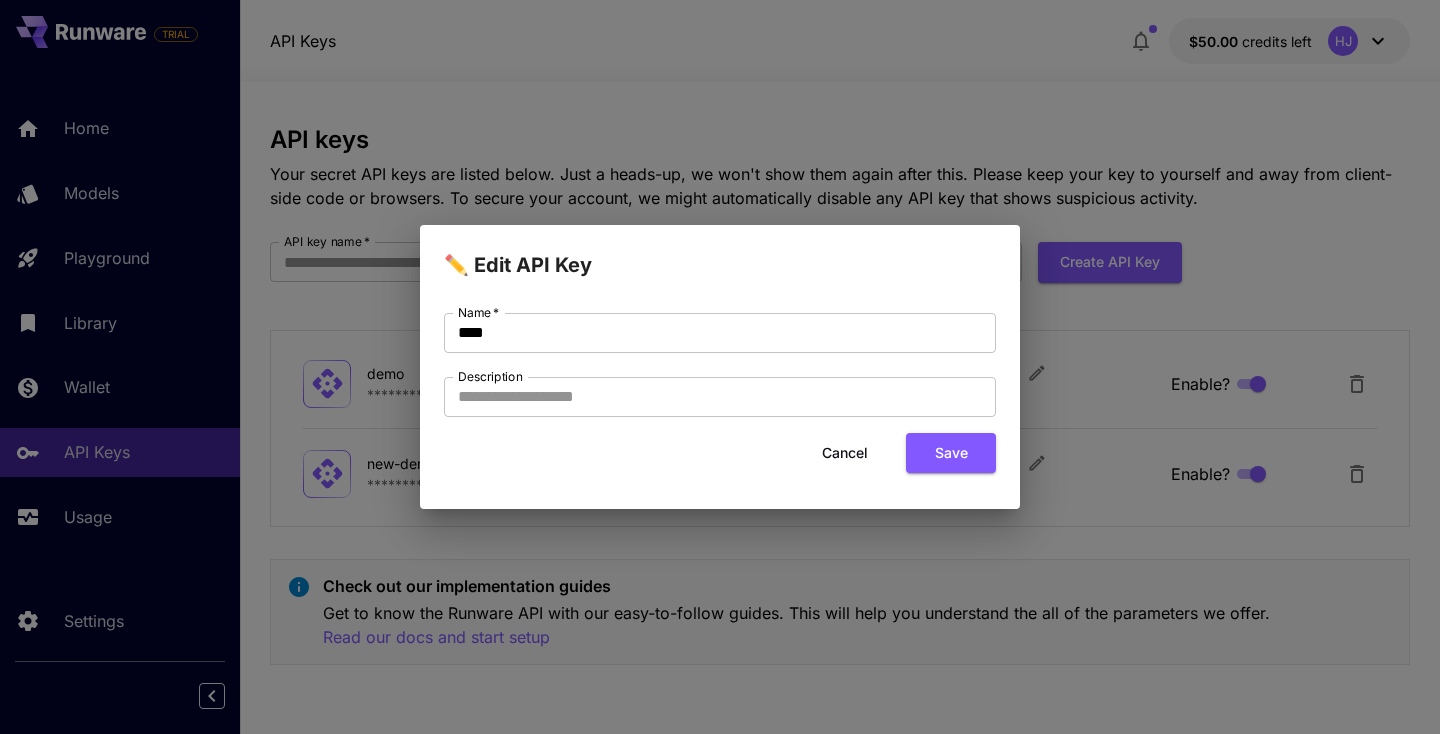 click on "Cancel" at bounding box center [845, 453] 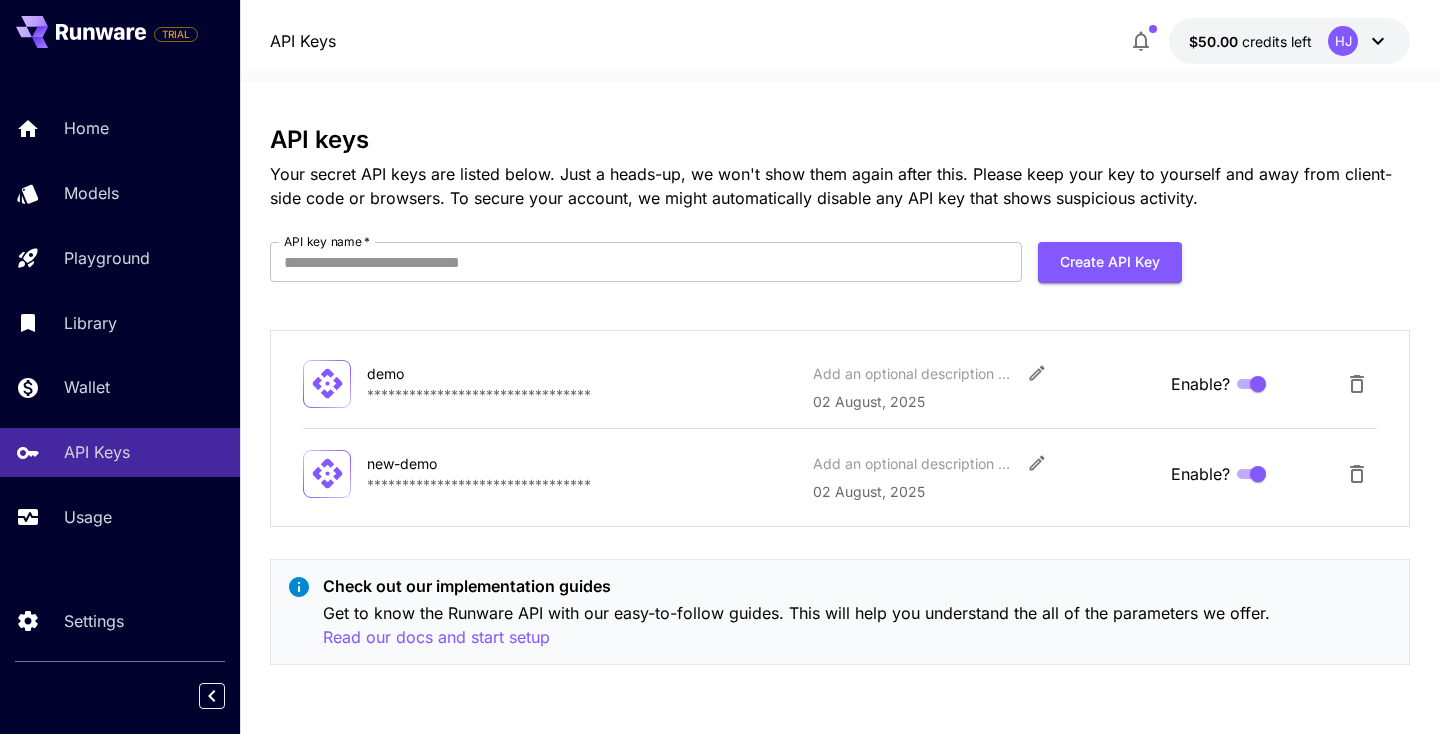 scroll, scrollTop: 0, scrollLeft: 0, axis: both 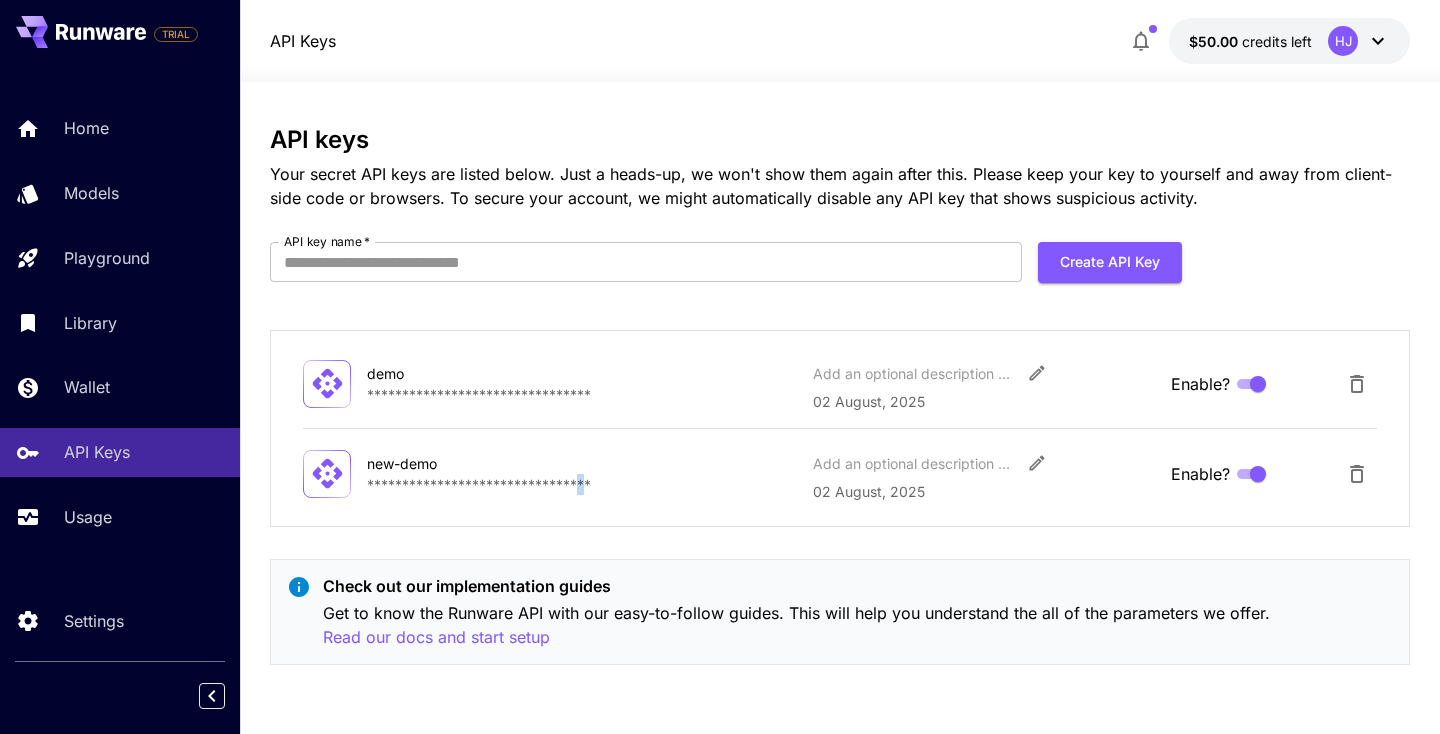click on "**********" at bounding box center [582, 484] 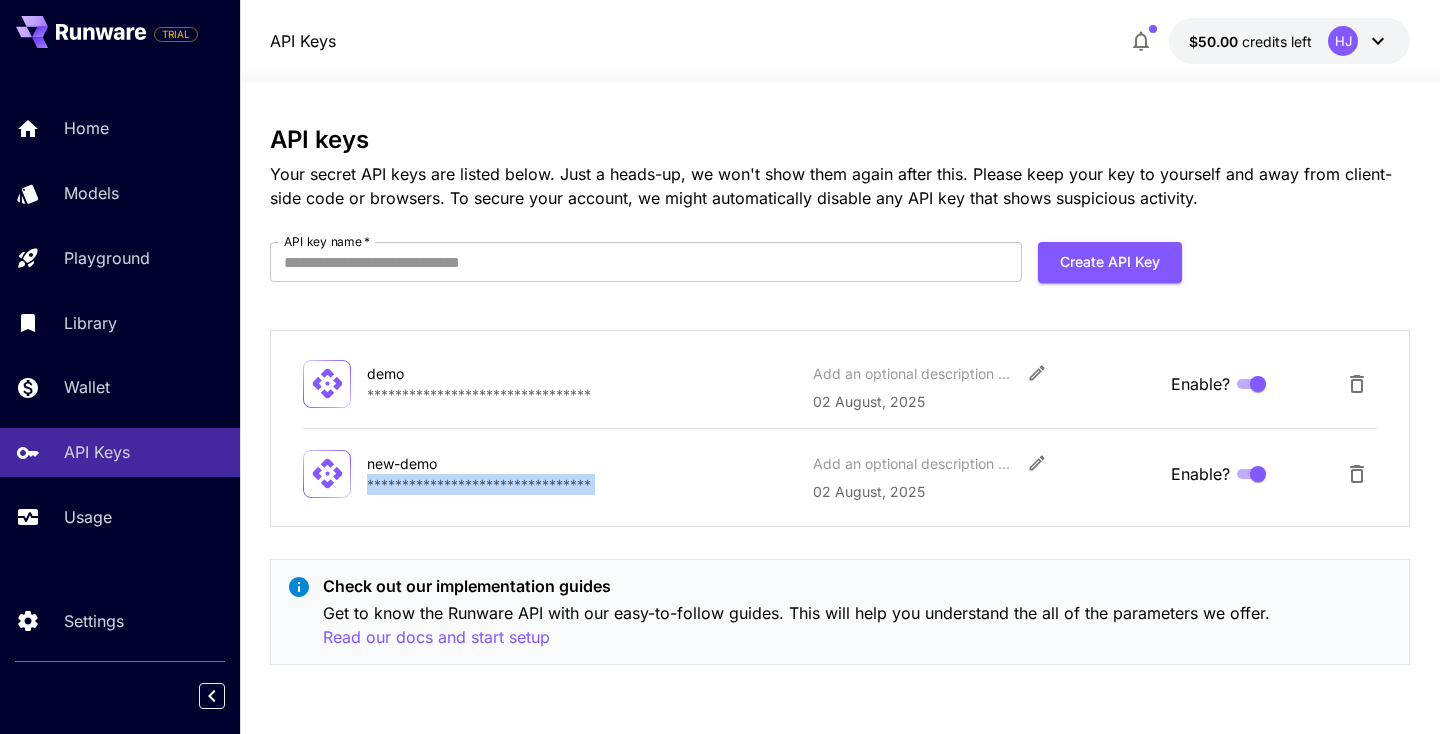 click on "**********" at bounding box center (582, 484) 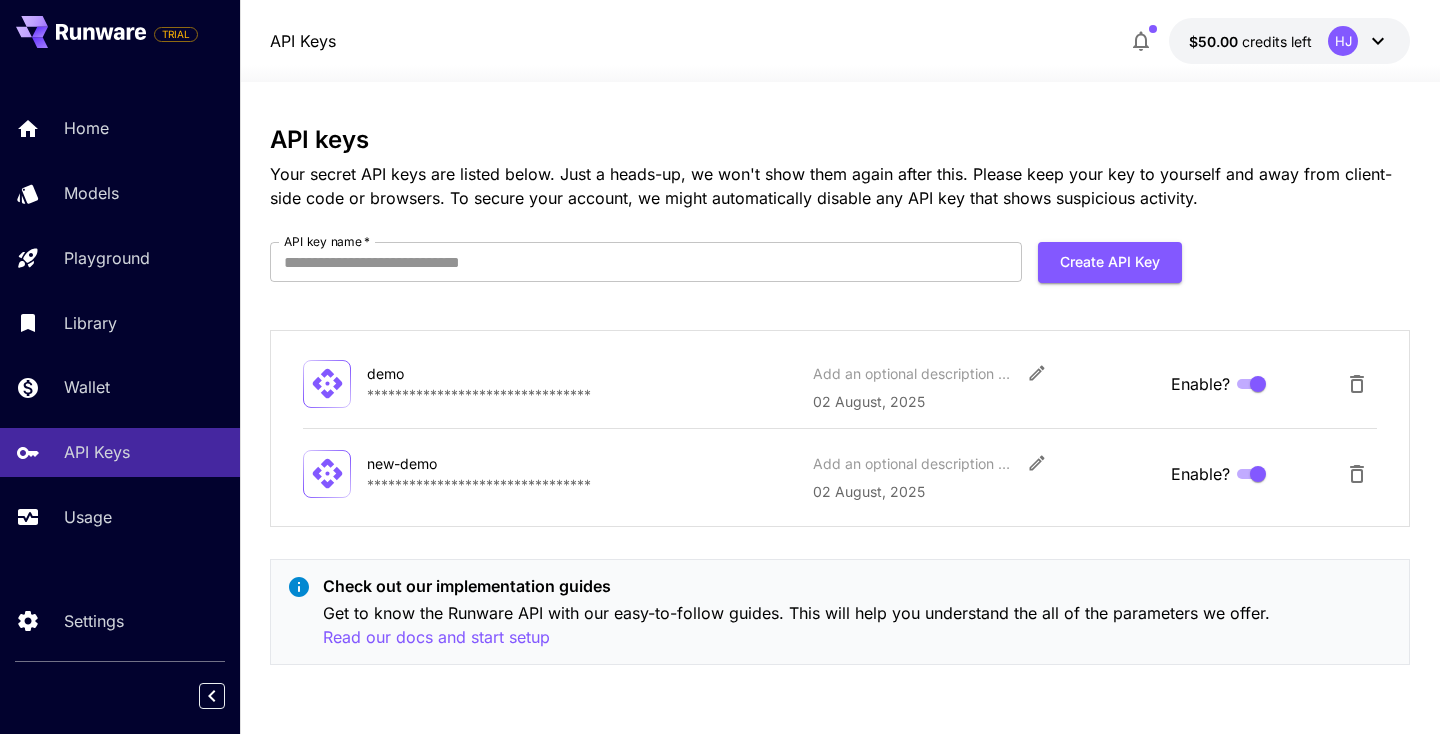 click on "Check out our implementation guides Get to know the Runware API with our easy-to-follow guides. This will help you understand the all of the parameters we offer.   Read our docs and start setup" at bounding box center (840, 612) 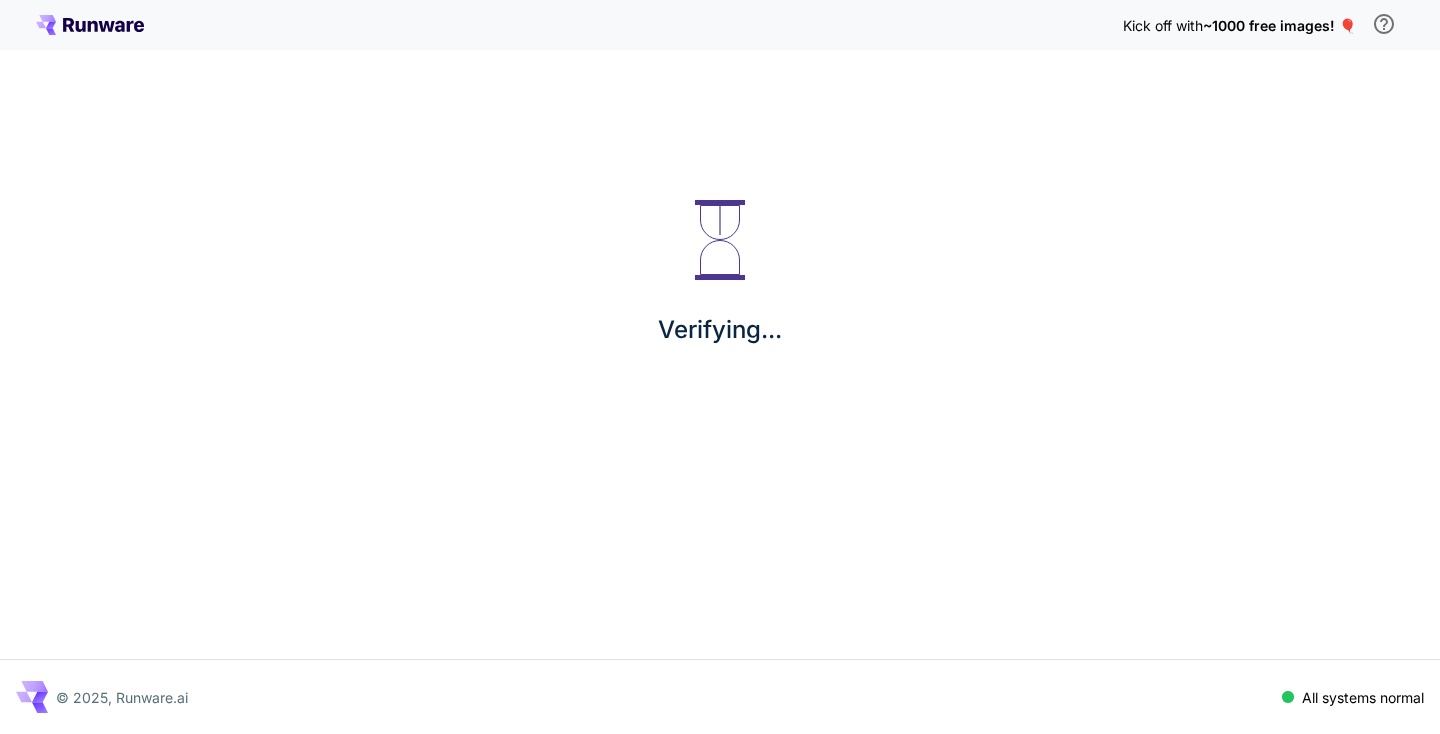 scroll, scrollTop: 0, scrollLeft: 0, axis: both 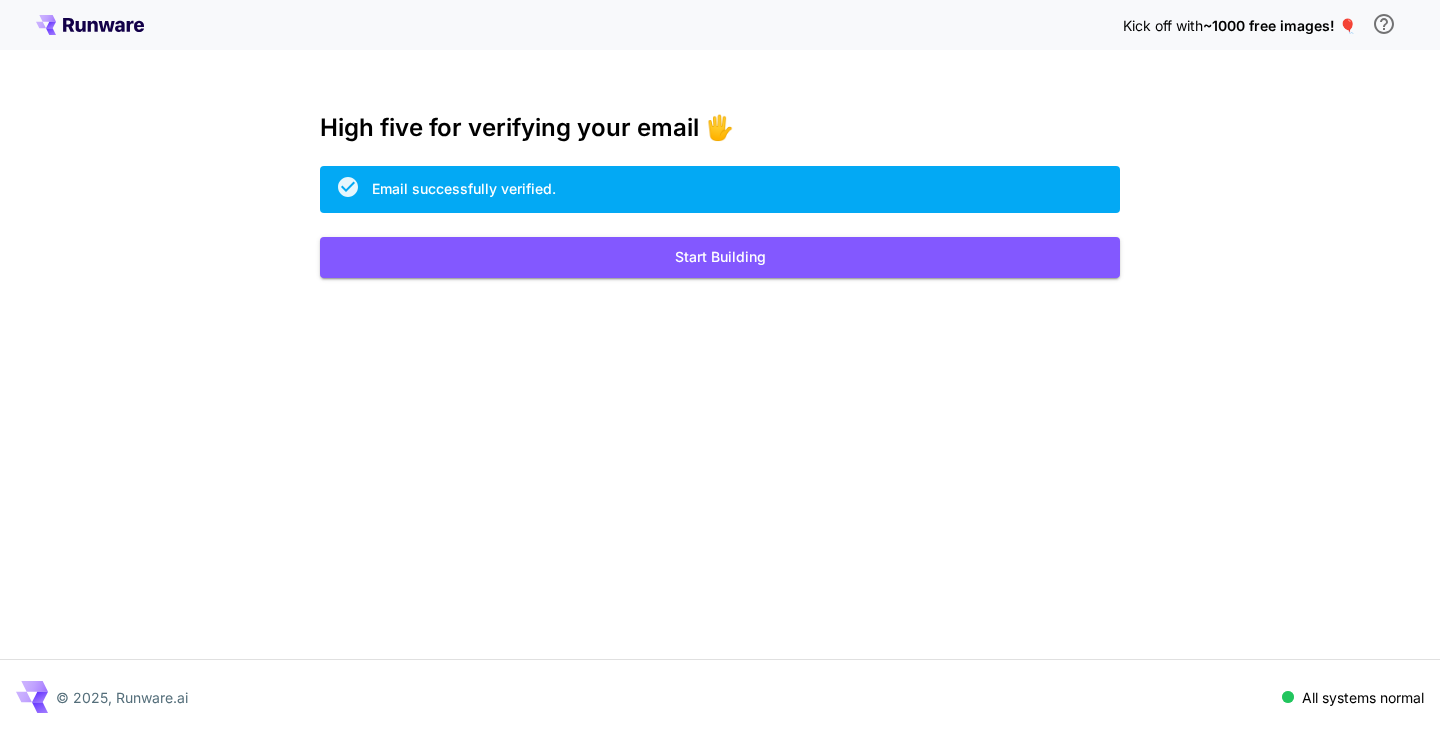 click on "Kick off with  ~1000 free images! 🎈 High five for verifying your email 🖐️ Email successfully verified. Start Building © 2025, Runware.ai All systems normal" at bounding box center [720, 367] 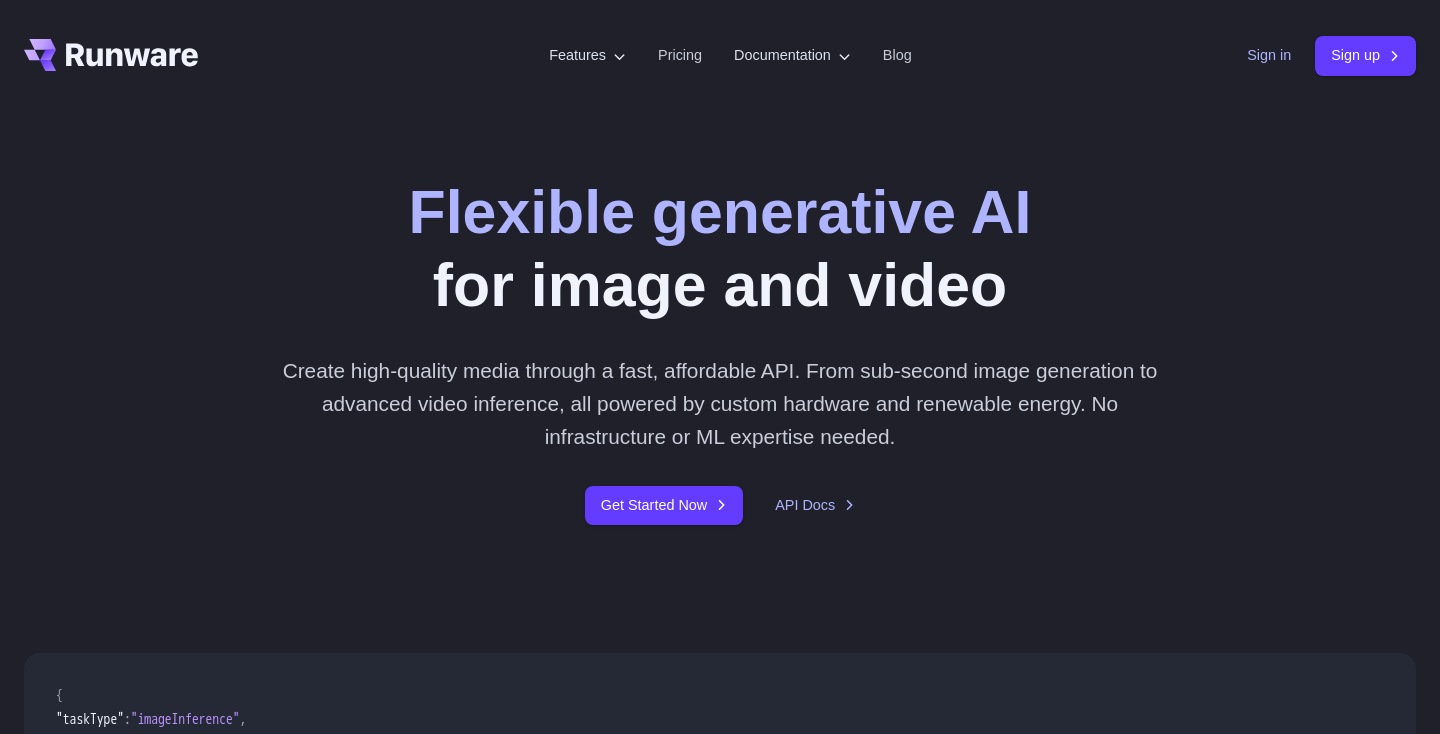 scroll, scrollTop: 0, scrollLeft: 0, axis: both 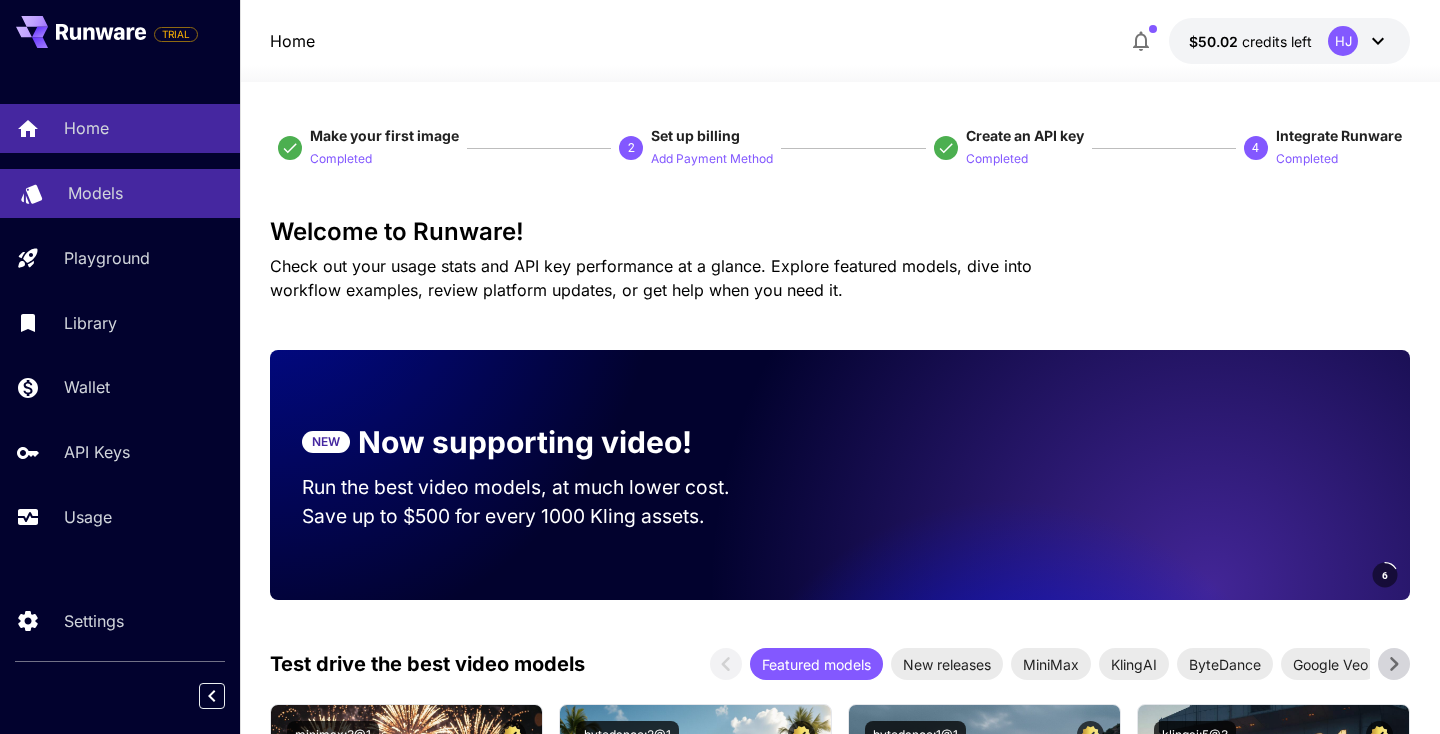 click on "Models" at bounding box center (146, 193) 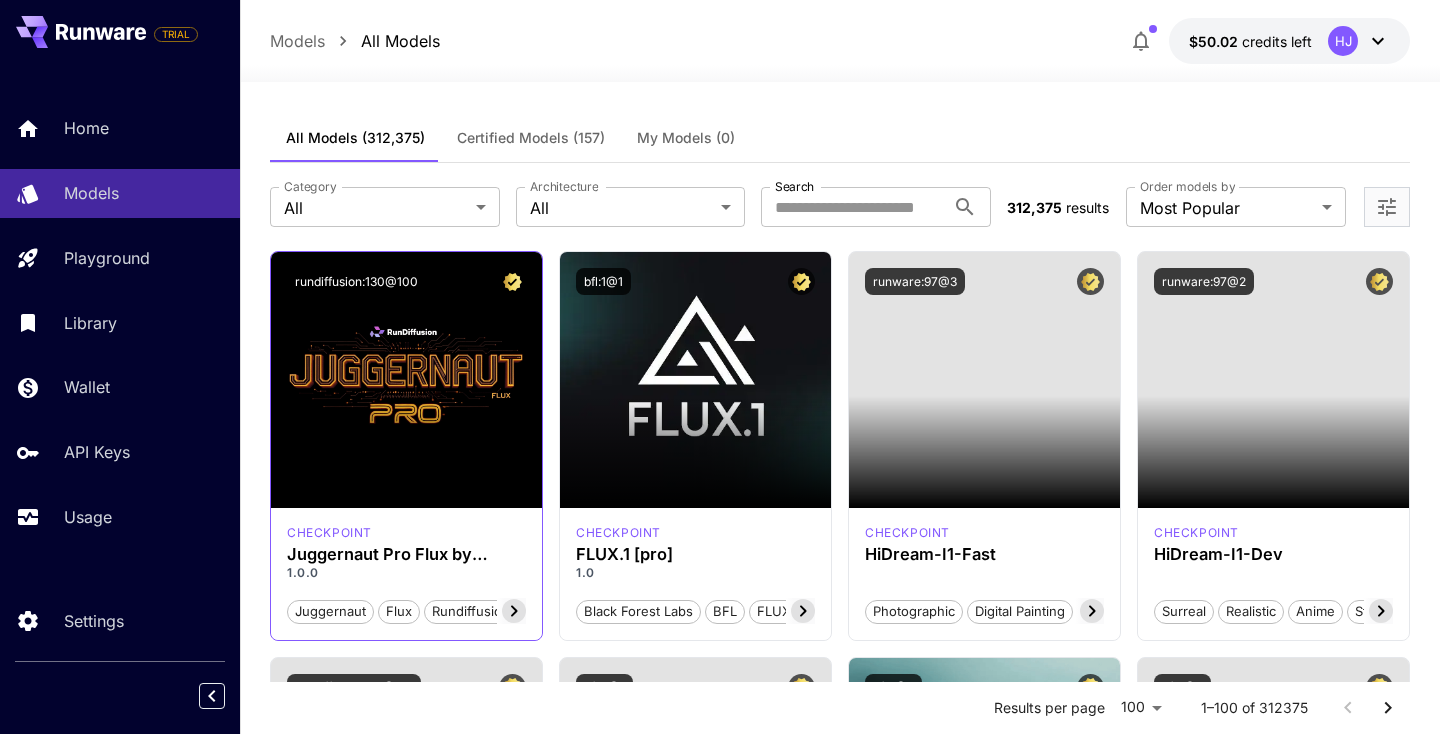 scroll, scrollTop: 0, scrollLeft: 0, axis: both 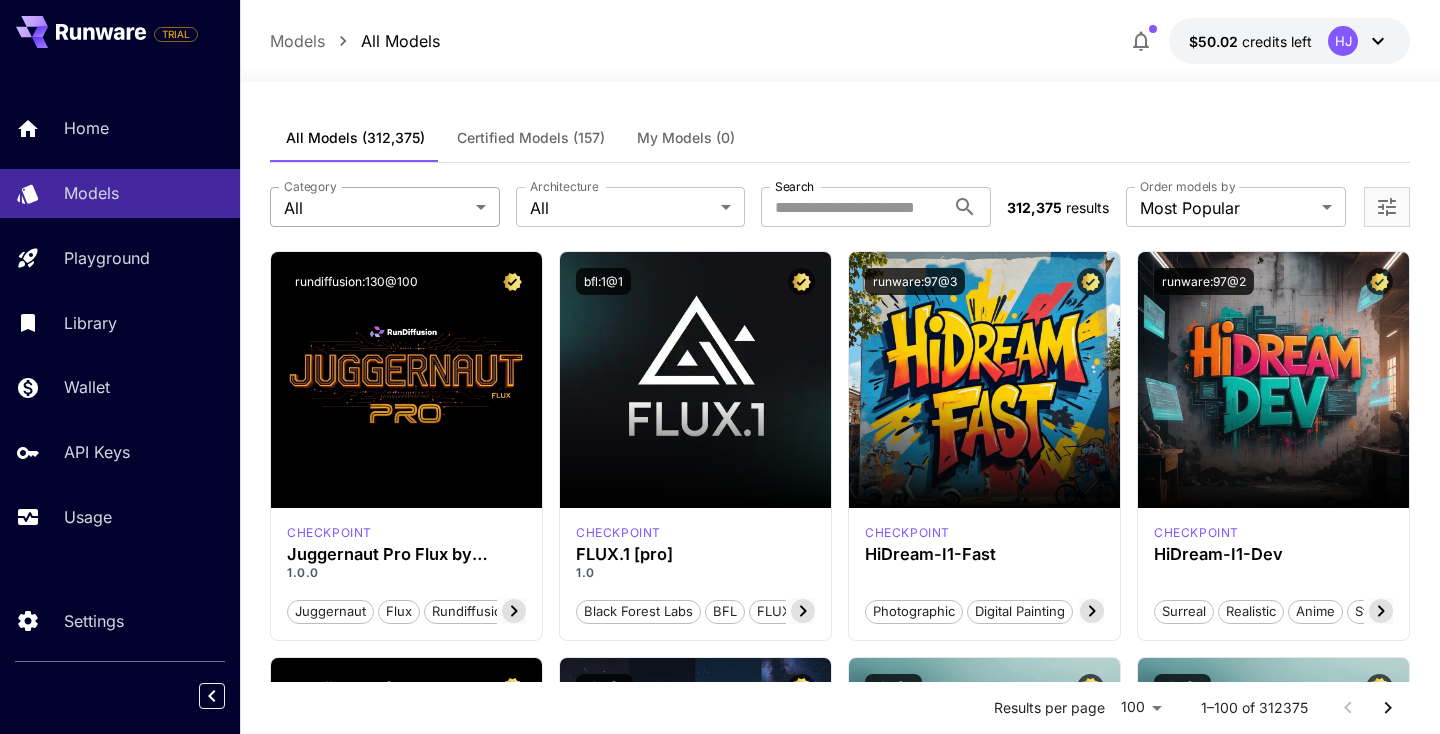 click on "**********" at bounding box center [720, 9348] 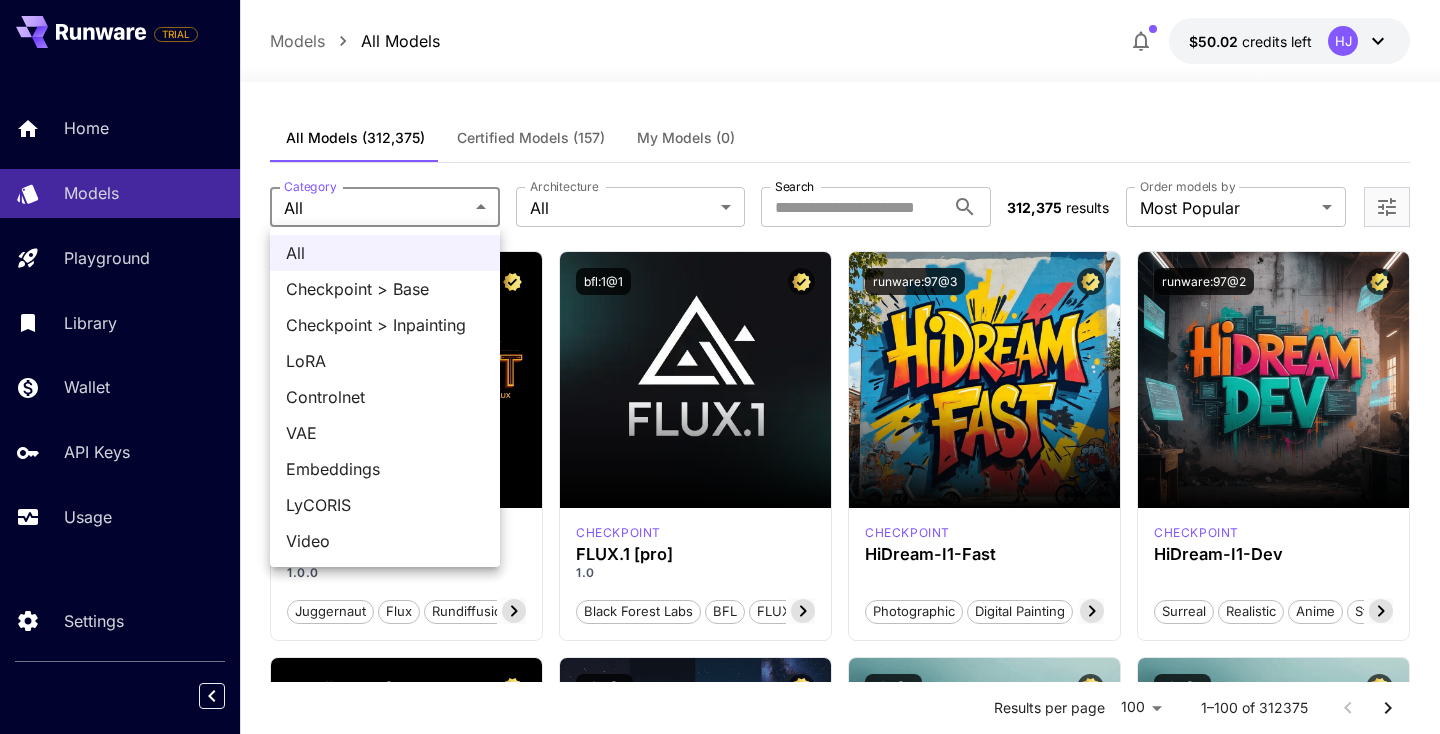 click at bounding box center (720, 367) 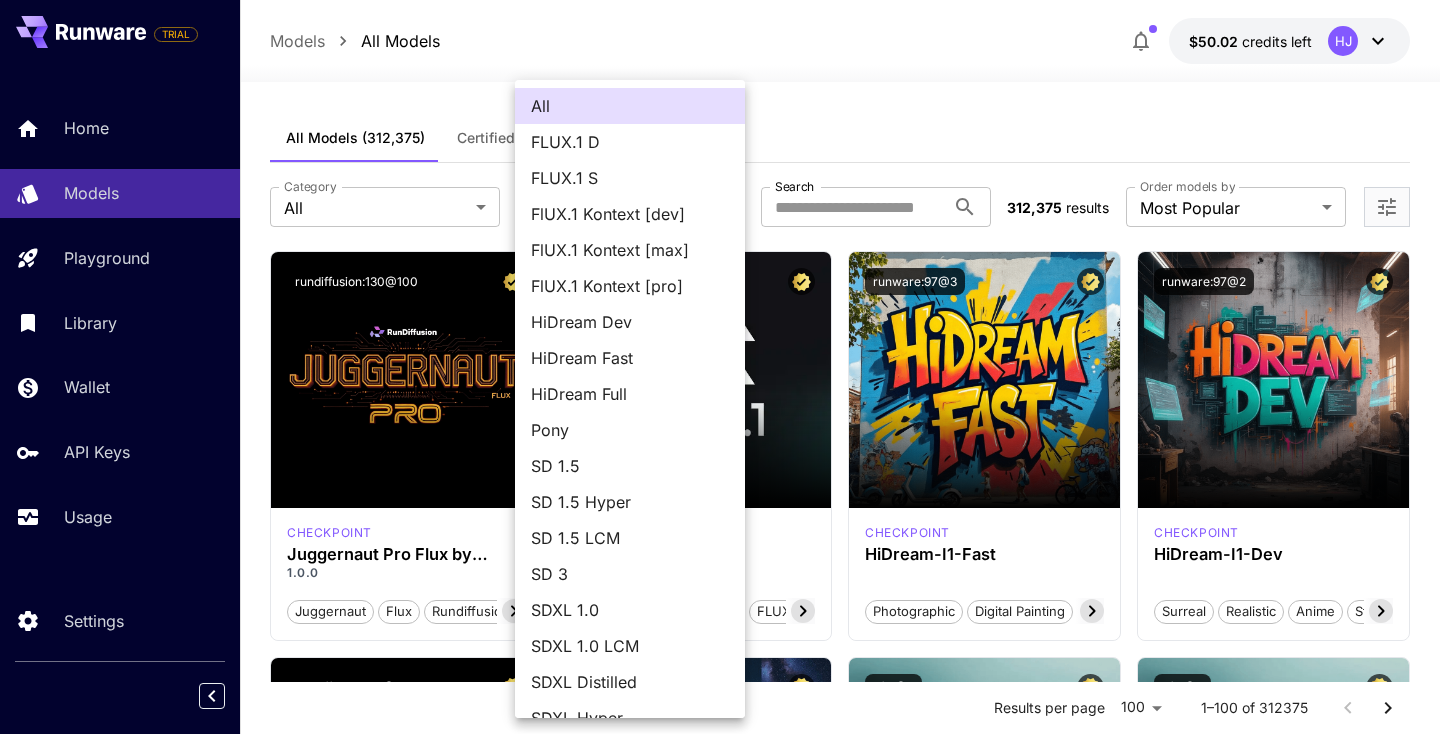 click on "**********" at bounding box center [720, 9348] 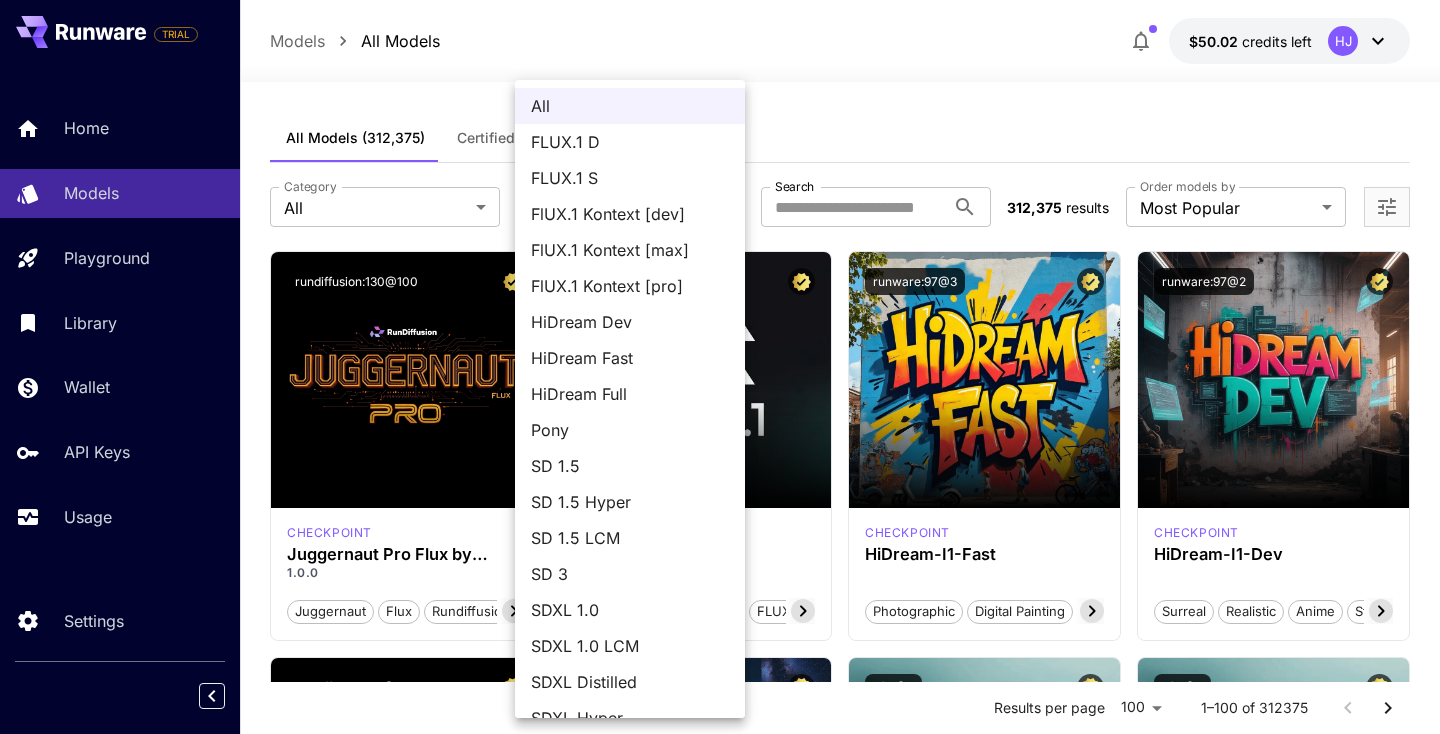 click at bounding box center [720, 367] 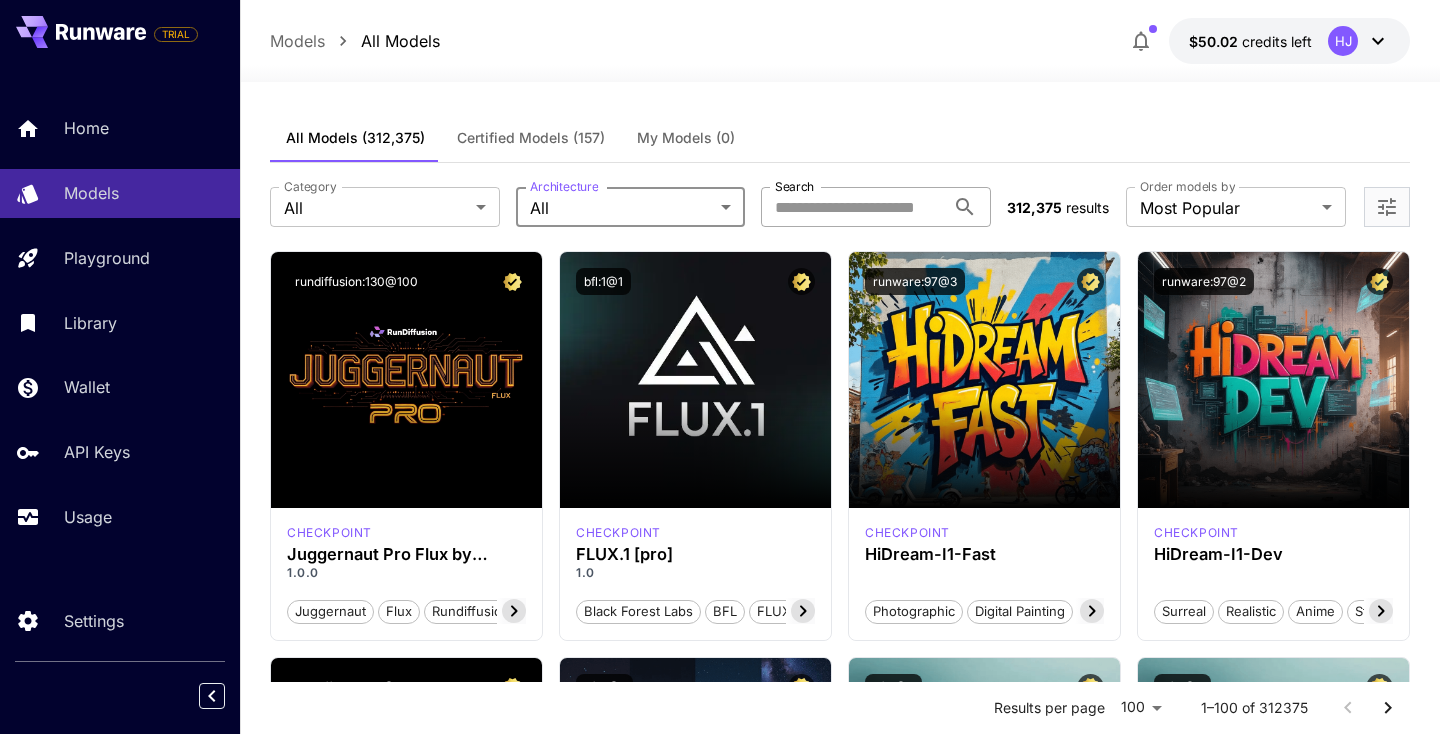 click on "Search" at bounding box center (853, 207) 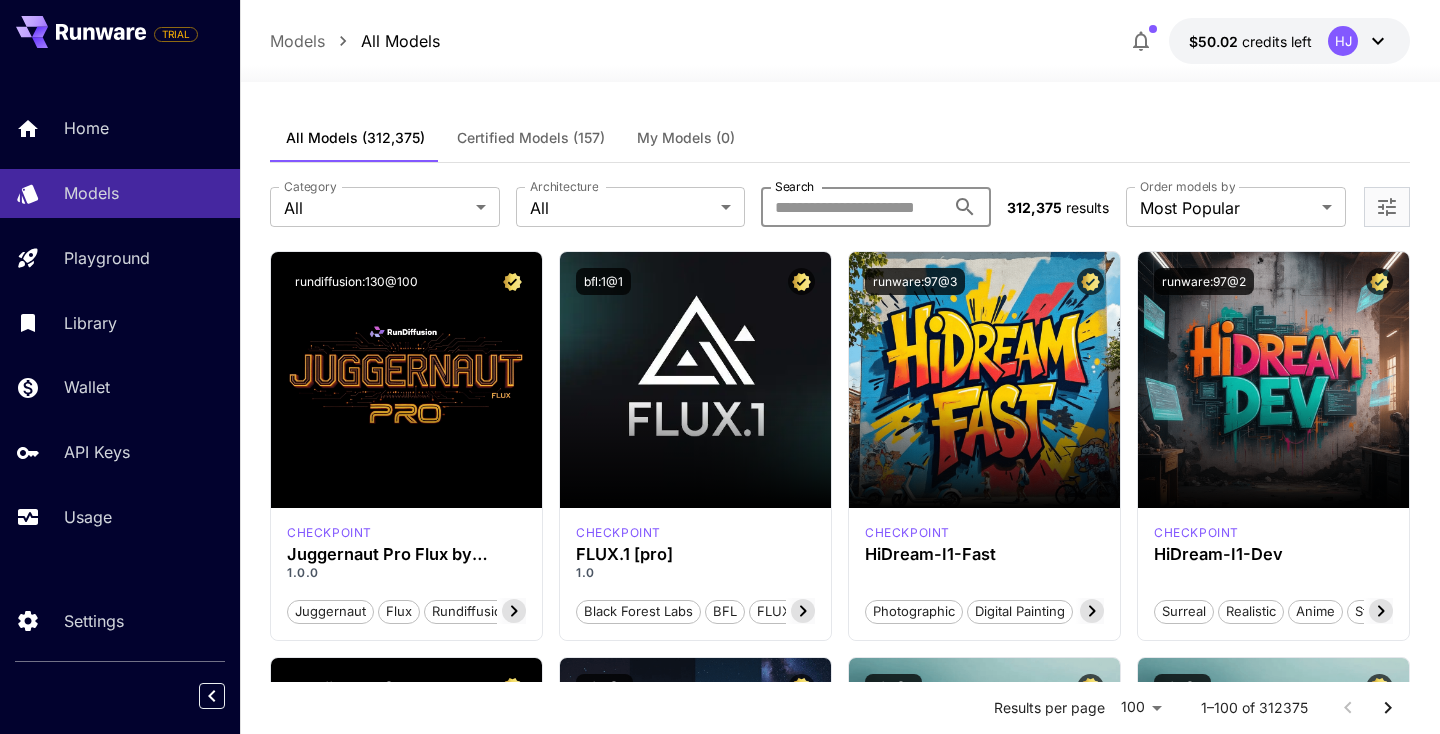 click 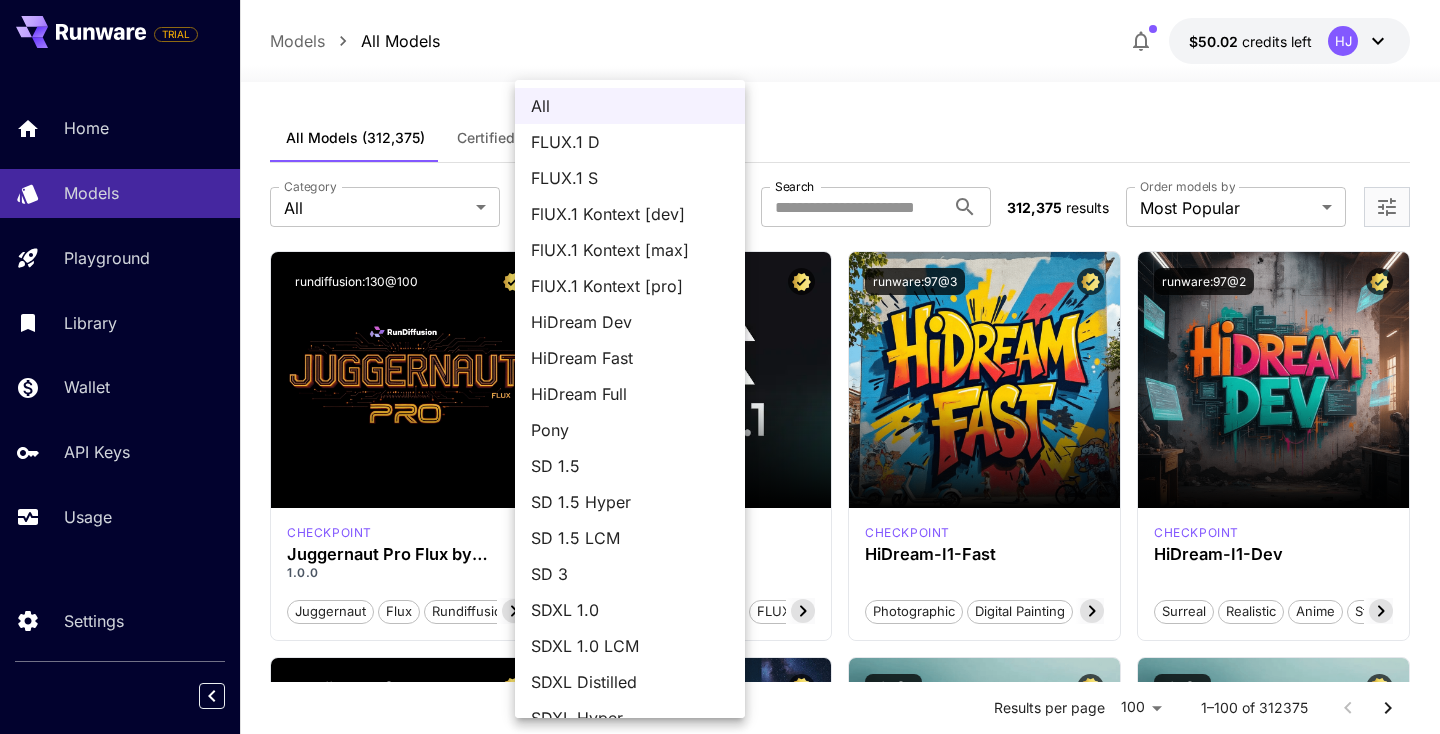 click on "**********" at bounding box center (720, 9348) 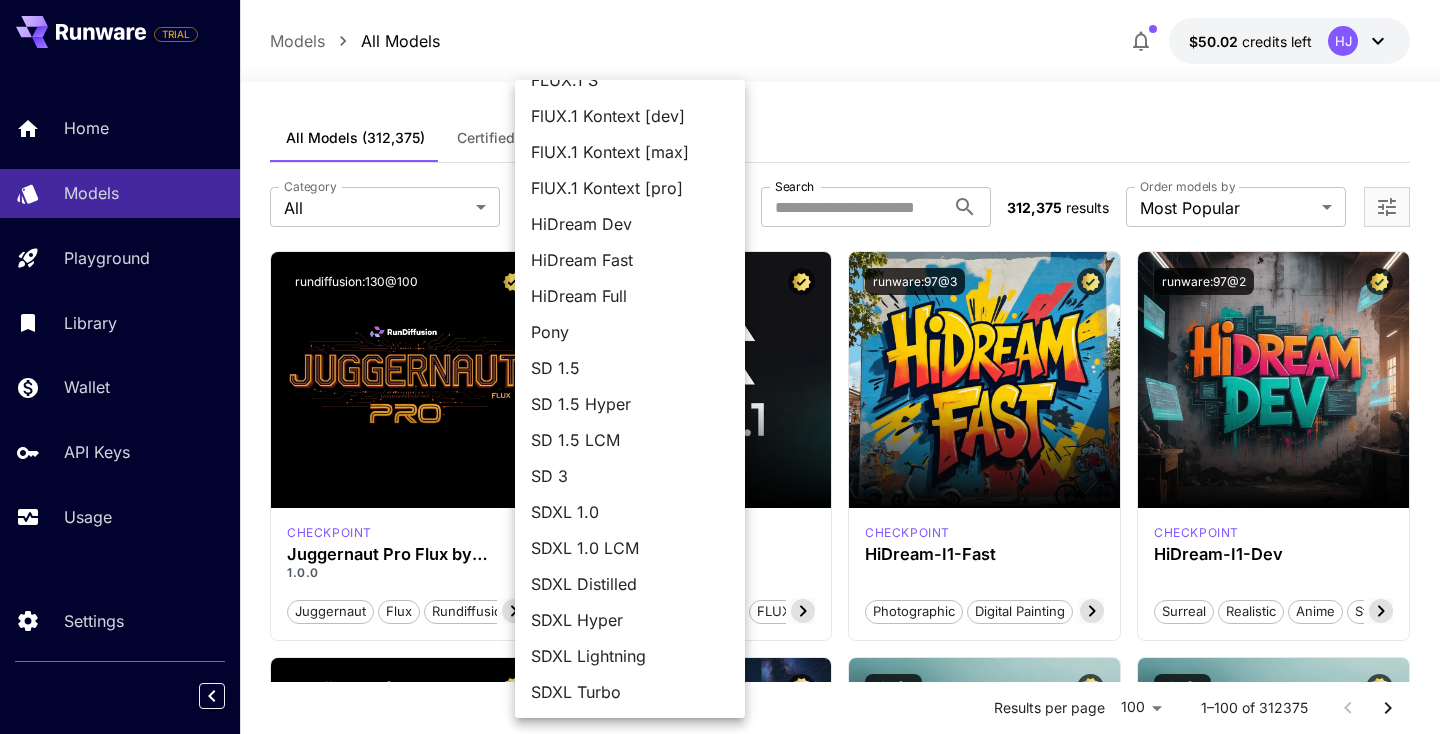 scroll, scrollTop: 98, scrollLeft: 0, axis: vertical 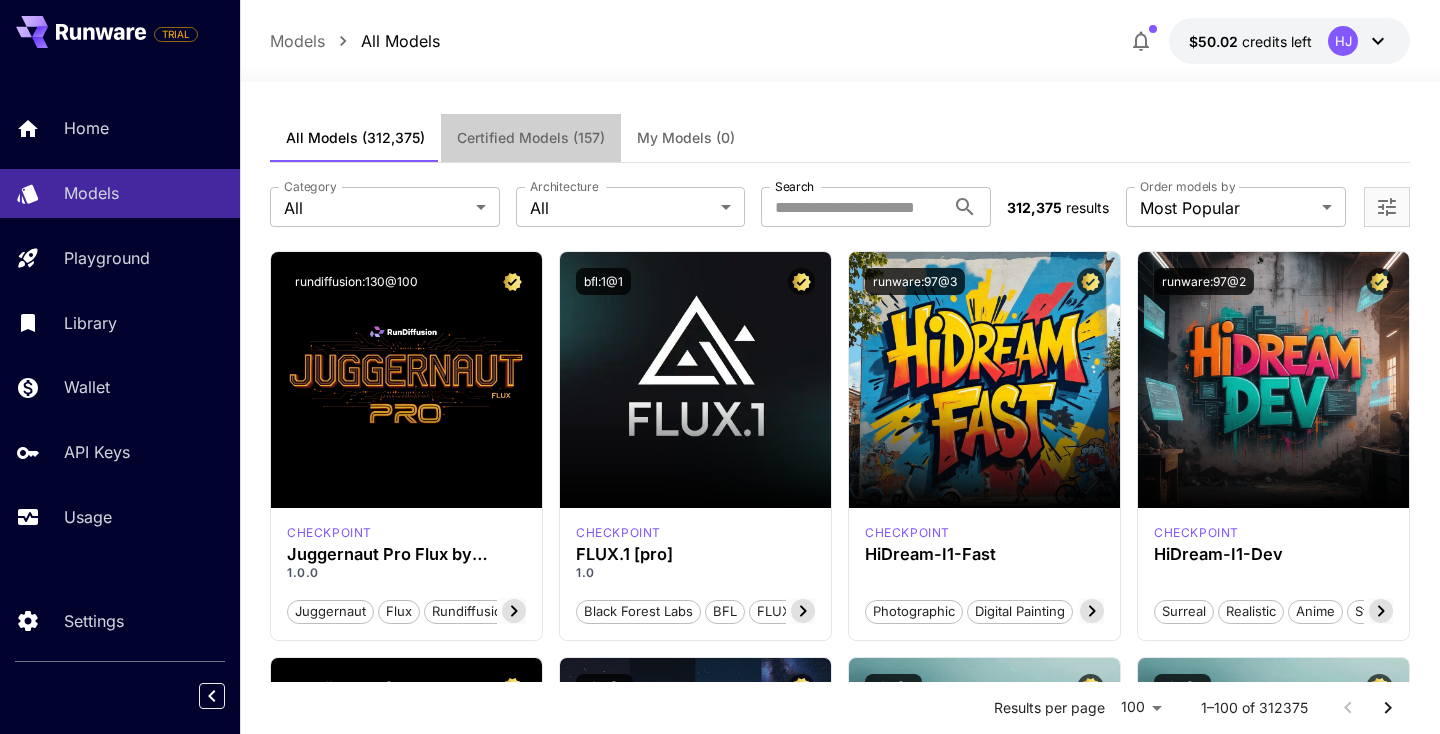 click on "Certified Models (157)" at bounding box center (531, 138) 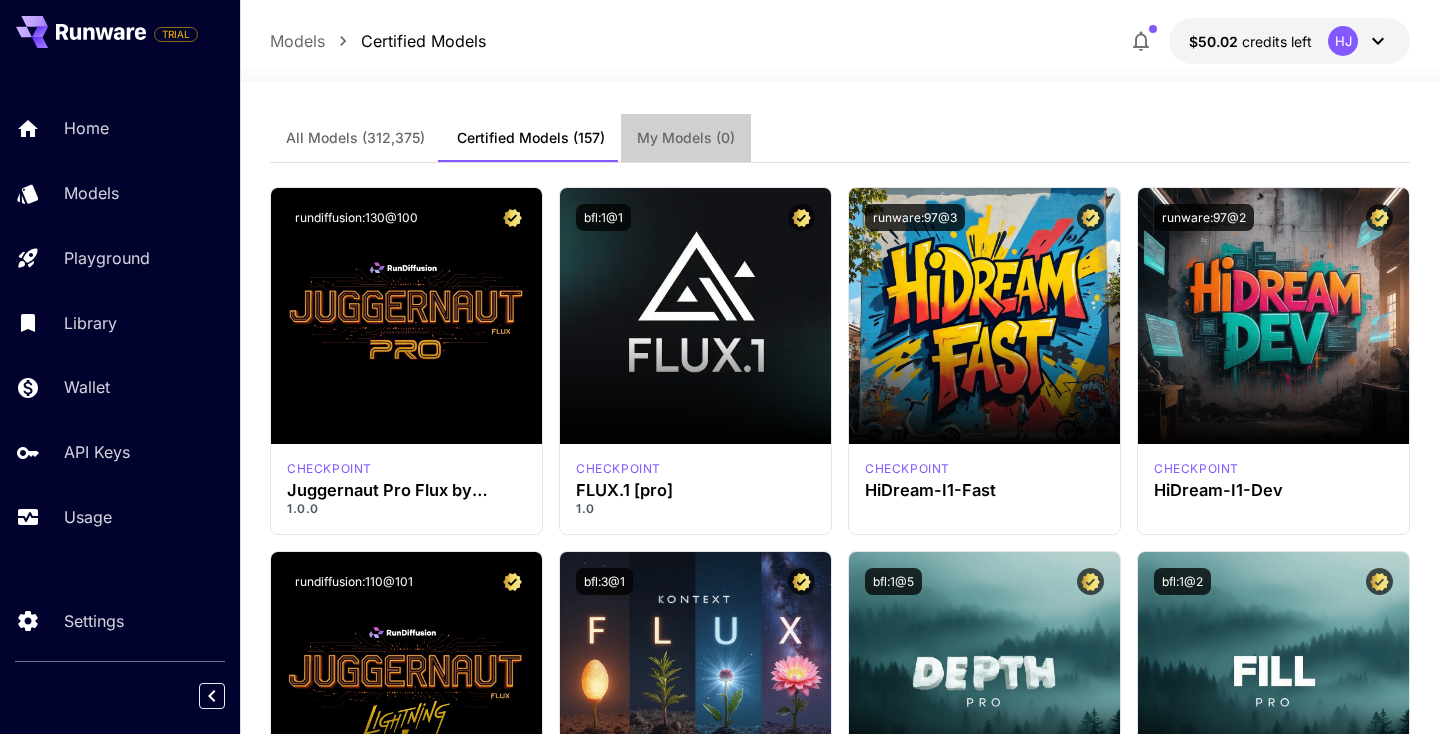click on "My Models (0)" at bounding box center (686, 138) 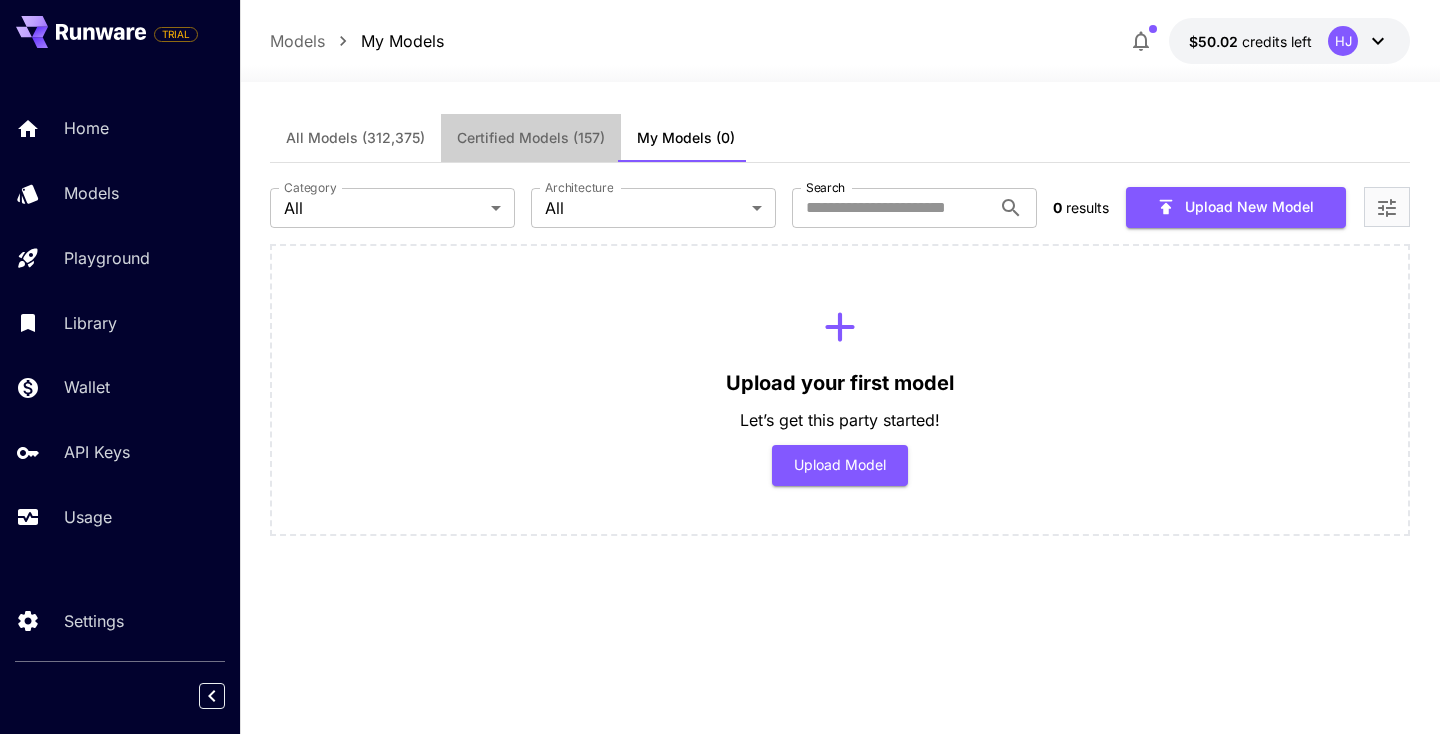 click on "Certified Models (157)" at bounding box center [531, 138] 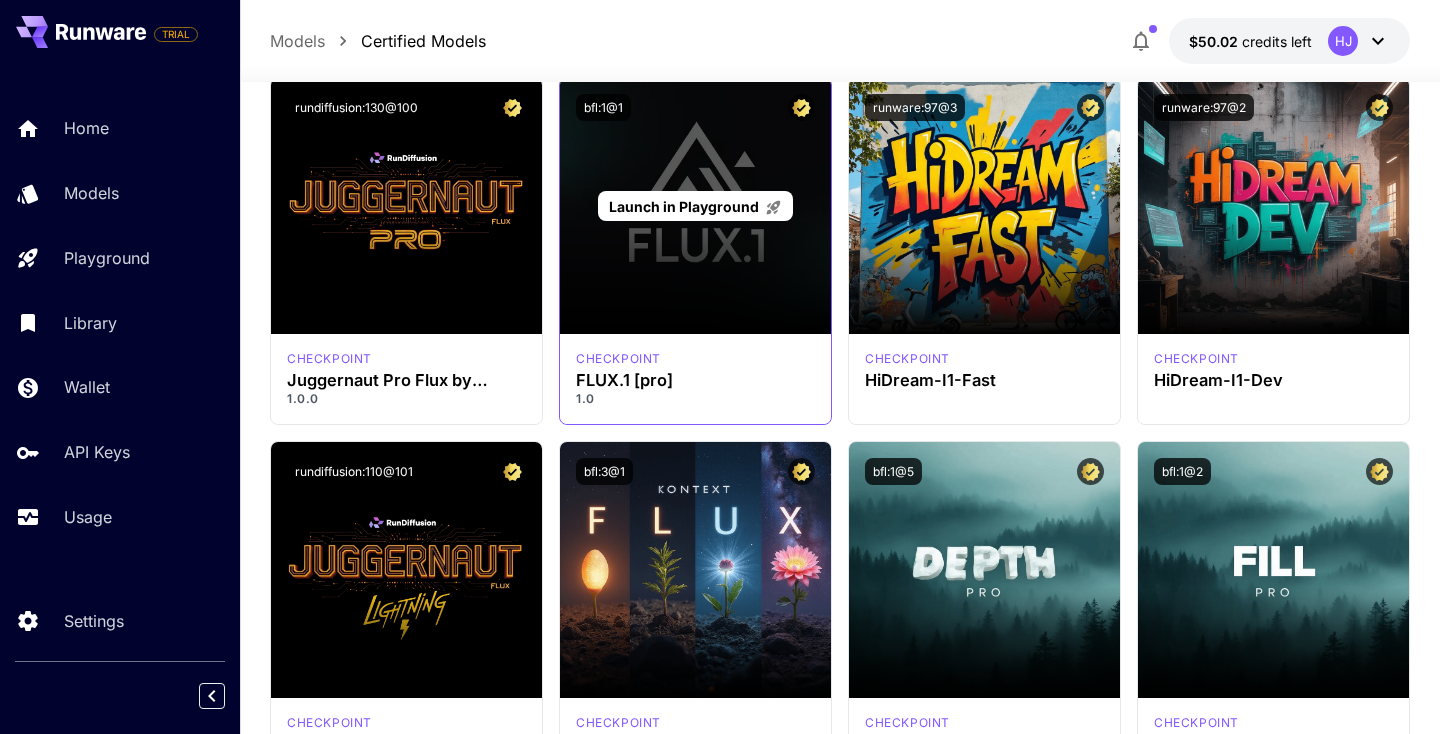 scroll, scrollTop: 115, scrollLeft: 0, axis: vertical 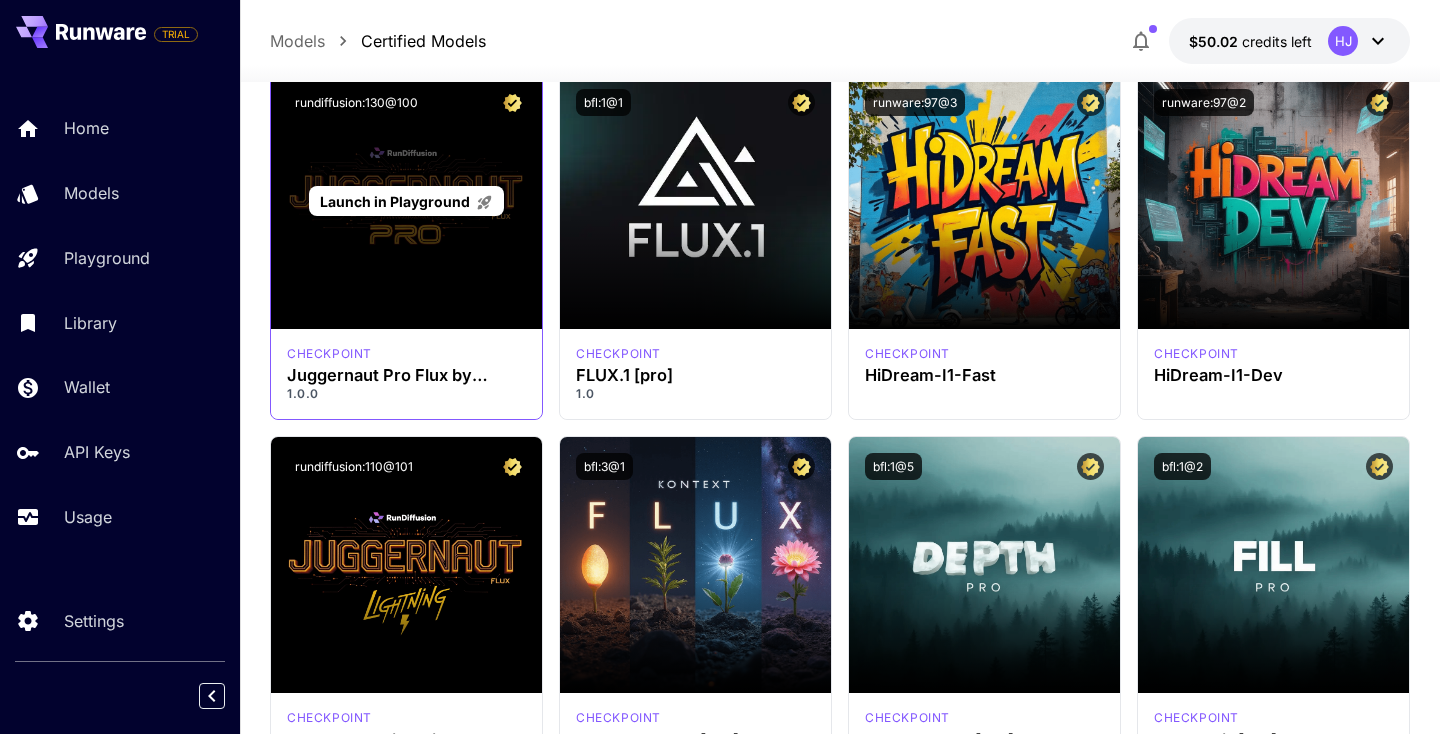 click on "Launch in Playground" at bounding box center [406, 201] 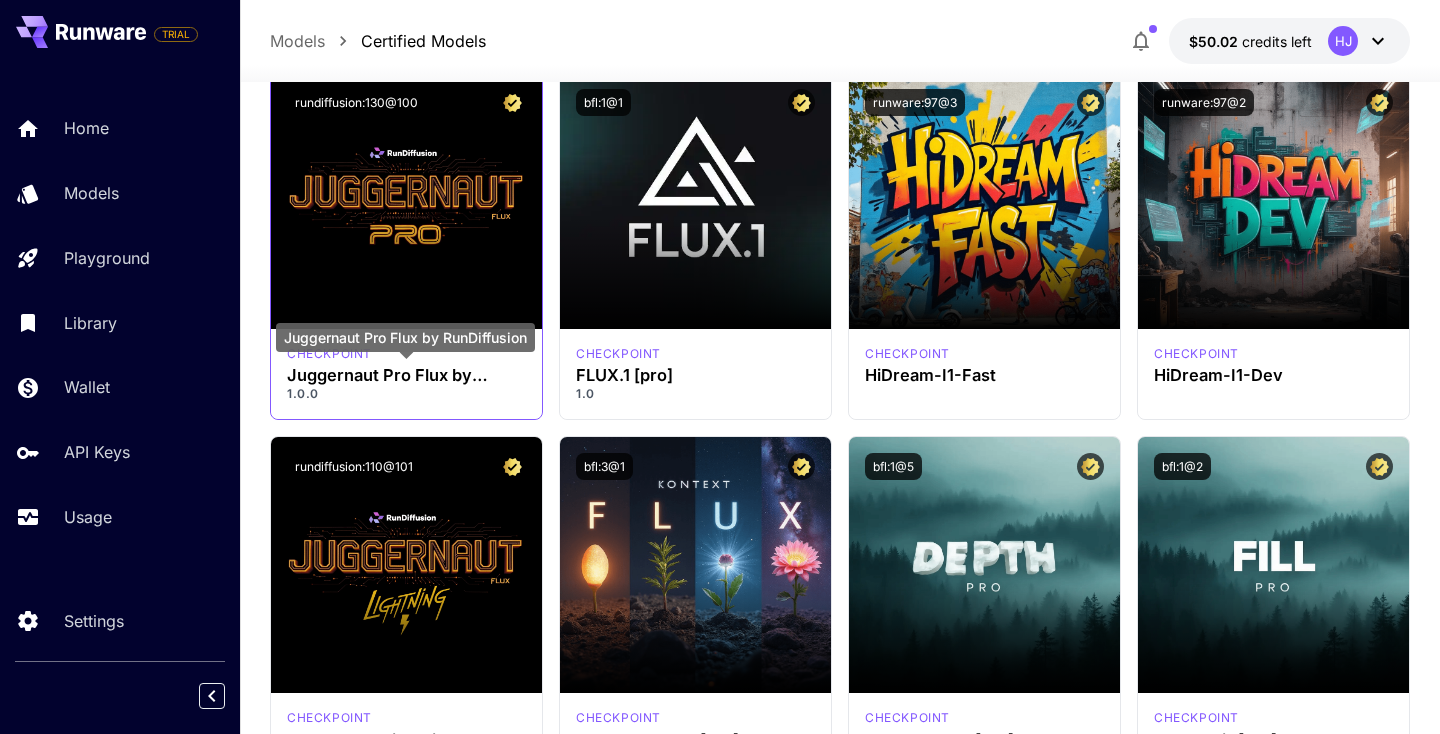 click on "Juggernaut Pro Flux by RunDiffusion" at bounding box center (406, 375) 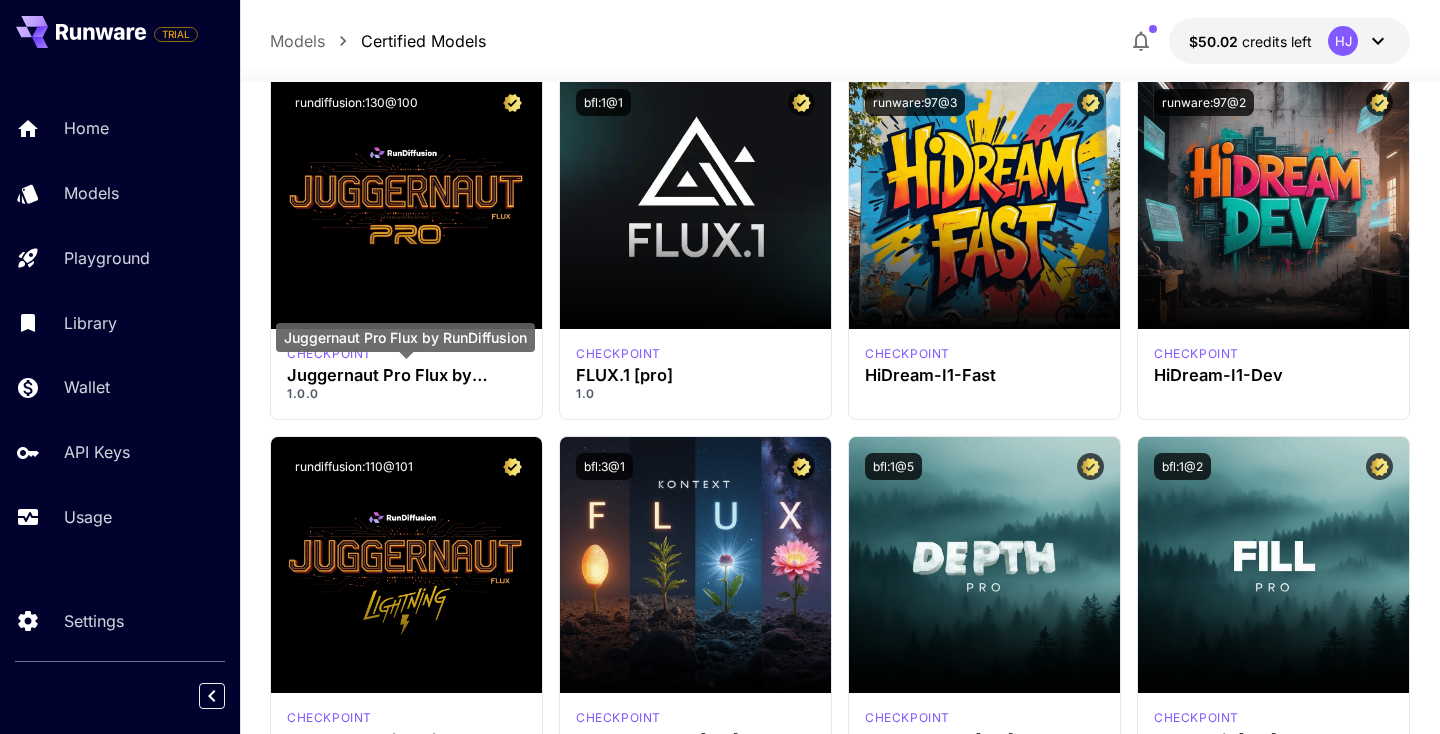 click on "Juggernaut Pro Flux by RunDiffusion" at bounding box center (405, 344) 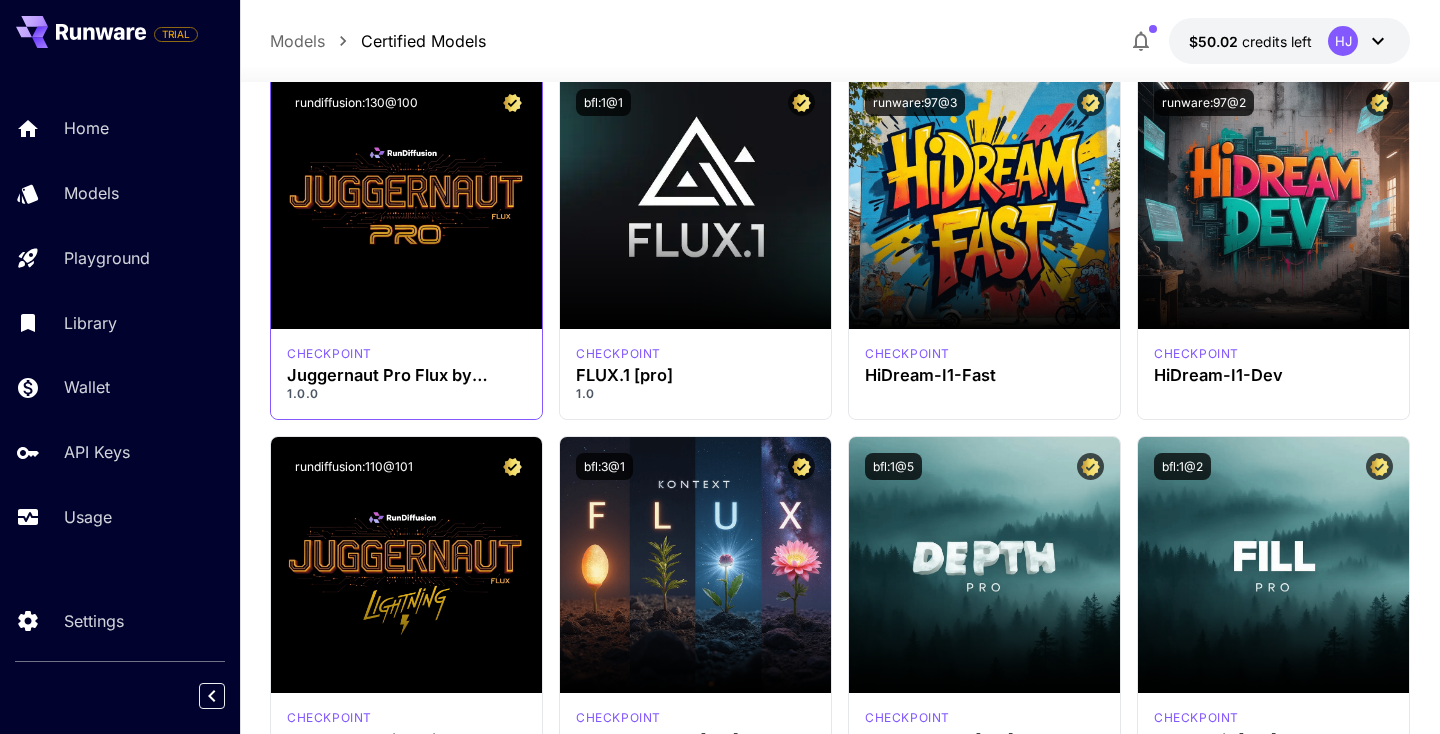 click on "1.0.0" at bounding box center [406, 394] 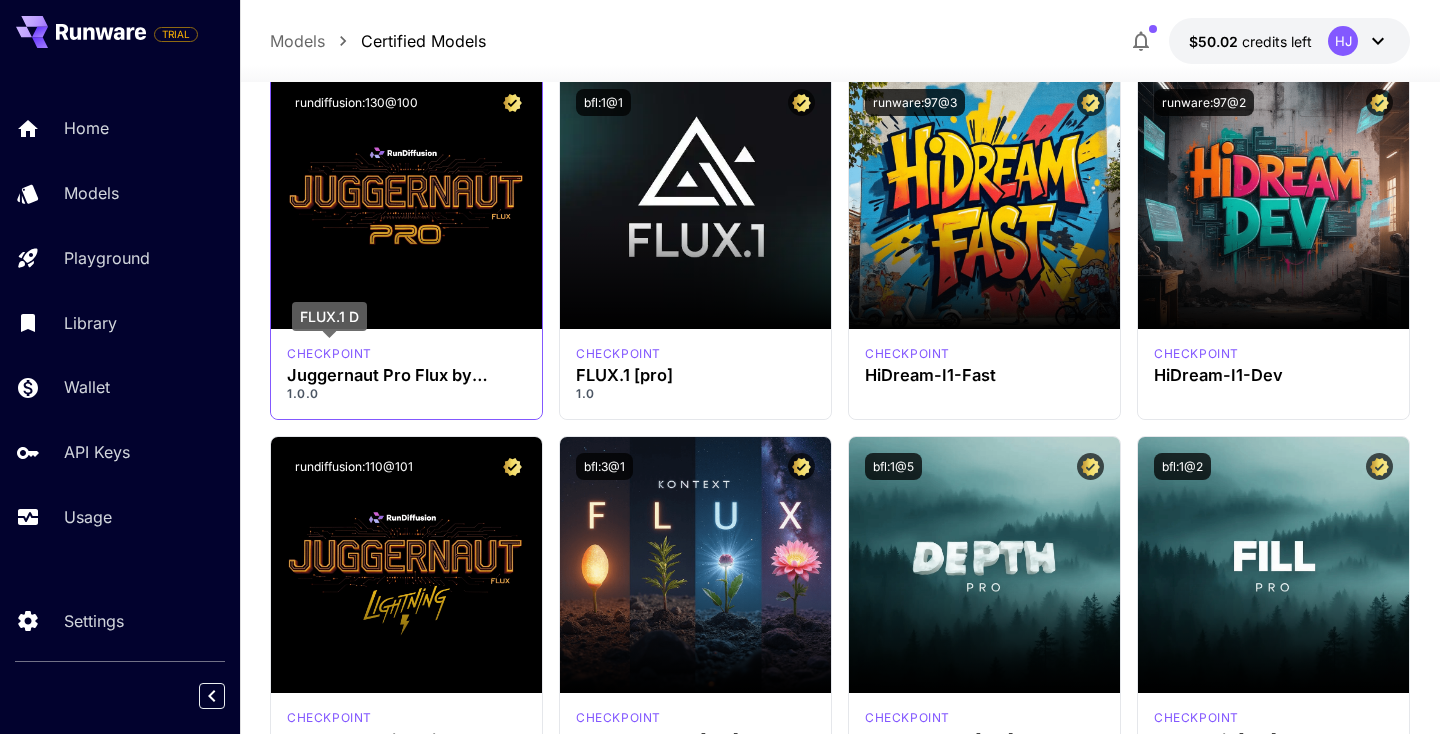 click on "checkpoint" at bounding box center [329, 354] 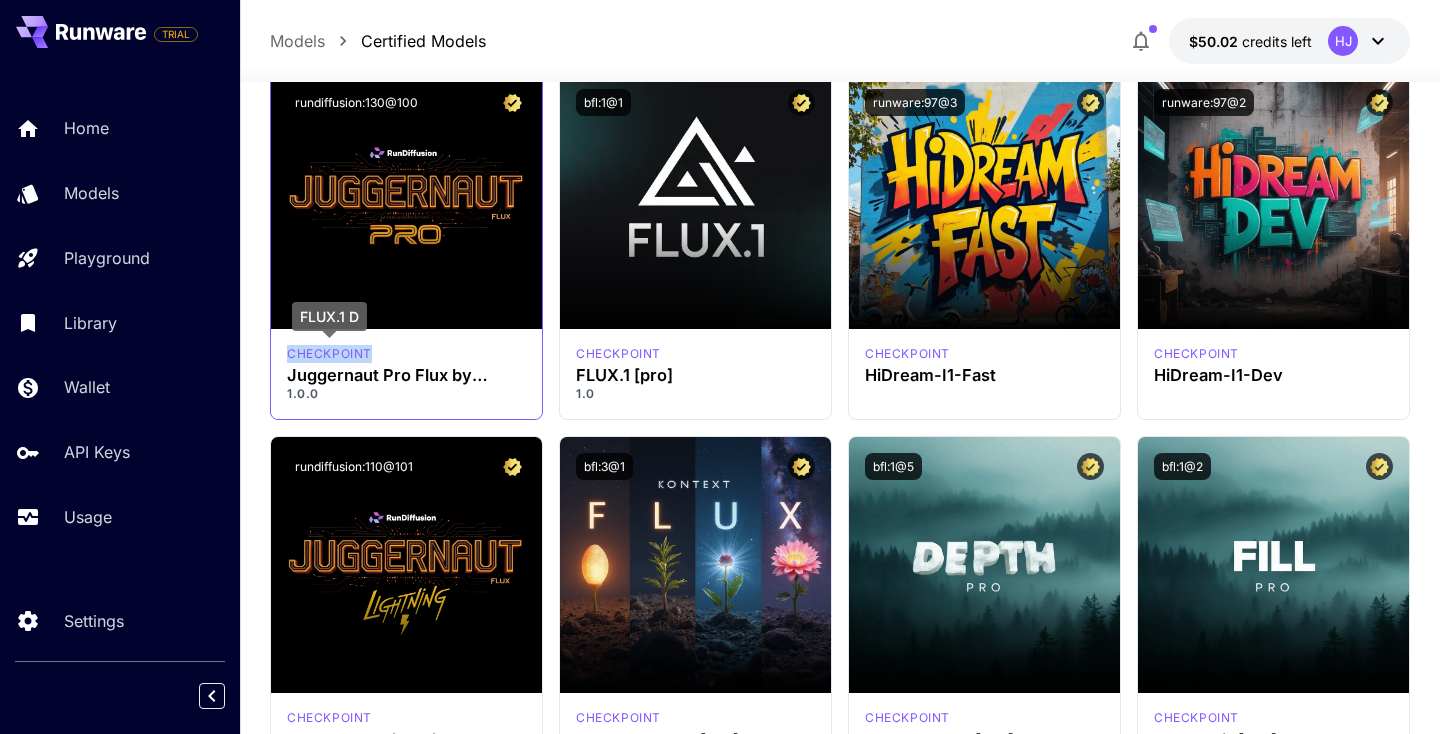 click on "checkpoint" at bounding box center [329, 354] 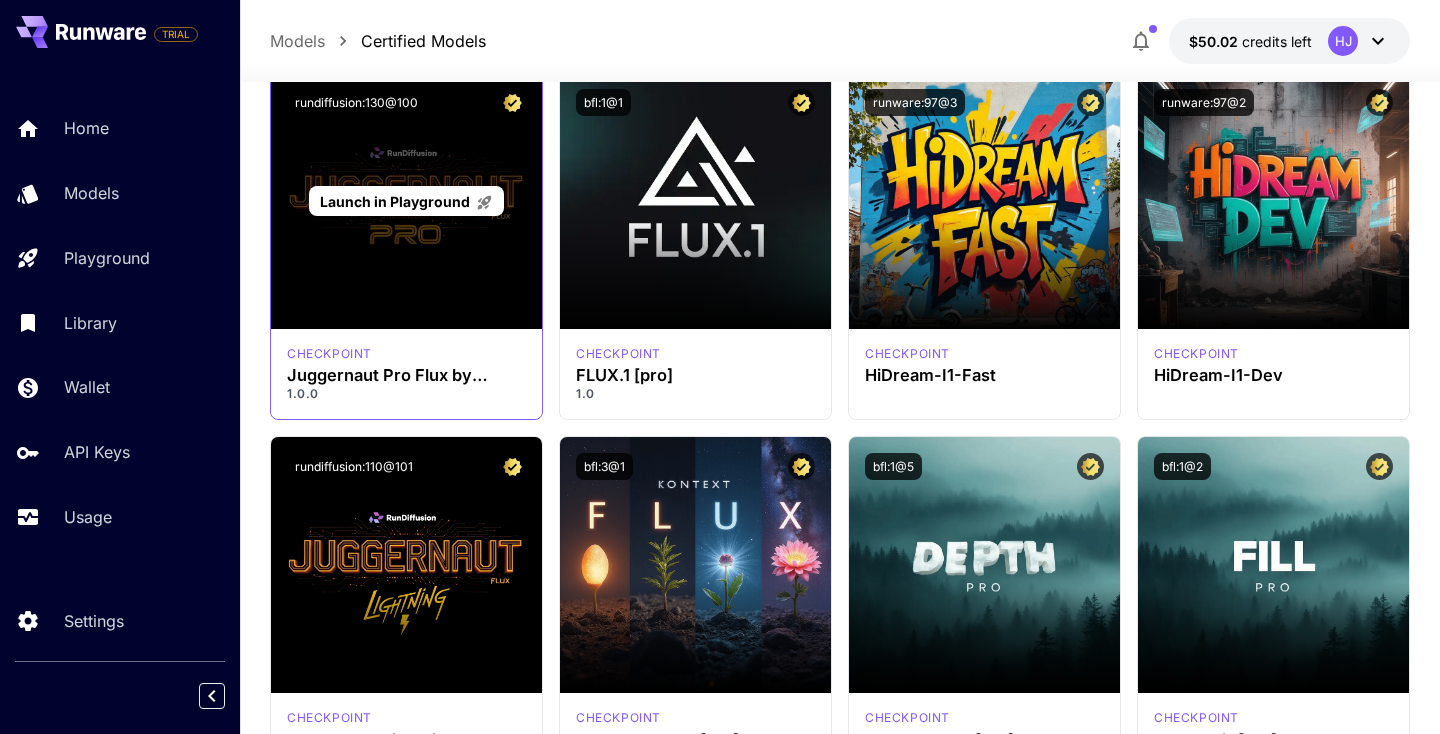 click on "Launch in Playground" at bounding box center [406, 201] 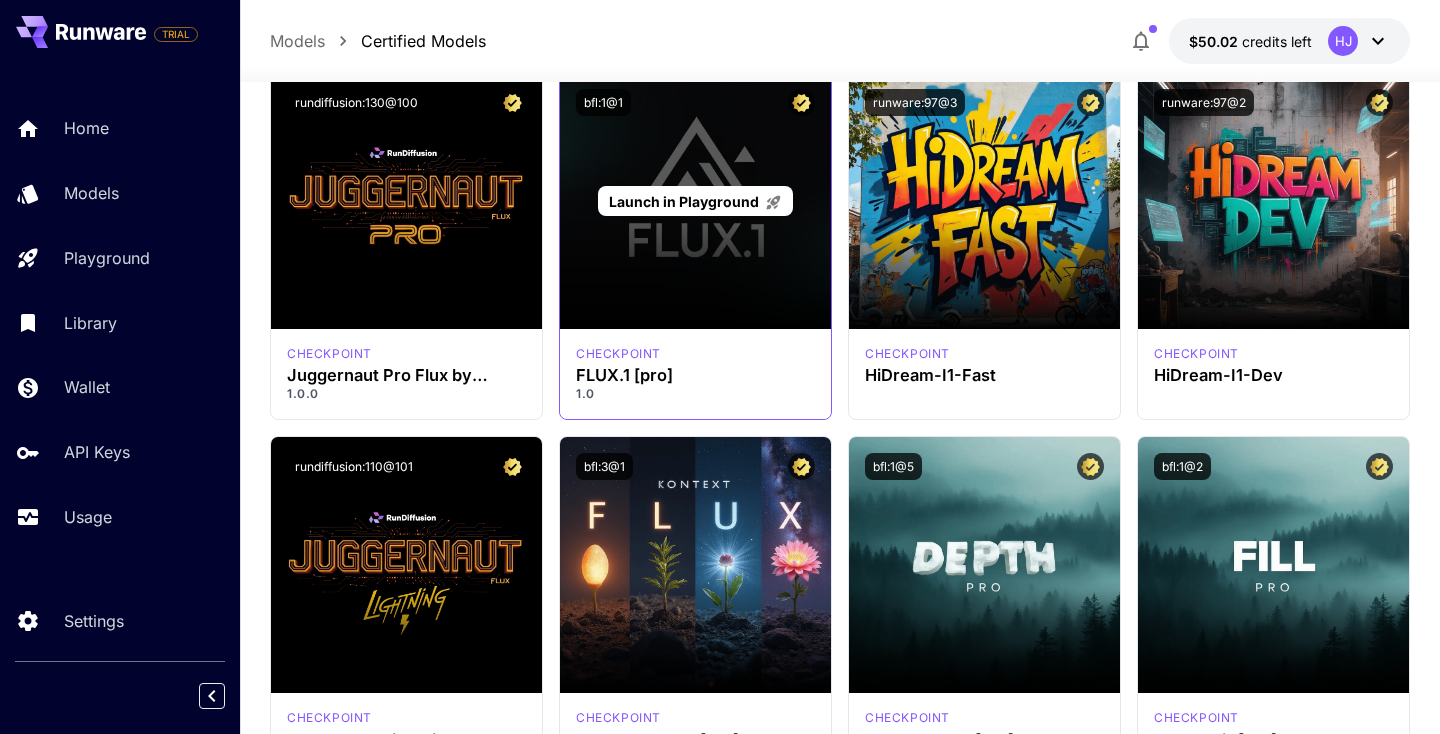 click on "Launch in Playground" at bounding box center [695, 201] 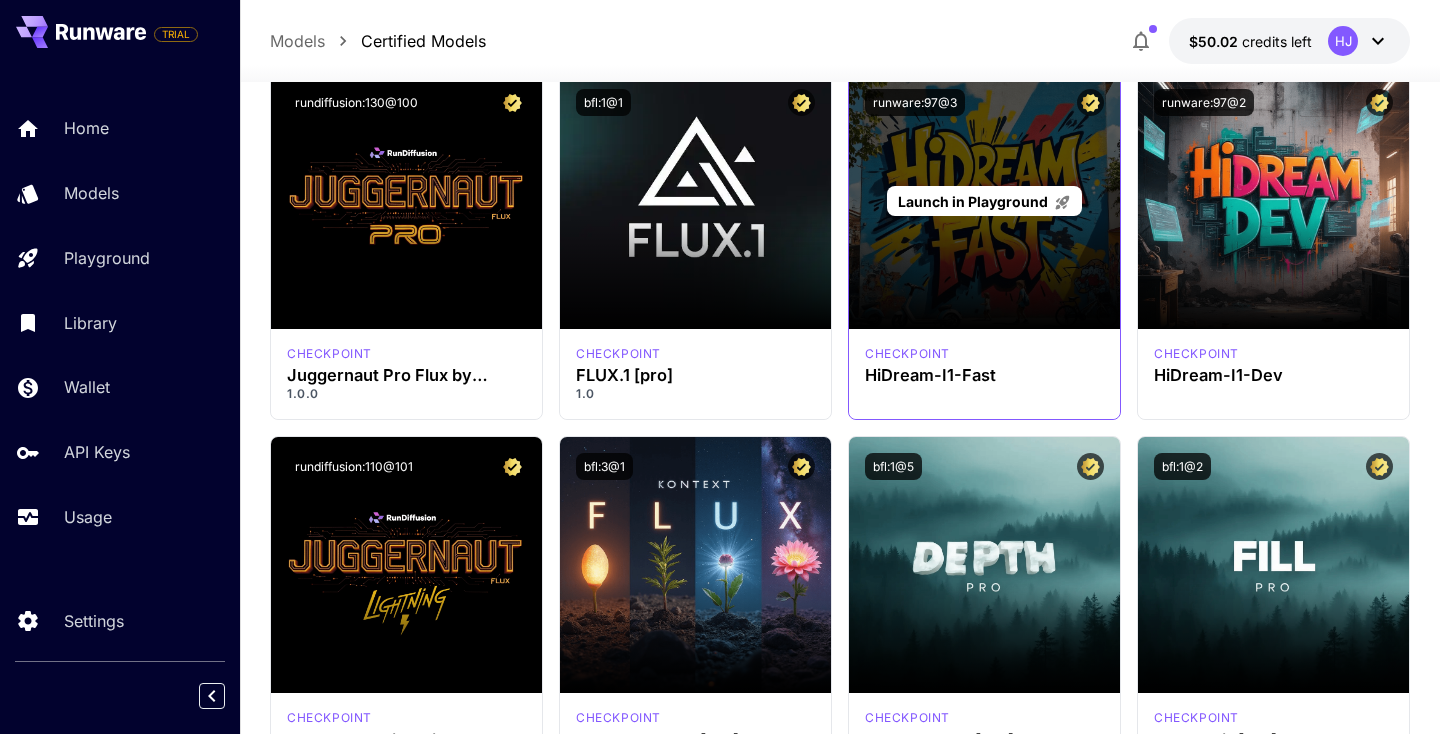 click on "Launch in Playground" at bounding box center [984, 201] 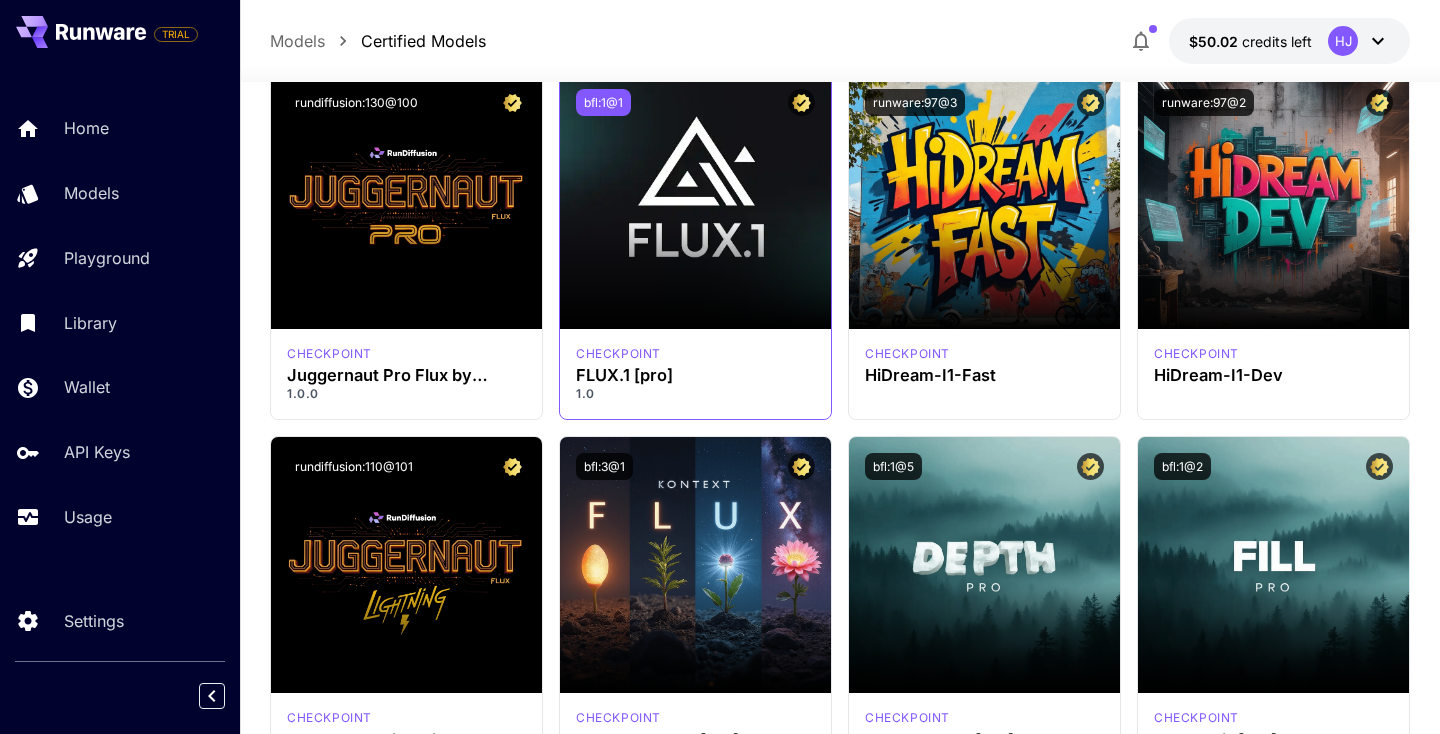 click on "bfl:1@1" at bounding box center (603, 102) 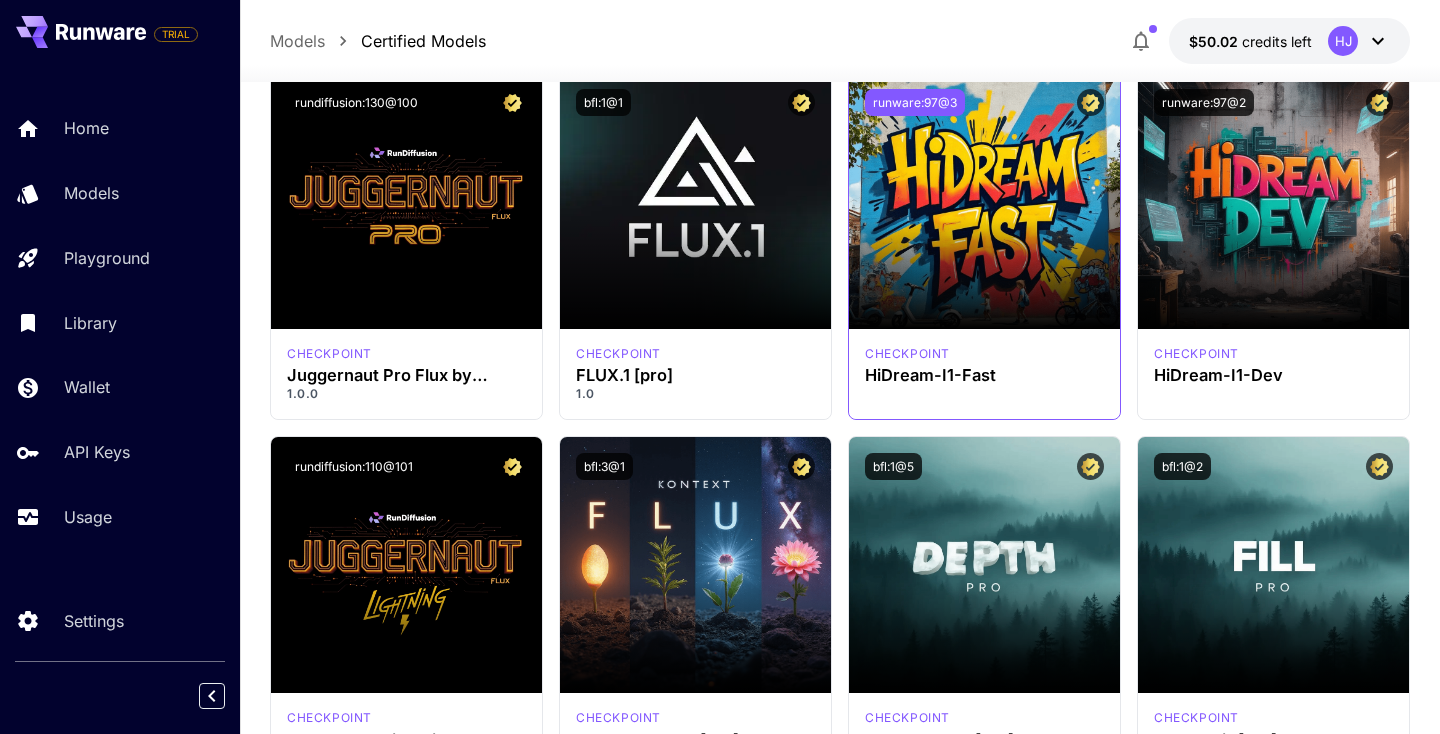 click on "runware:97@3" at bounding box center (915, 102) 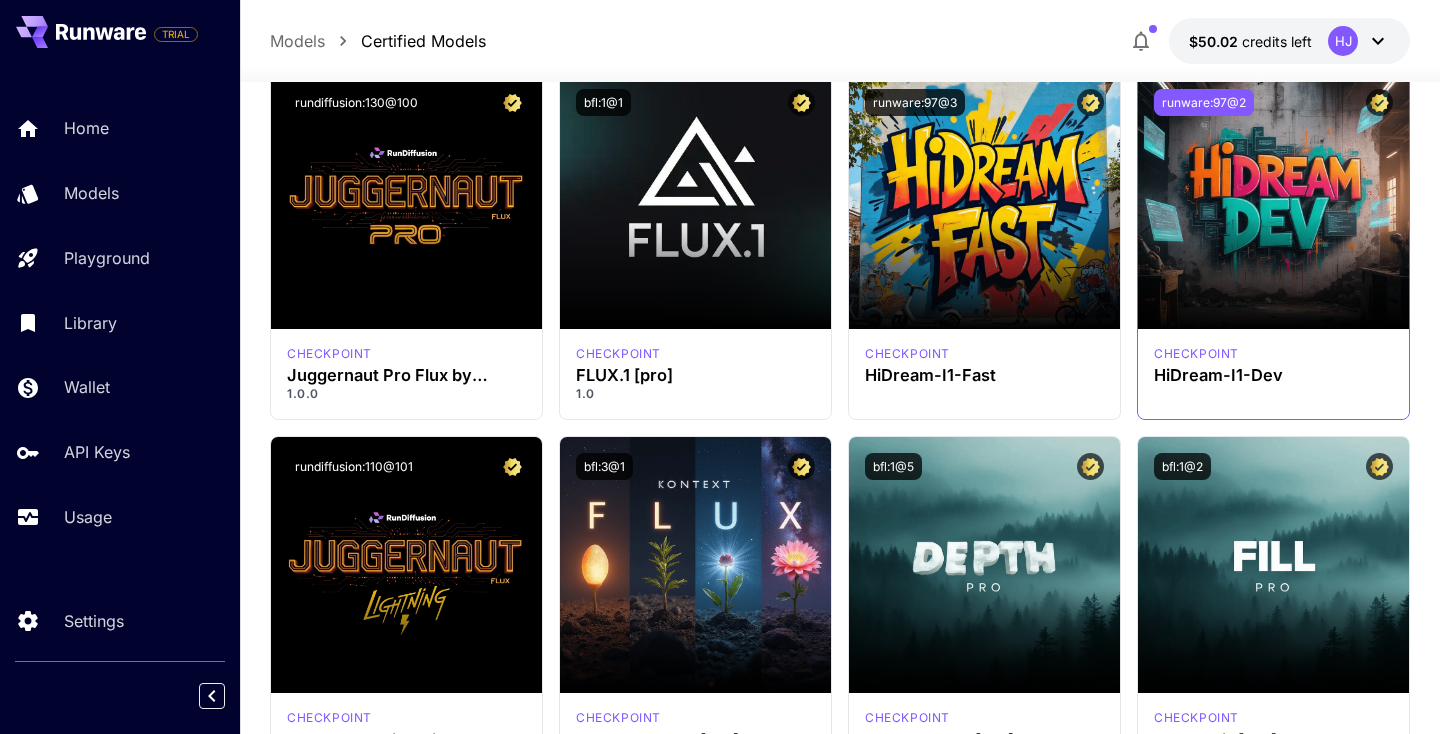 click on "runware:97@2" at bounding box center (1204, 102) 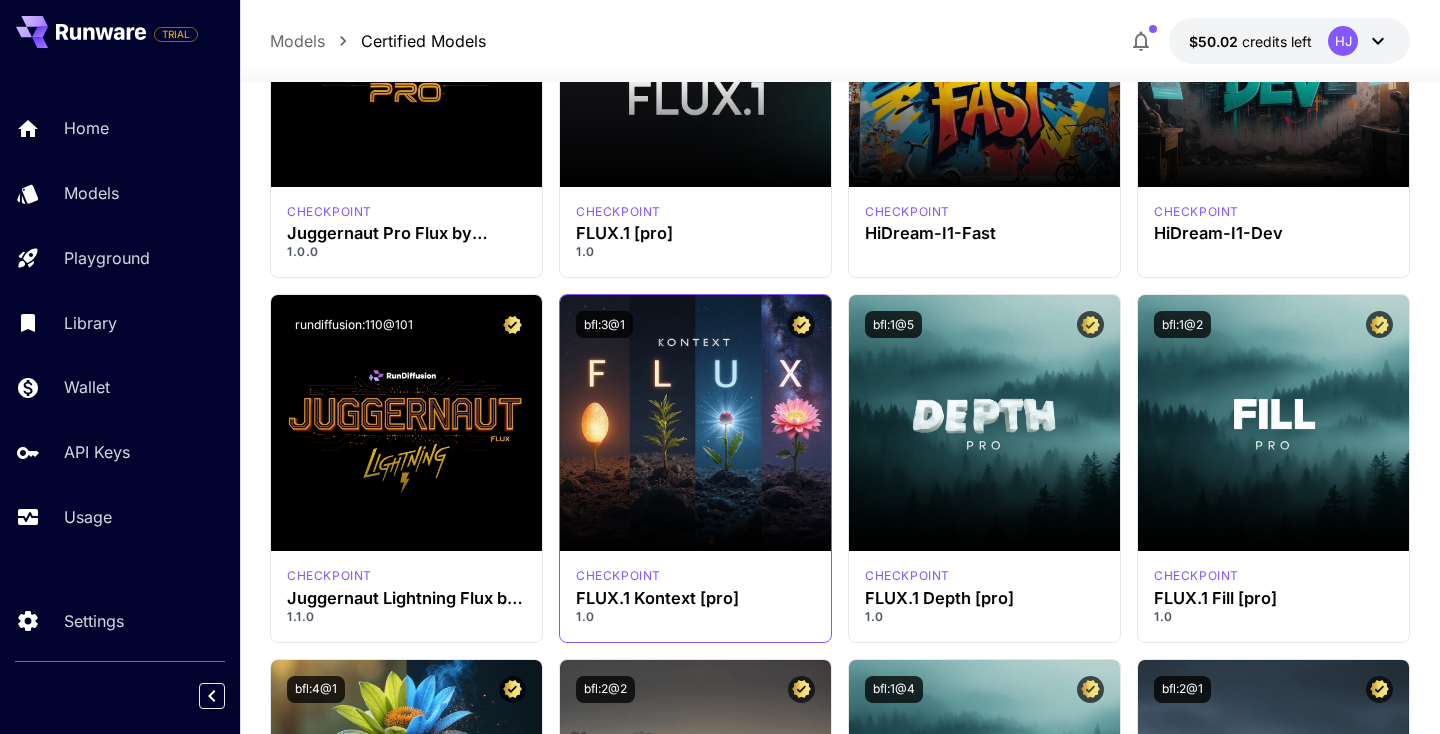 scroll, scrollTop: 260, scrollLeft: 0, axis: vertical 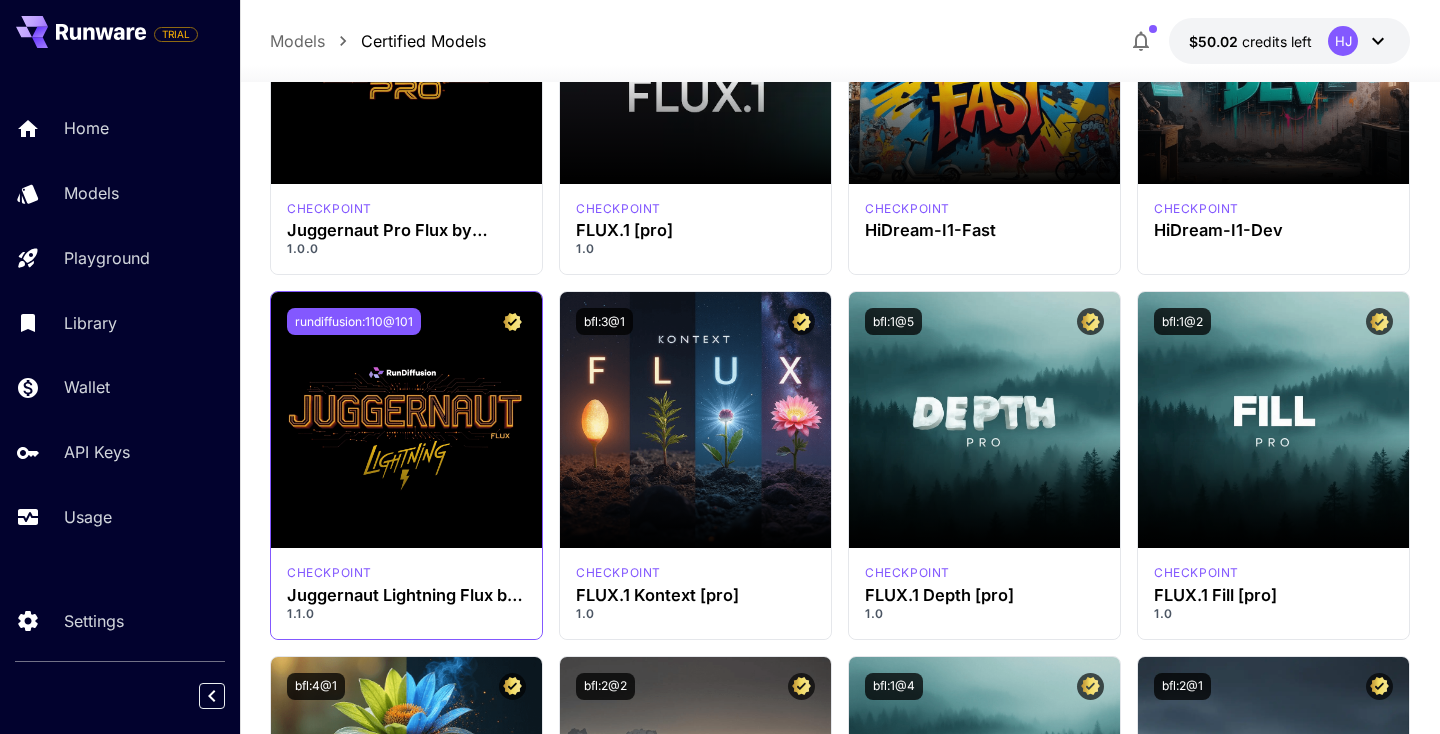 click on "rundiffusion:110@101" at bounding box center [354, 321] 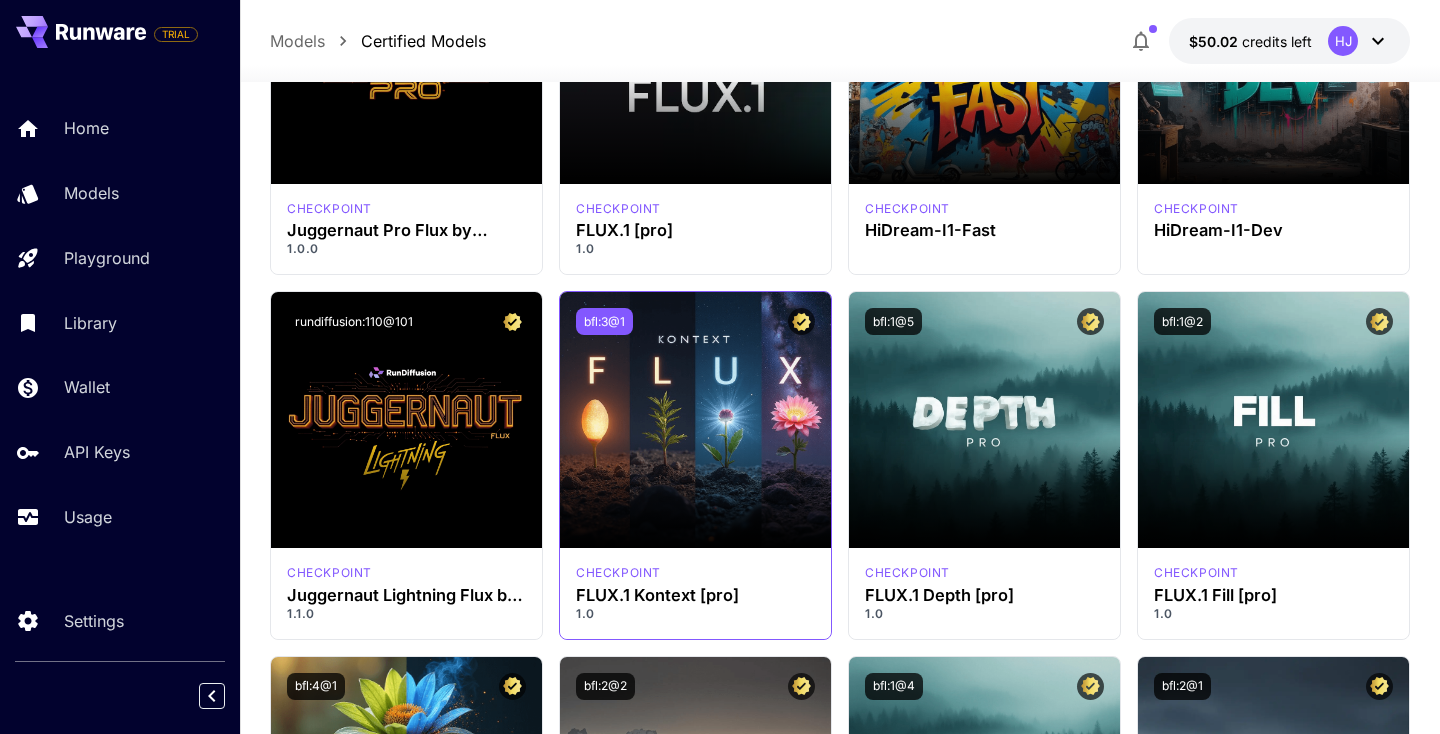 click on "bfl:3@1" at bounding box center (604, 321) 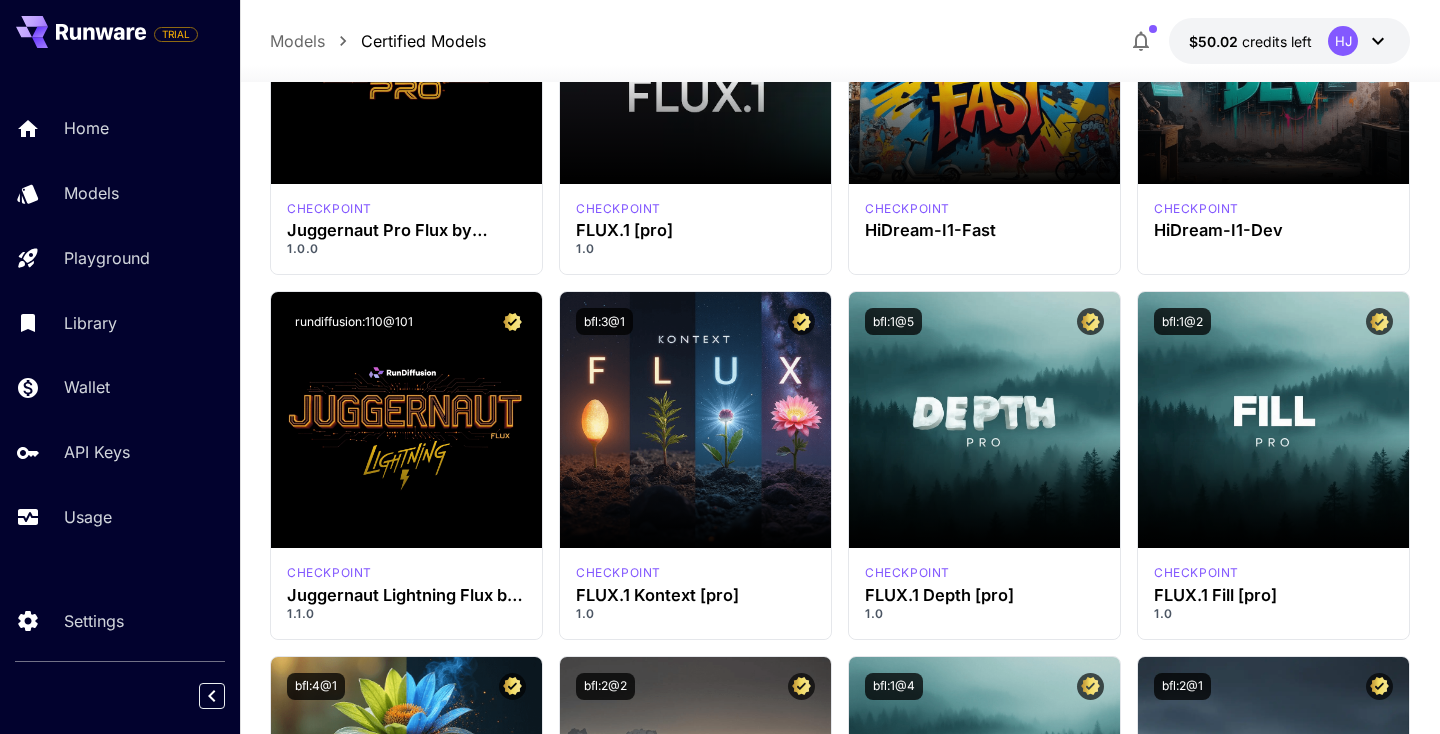 click on "Models Certified Models $50.02    credits left  HJ" at bounding box center [840, 41] 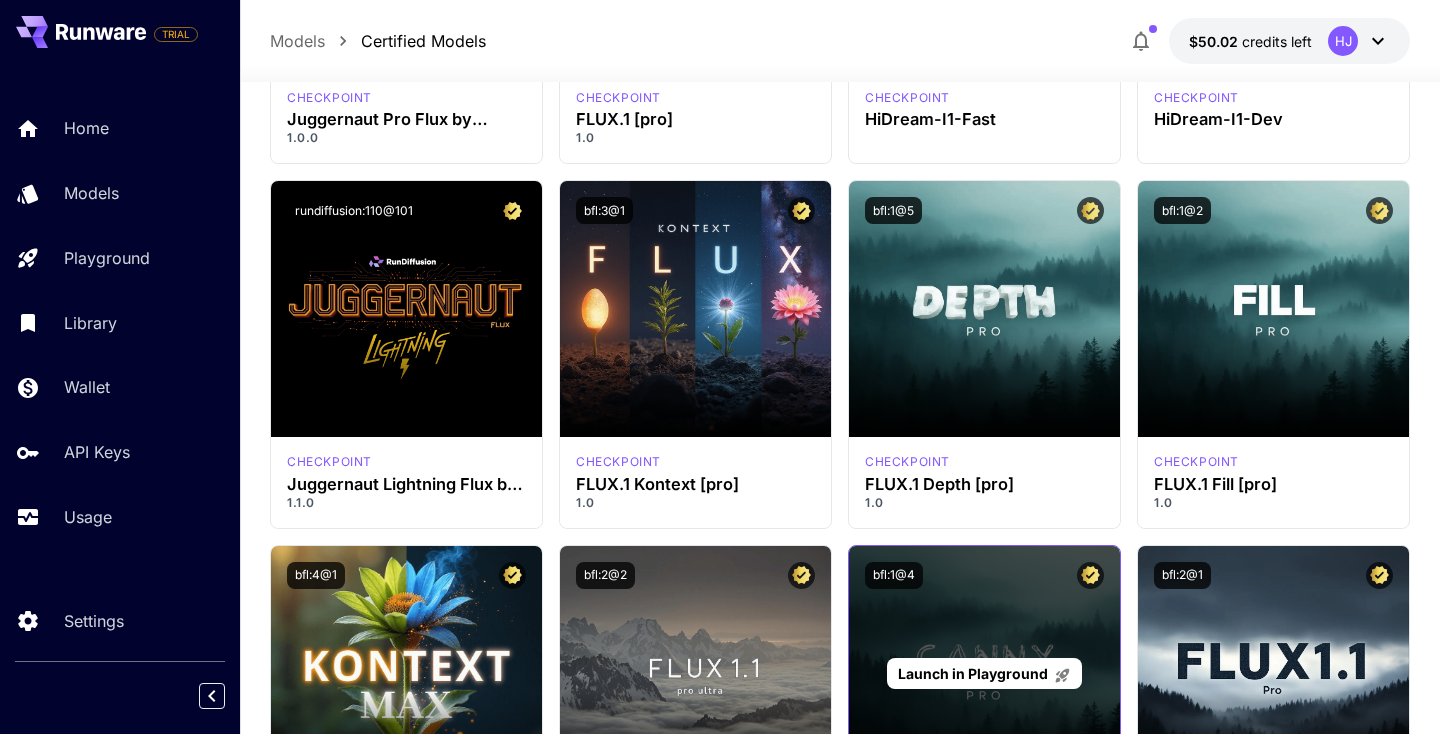 scroll, scrollTop: 345, scrollLeft: 0, axis: vertical 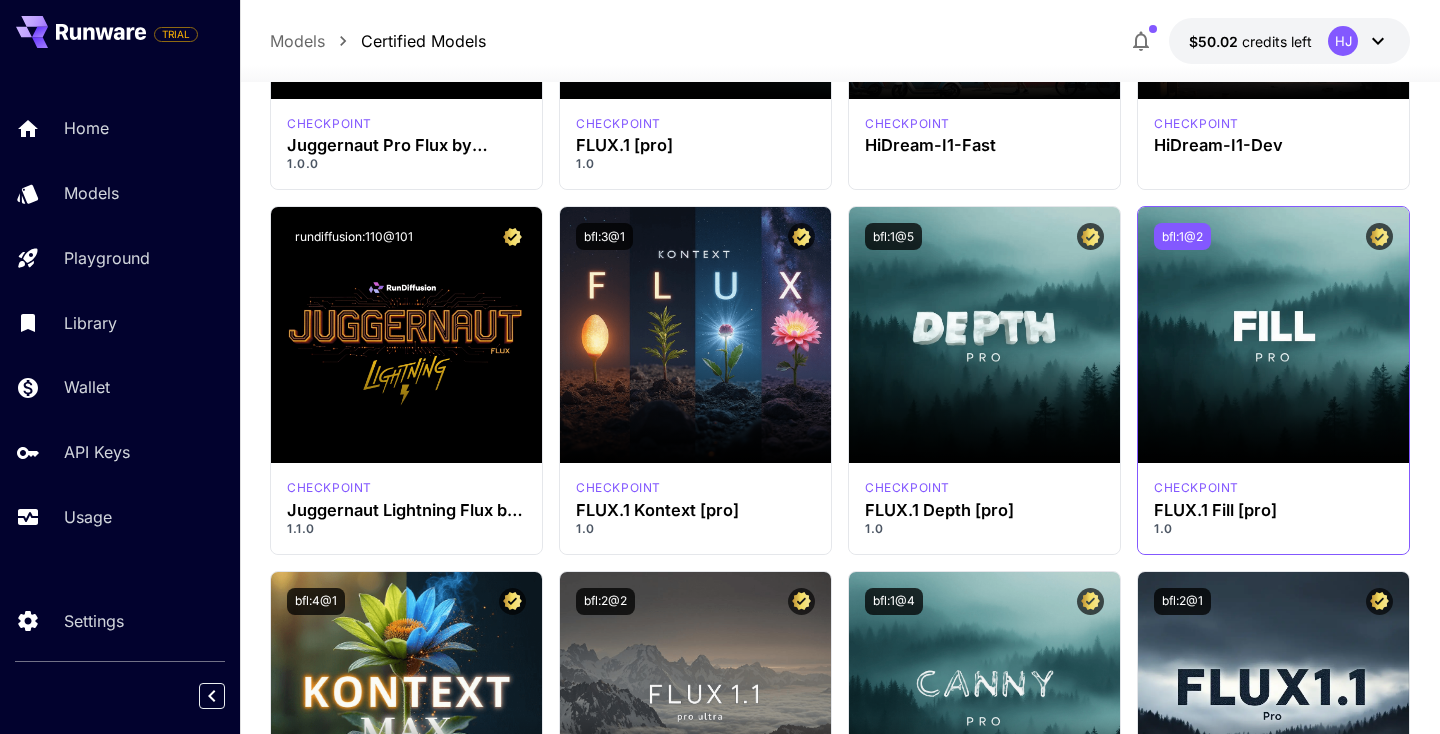 click on "bfl:1@2" at bounding box center (1182, 236) 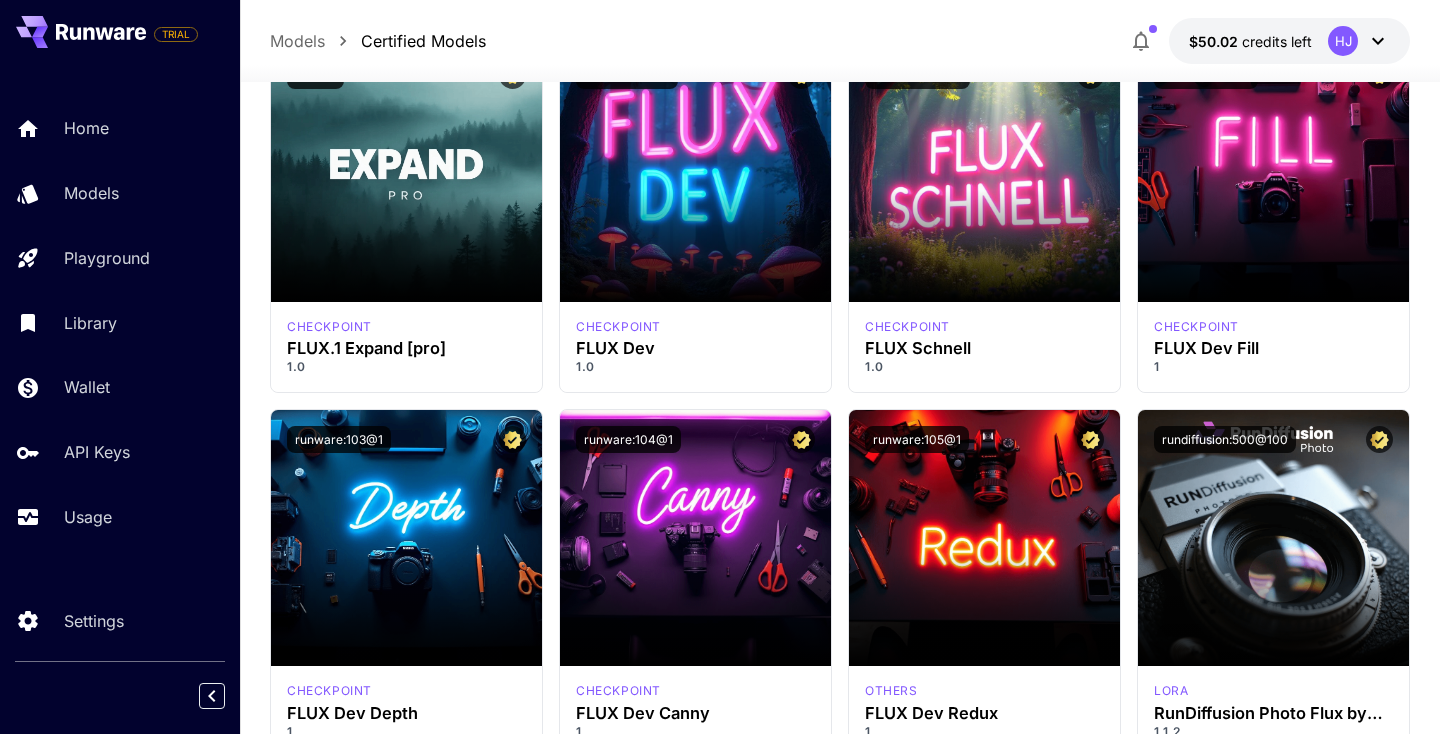 scroll, scrollTop: 1251, scrollLeft: 0, axis: vertical 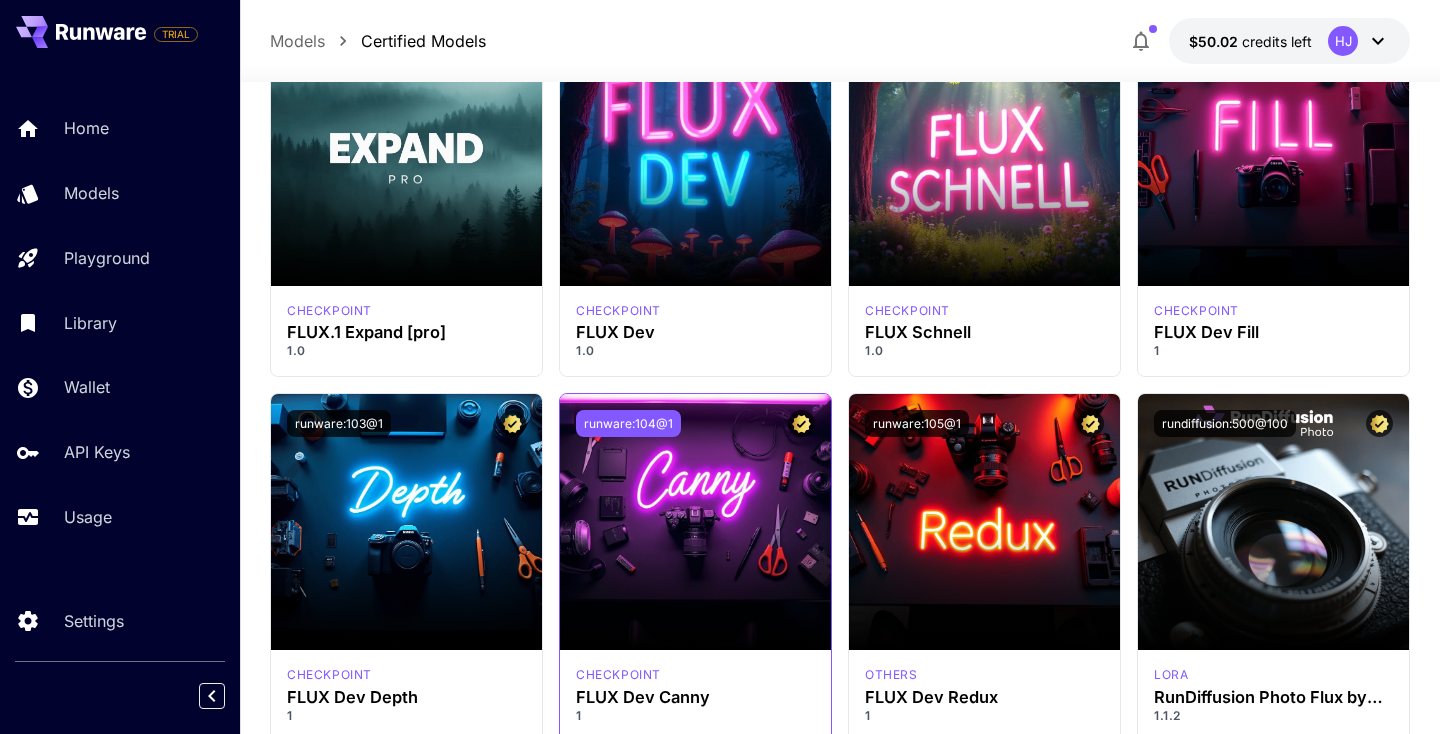 click on "runware:104@1" at bounding box center (628, 423) 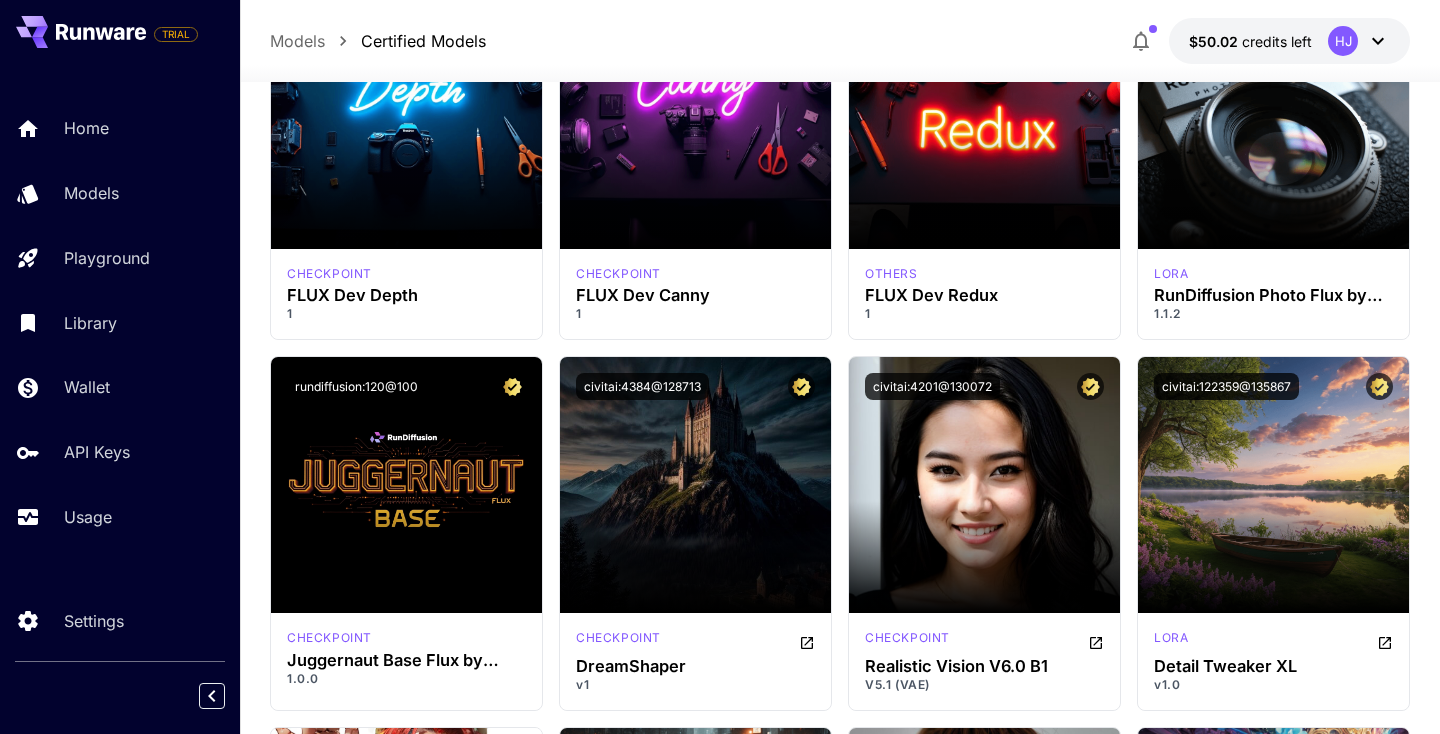 scroll, scrollTop: 1658, scrollLeft: 0, axis: vertical 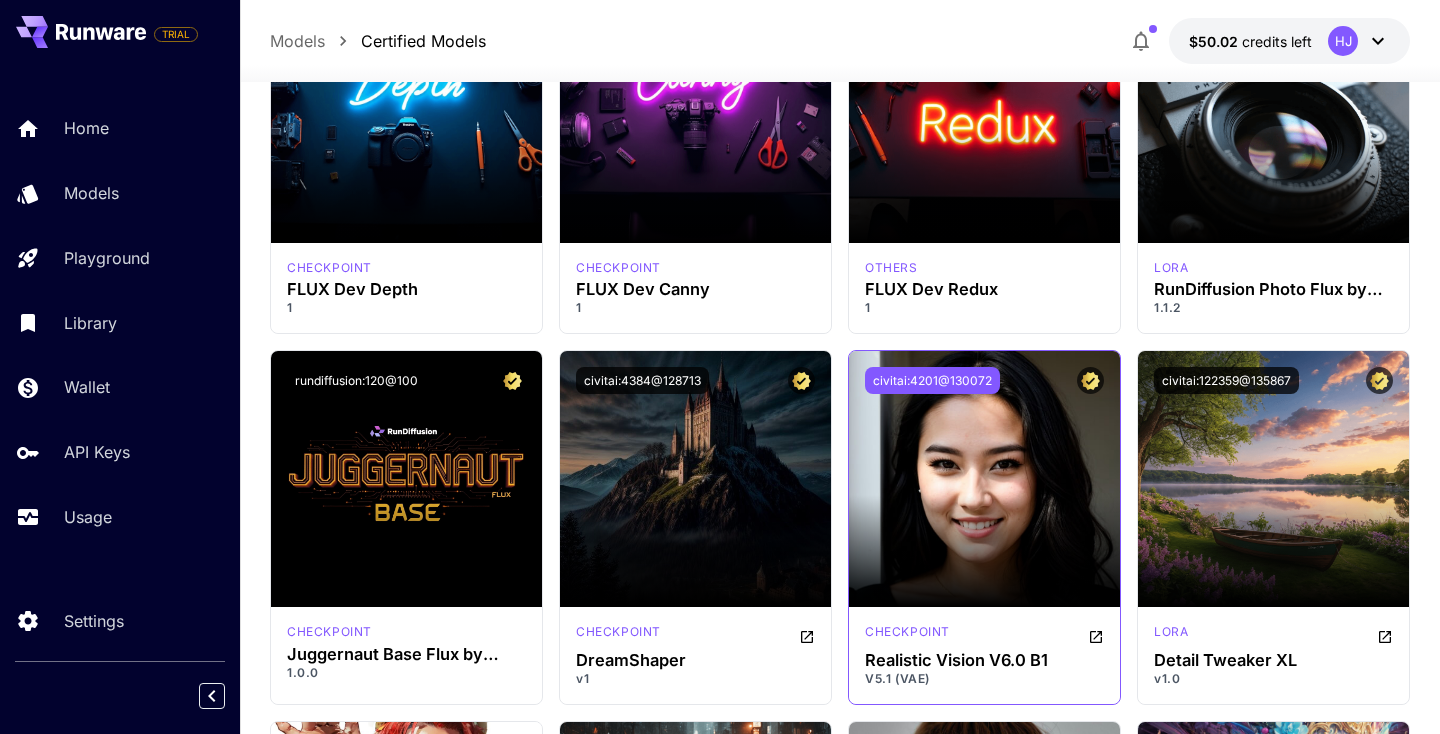 click on "civitai:4201@130072" at bounding box center [932, 380] 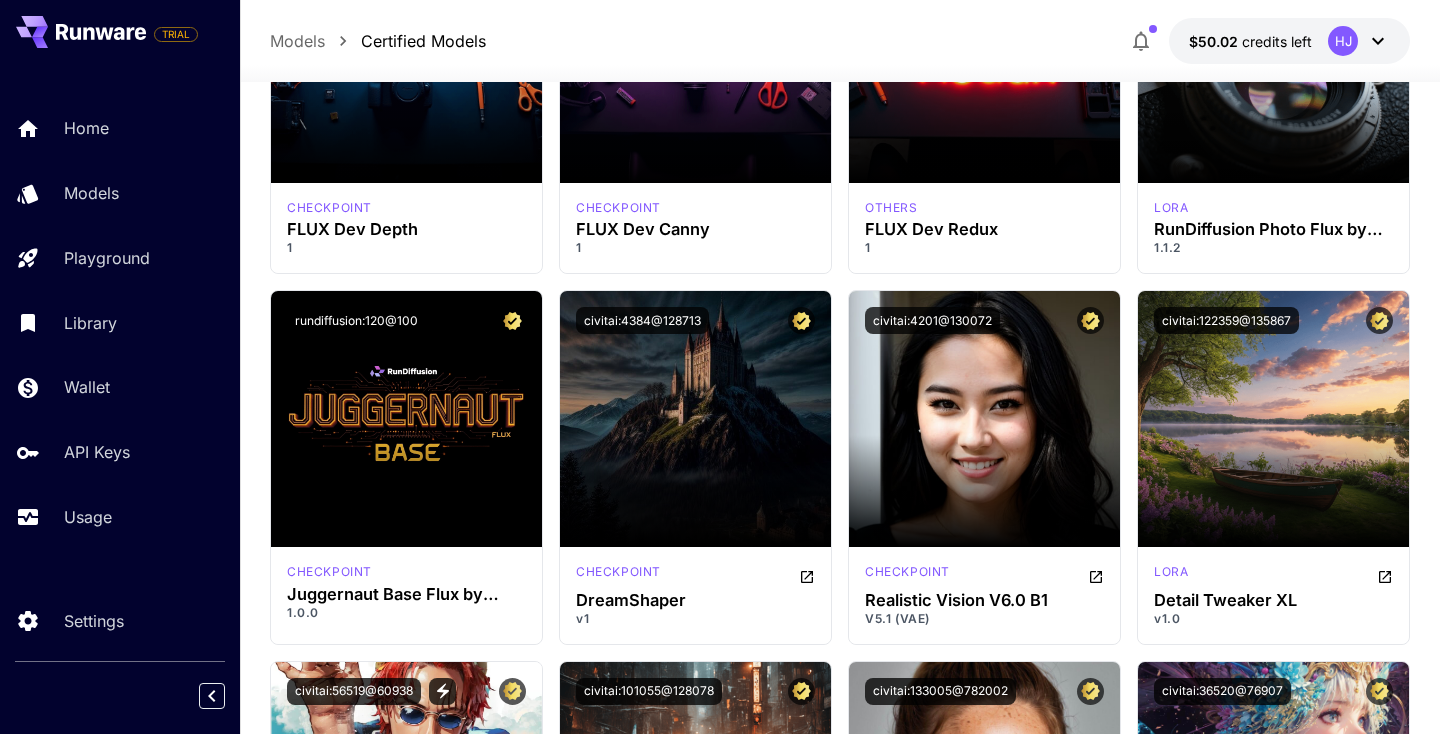 scroll, scrollTop: 1717, scrollLeft: 0, axis: vertical 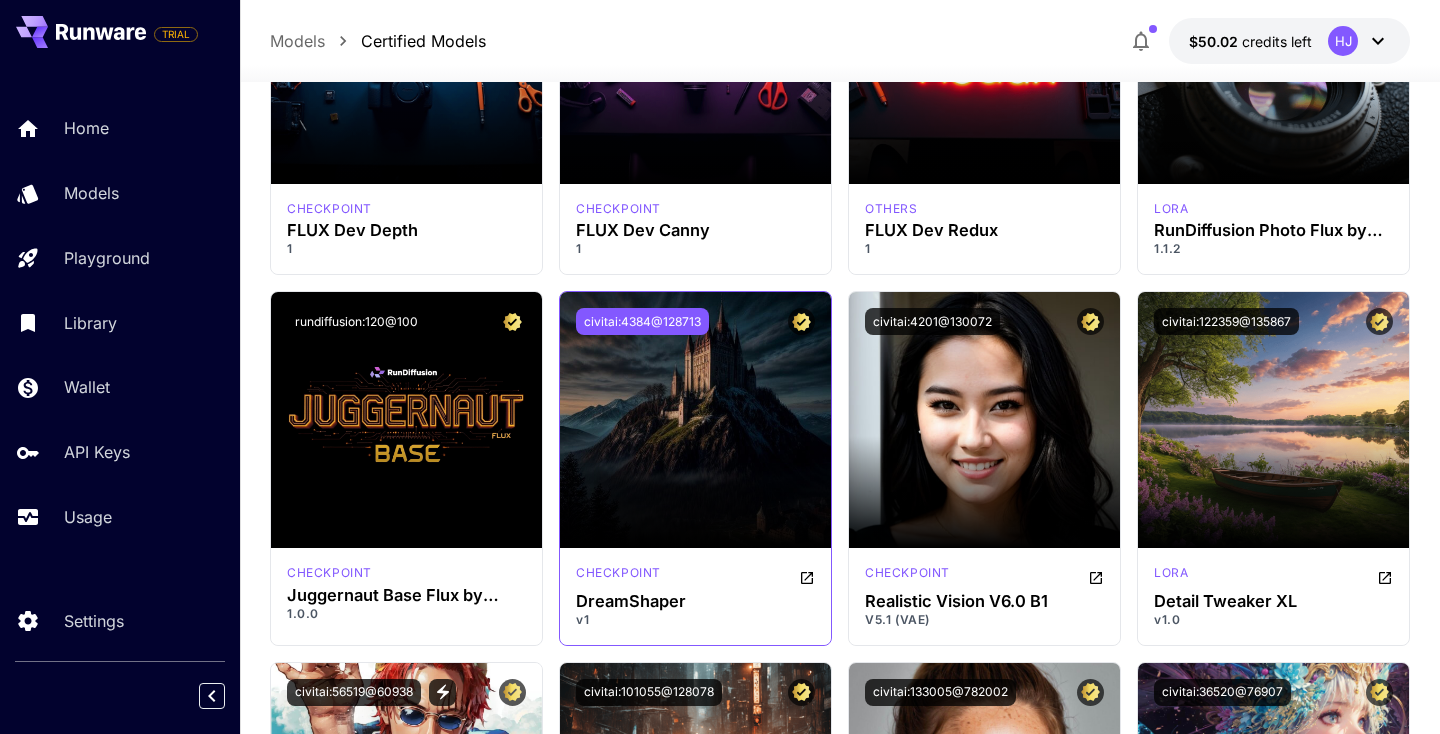click on "civitai:4384@128713" at bounding box center (642, 321) 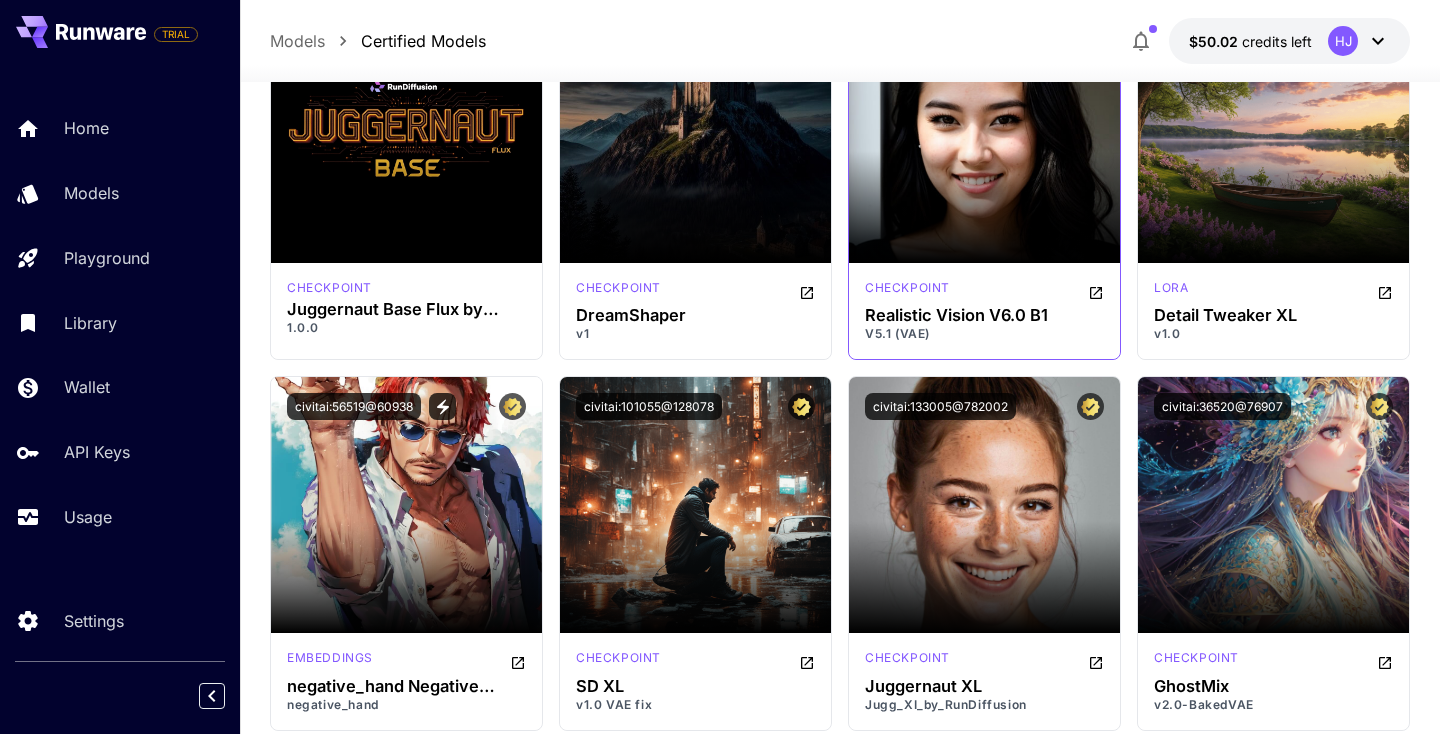 scroll, scrollTop: 2006, scrollLeft: 0, axis: vertical 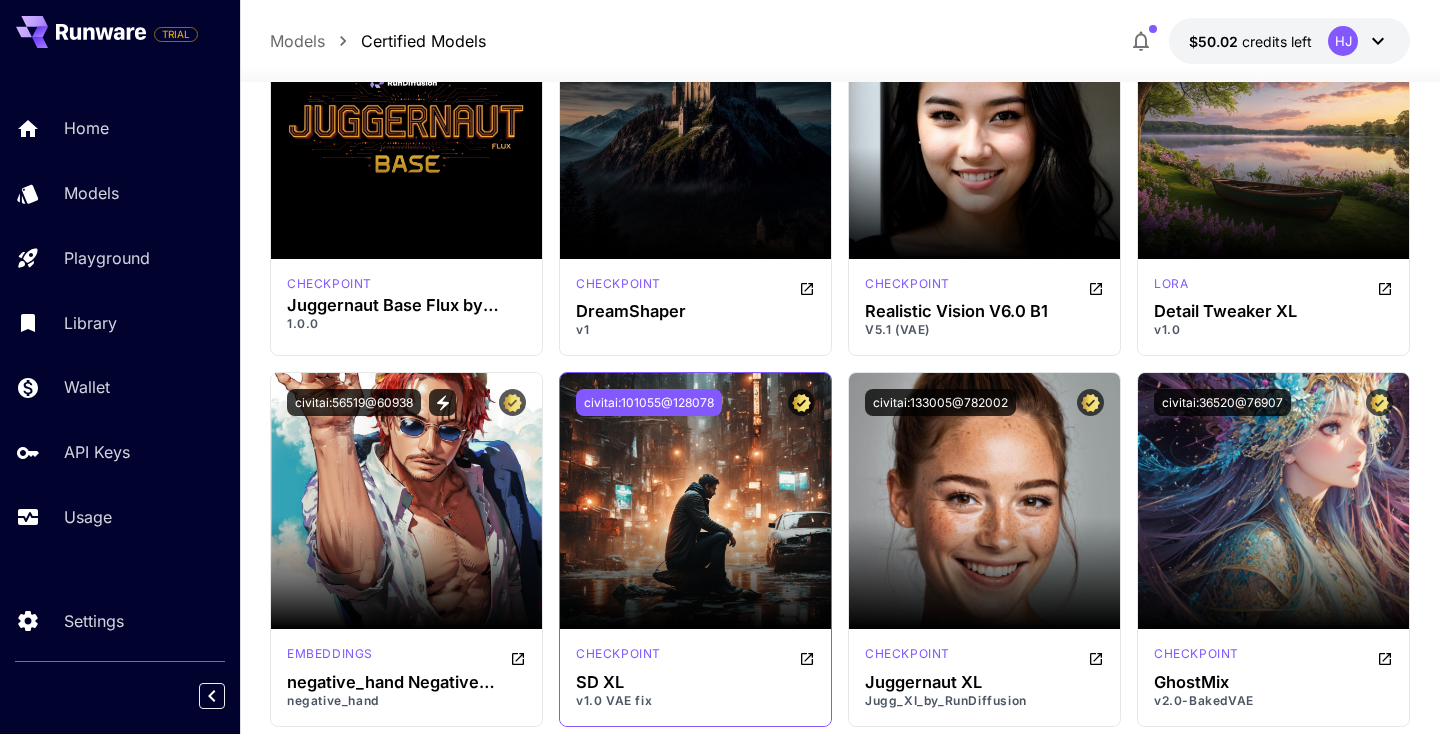 click on "civitai:101055@128078" at bounding box center [649, 402] 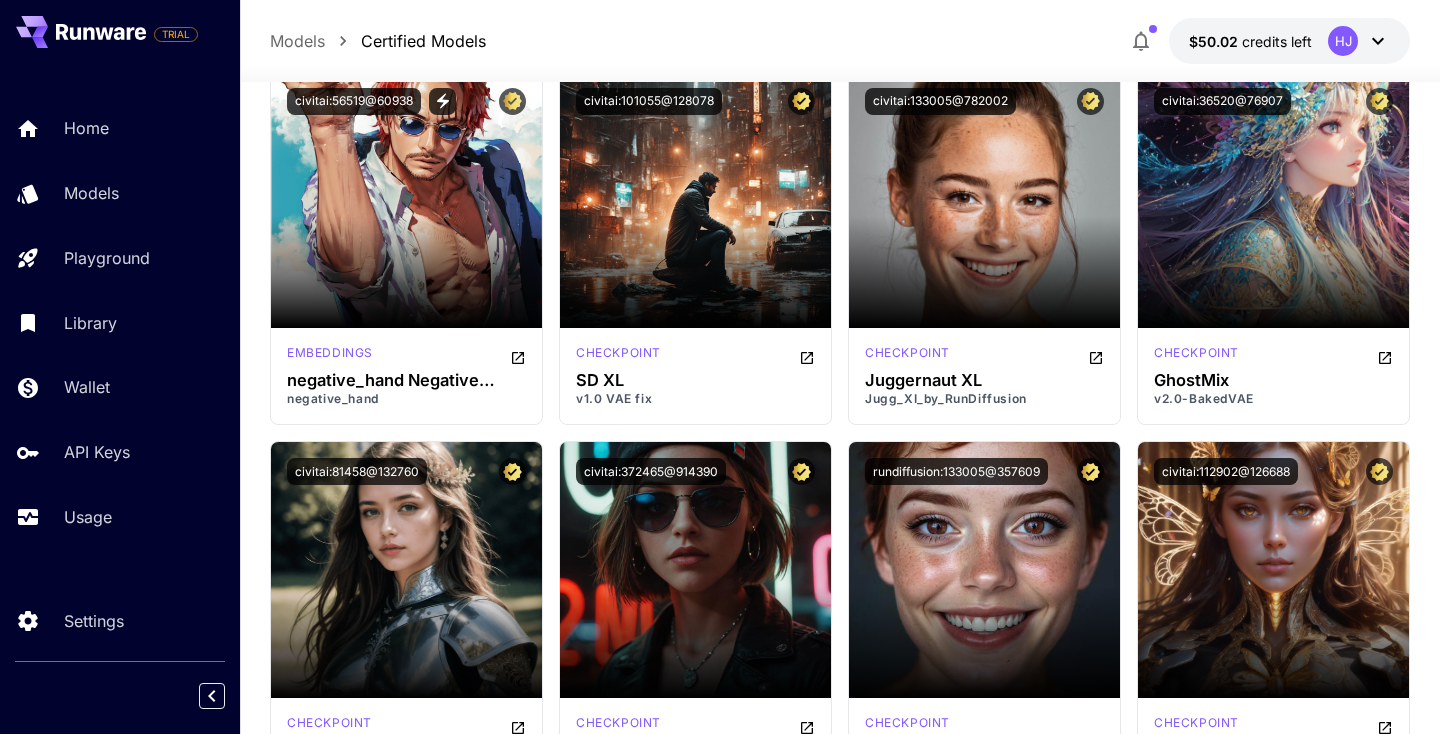 scroll, scrollTop: 2310, scrollLeft: 0, axis: vertical 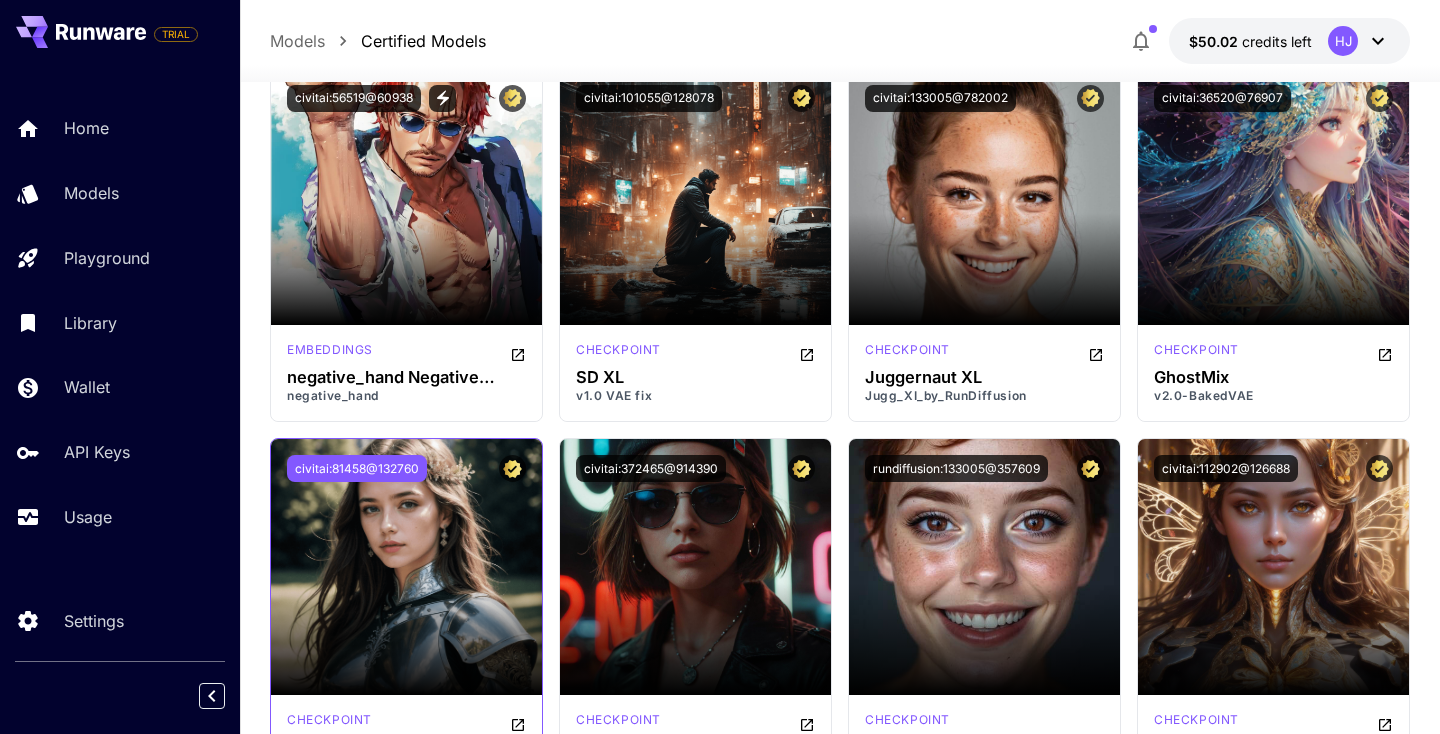 click on "civitai:81458@132760" at bounding box center [357, 468] 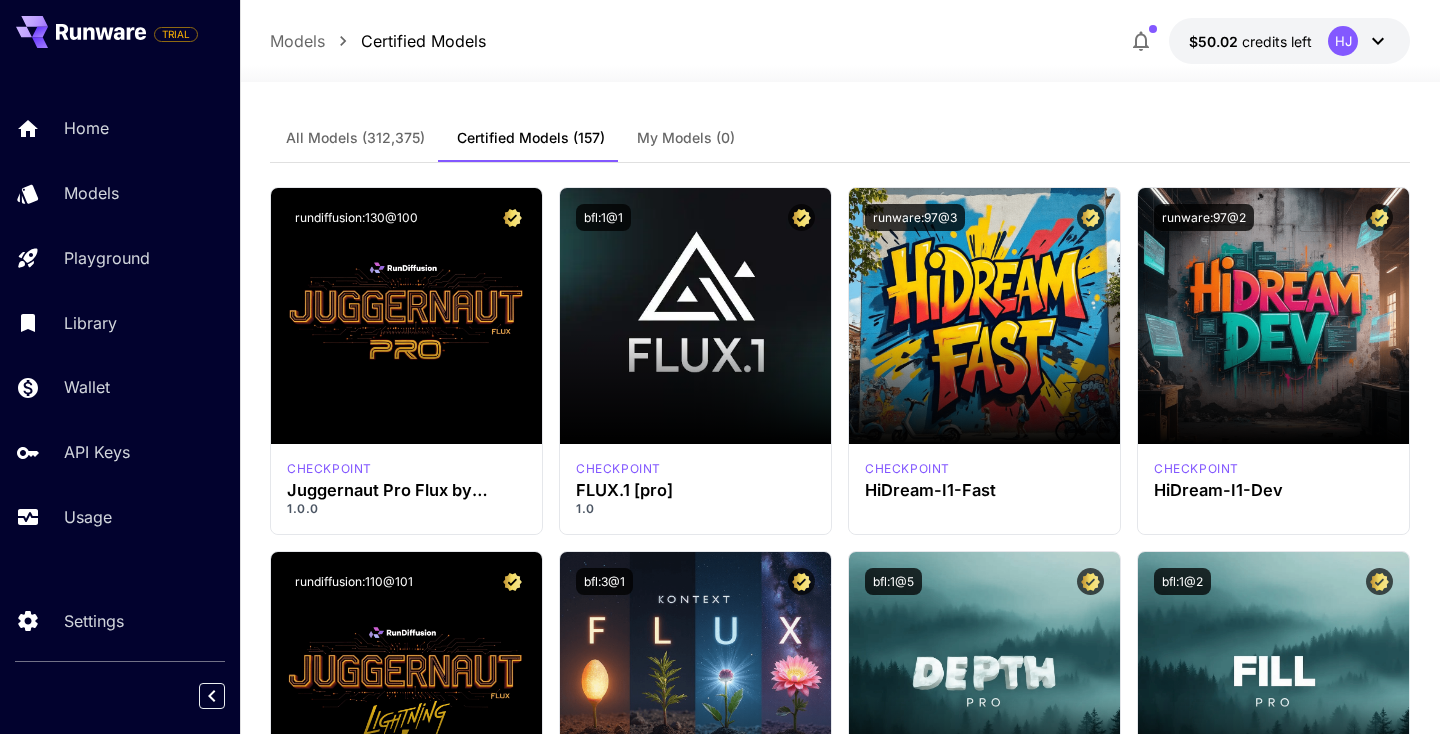 scroll, scrollTop: 0, scrollLeft: 0, axis: both 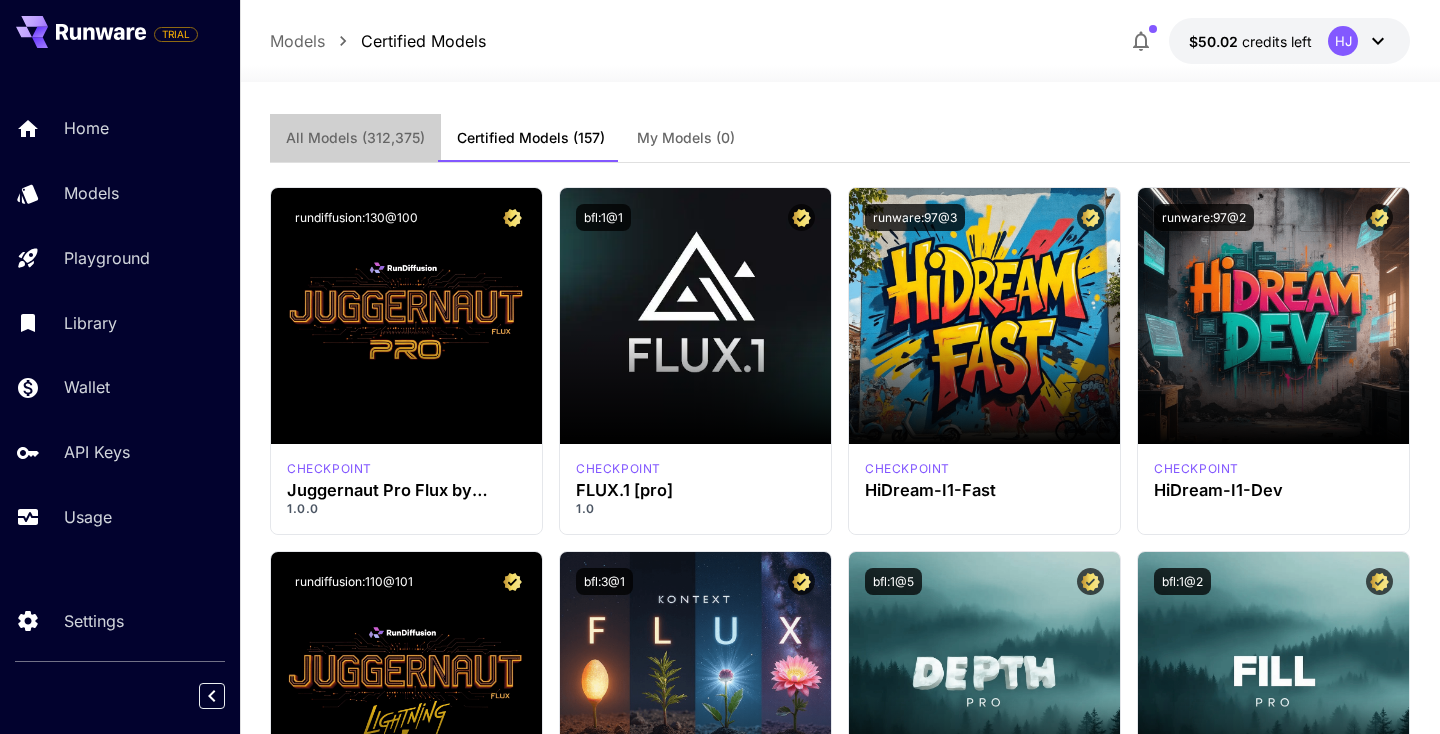 click on "All Models (312,375)" at bounding box center (355, 138) 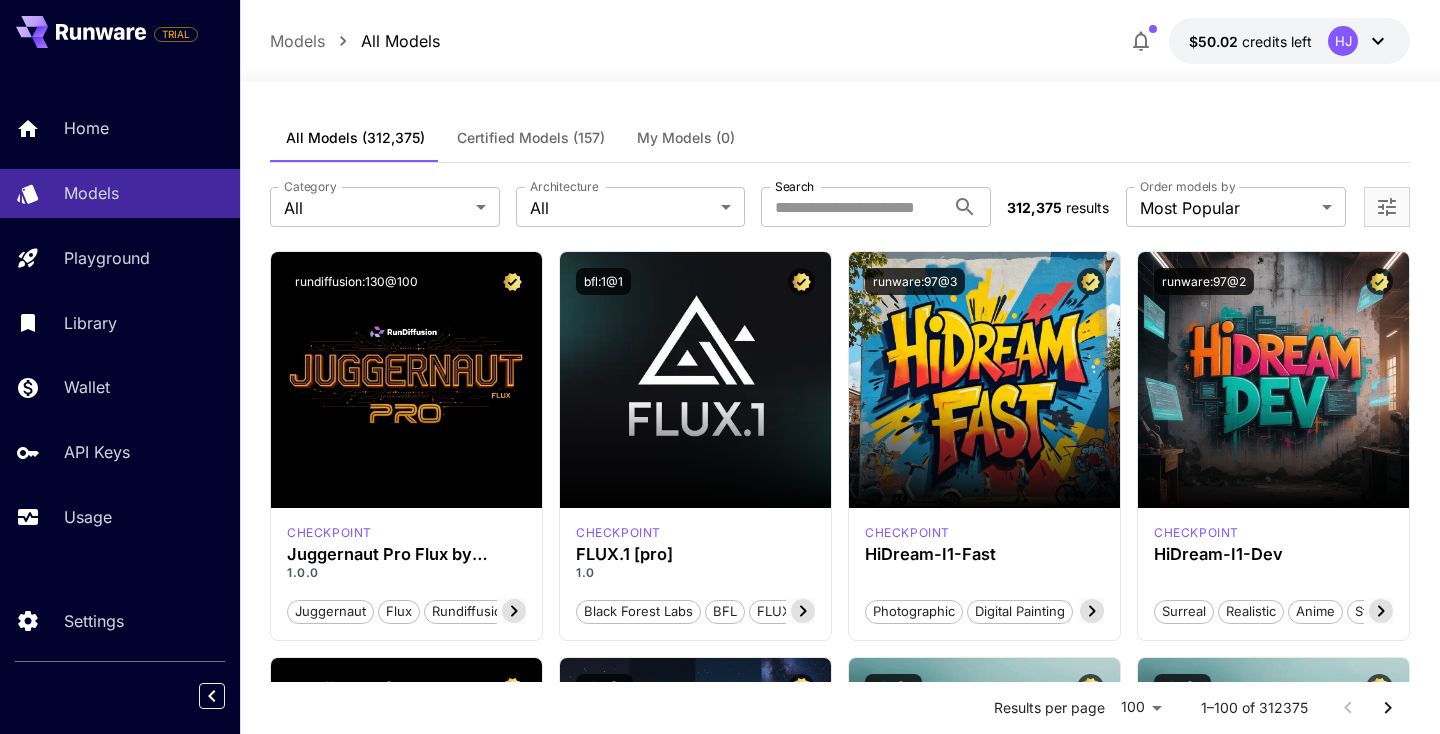 click on "Certified Models (157)" at bounding box center [531, 138] 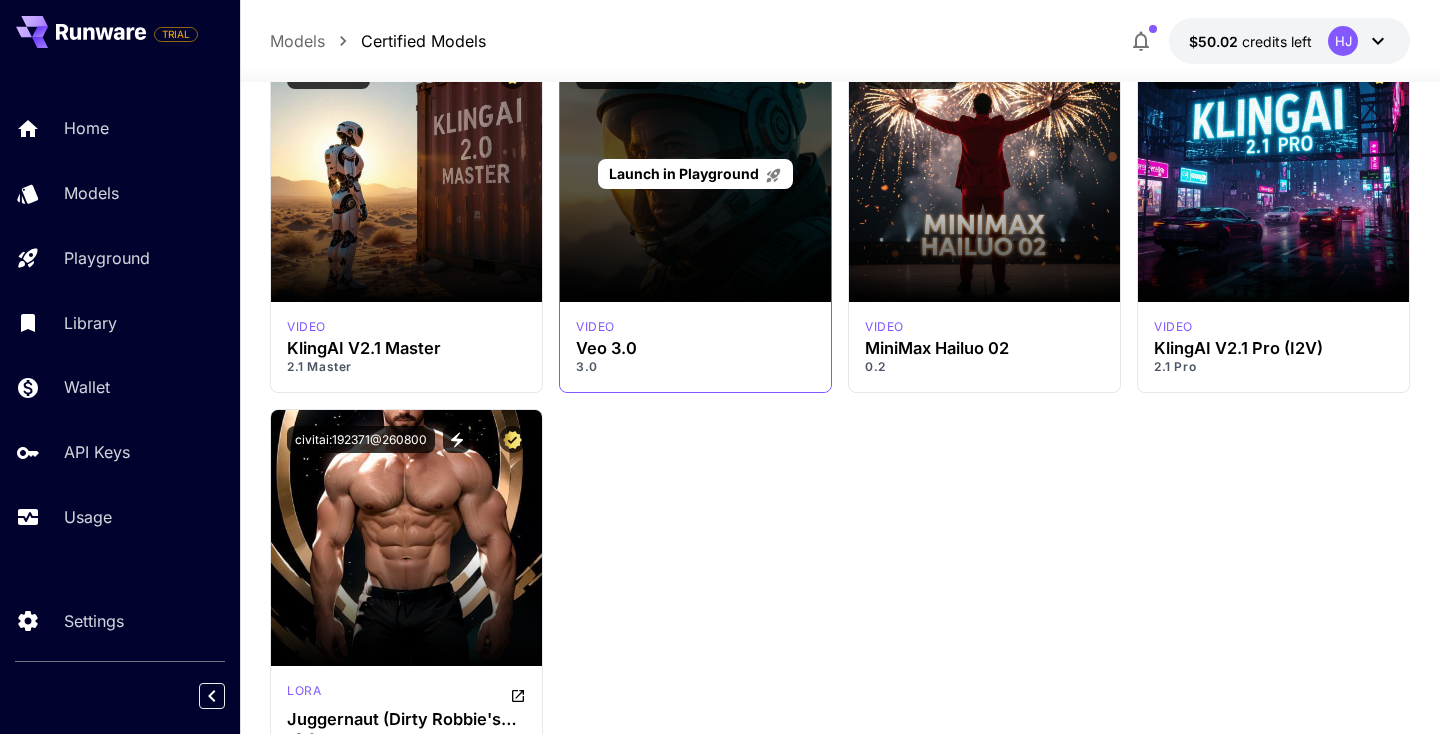scroll, scrollTop: 14256, scrollLeft: 0, axis: vertical 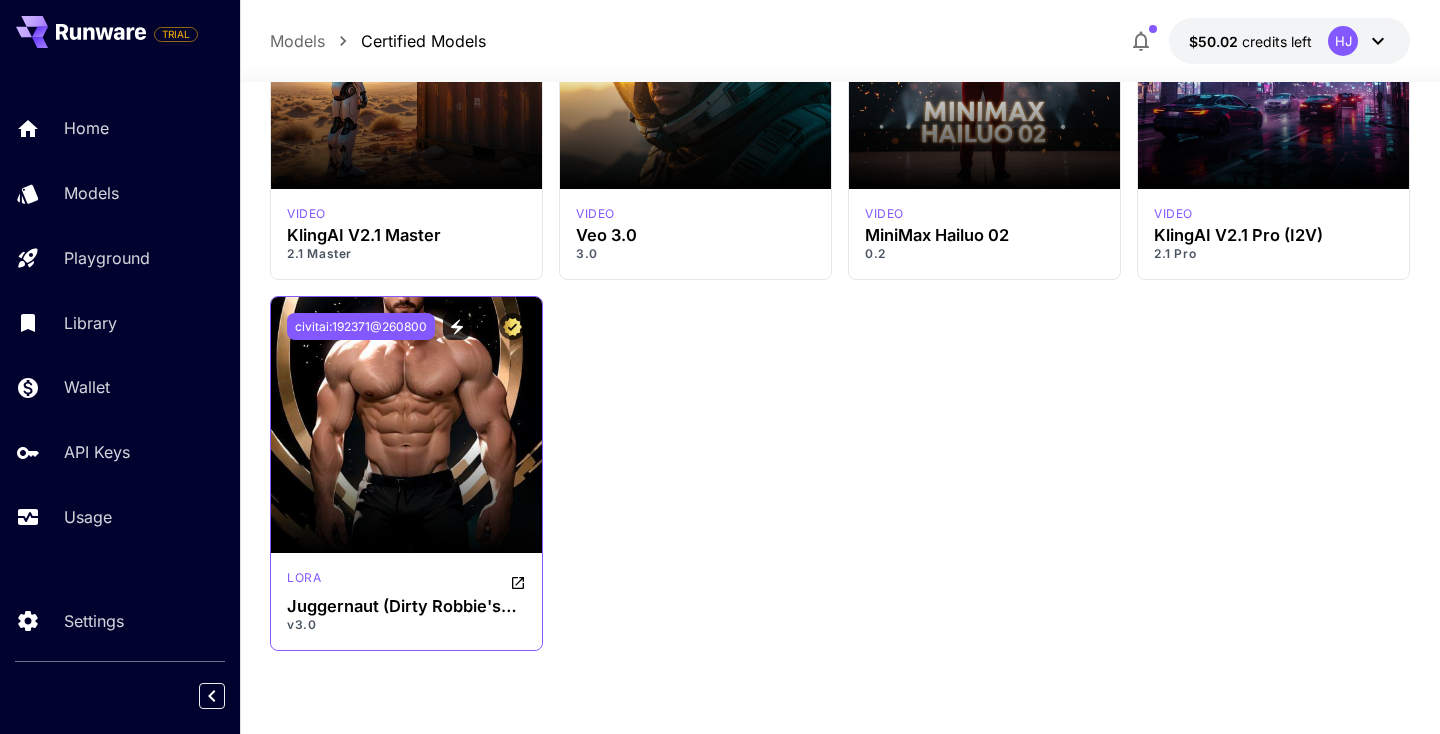 click on "civitai:192371@260800" at bounding box center [361, 326] 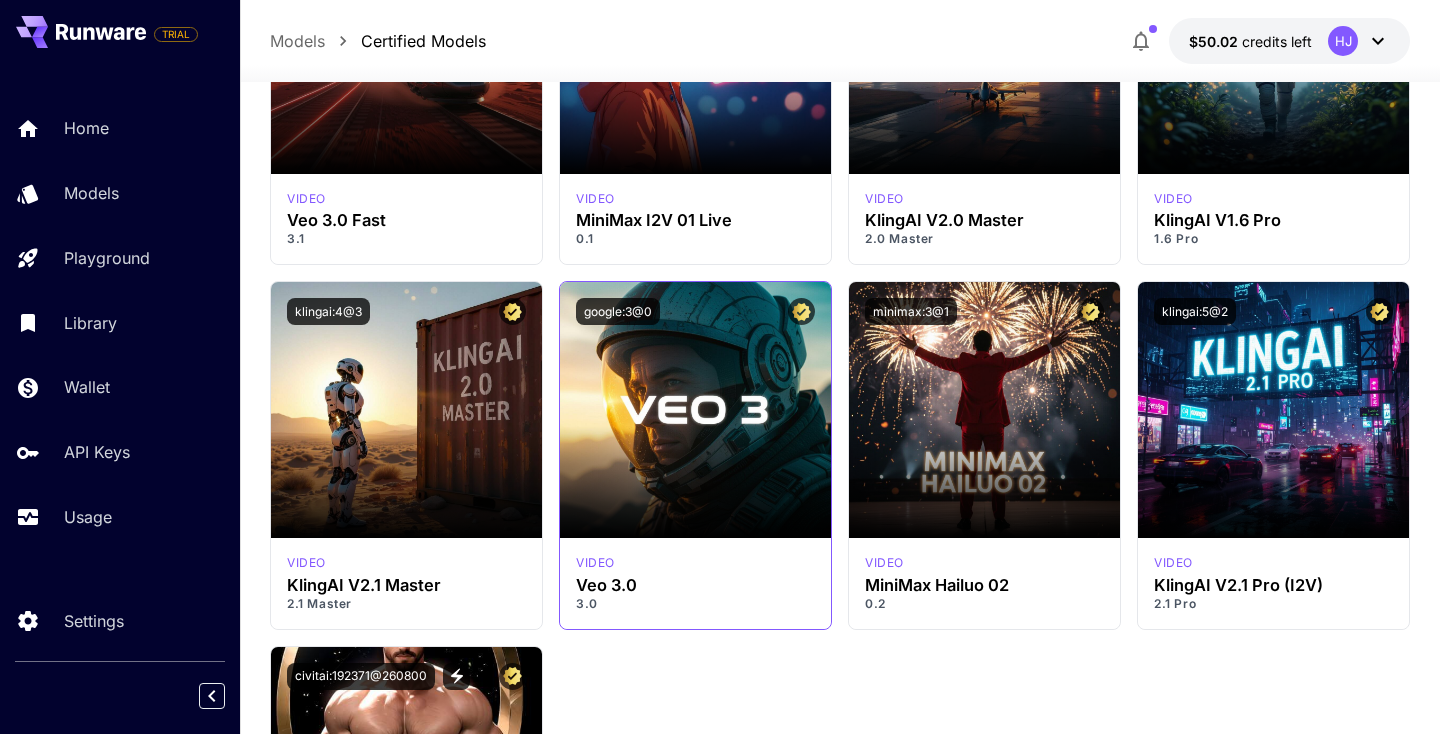 scroll, scrollTop: 13875, scrollLeft: 0, axis: vertical 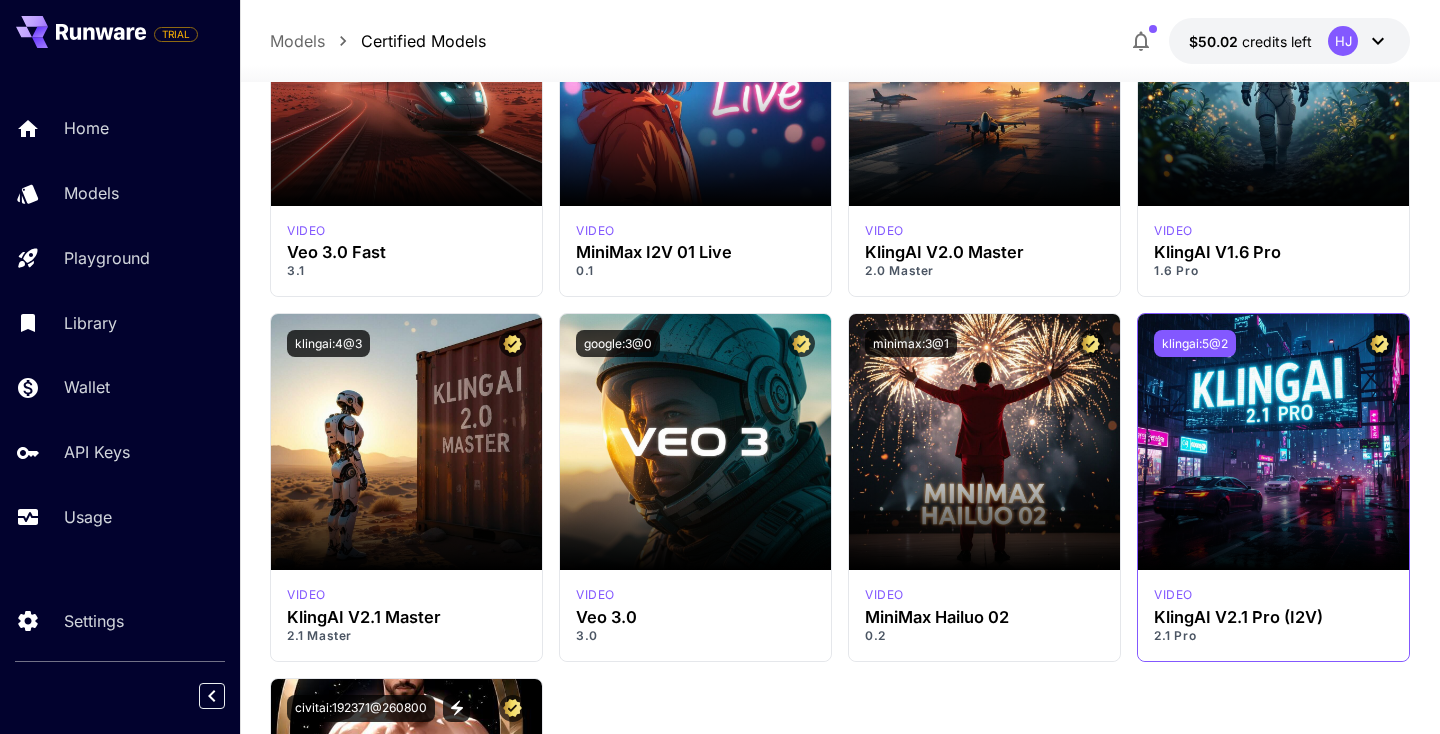 click on "klingai:5@2" at bounding box center (1195, 343) 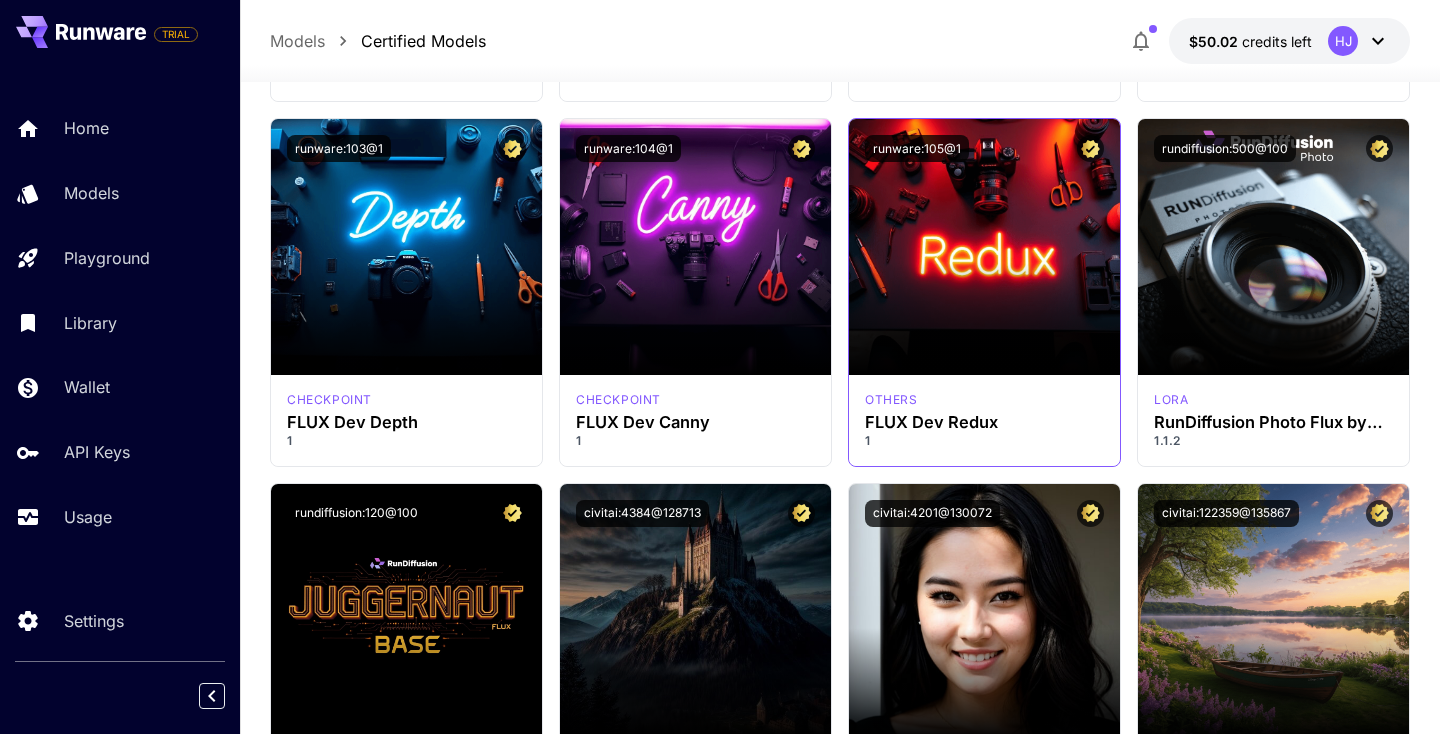 scroll, scrollTop: 1524, scrollLeft: 0, axis: vertical 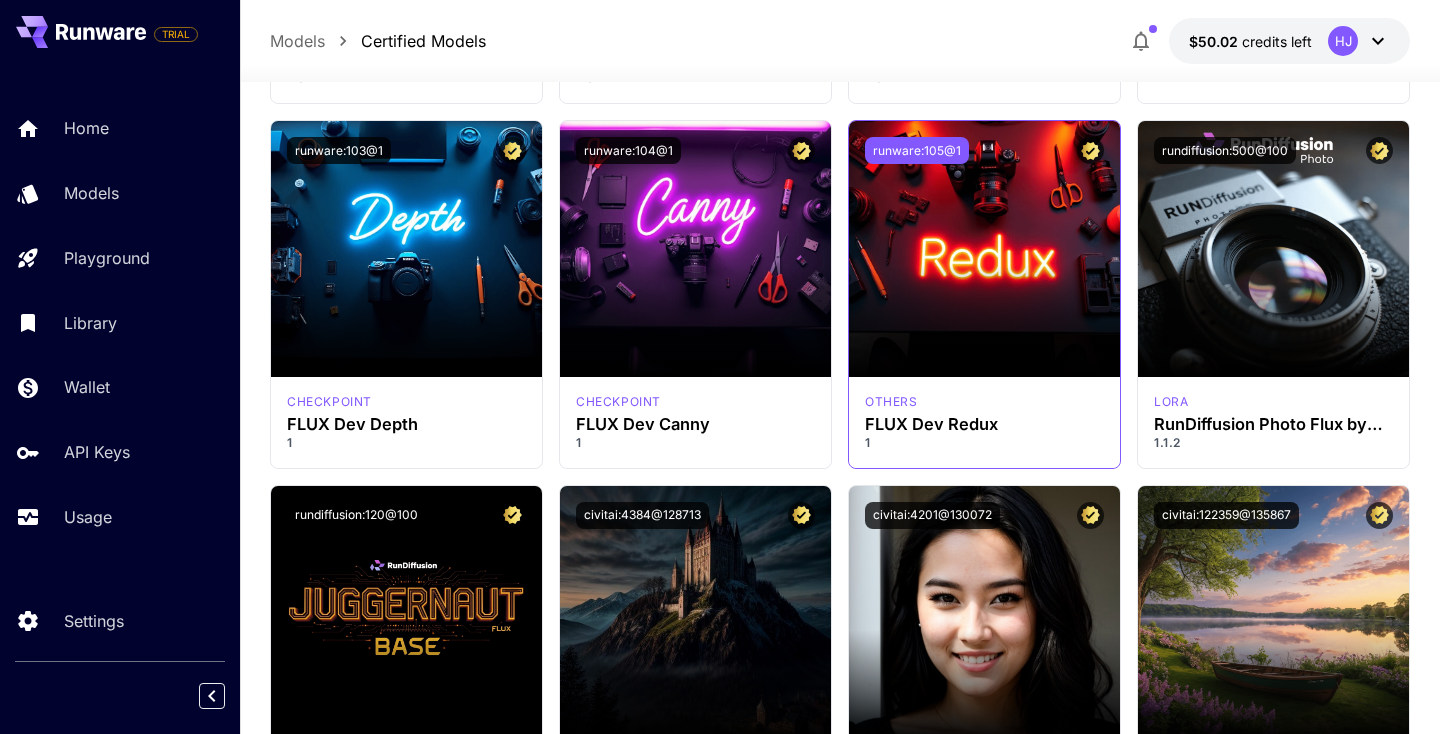 click on "runware:105@1" at bounding box center (917, 150) 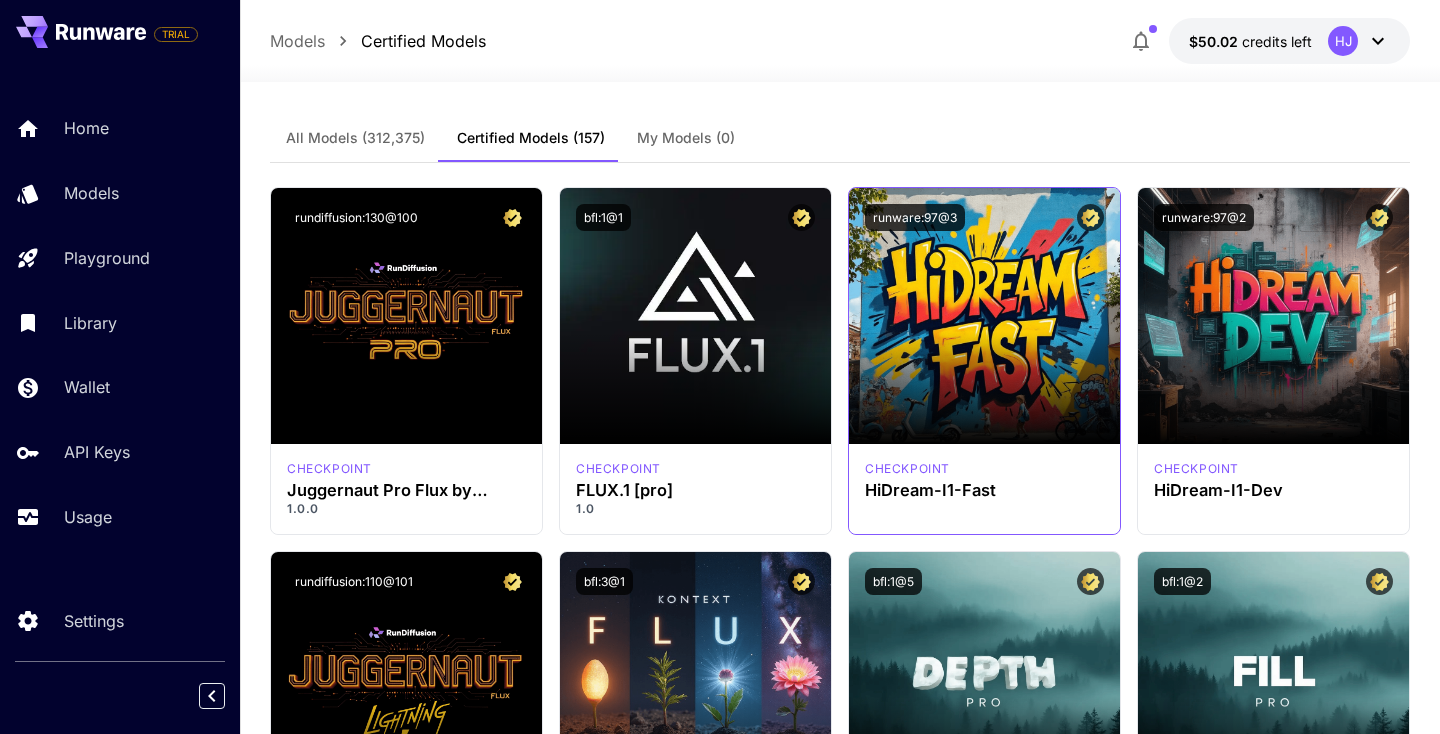 scroll, scrollTop: 0, scrollLeft: 0, axis: both 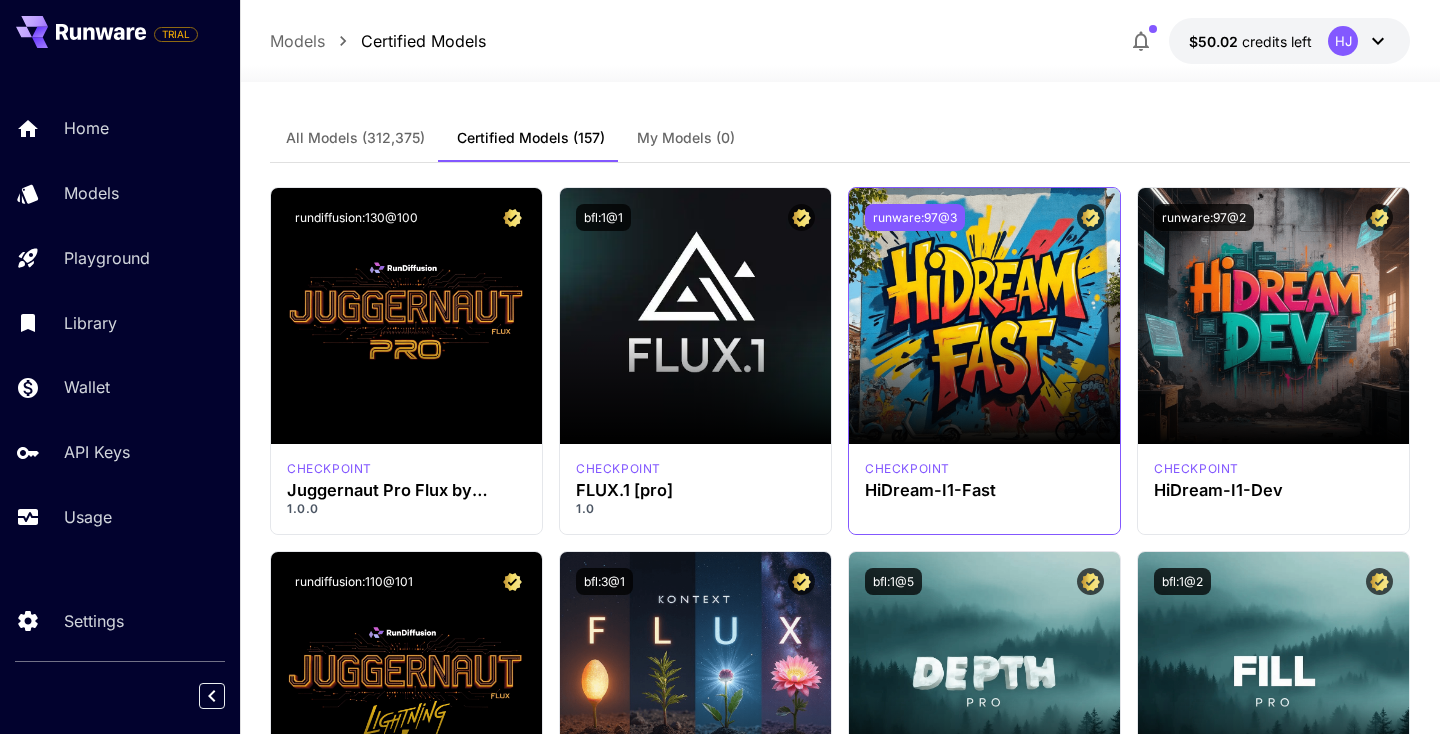 click on "runware:97@3" at bounding box center [915, 217] 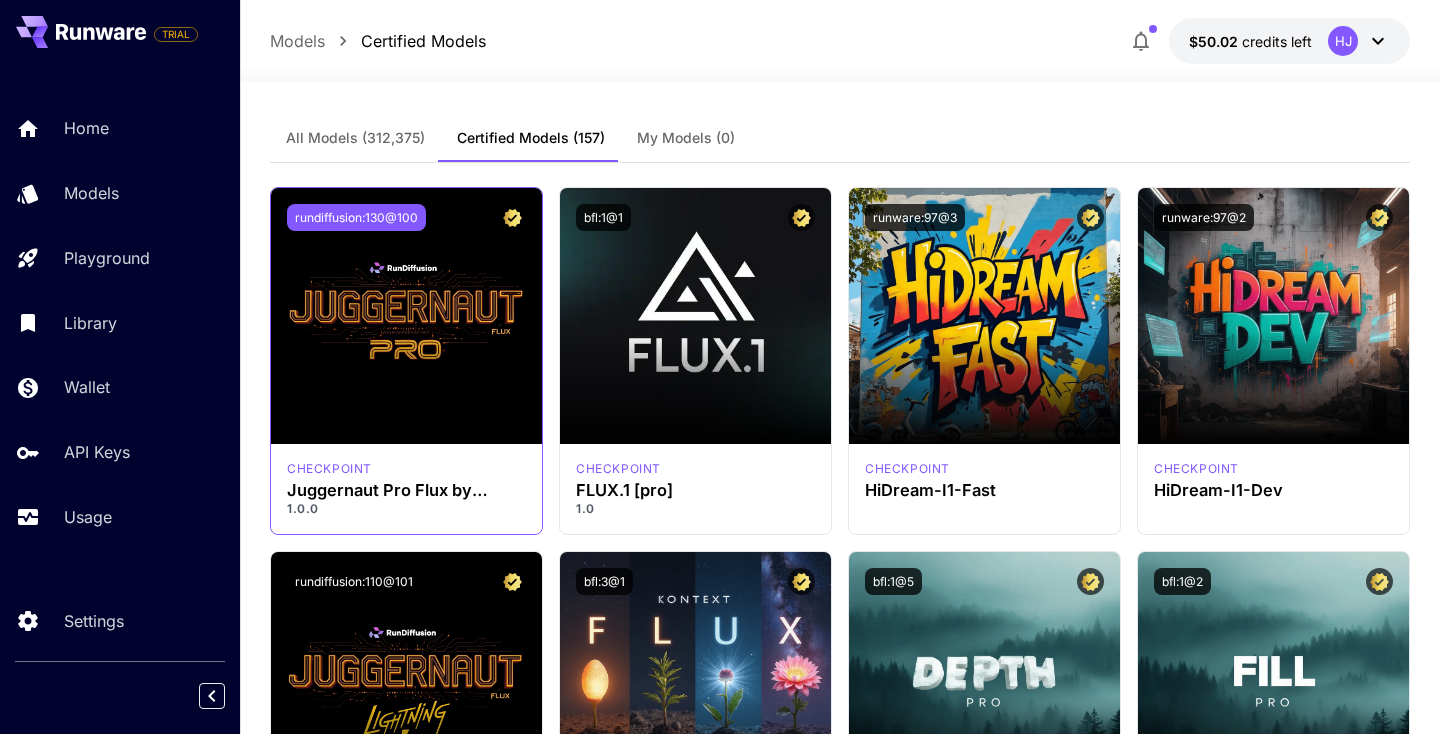 scroll, scrollTop: 0, scrollLeft: 0, axis: both 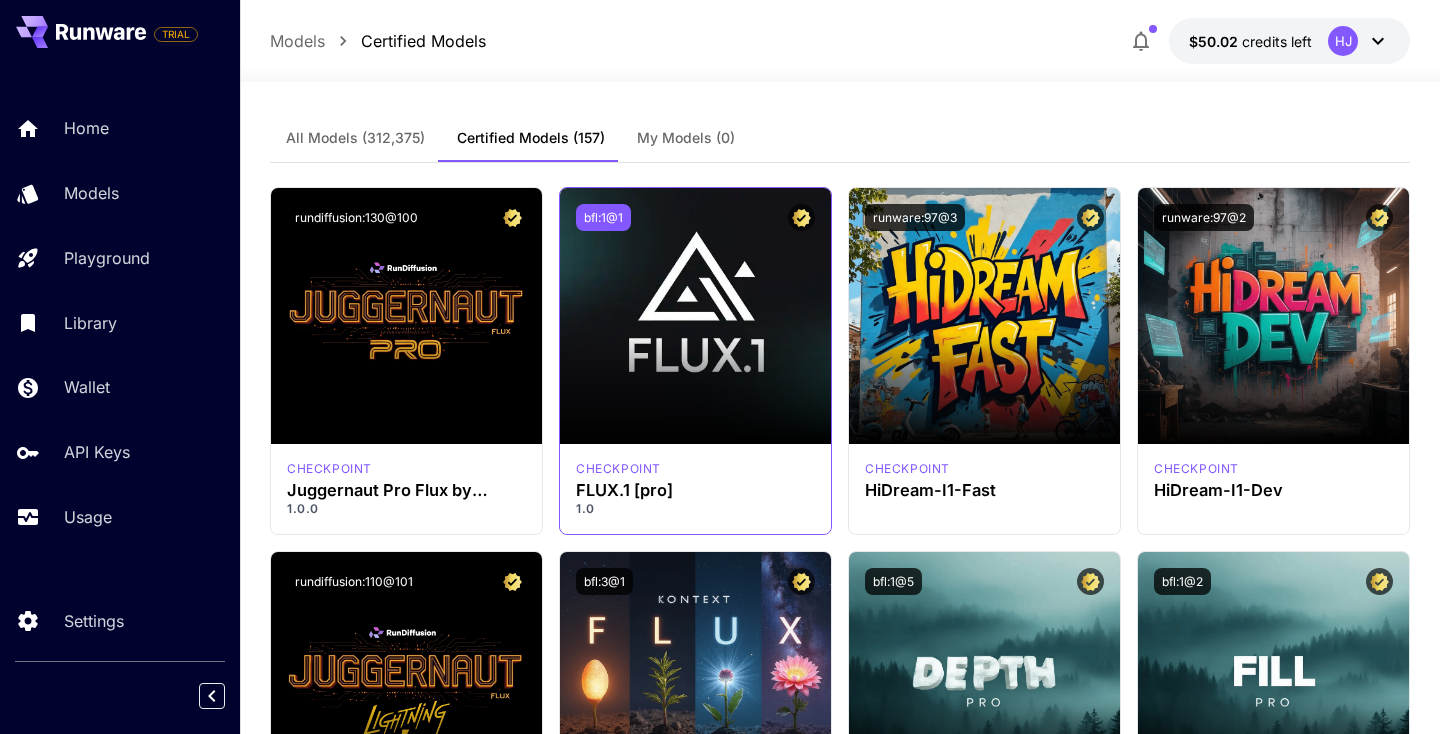 click on "bfl:1@1" at bounding box center (603, 217) 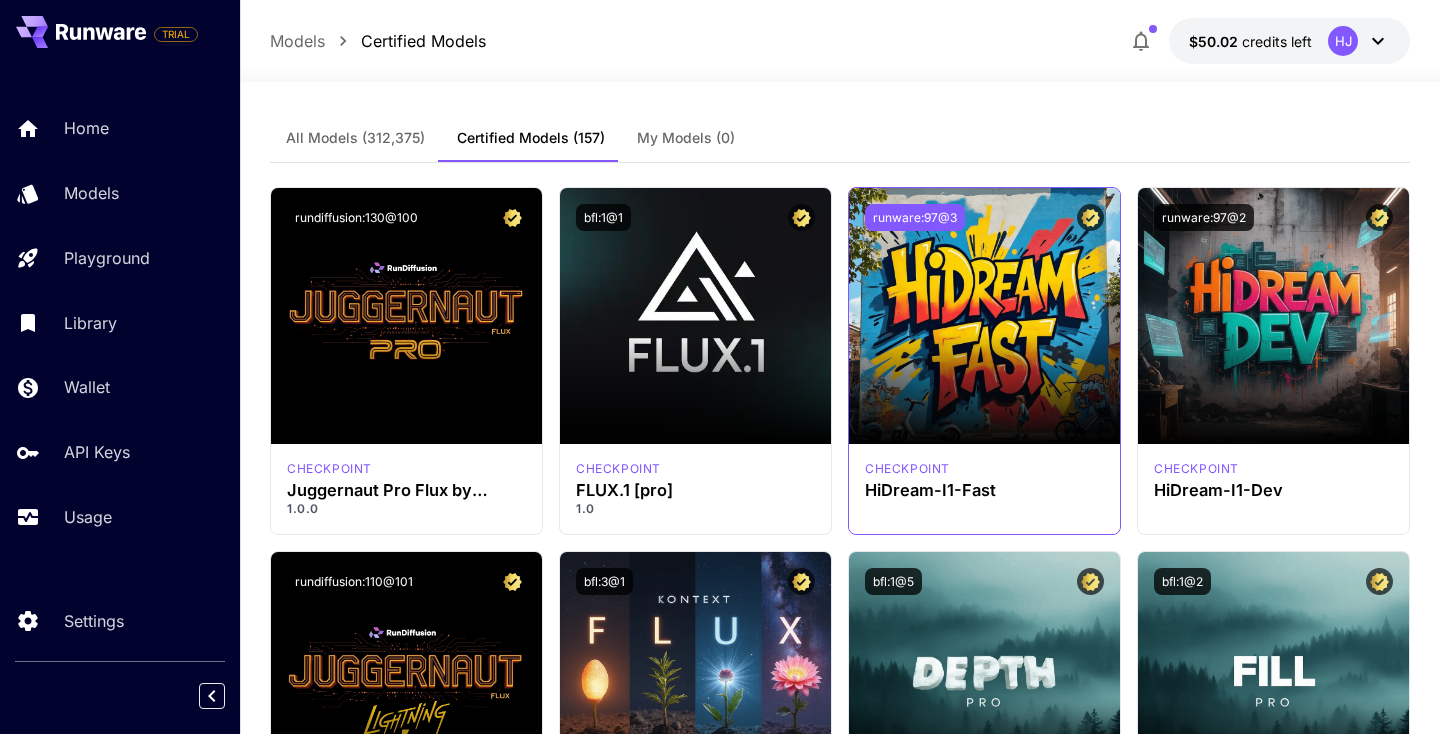 click on "runware:97@3" at bounding box center [915, 217] 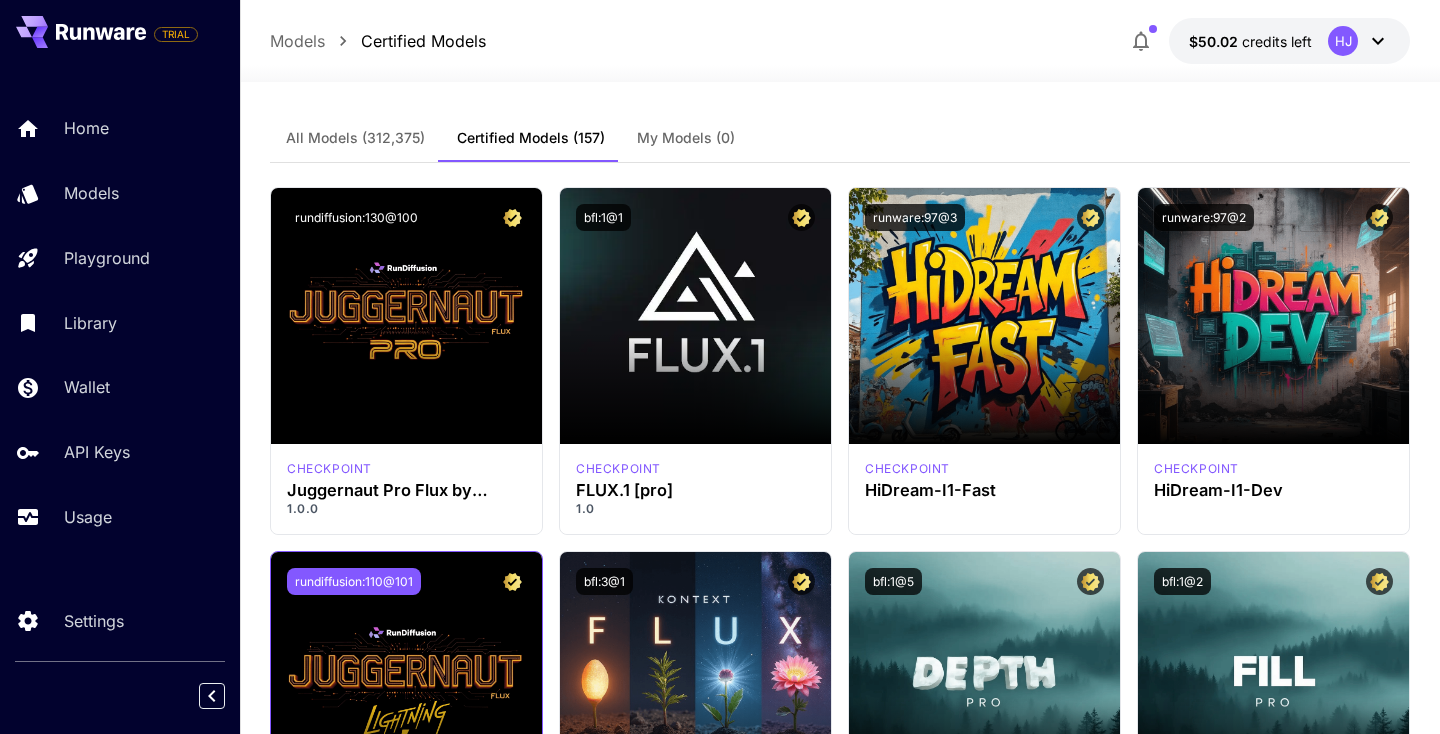 click on "rundiffusion:110@101" at bounding box center [354, 581] 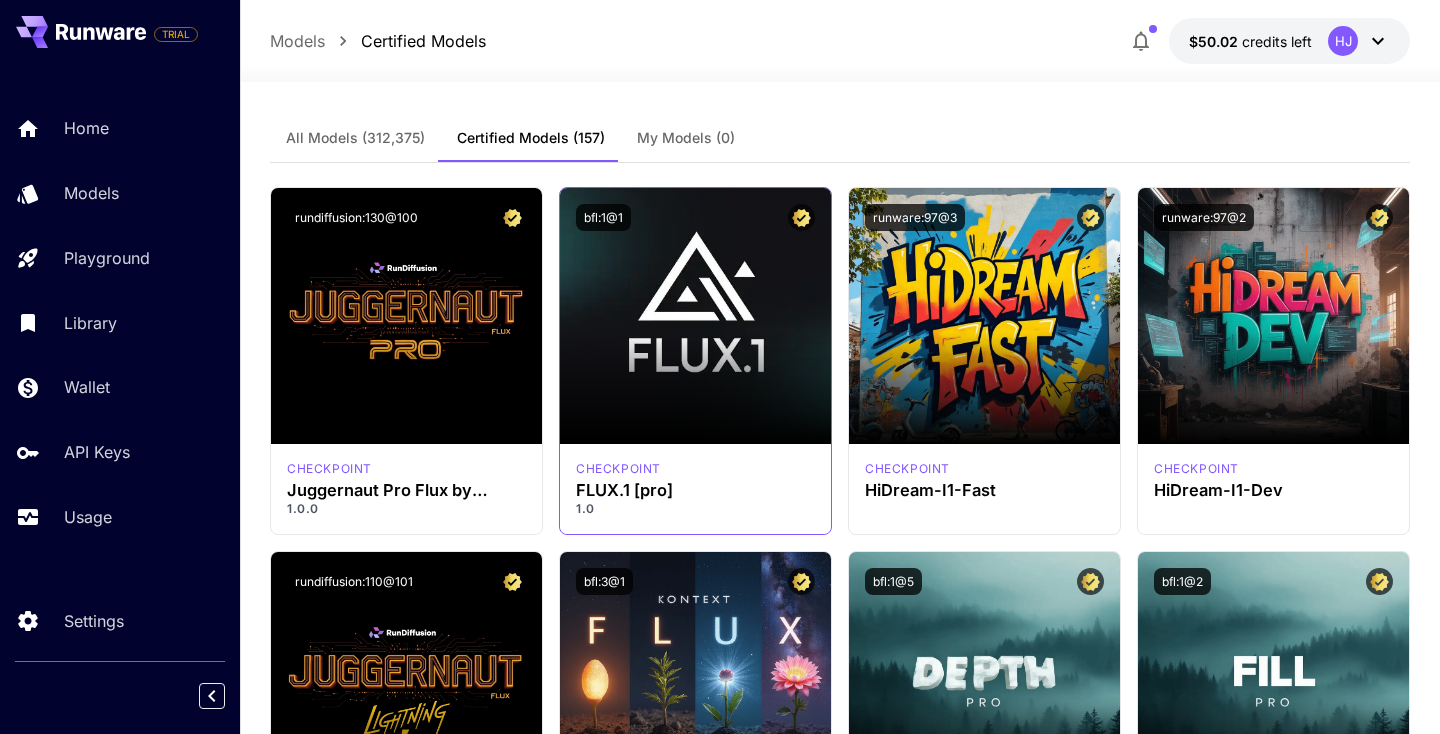 scroll, scrollTop: 0, scrollLeft: 0, axis: both 